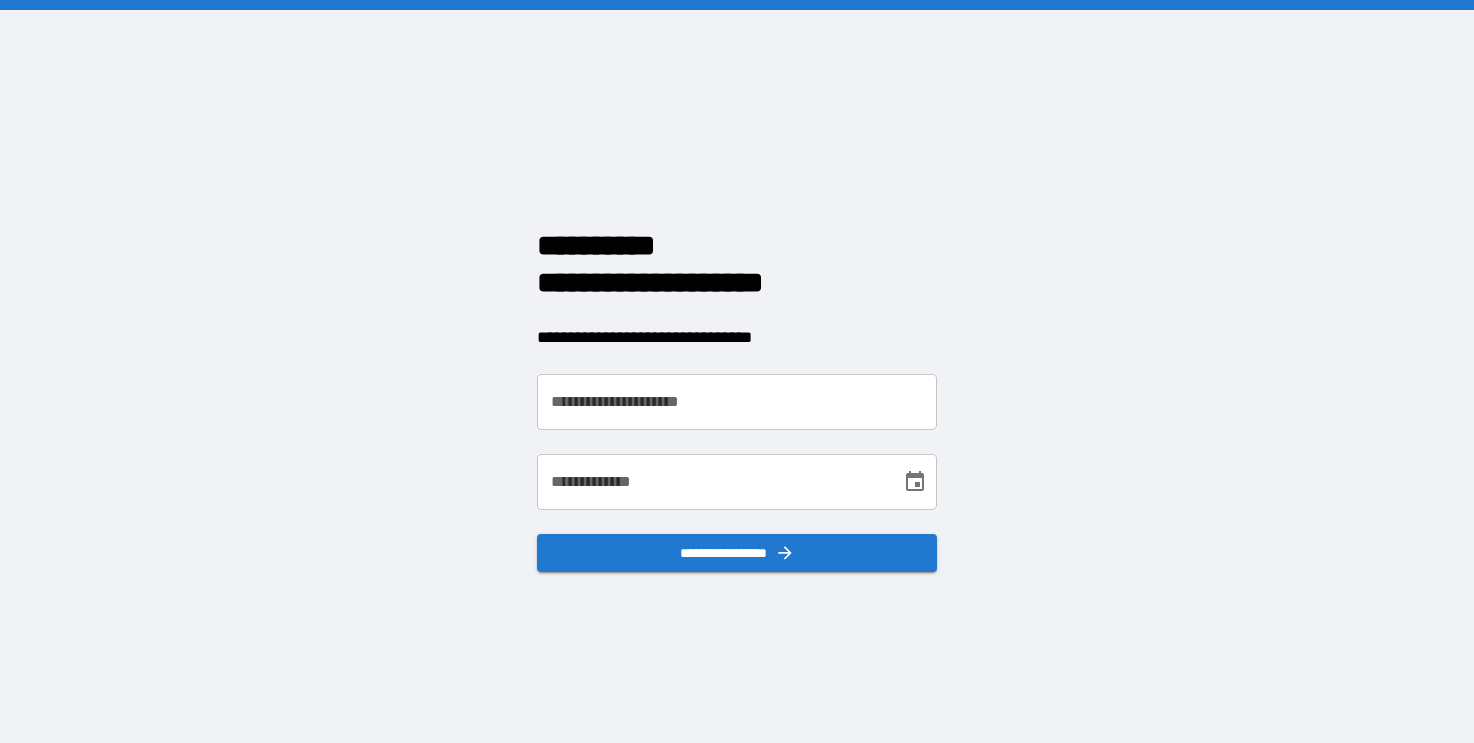 scroll, scrollTop: 0, scrollLeft: 0, axis: both 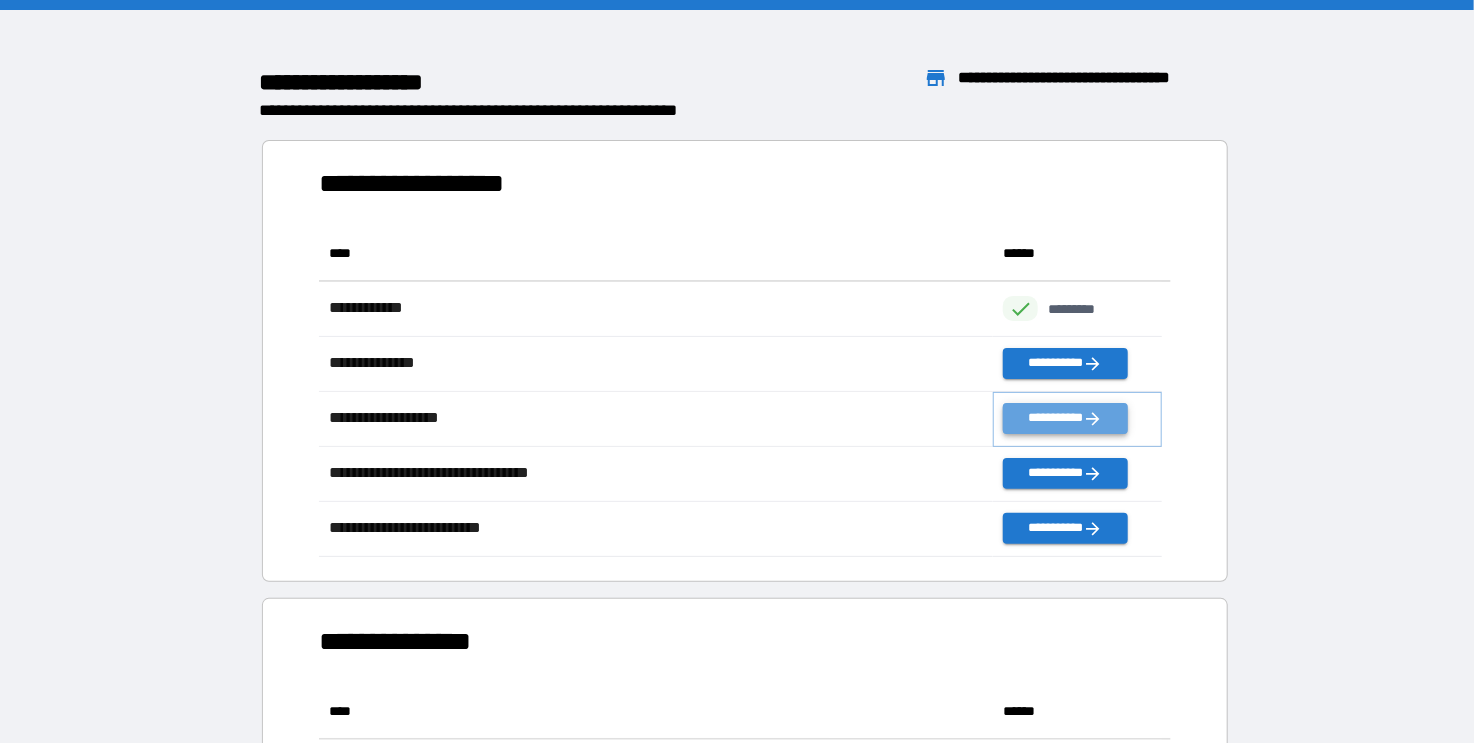 click on "**********" at bounding box center [1065, 418] 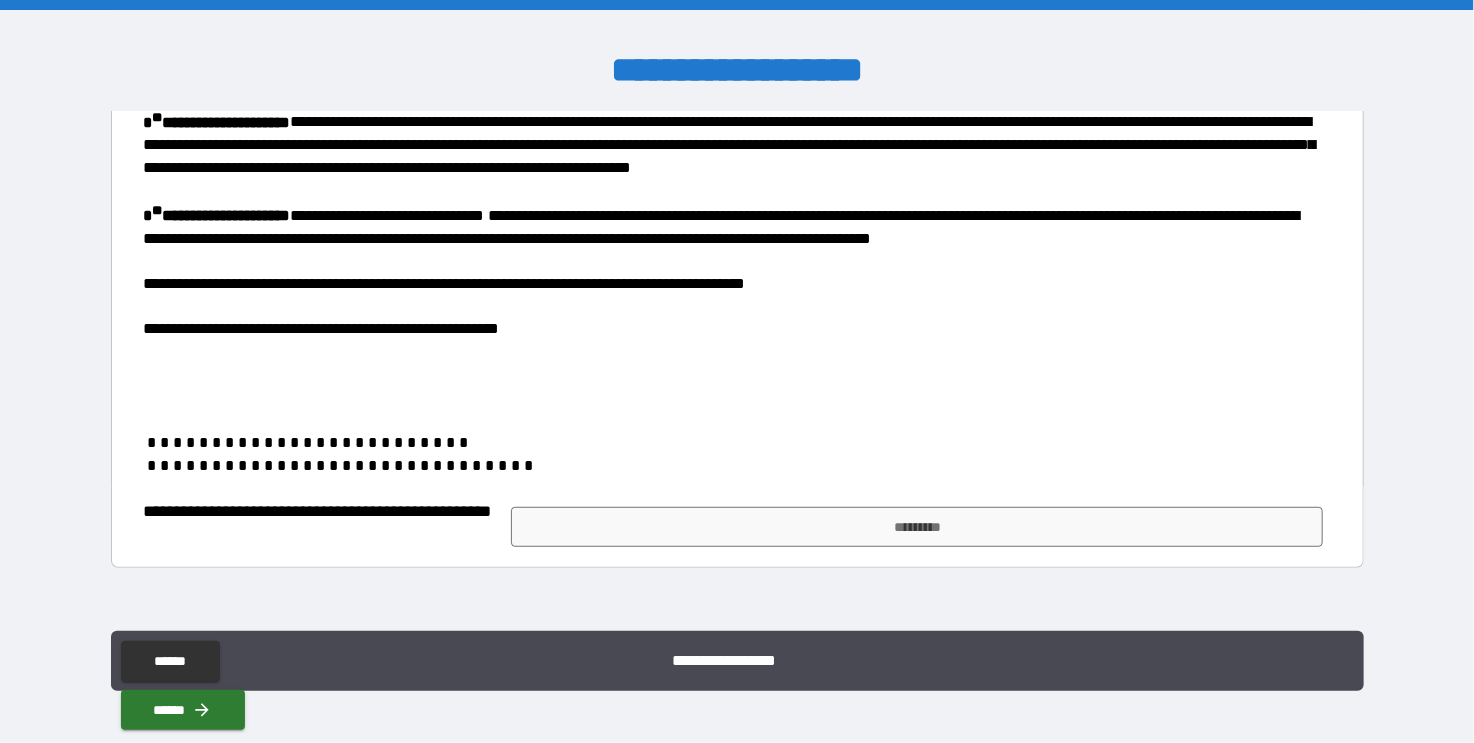 scroll, scrollTop: 422, scrollLeft: 0, axis: vertical 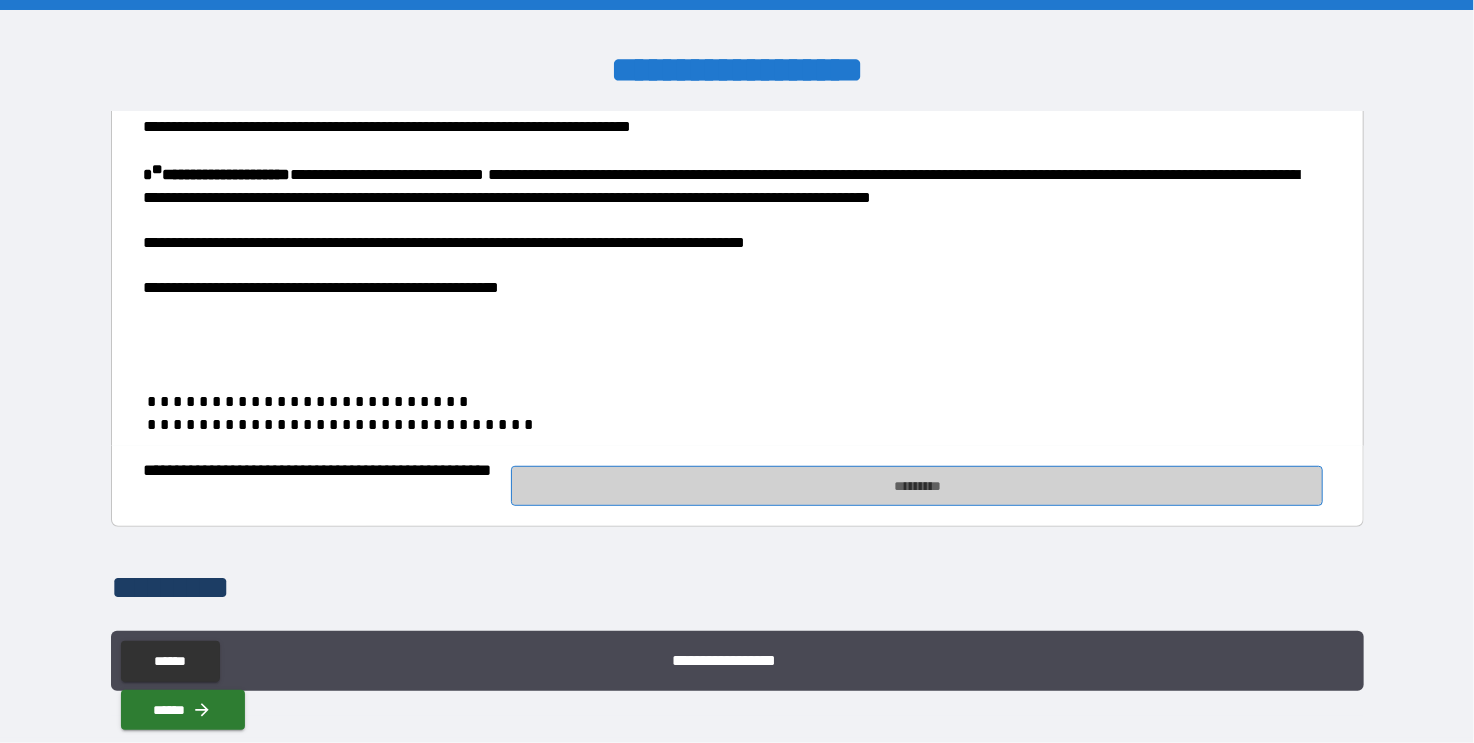 click on "*********" at bounding box center (917, 486) 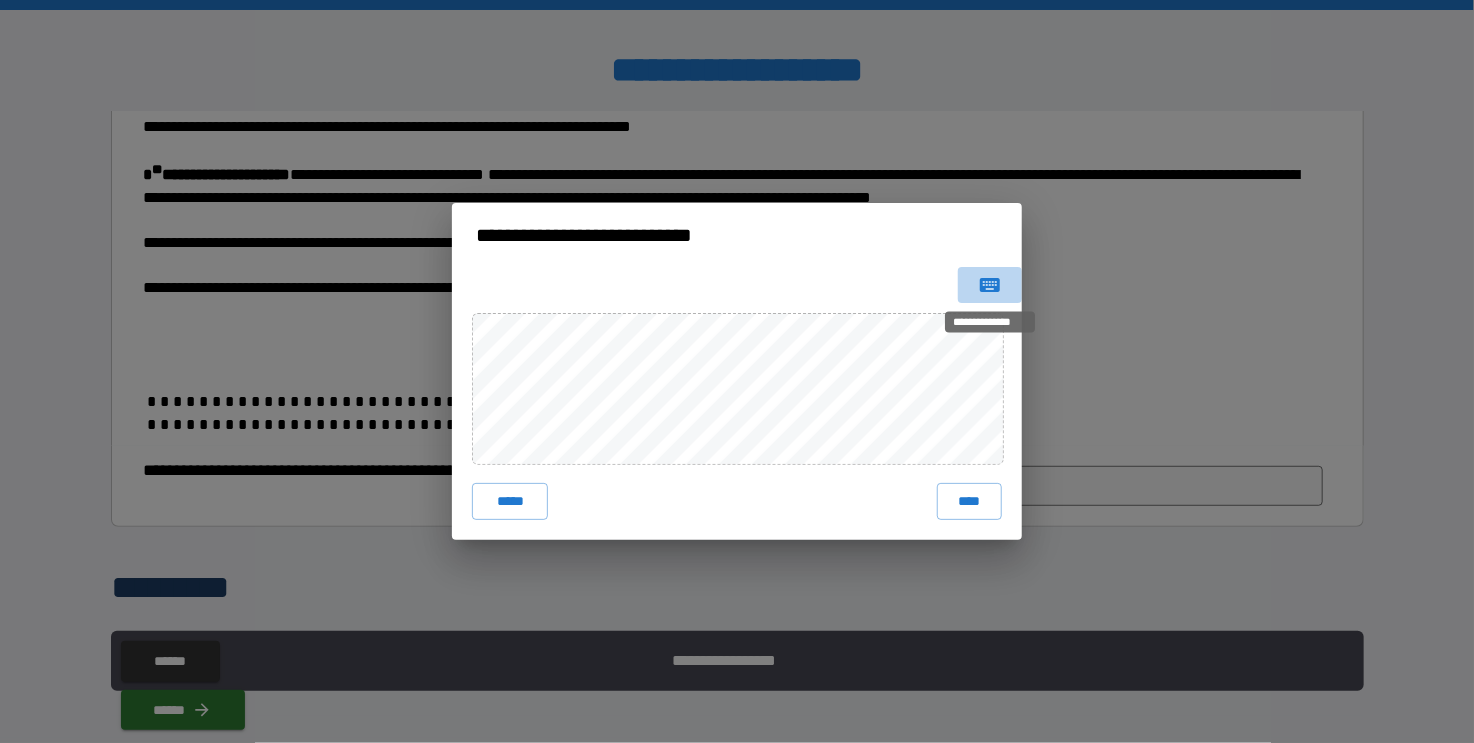 click 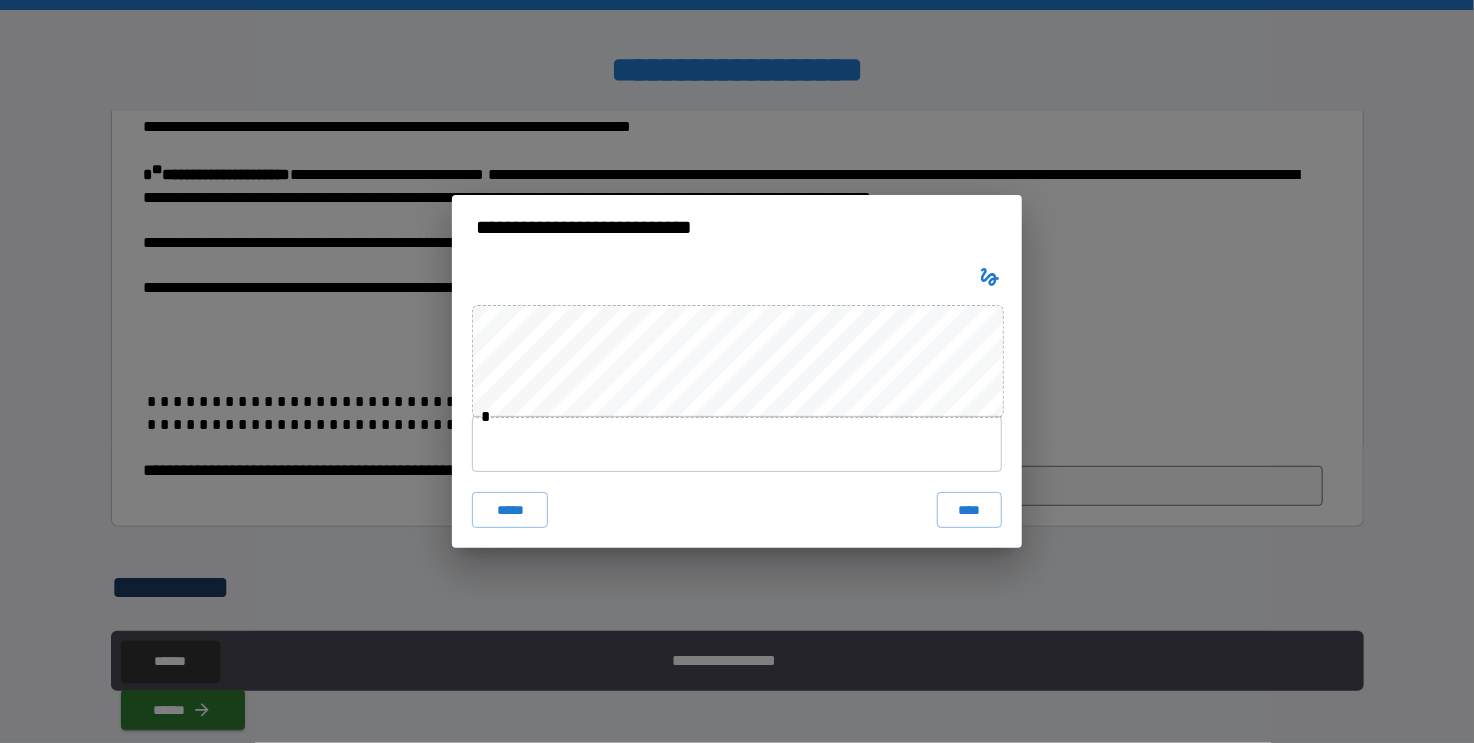 click at bounding box center [737, 444] 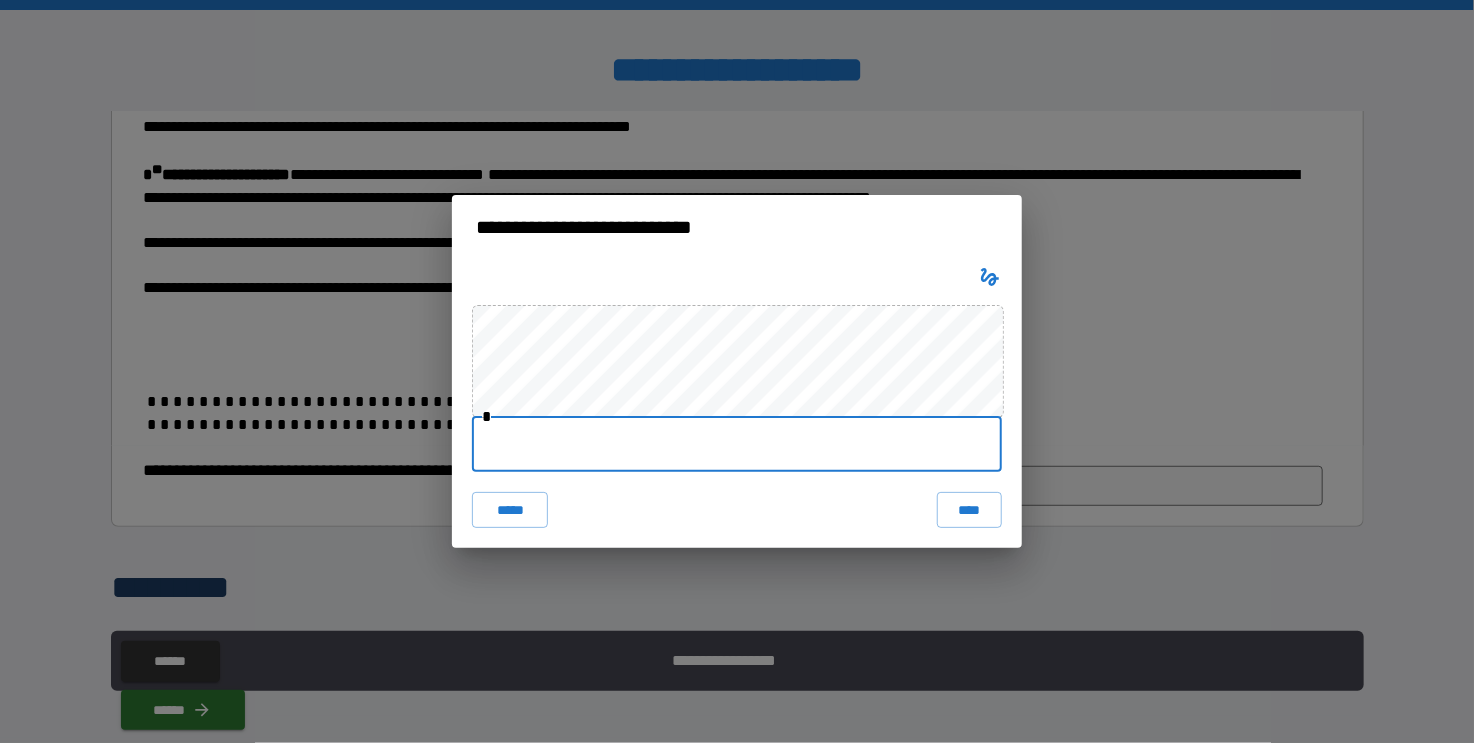 type on "**********" 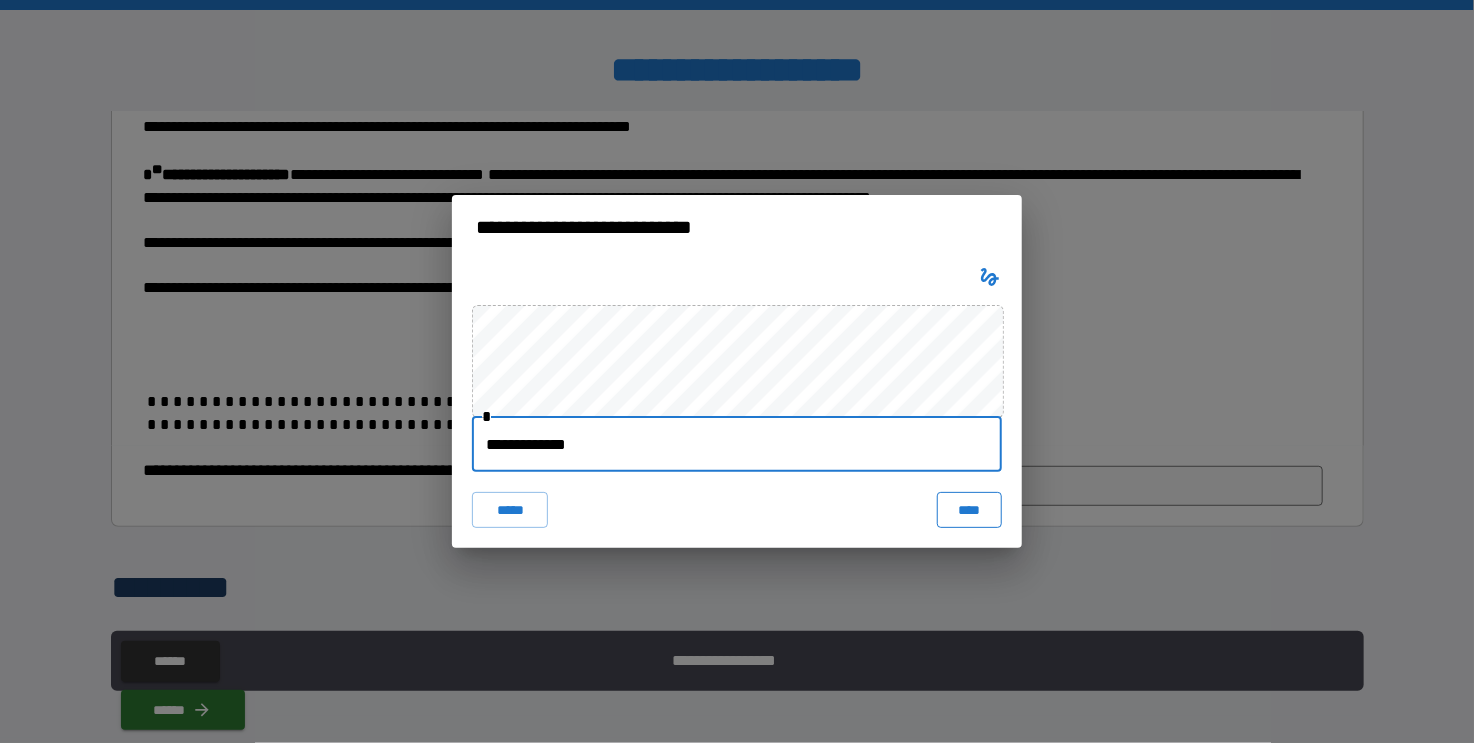 click on "****" at bounding box center [969, 510] 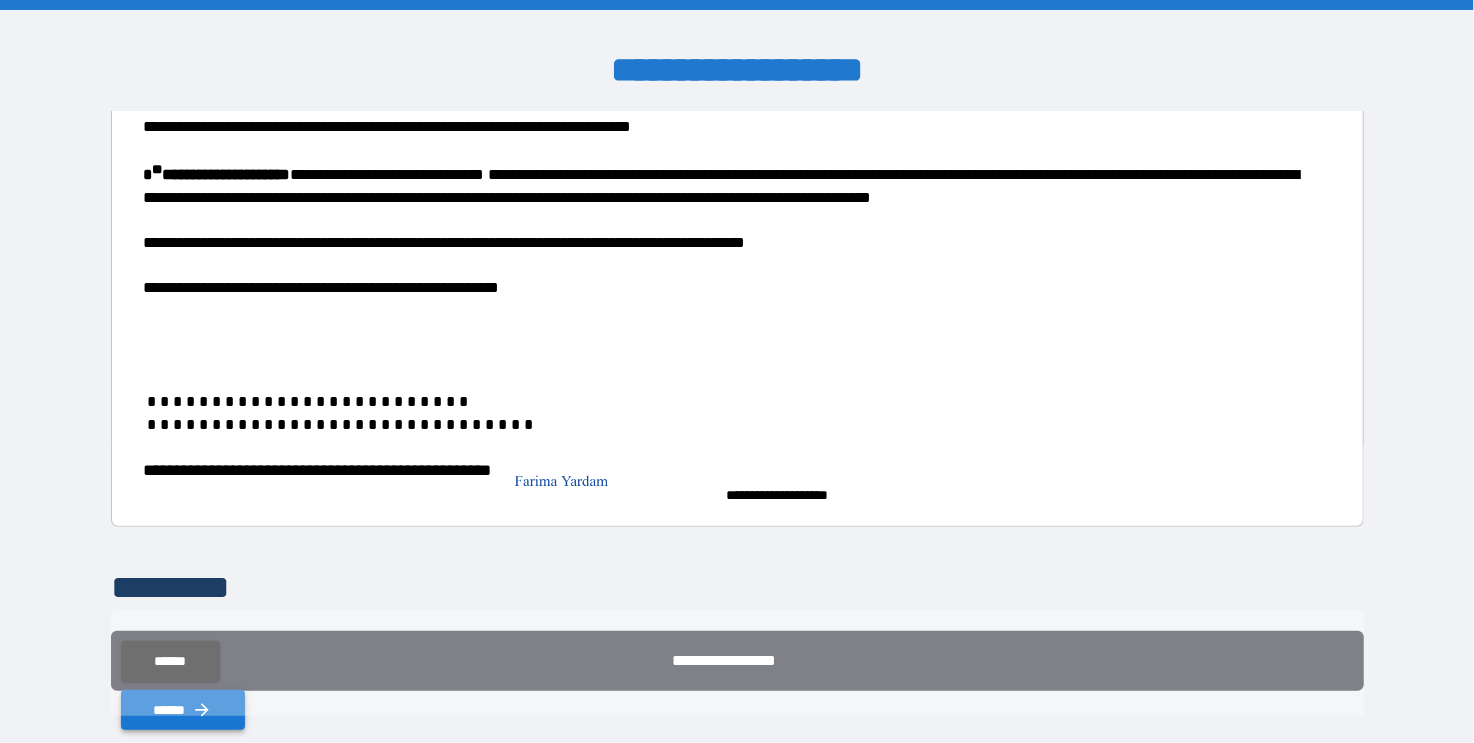click on "******" at bounding box center (183, 710) 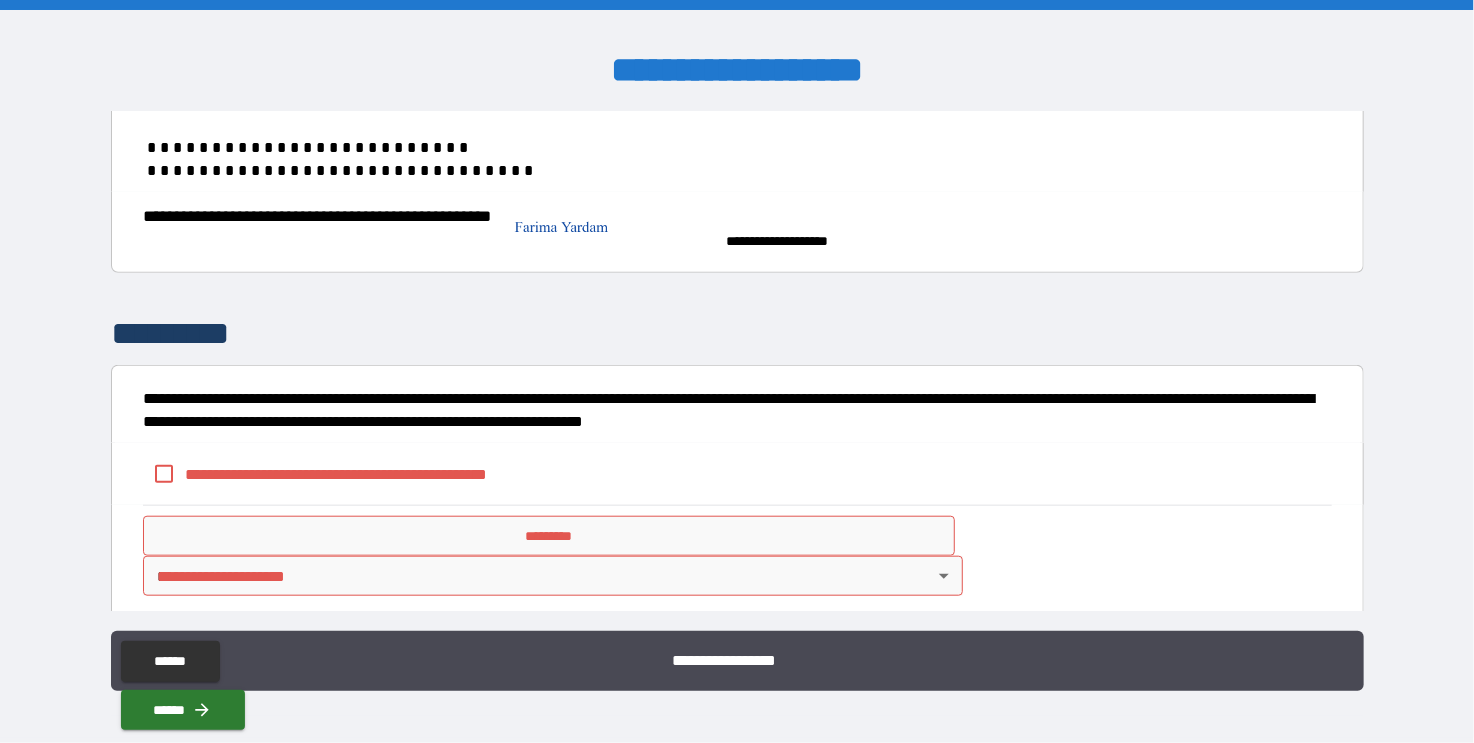 scroll, scrollTop: 728, scrollLeft: 0, axis: vertical 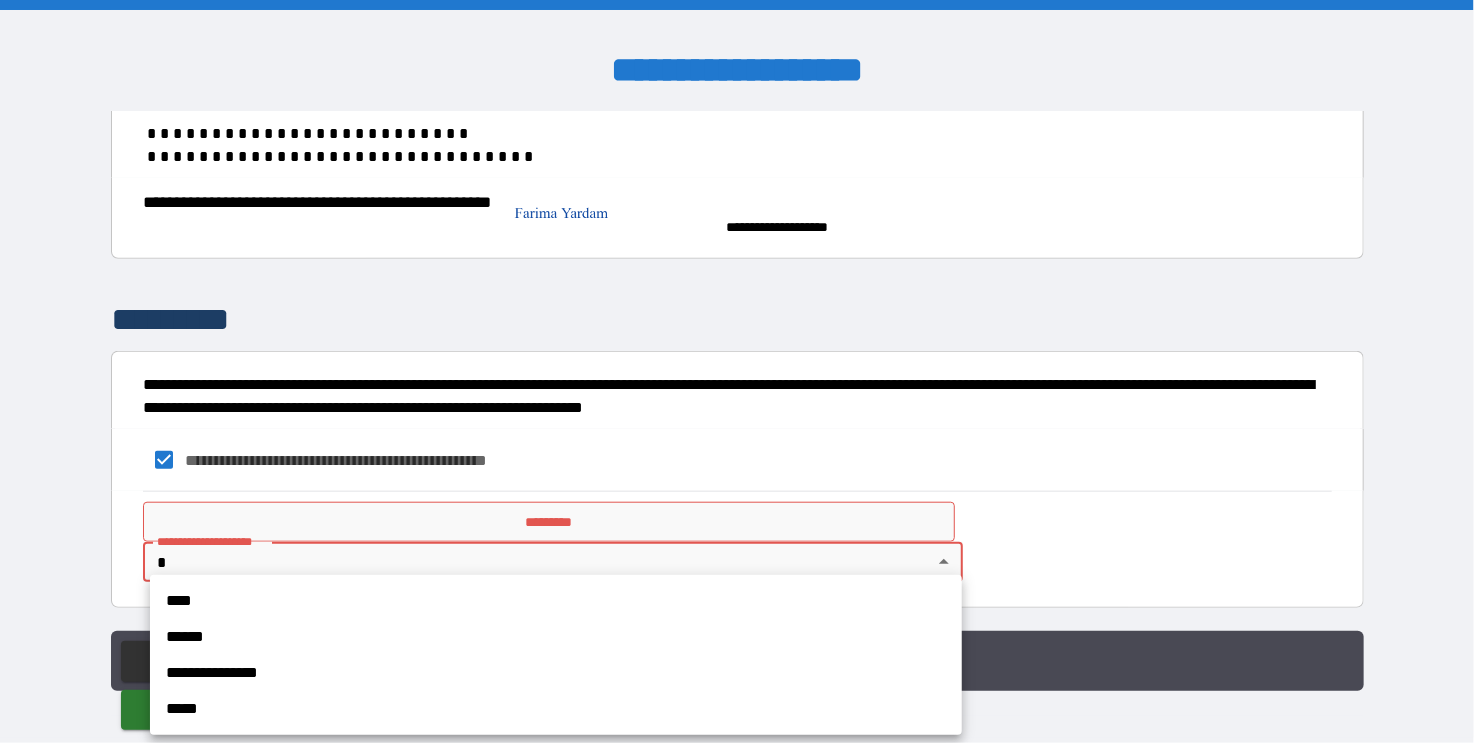 click on "**********" at bounding box center [737, 371] 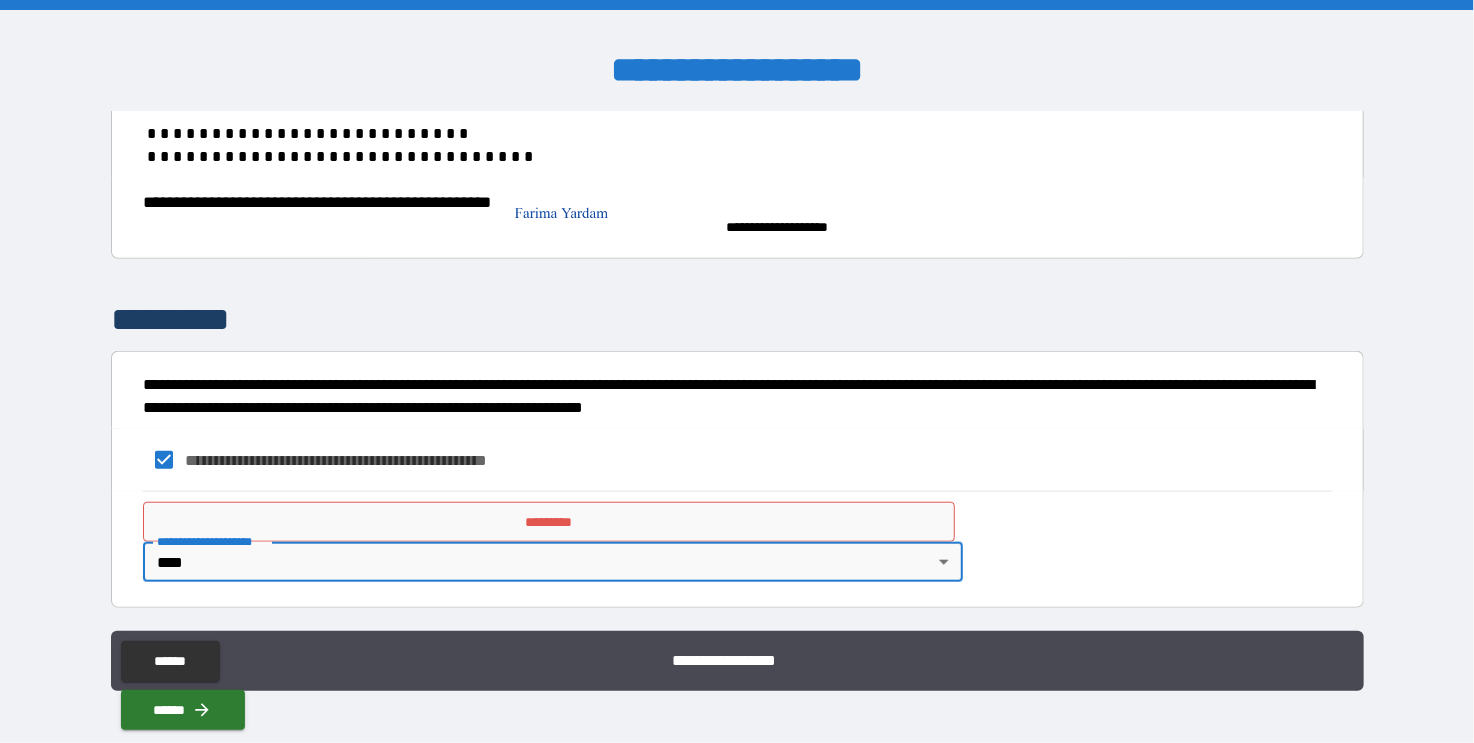 type on "****" 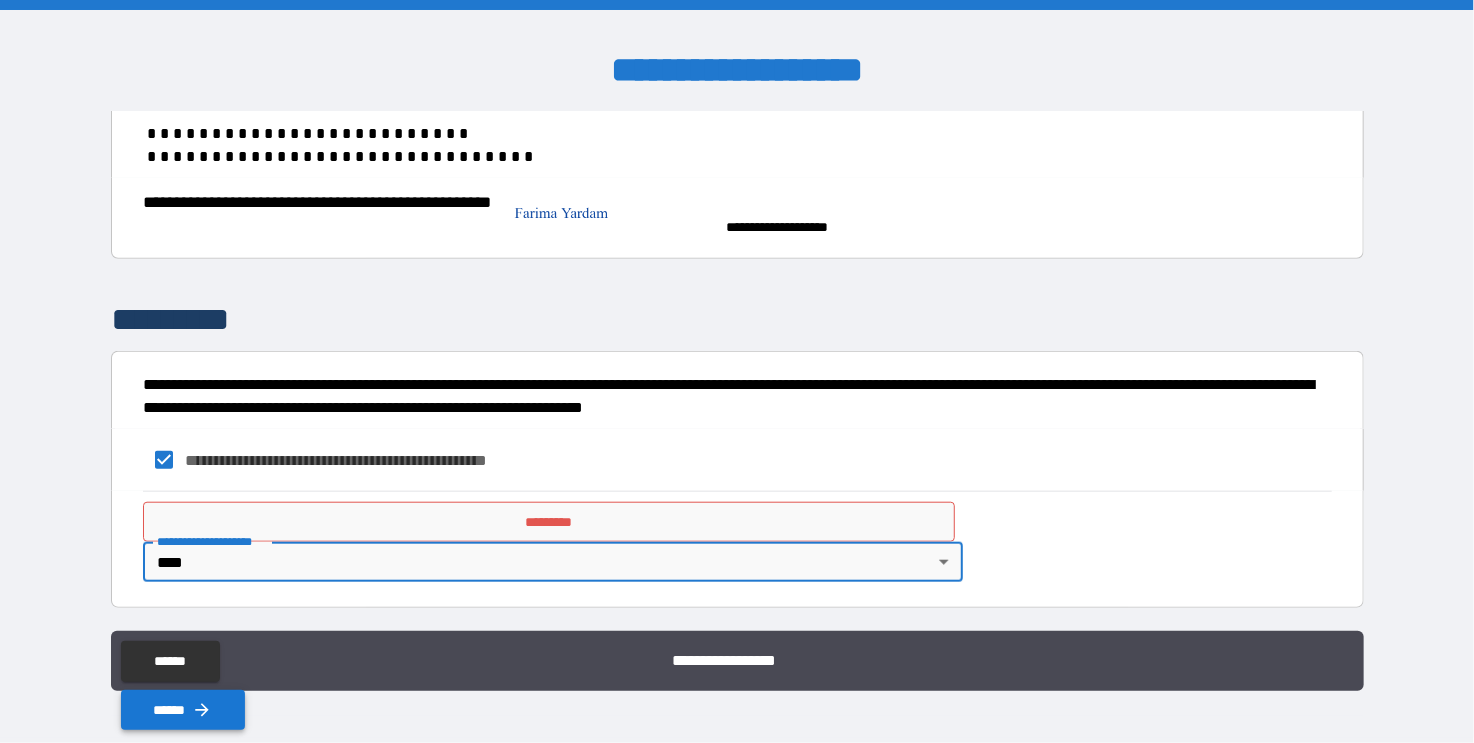 click on "******" at bounding box center (183, 710) 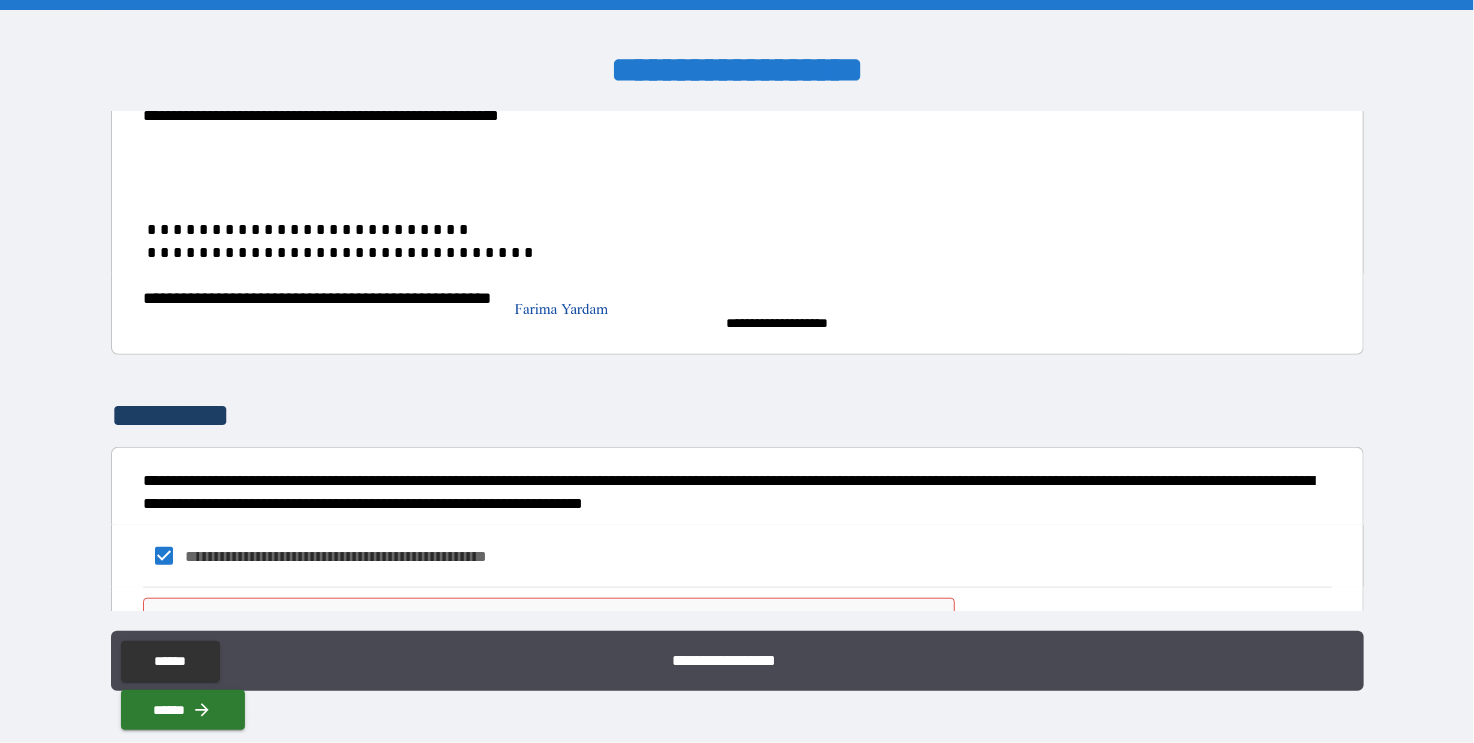 scroll, scrollTop: 728, scrollLeft: 0, axis: vertical 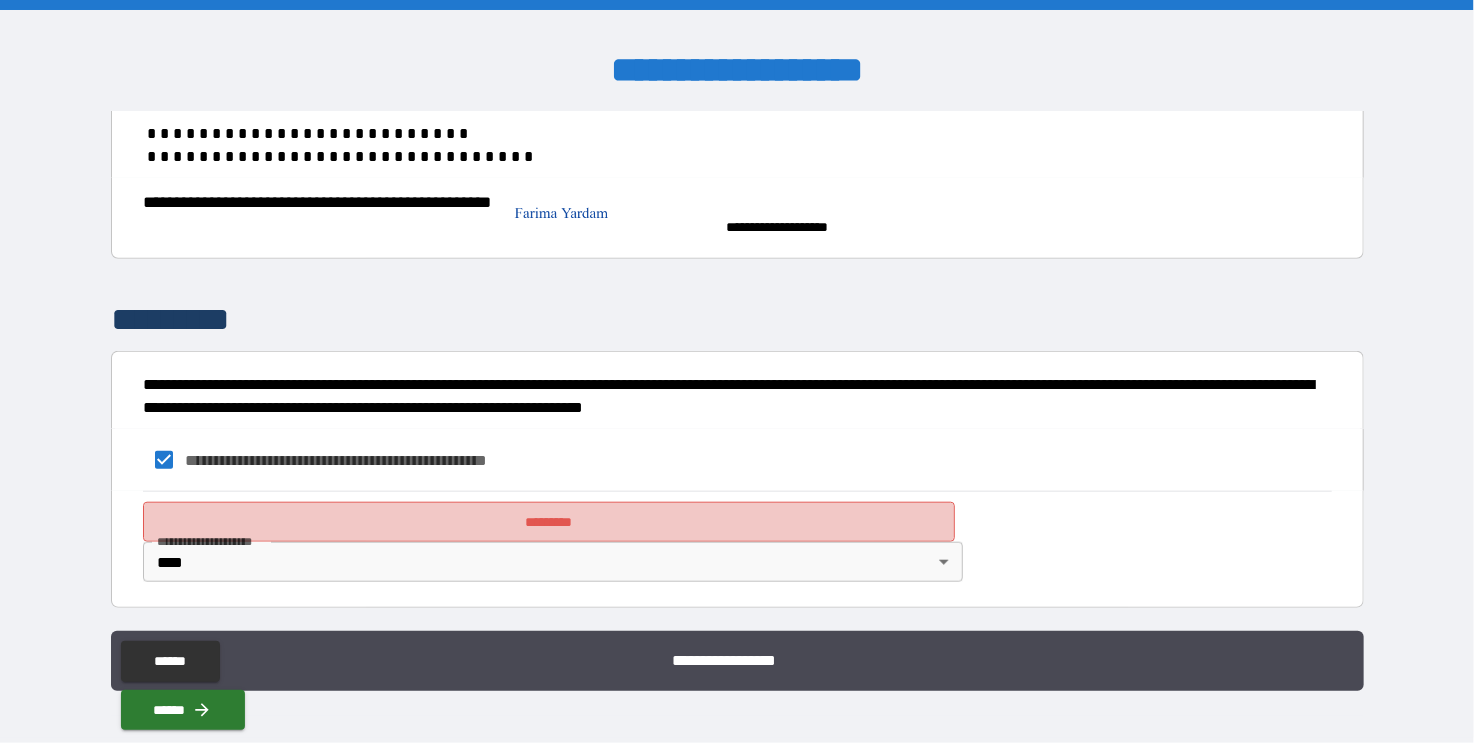 click on "*********" at bounding box center (549, 522) 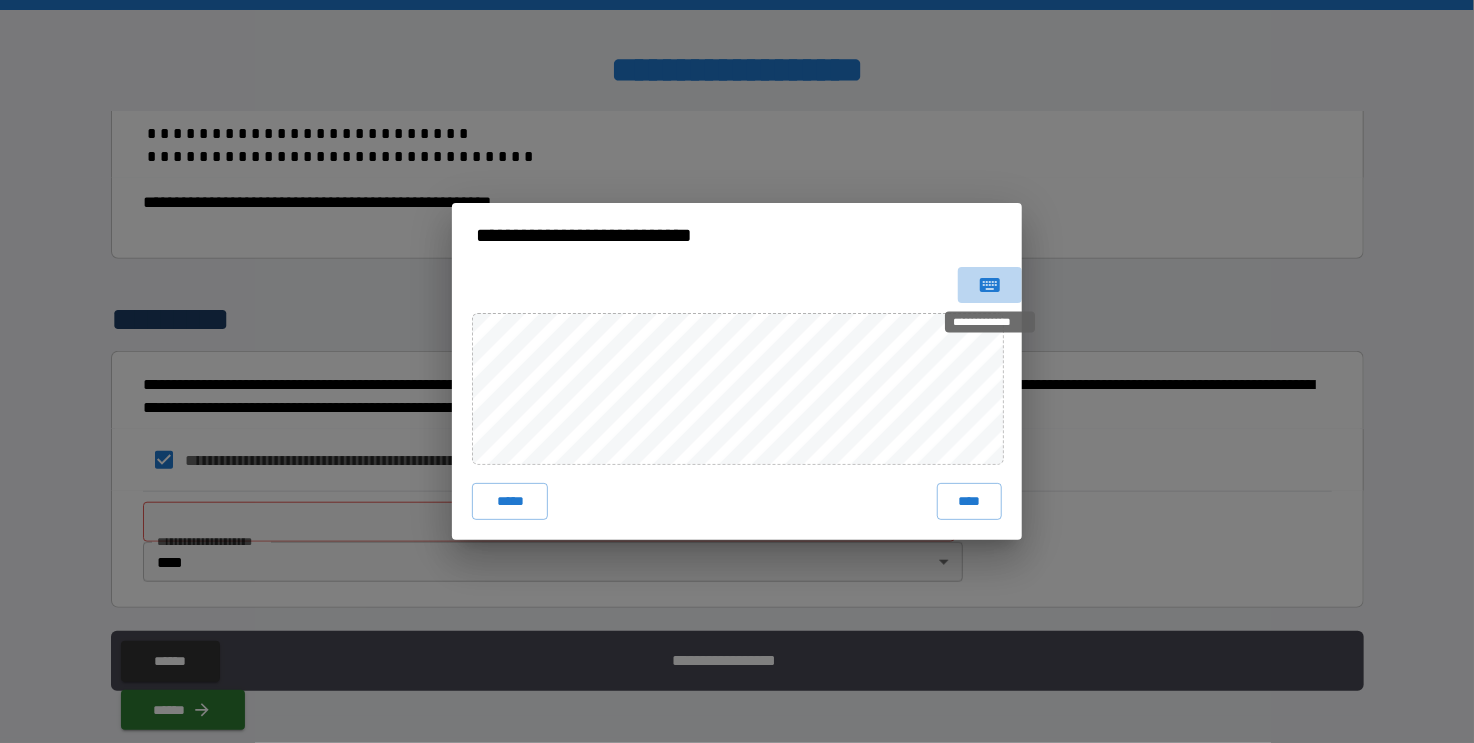 click 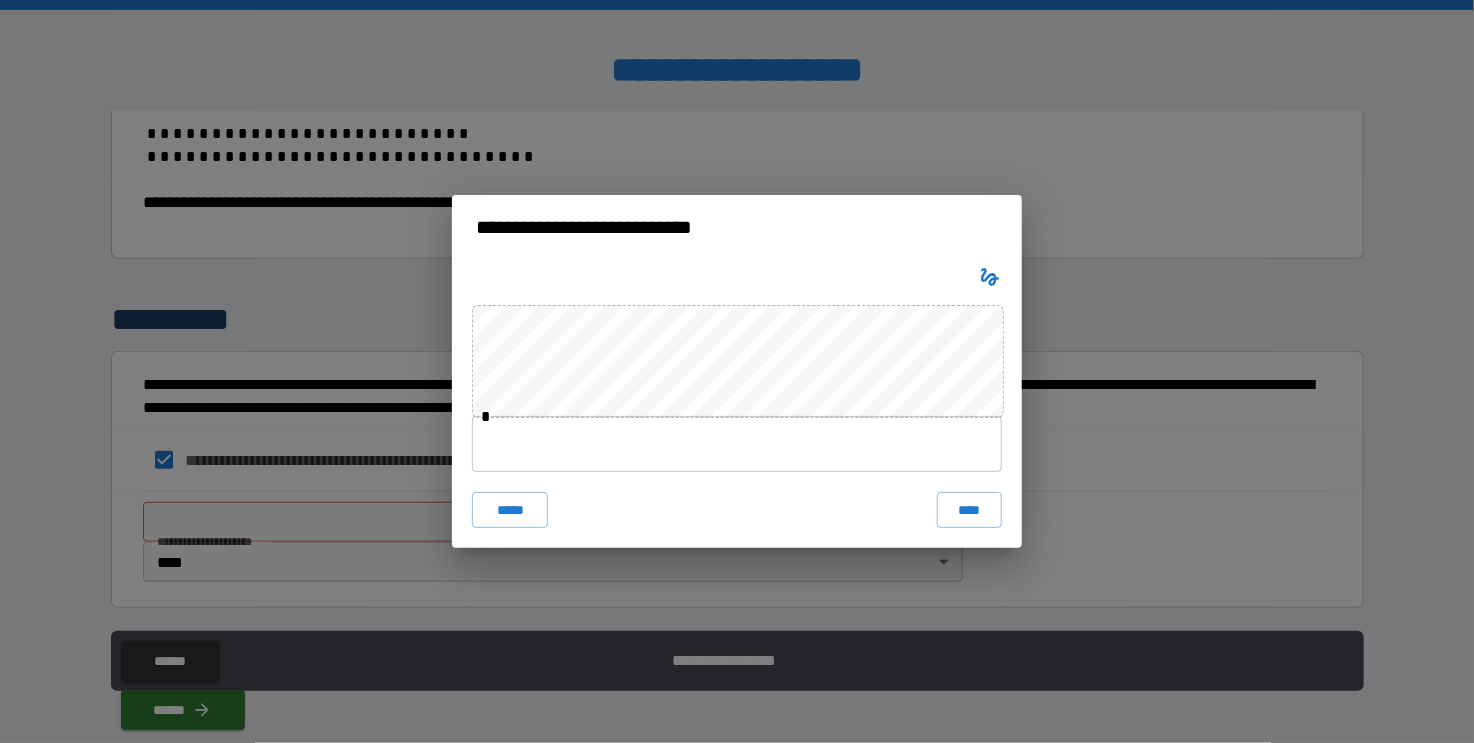 click at bounding box center [737, 444] 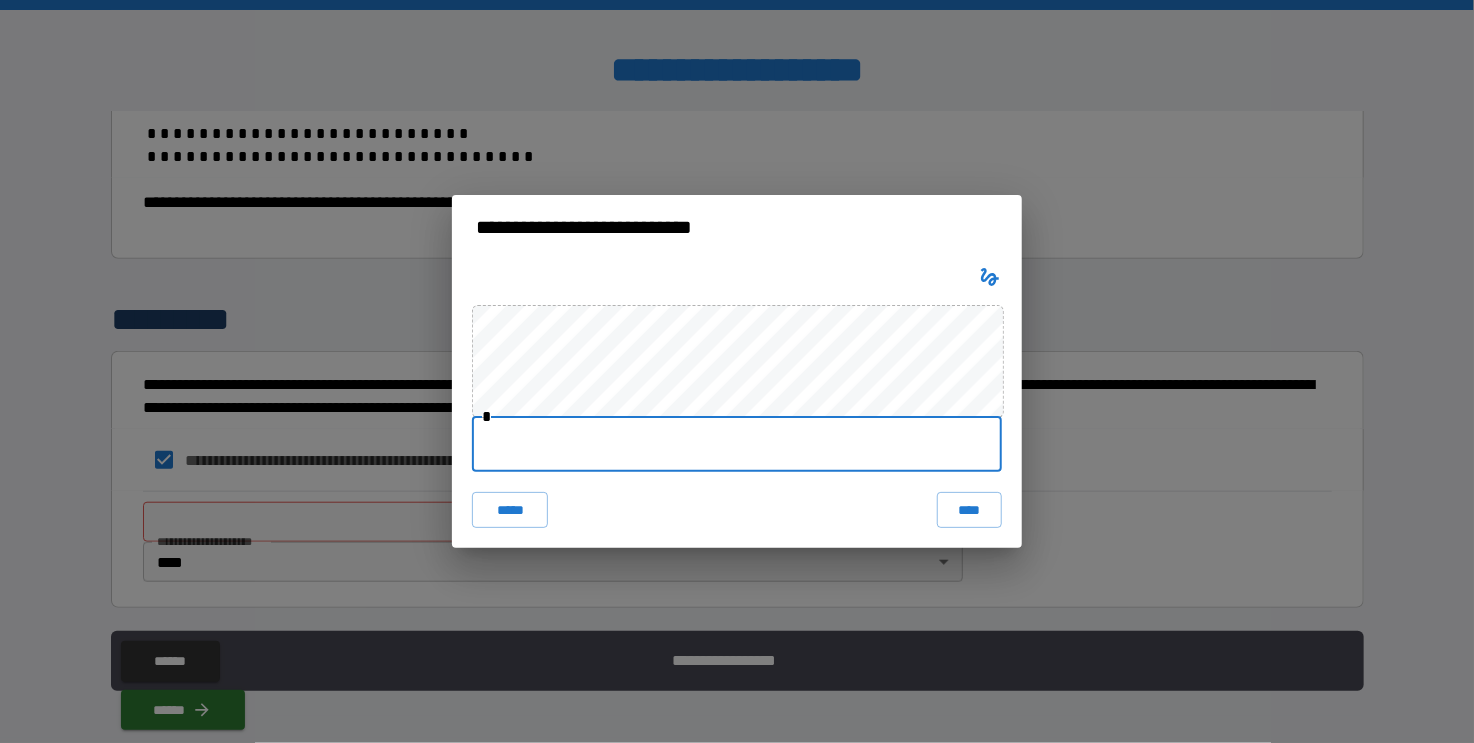 type on "**********" 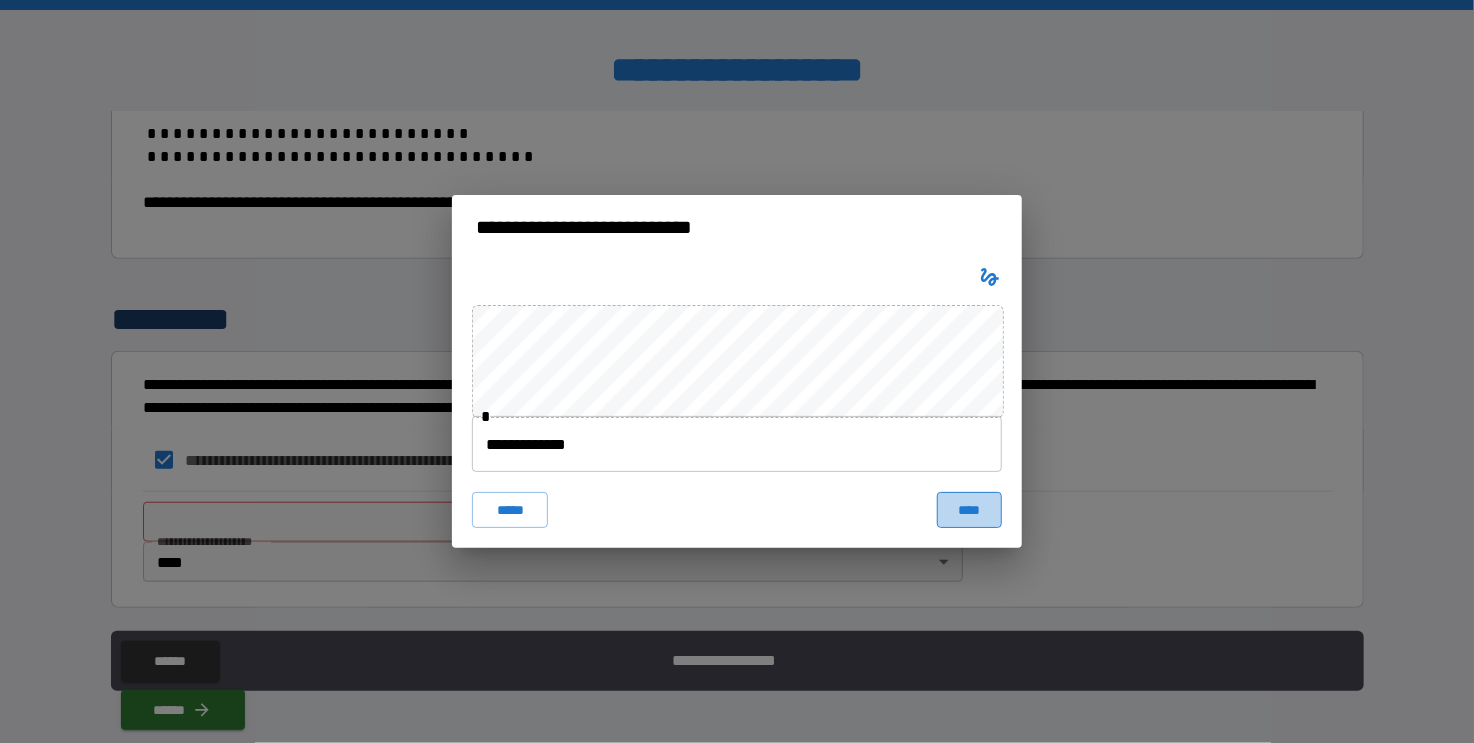 click on "****" at bounding box center [969, 510] 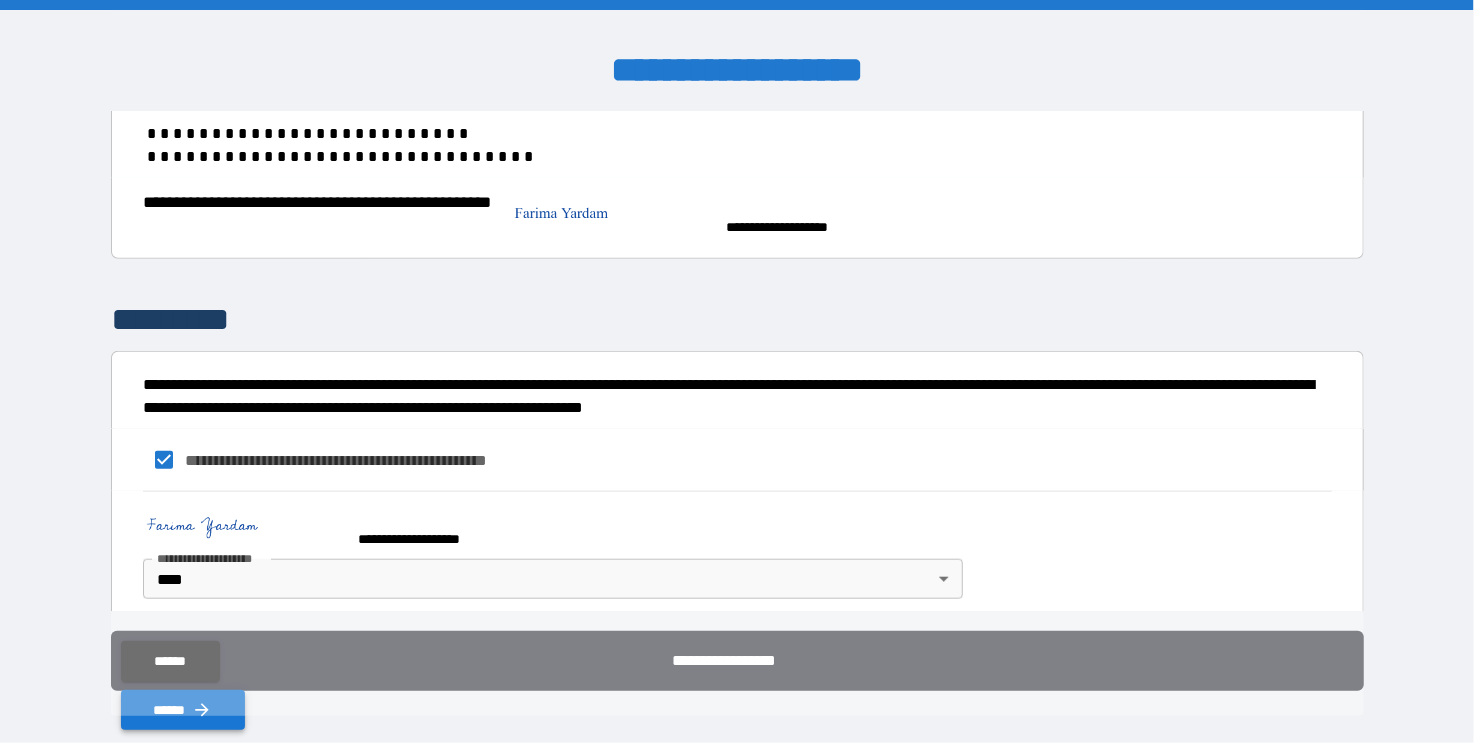 click on "******" at bounding box center [183, 710] 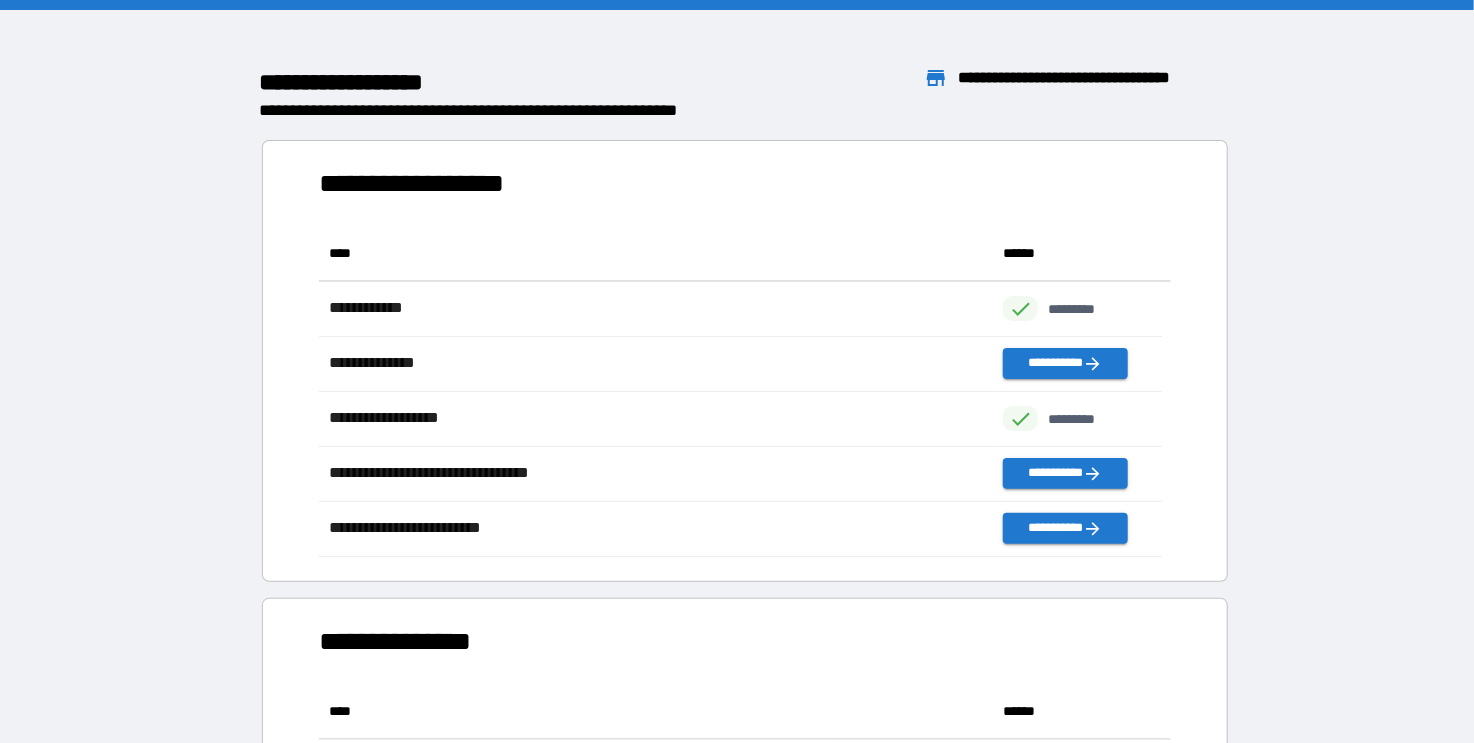scroll, scrollTop: 16, scrollLeft: 16, axis: both 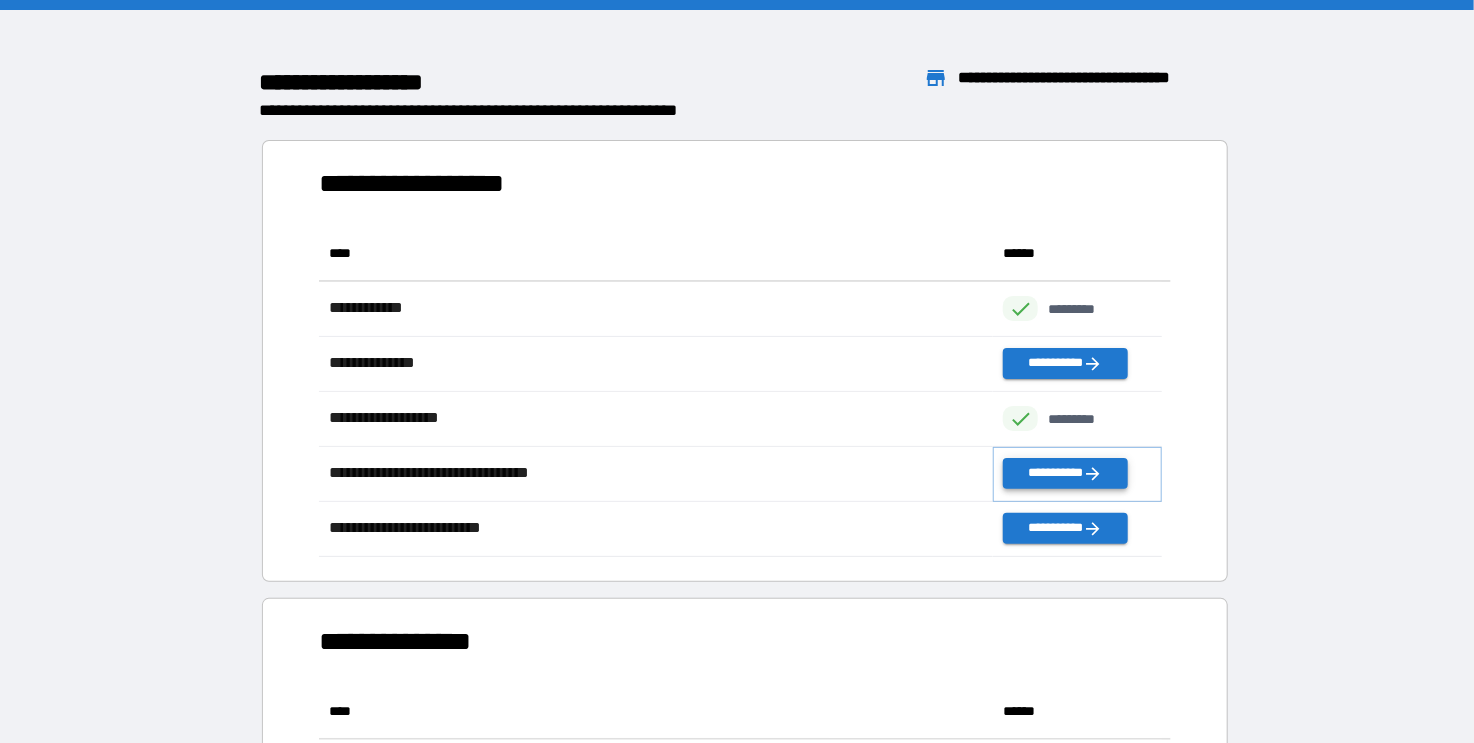 click on "**********" at bounding box center [1065, 473] 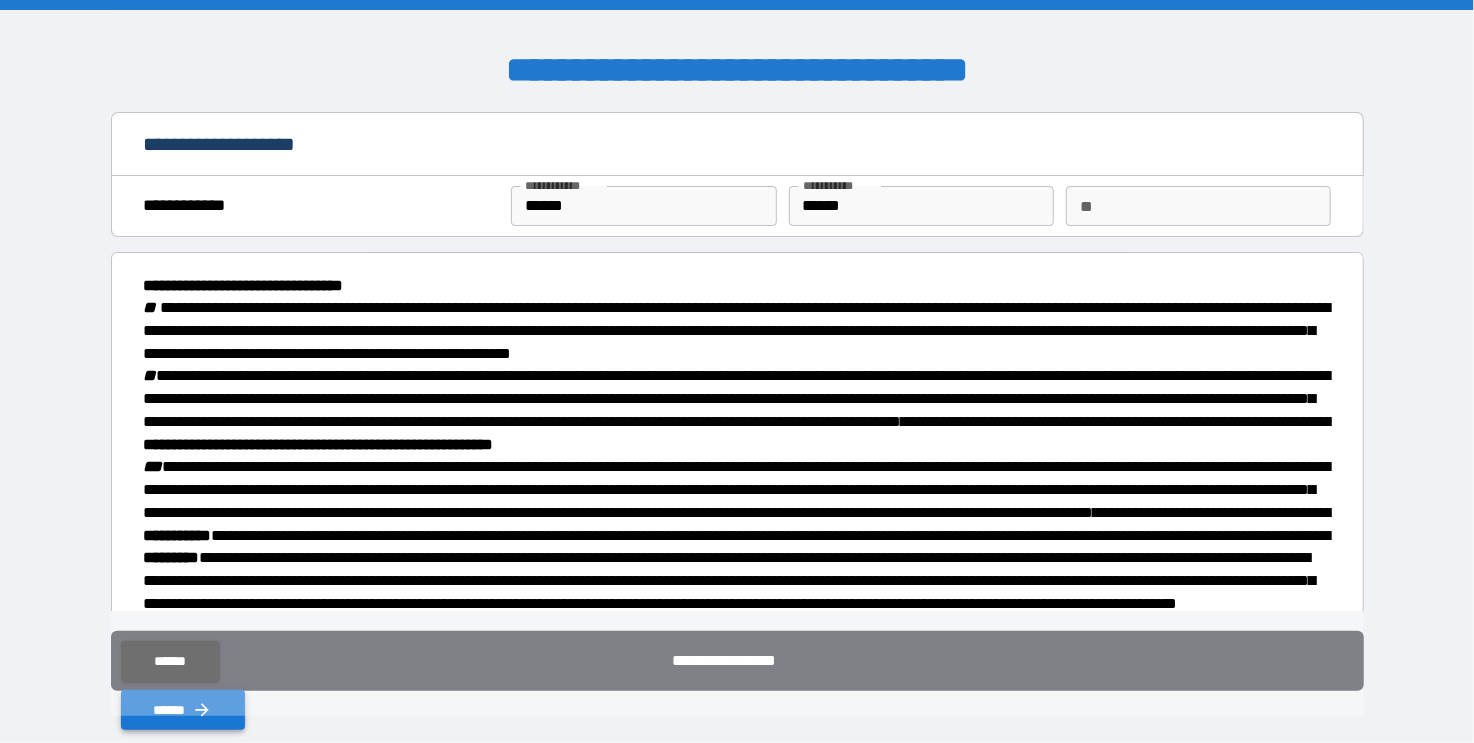 click 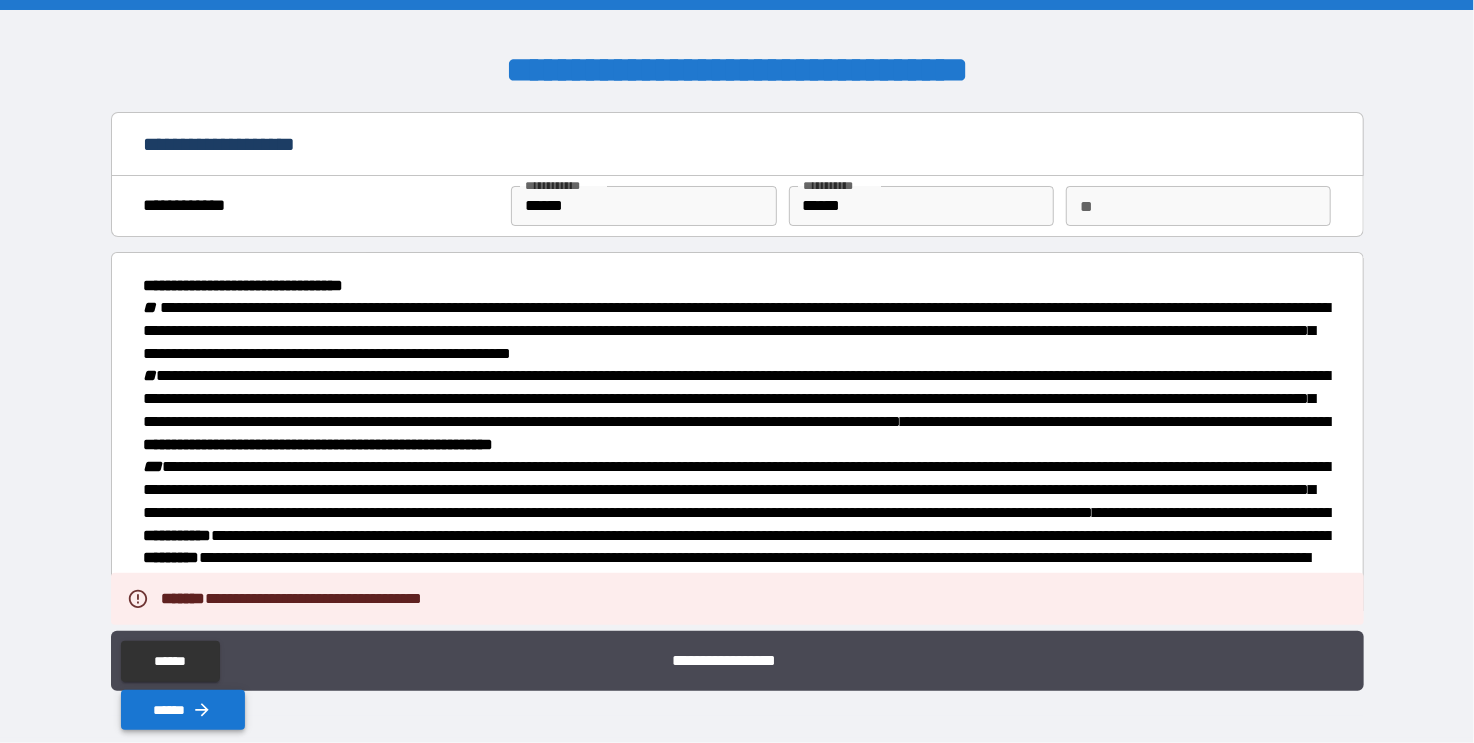 type on "*" 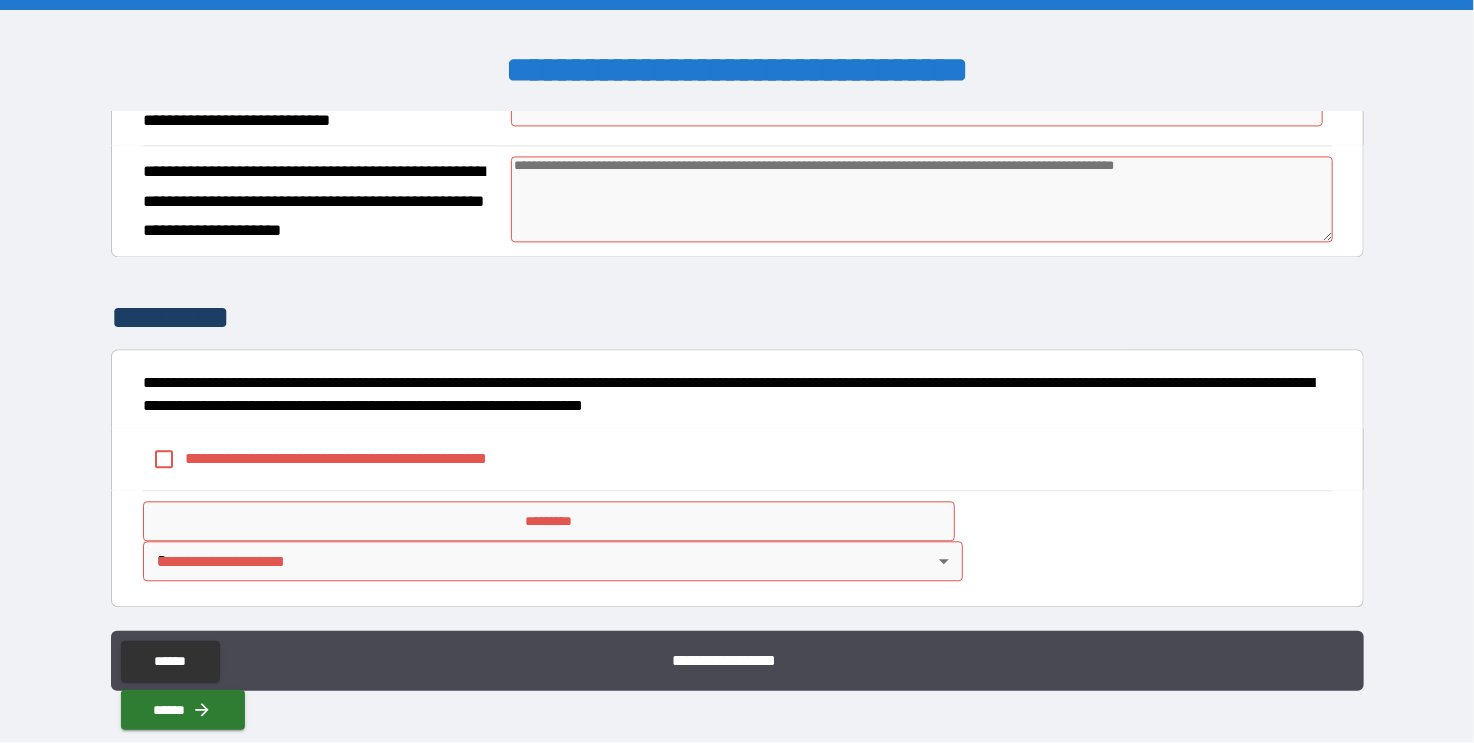 scroll, scrollTop: 2451, scrollLeft: 0, axis: vertical 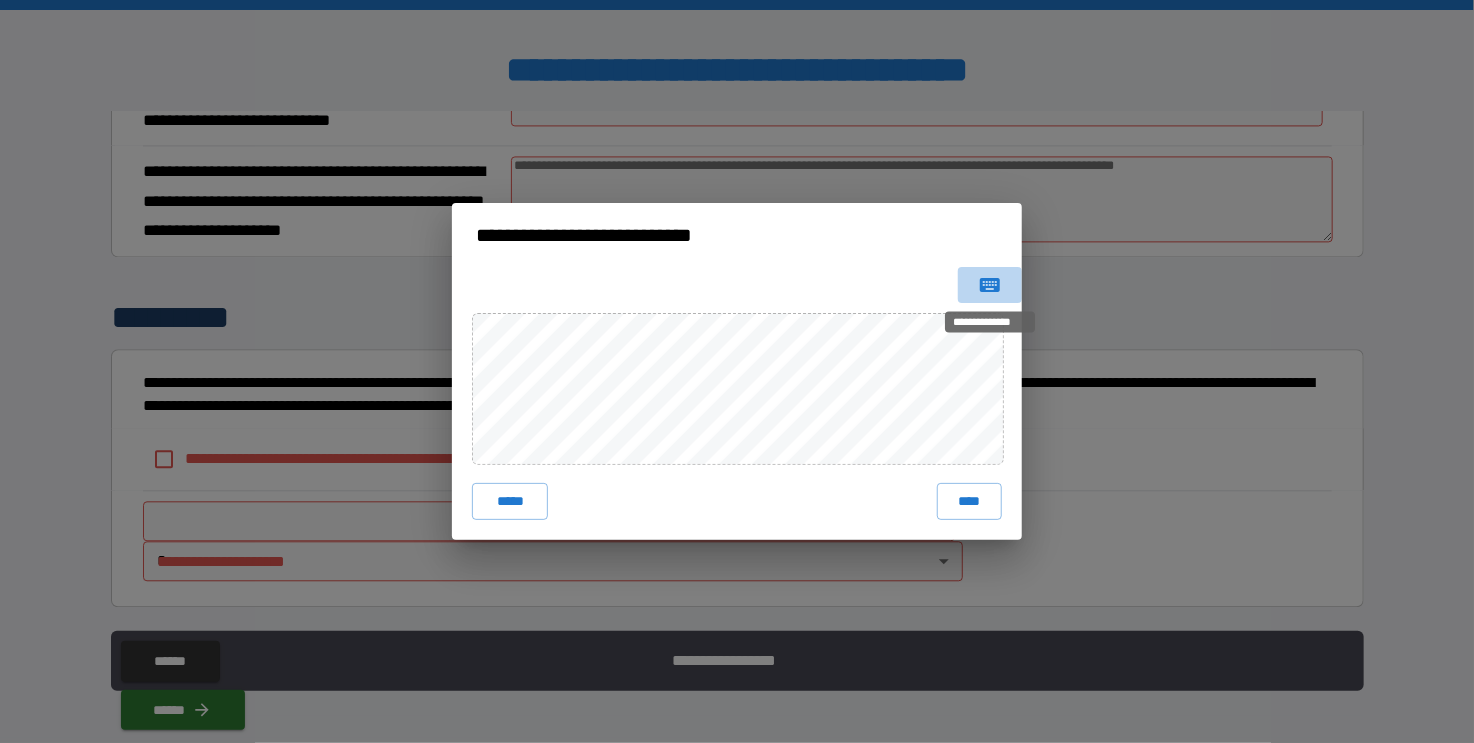 click 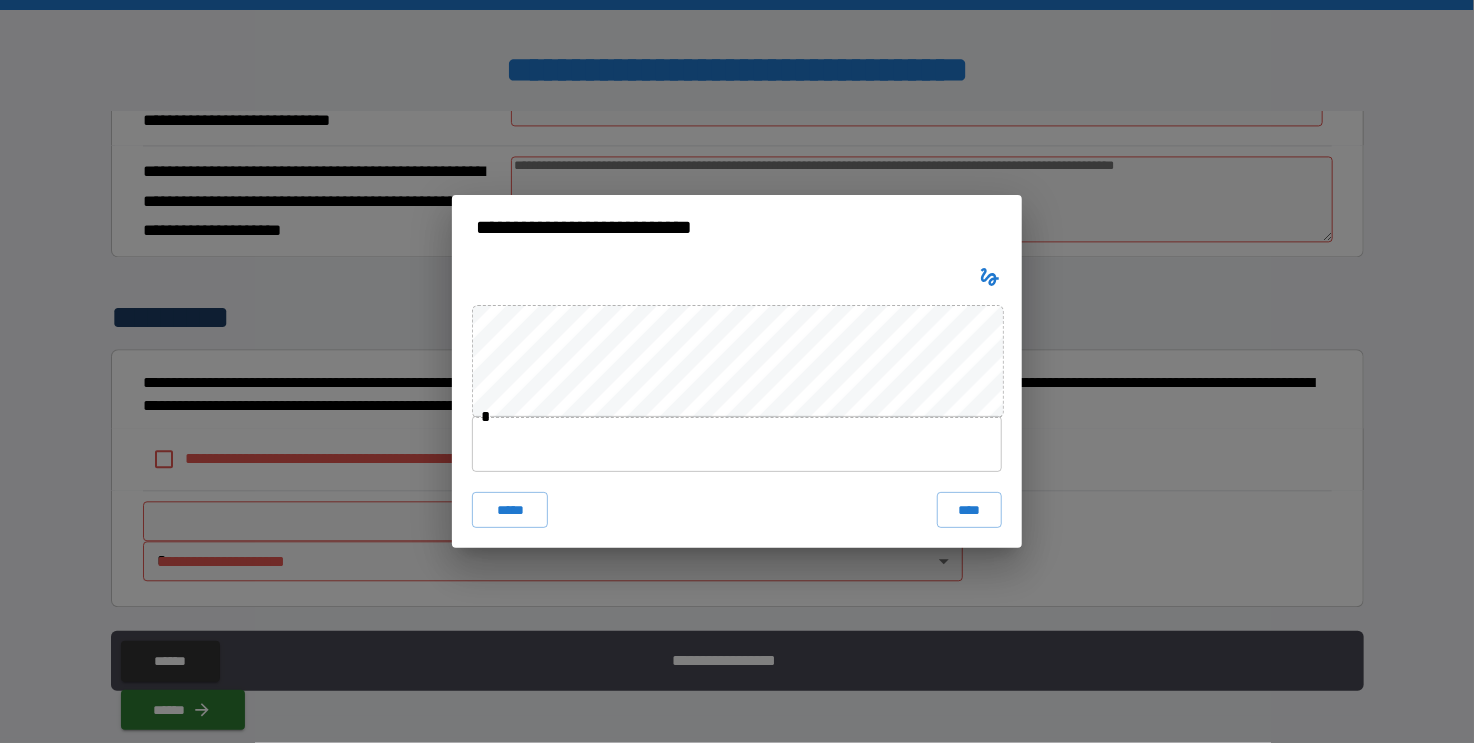 click on "* ***** ****" at bounding box center (737, 404) 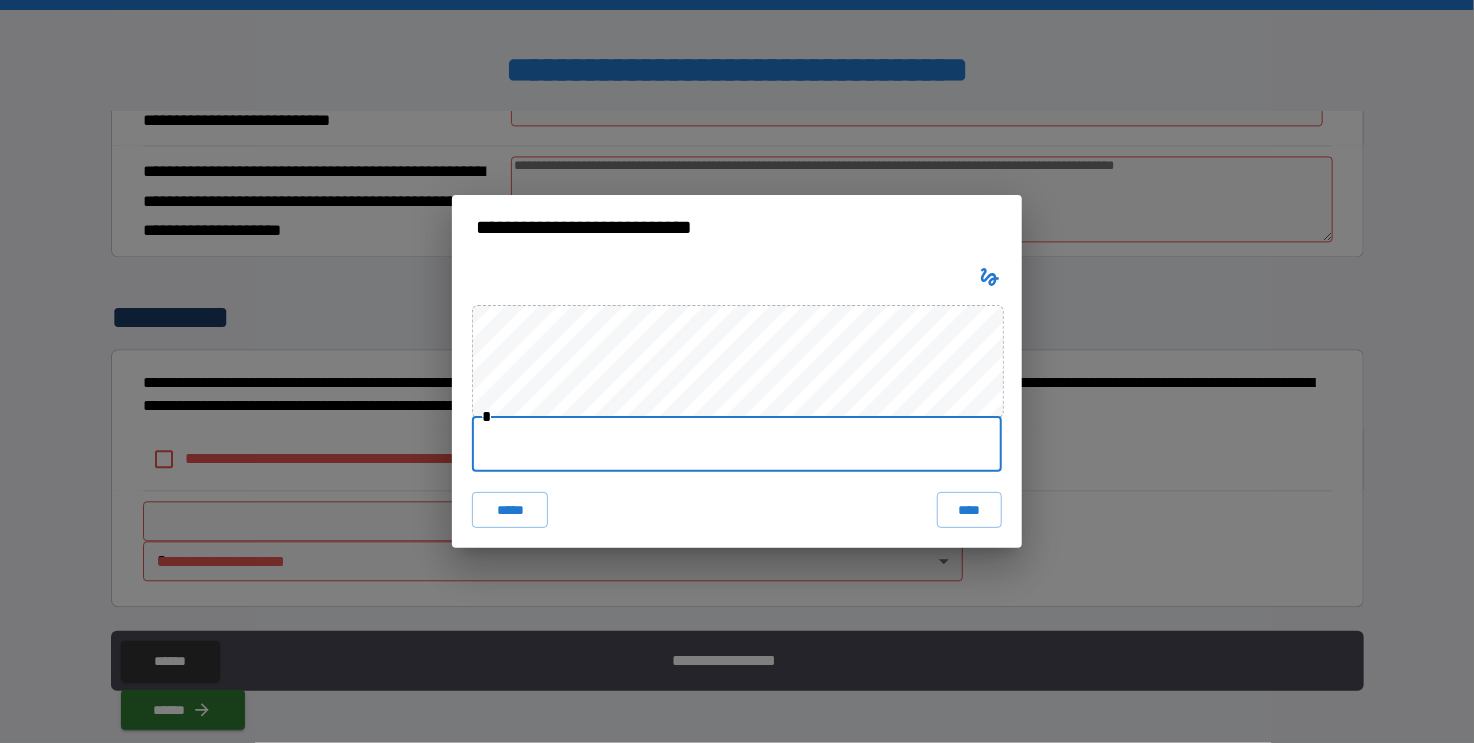 click at bounding box center (737, 444) 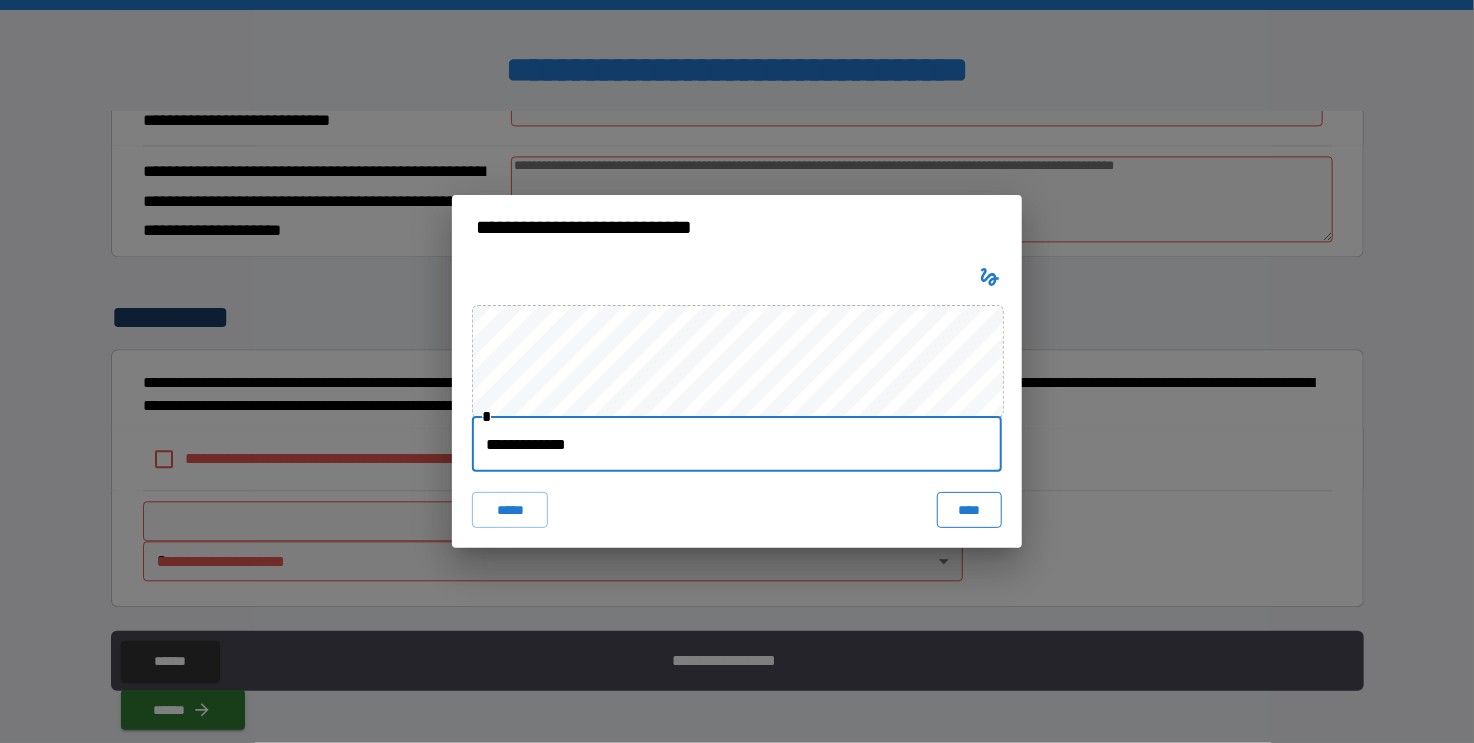 click on "****" at bounding box center [969, 510] 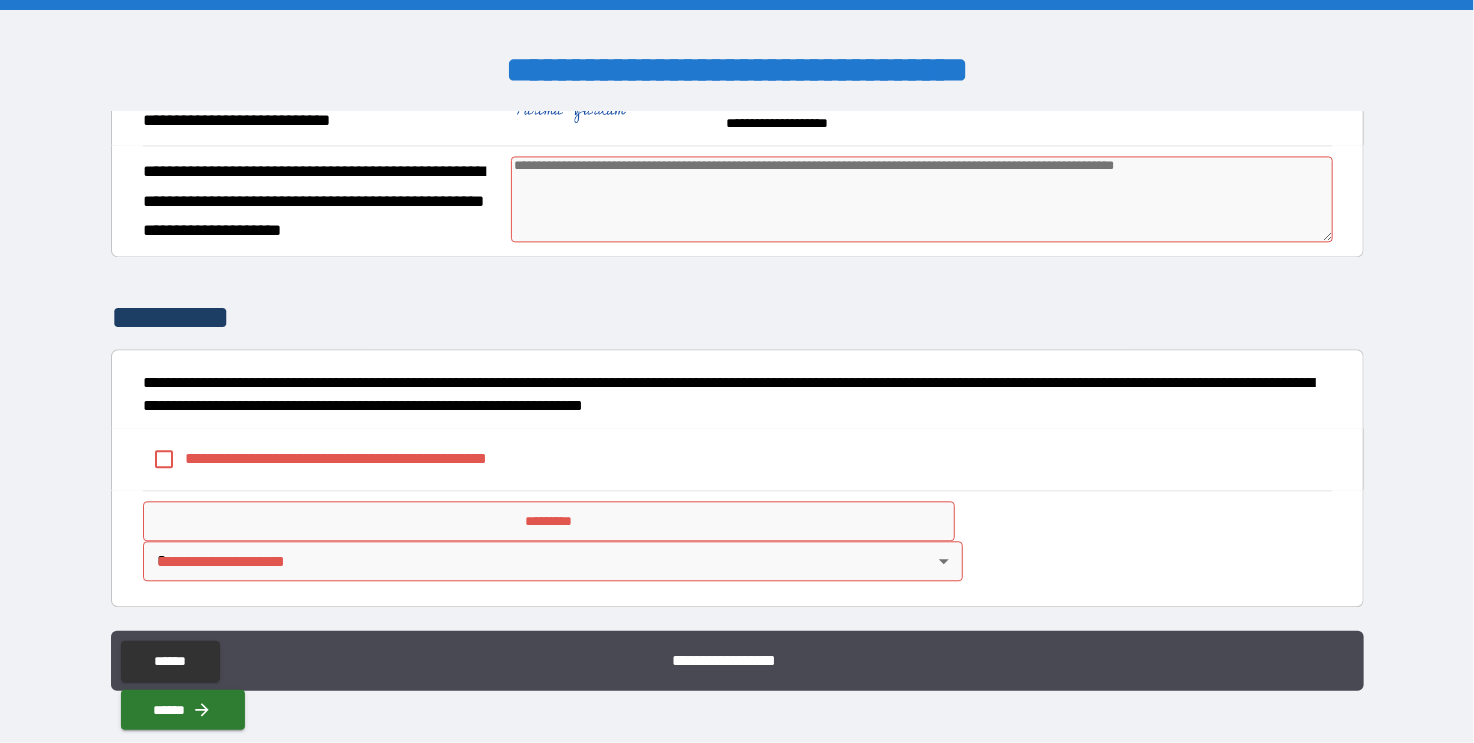 type on "*" 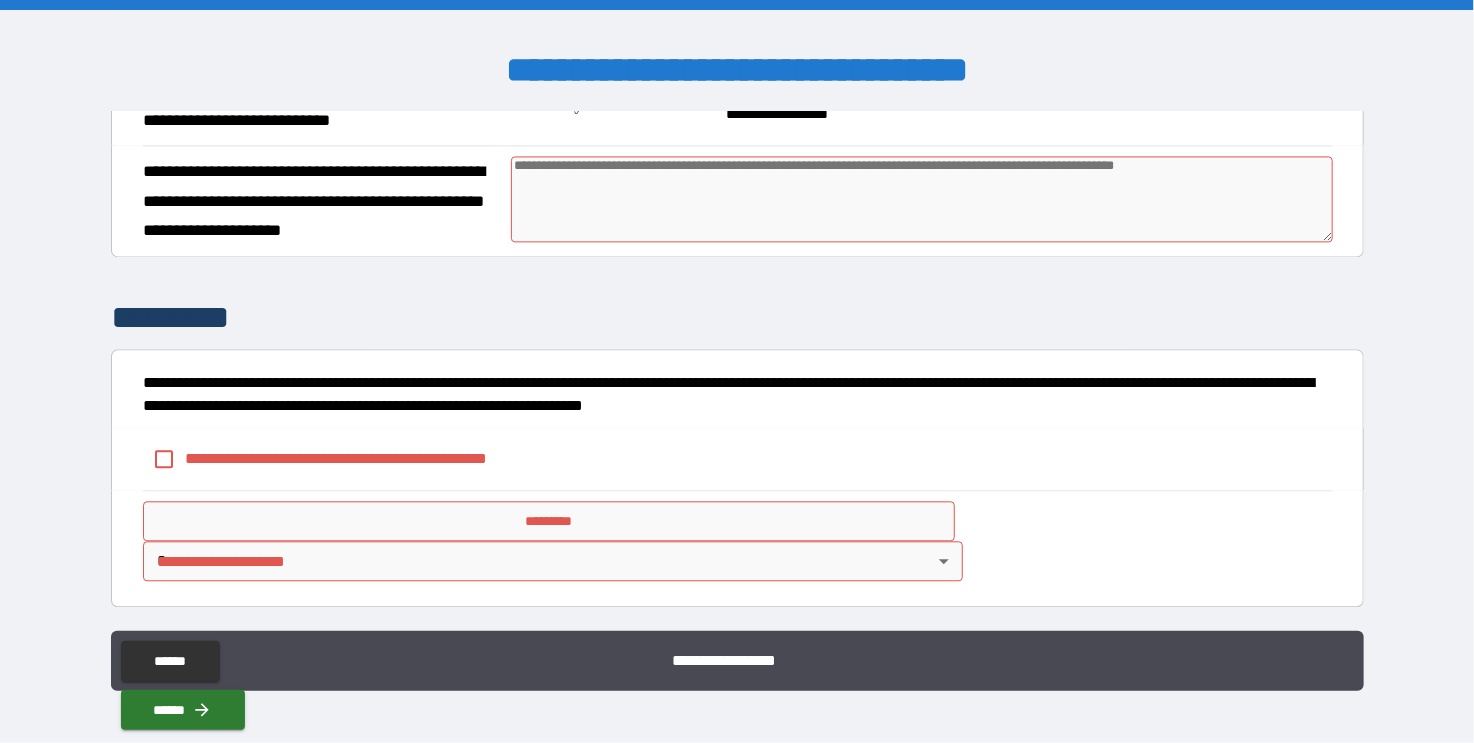 click at bounding box center [921, 199] 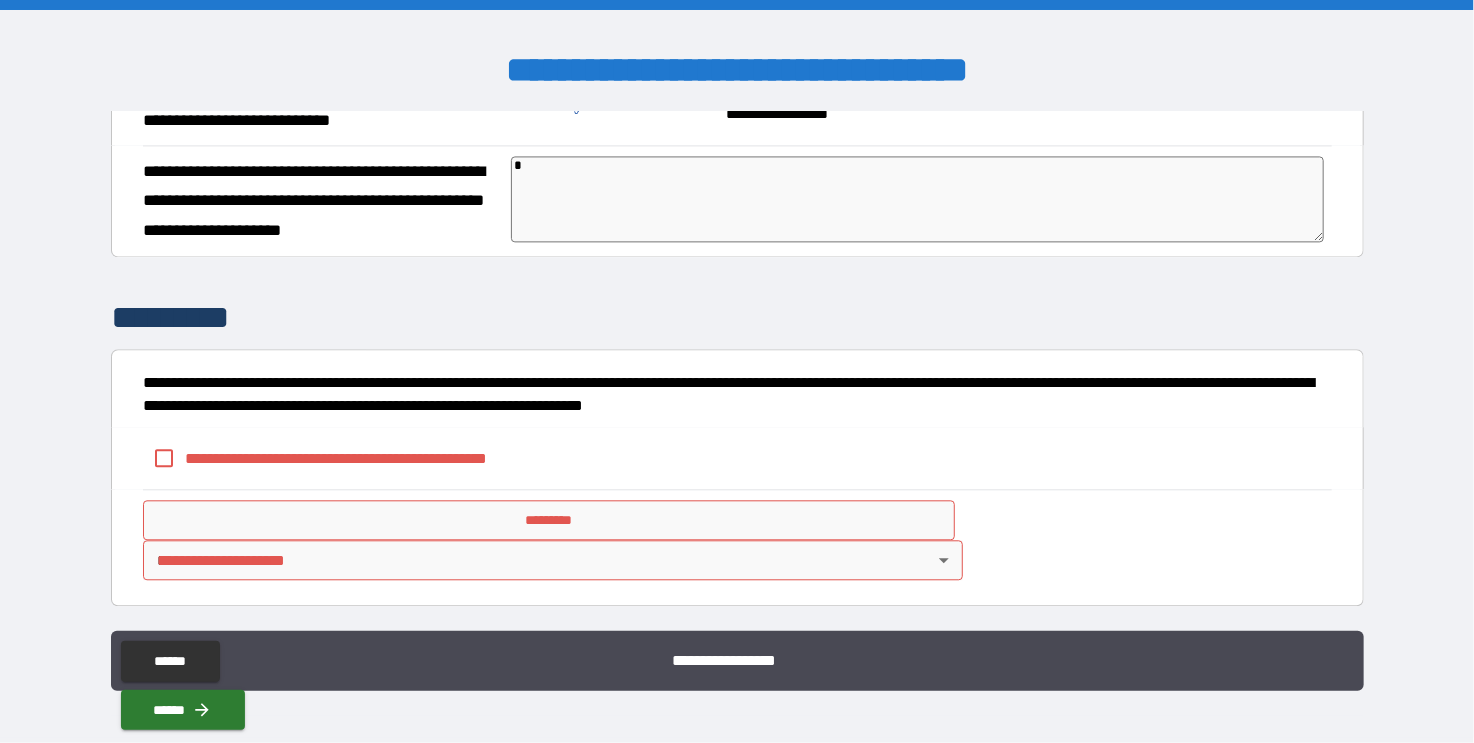 type on "*" 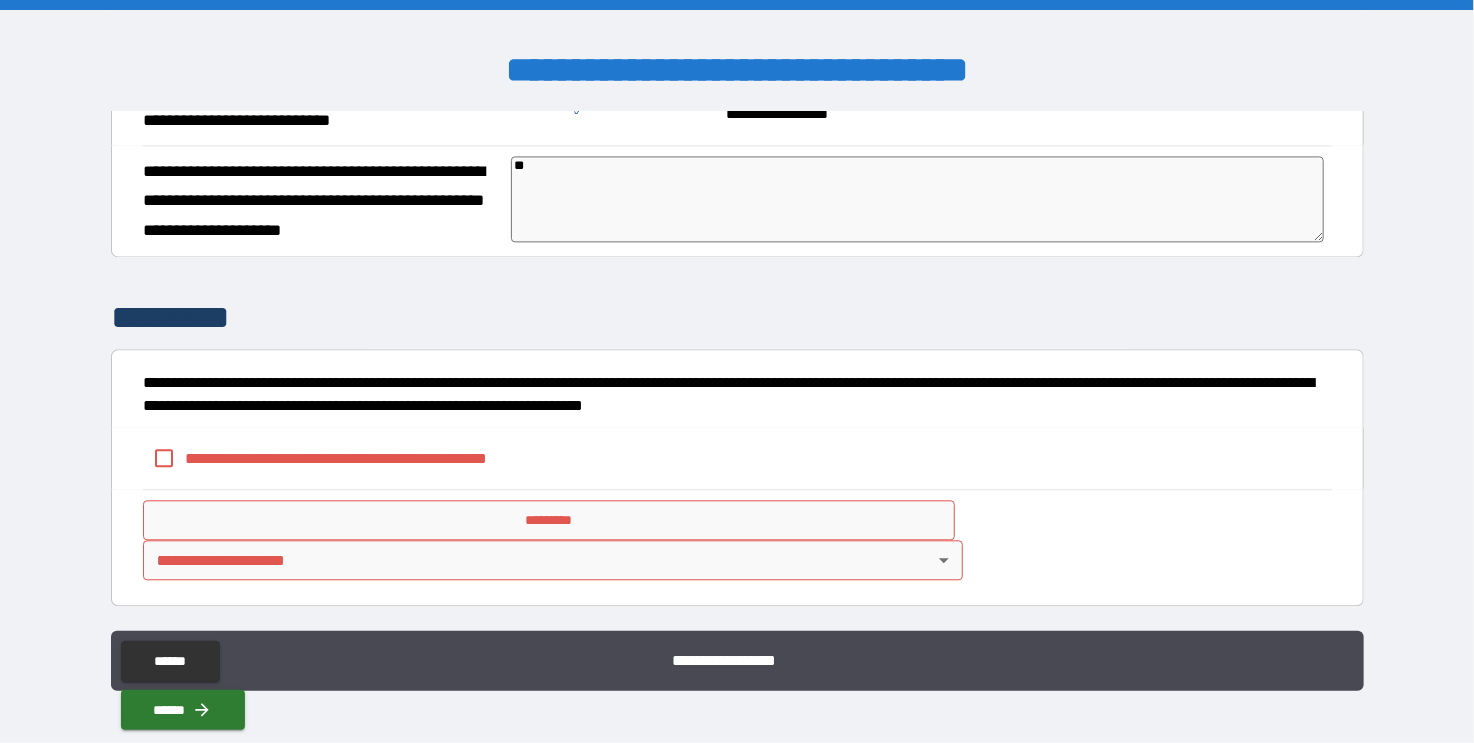 type on "***" 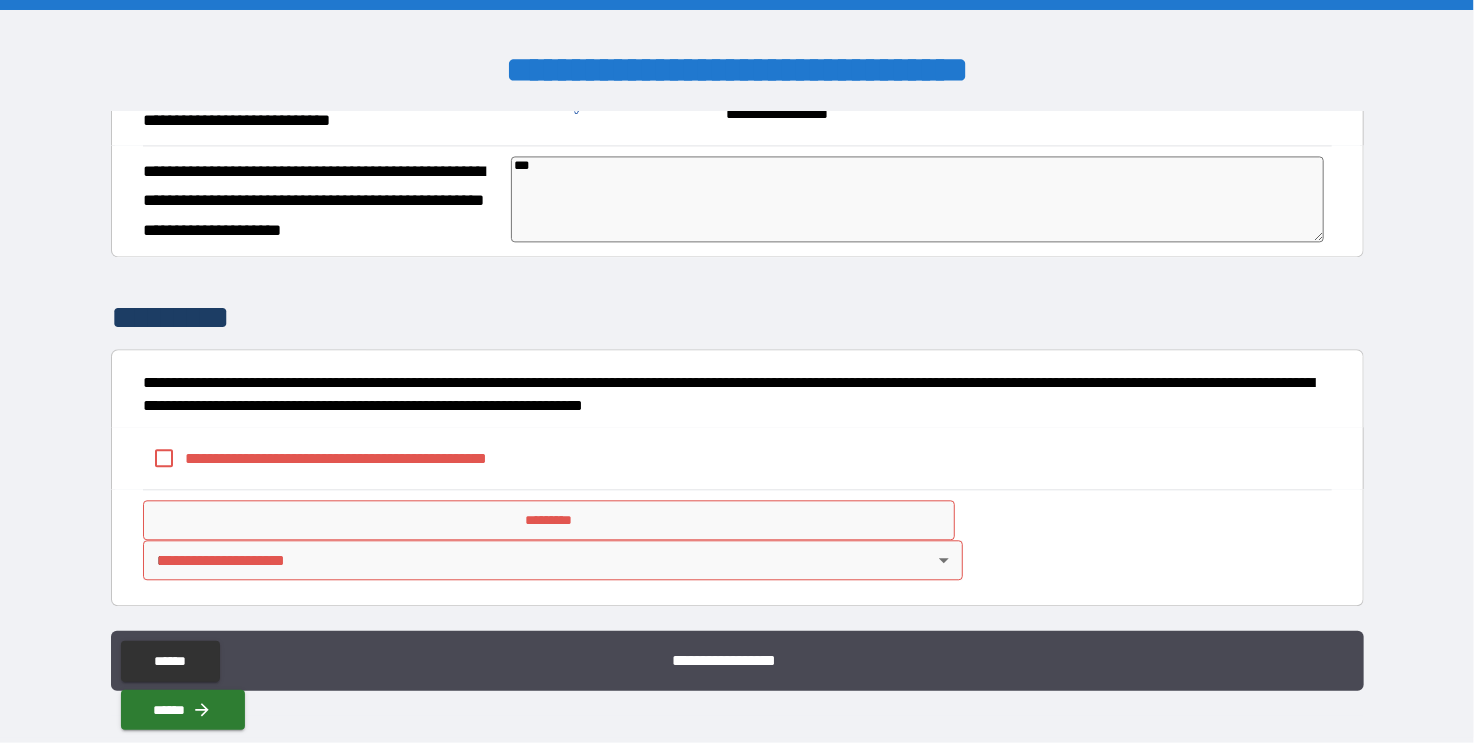 type on "*" 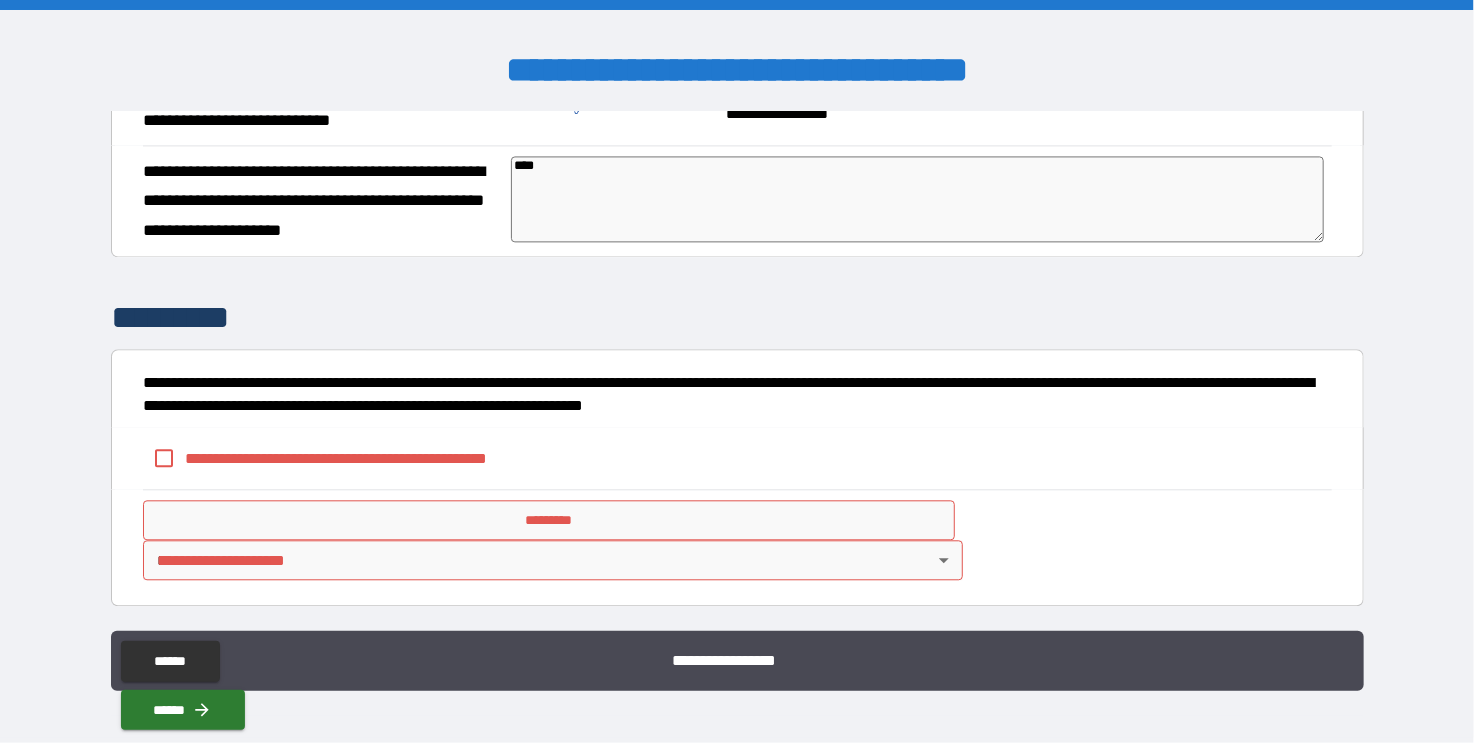 type on "*****" 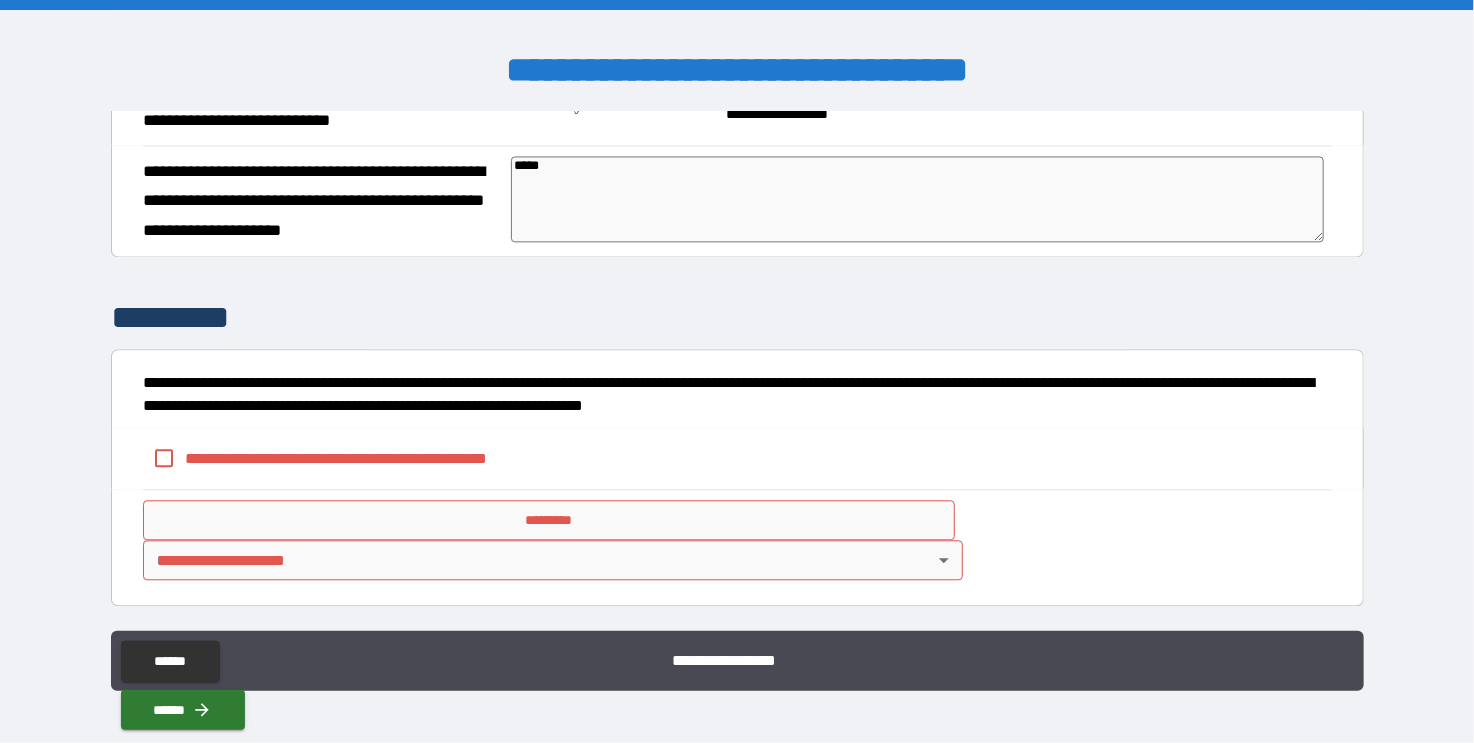 type on "*" 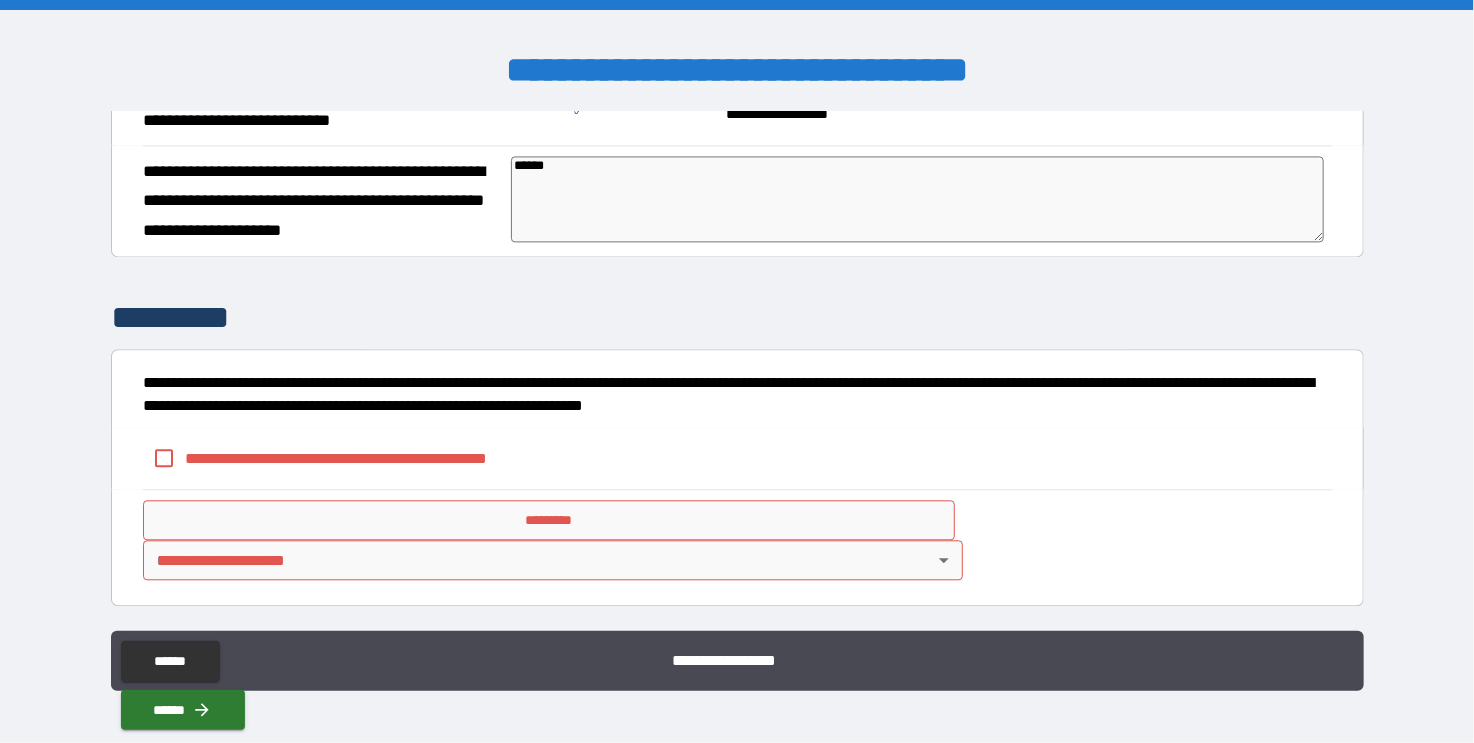 type on "*" 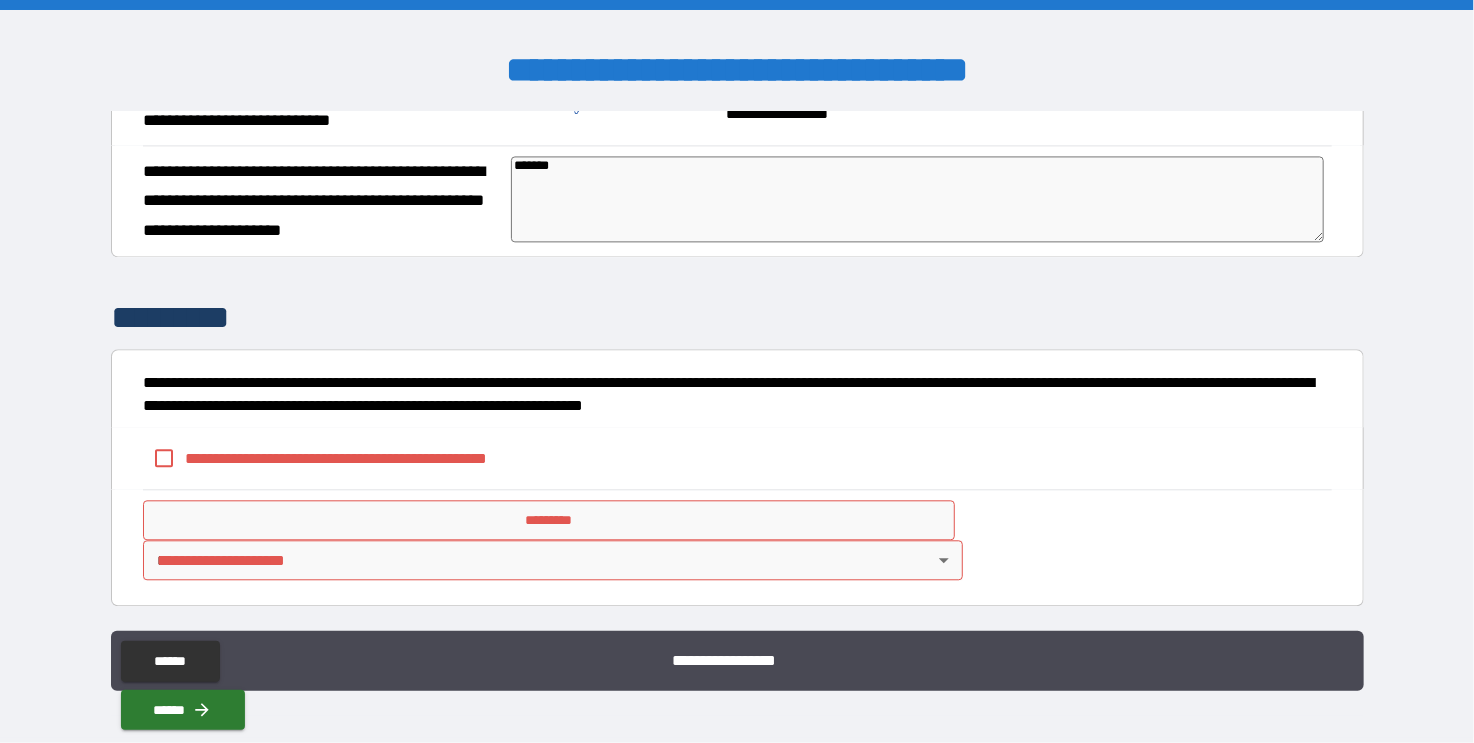 type on "********" 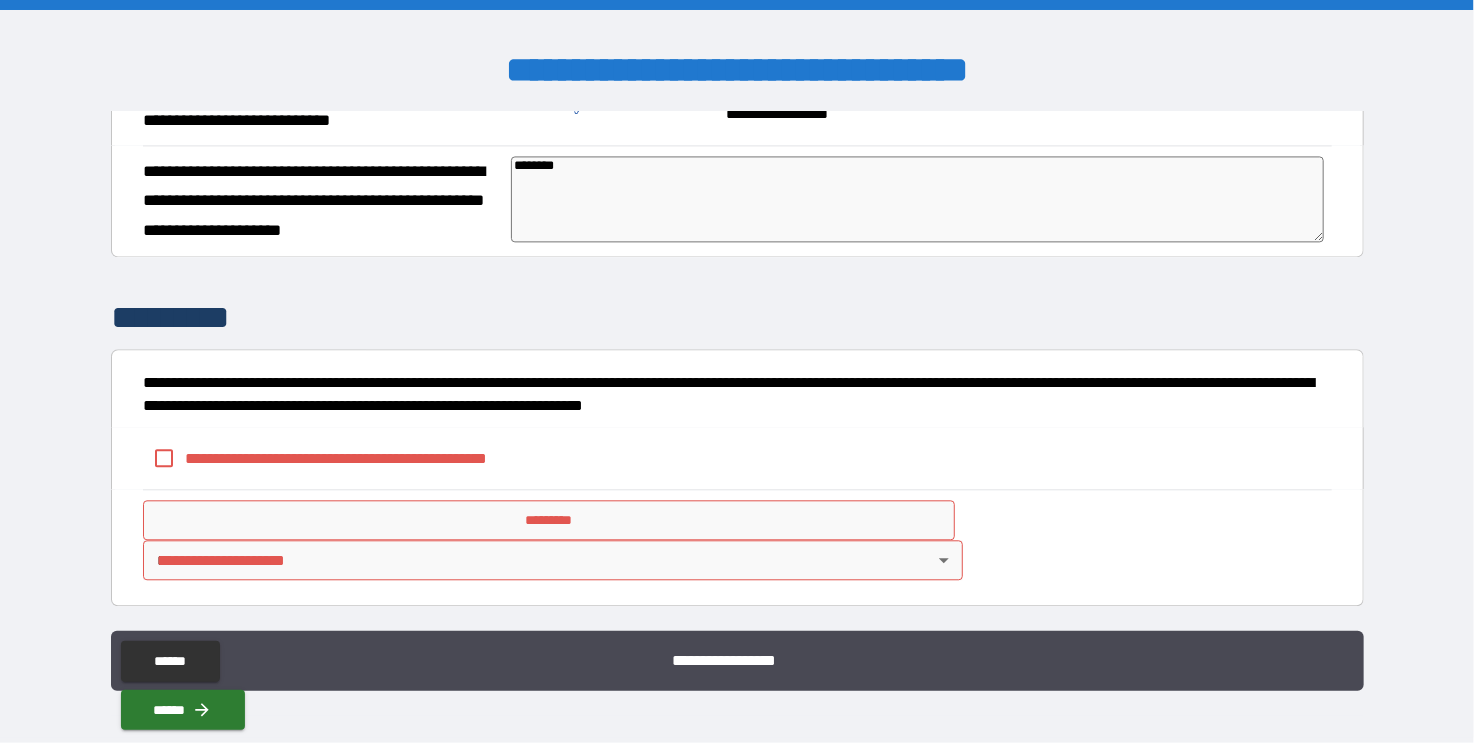 type on "*" 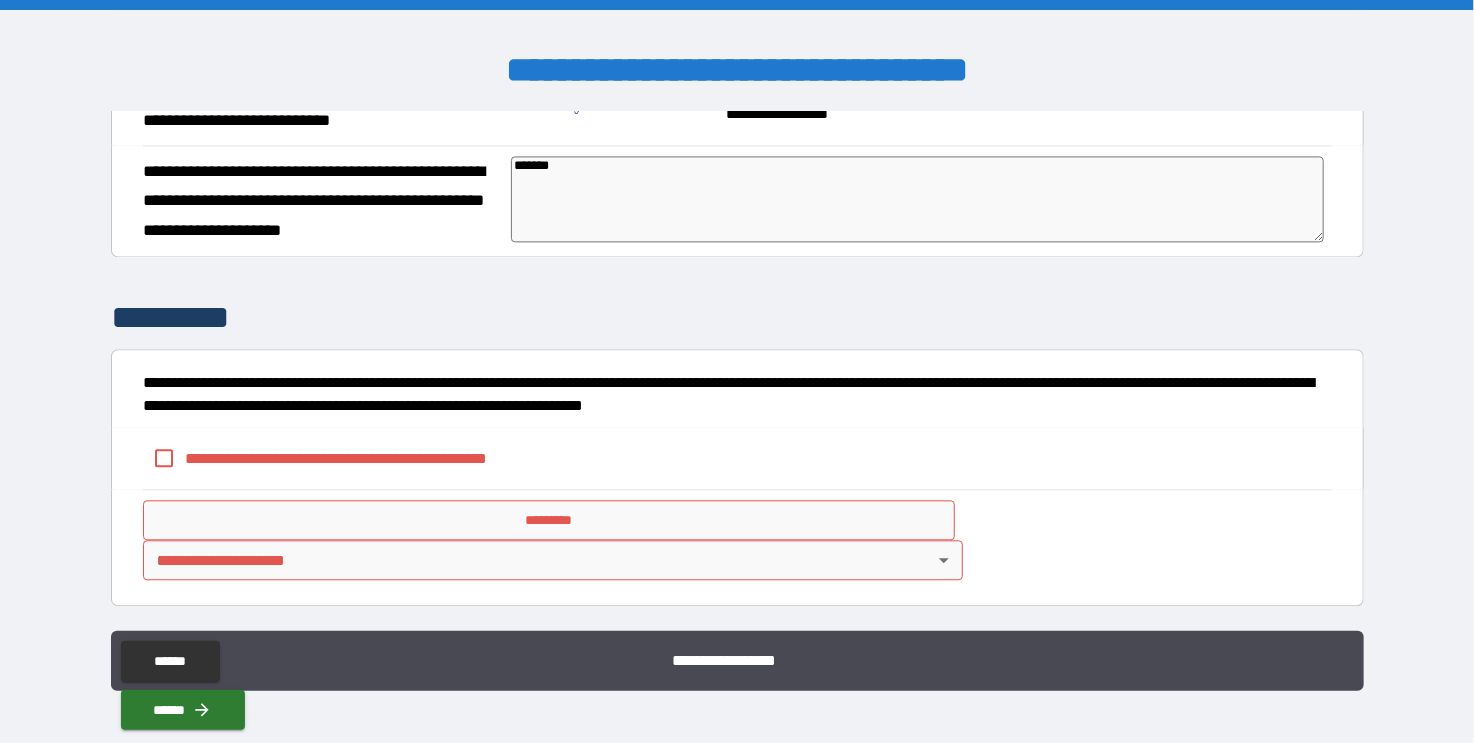 type on "*" 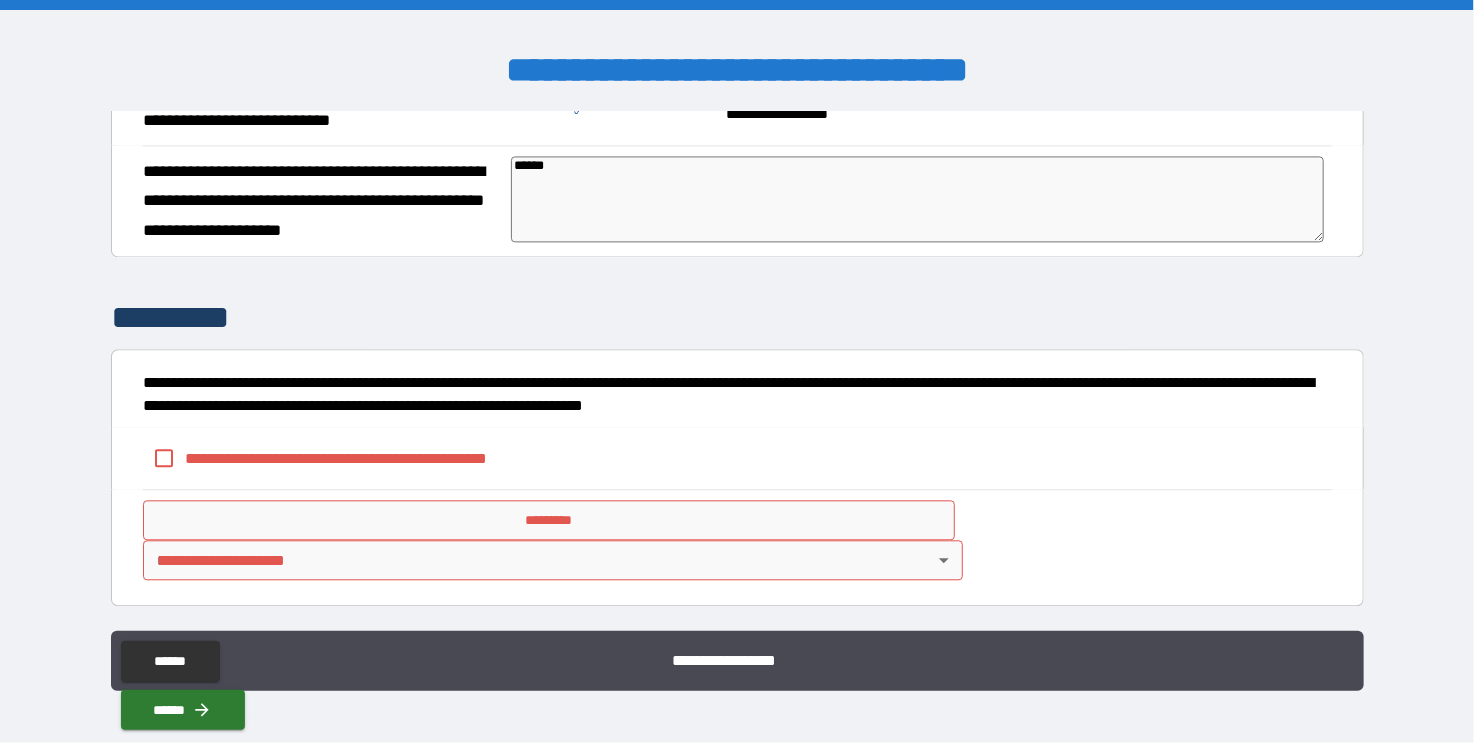 type on "*****" 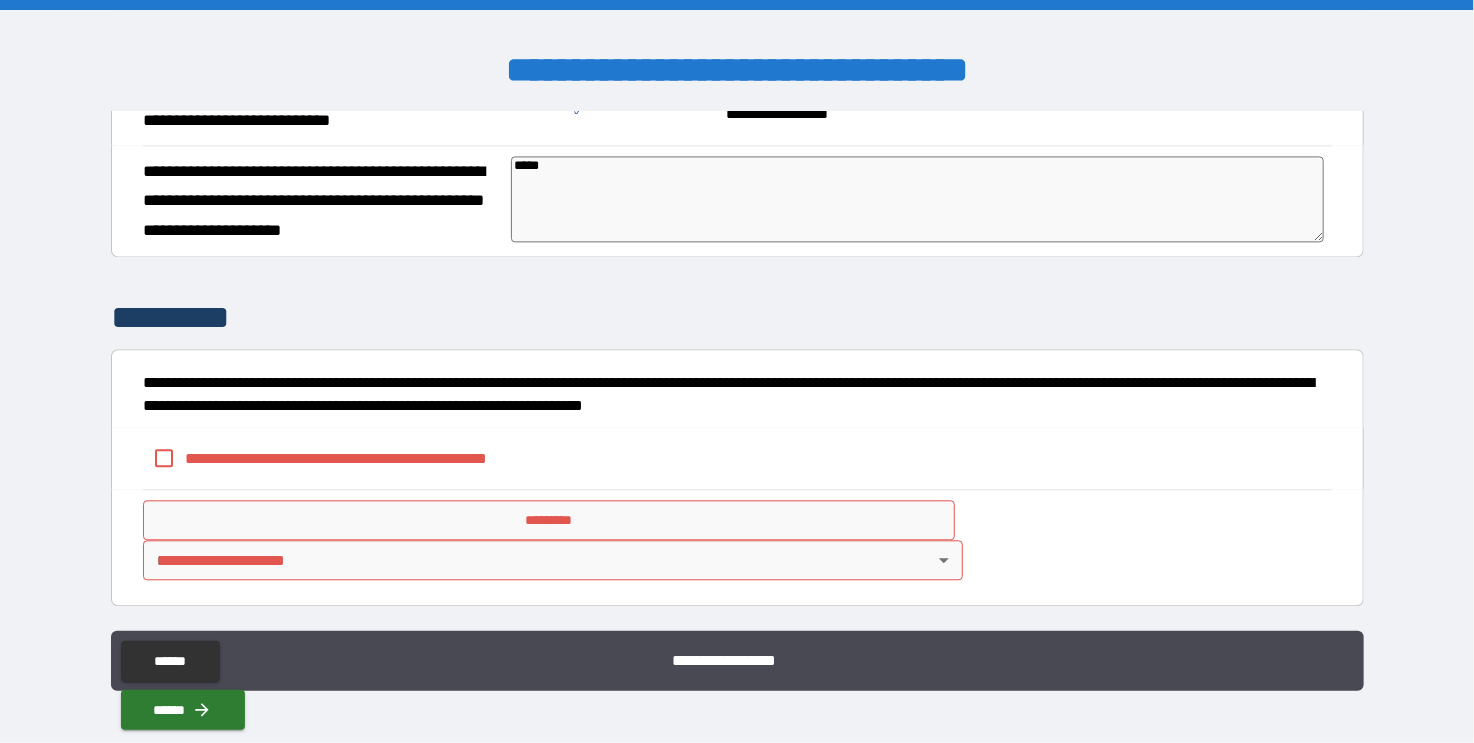 type on "****" 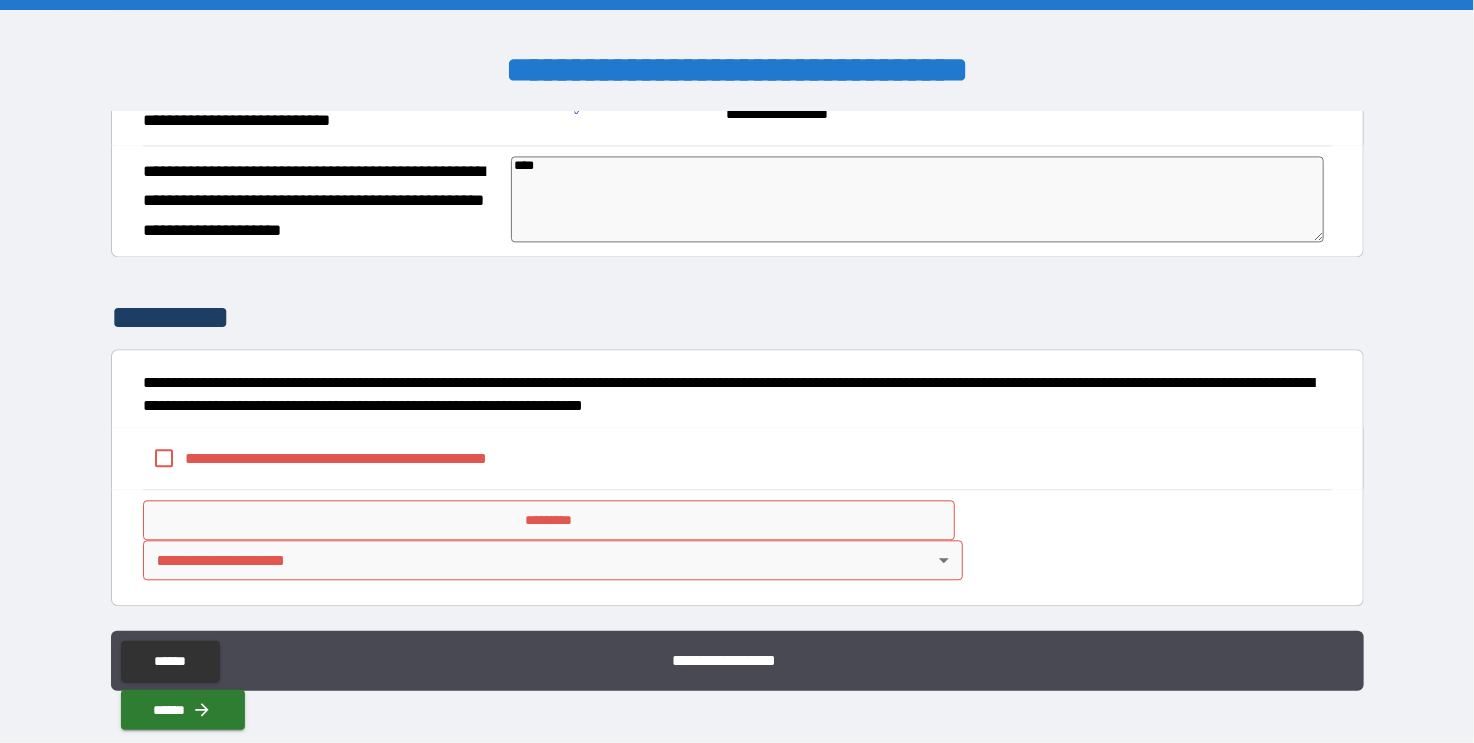 type on "***" 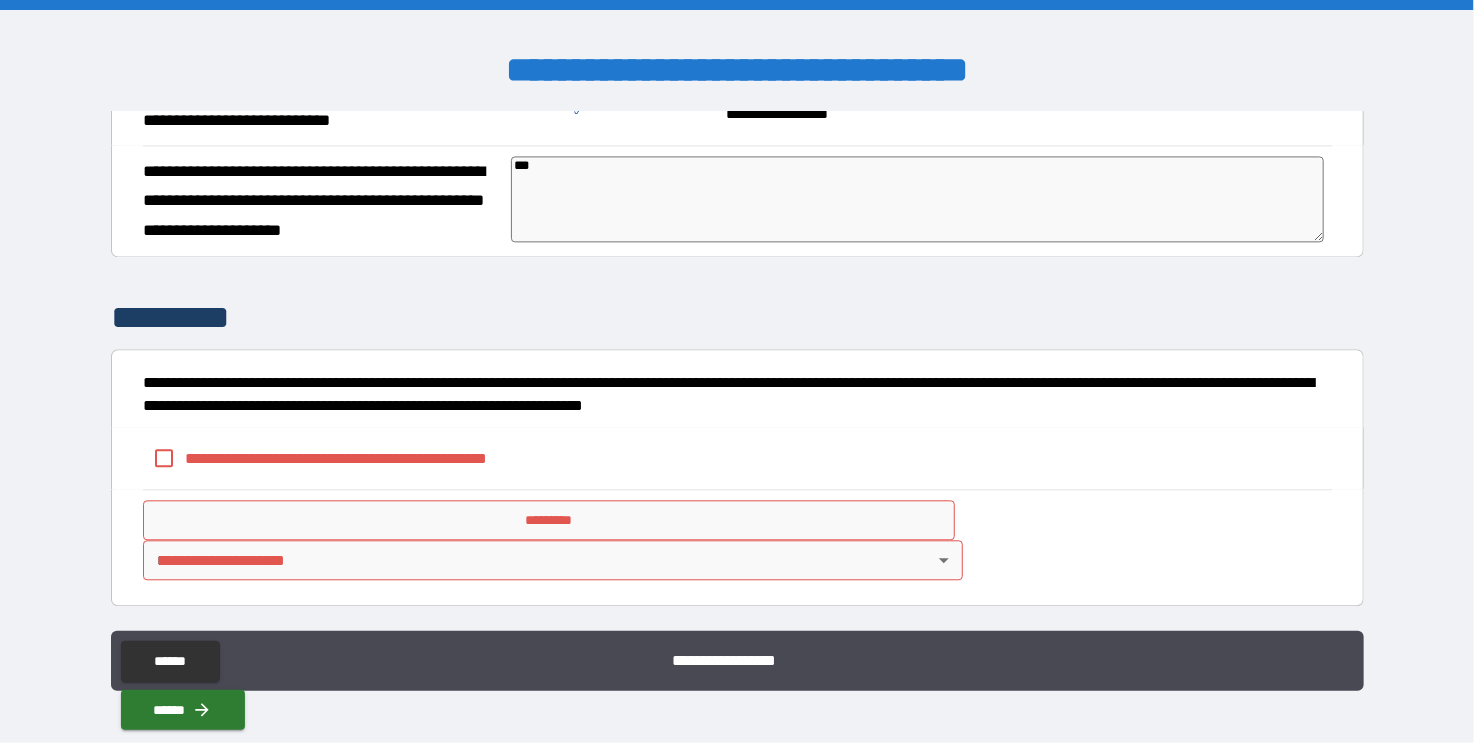 type on "*" 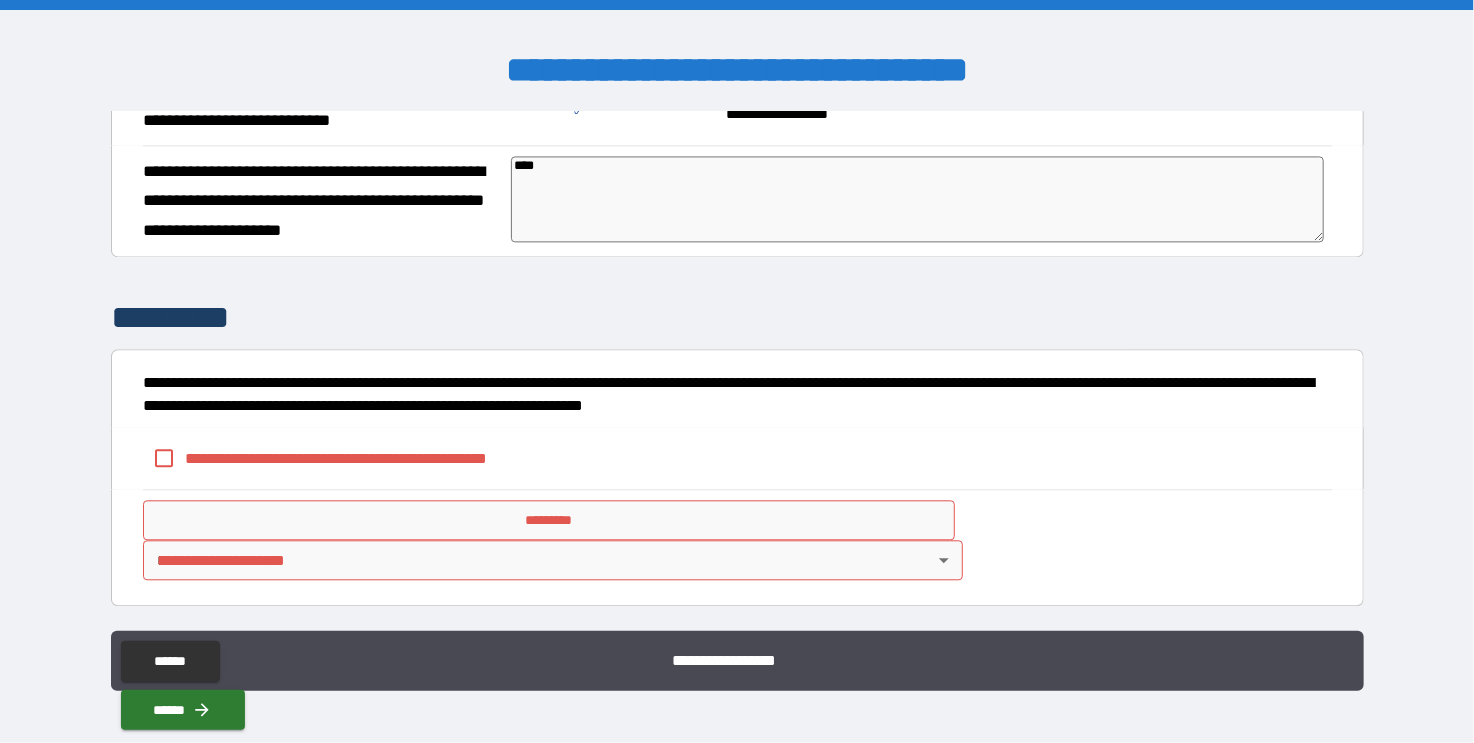 type on "*****" 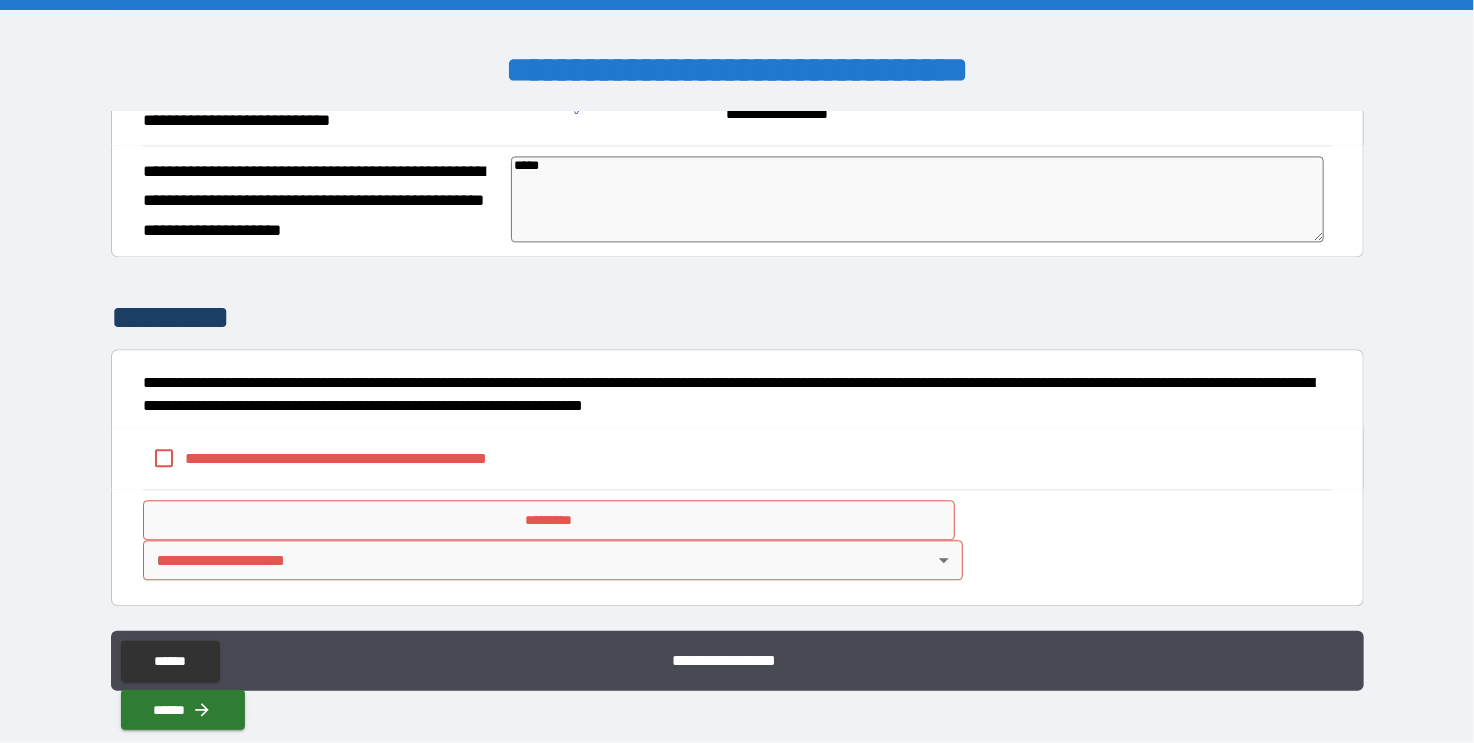 type on "******" 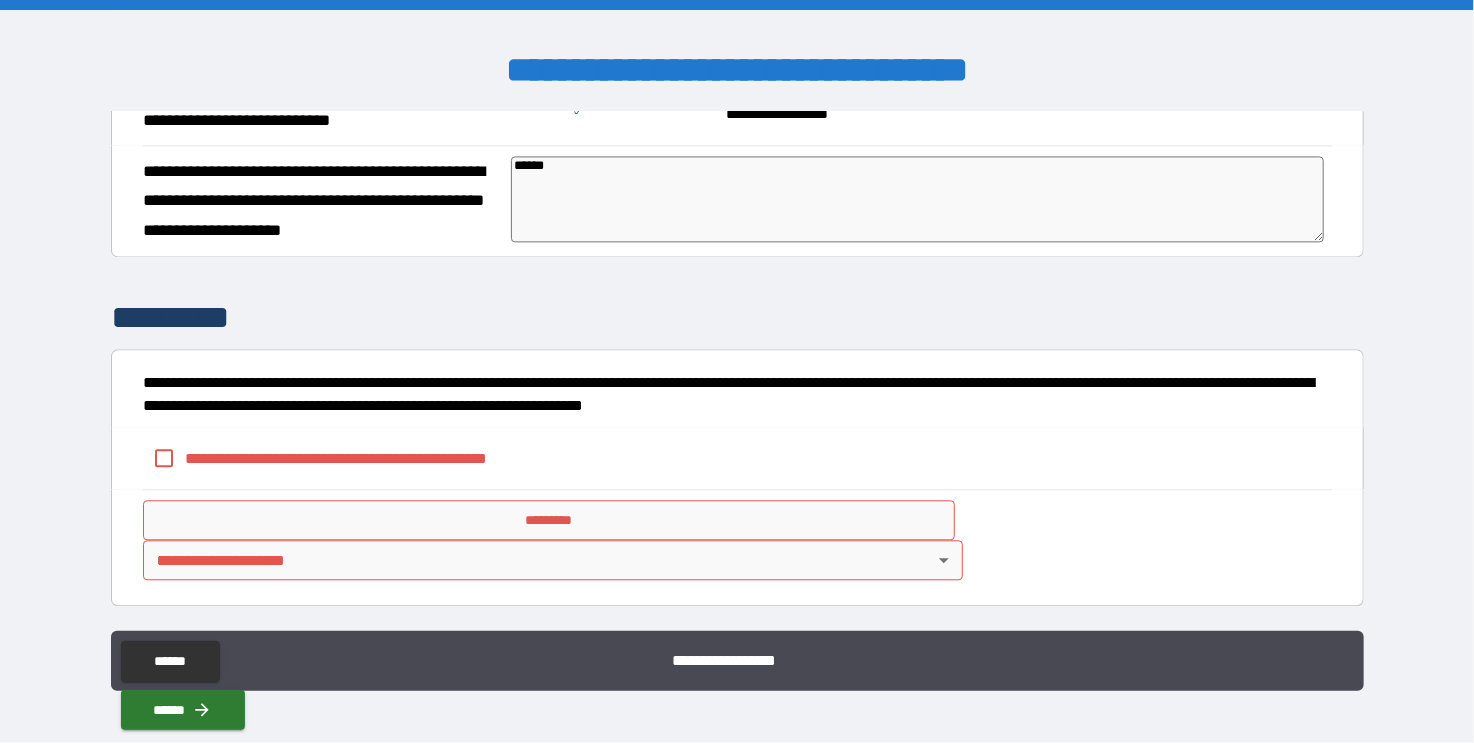 type on "******" 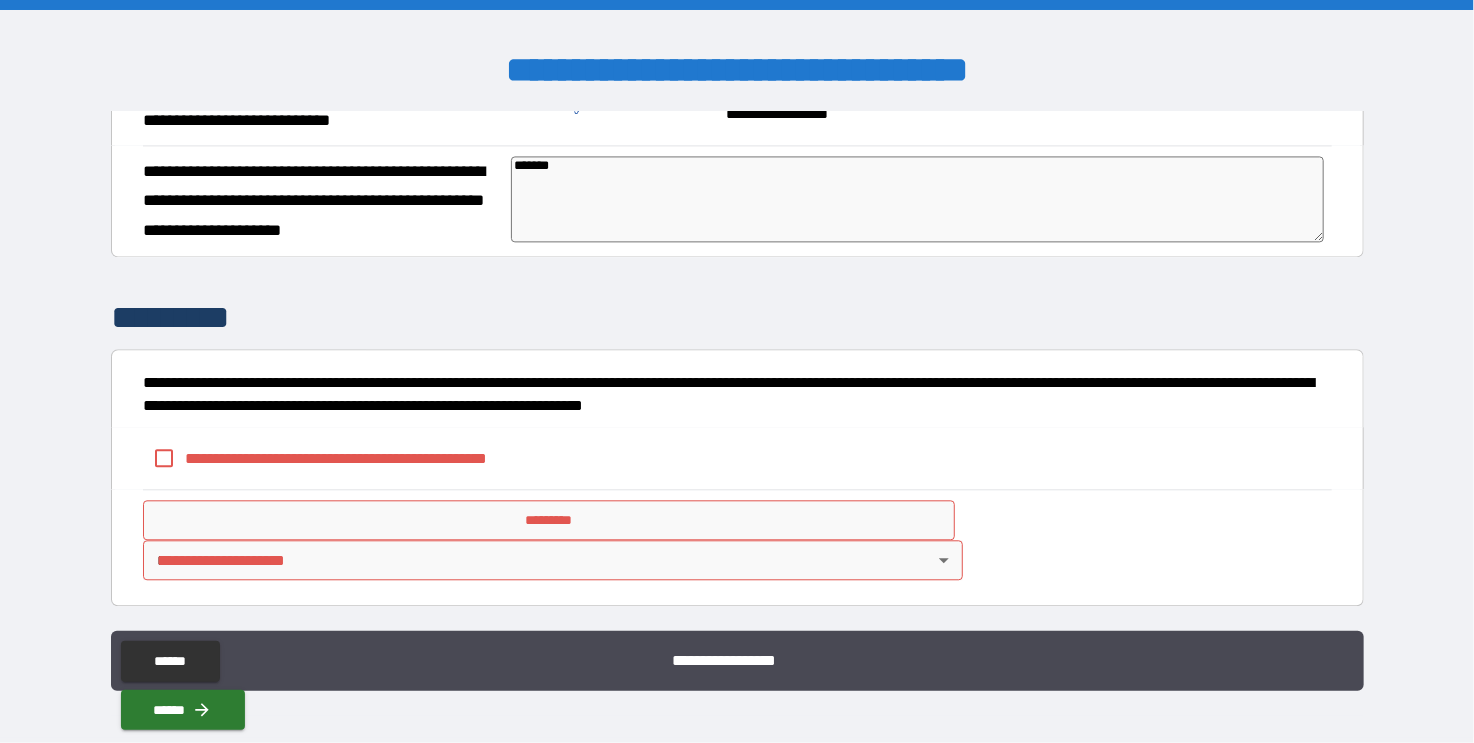 type on "********" 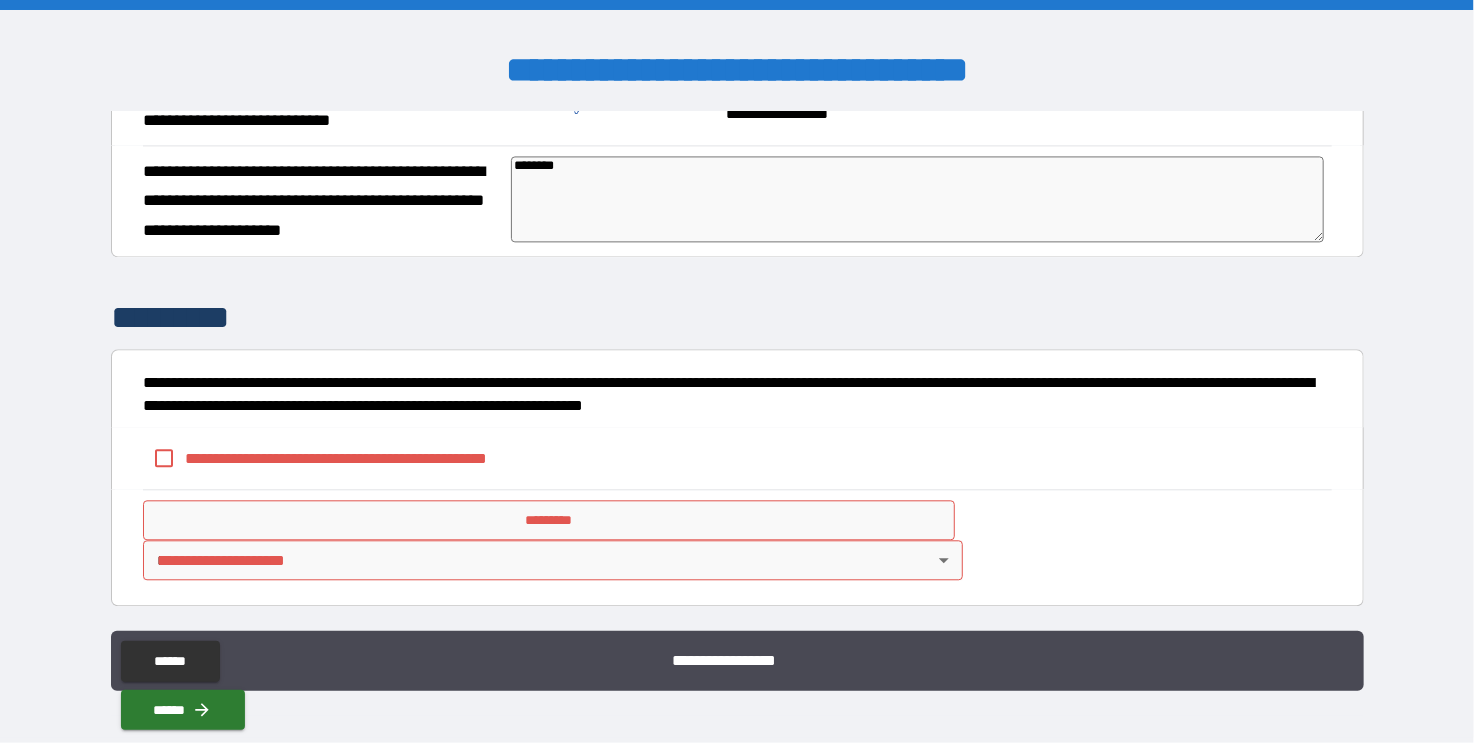 type on "*********" 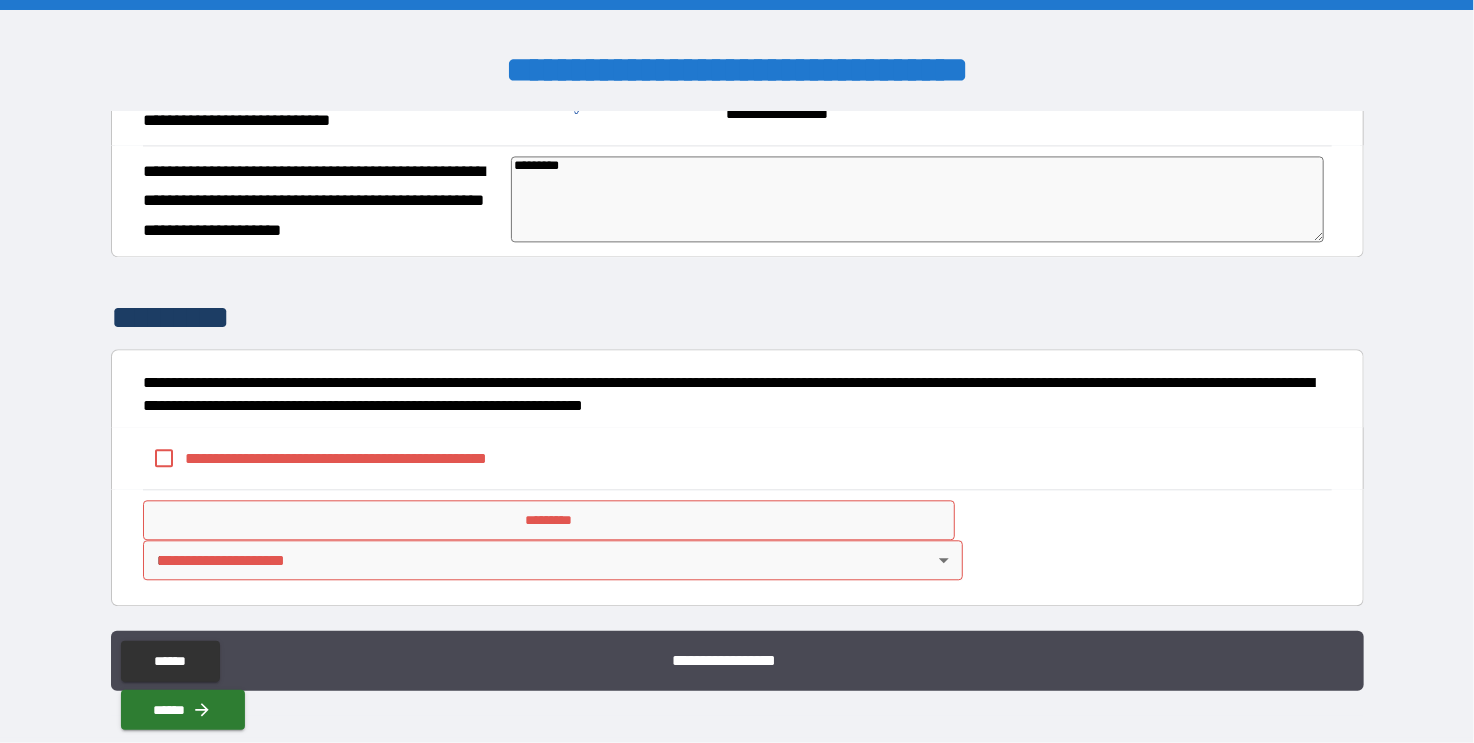 type on "**********" 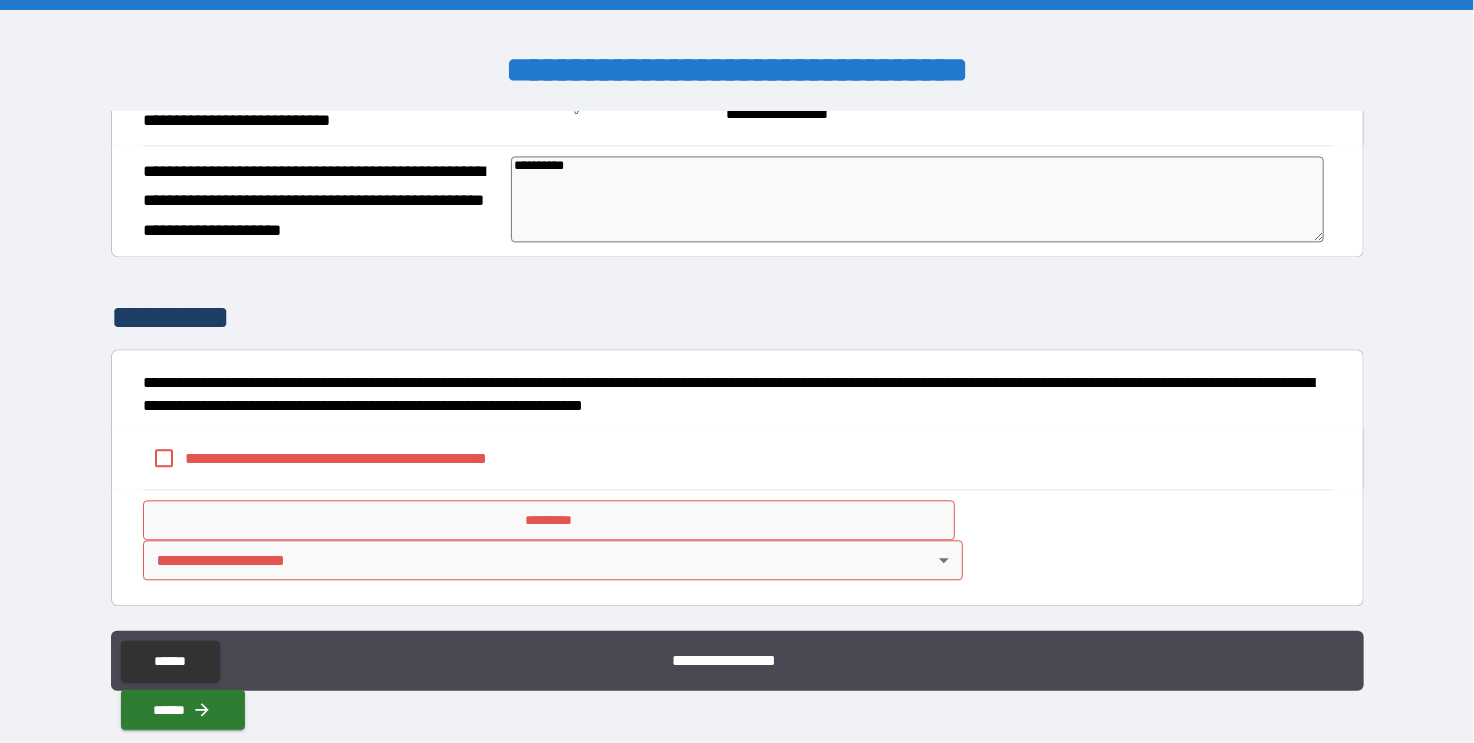 type on "**********" 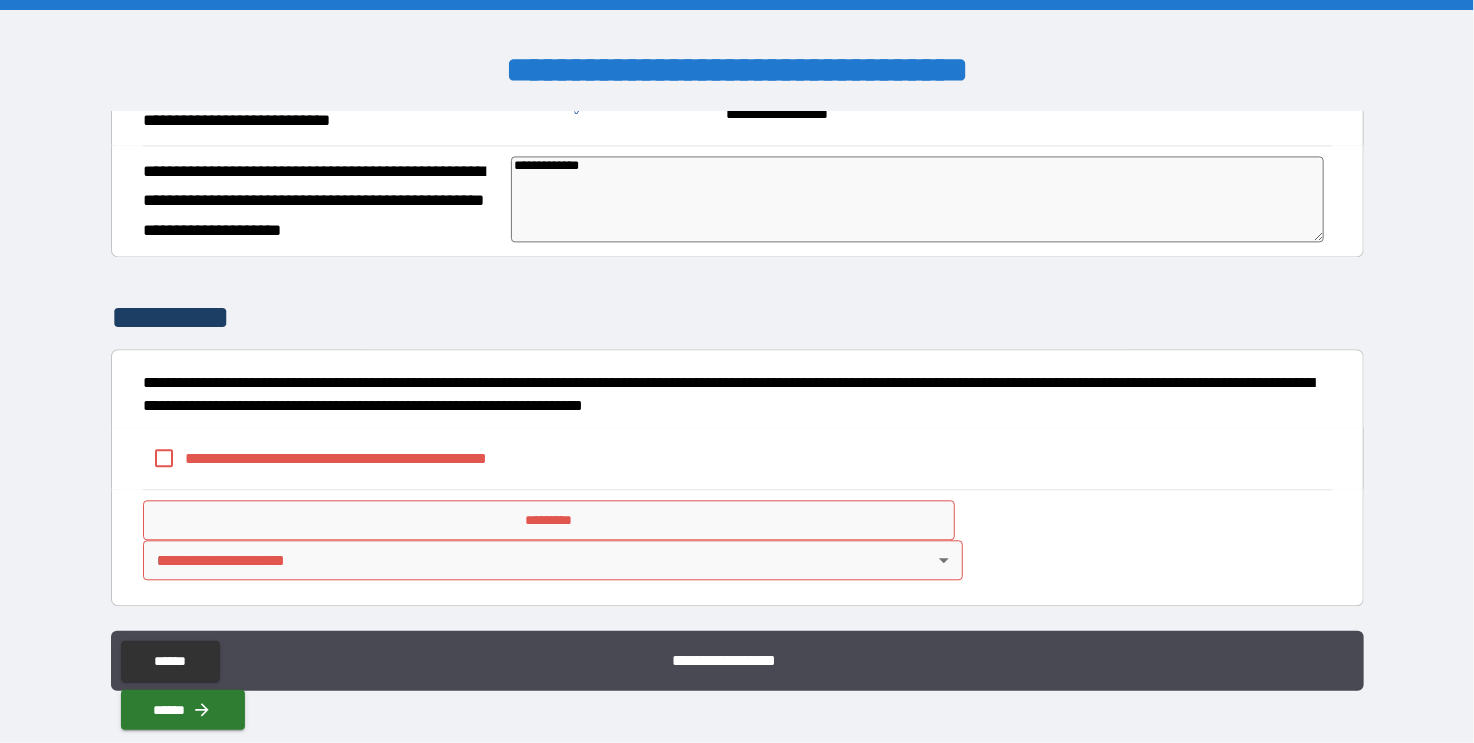 type on "**********" 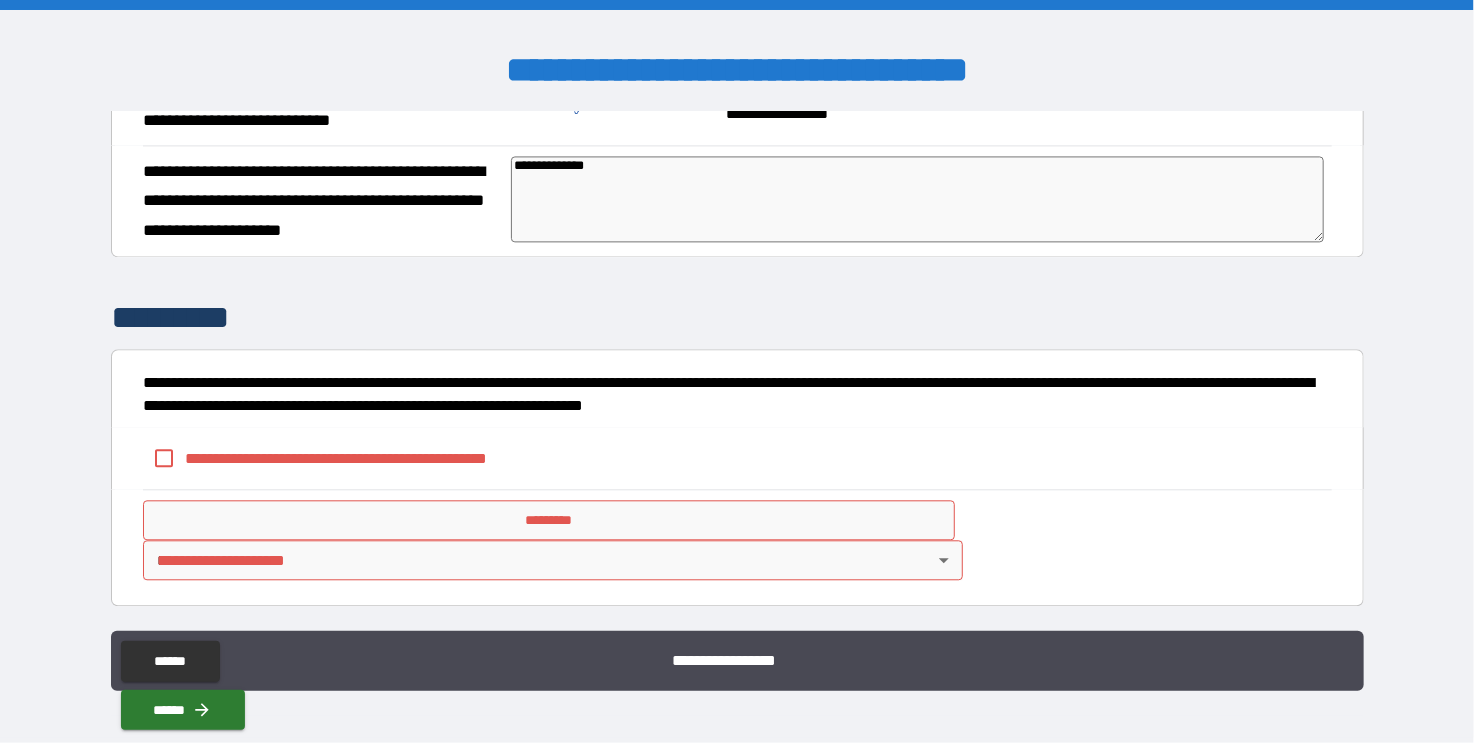 type on "**********" 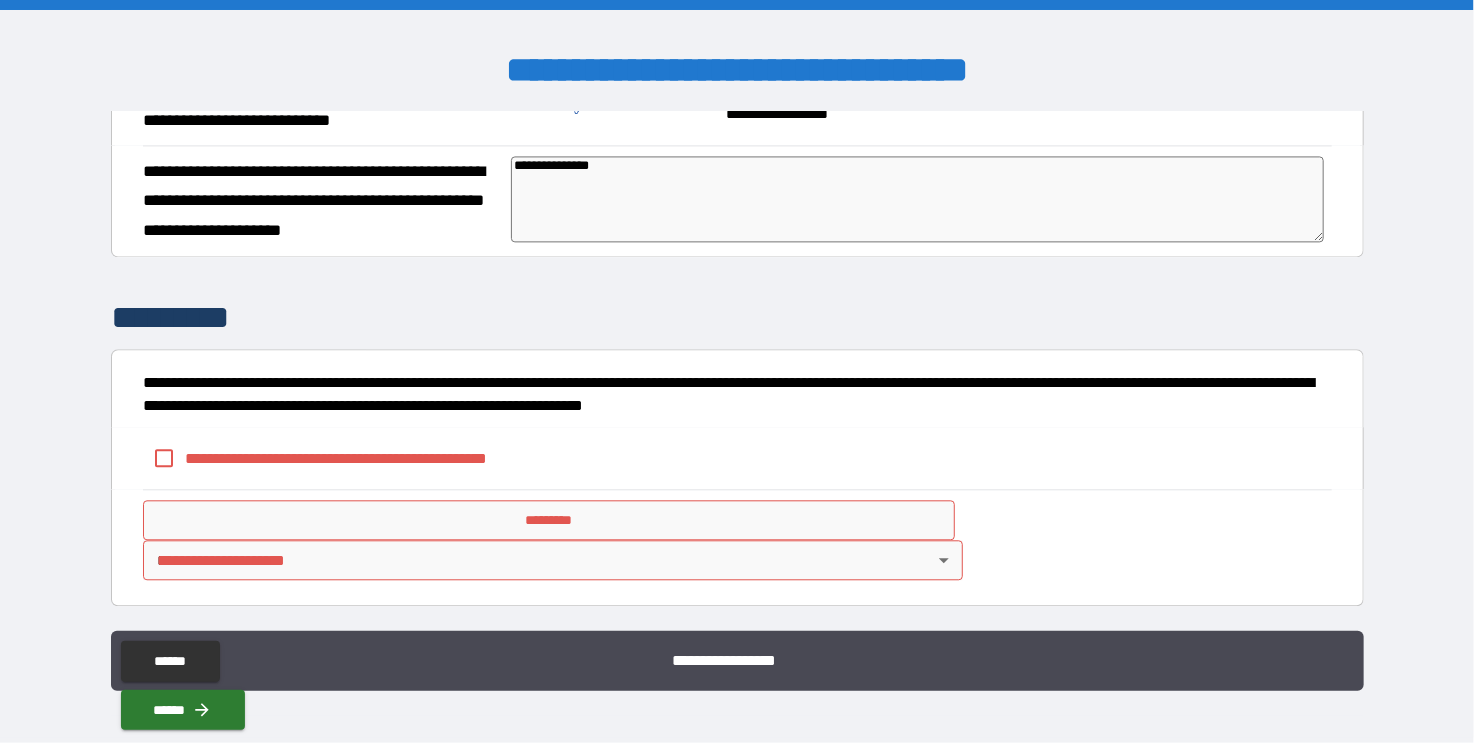 type on "**********" 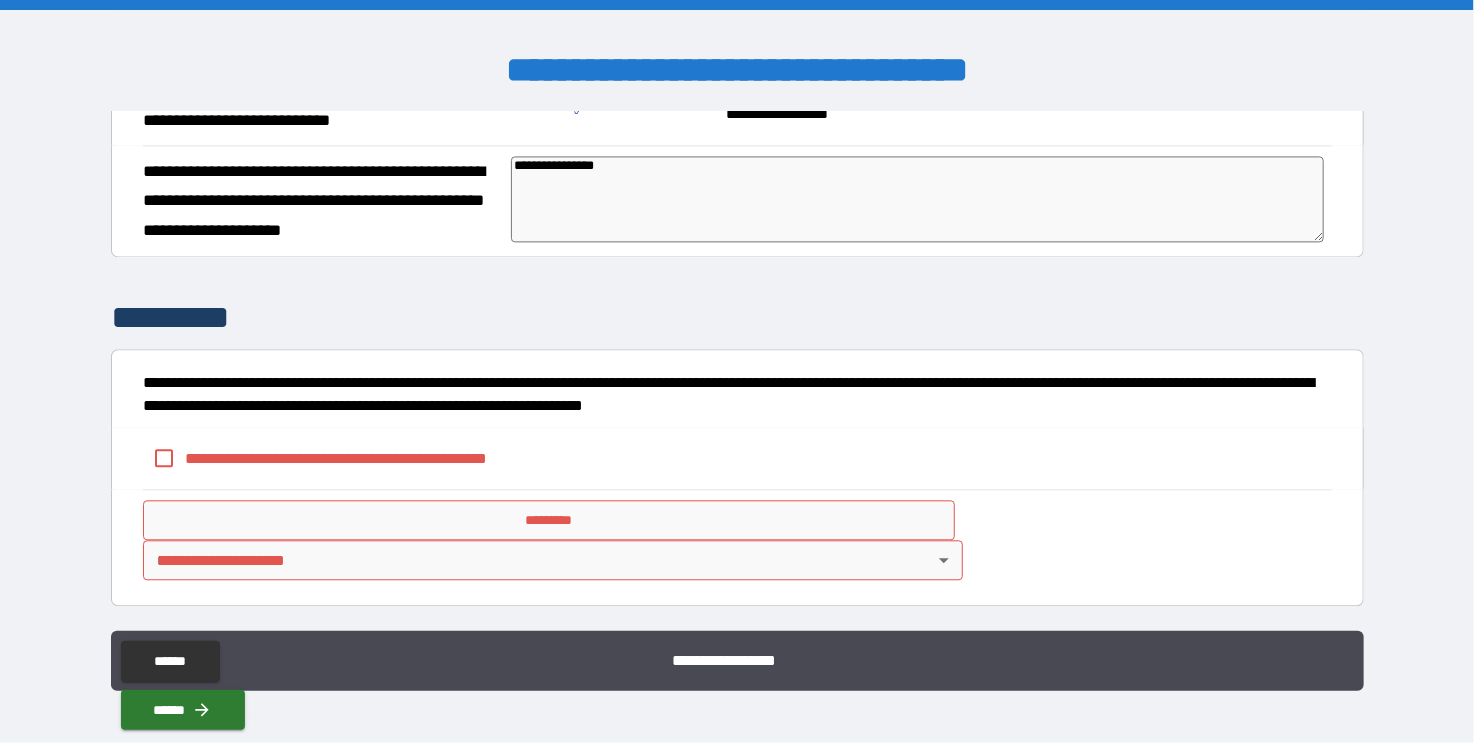 type on "*" 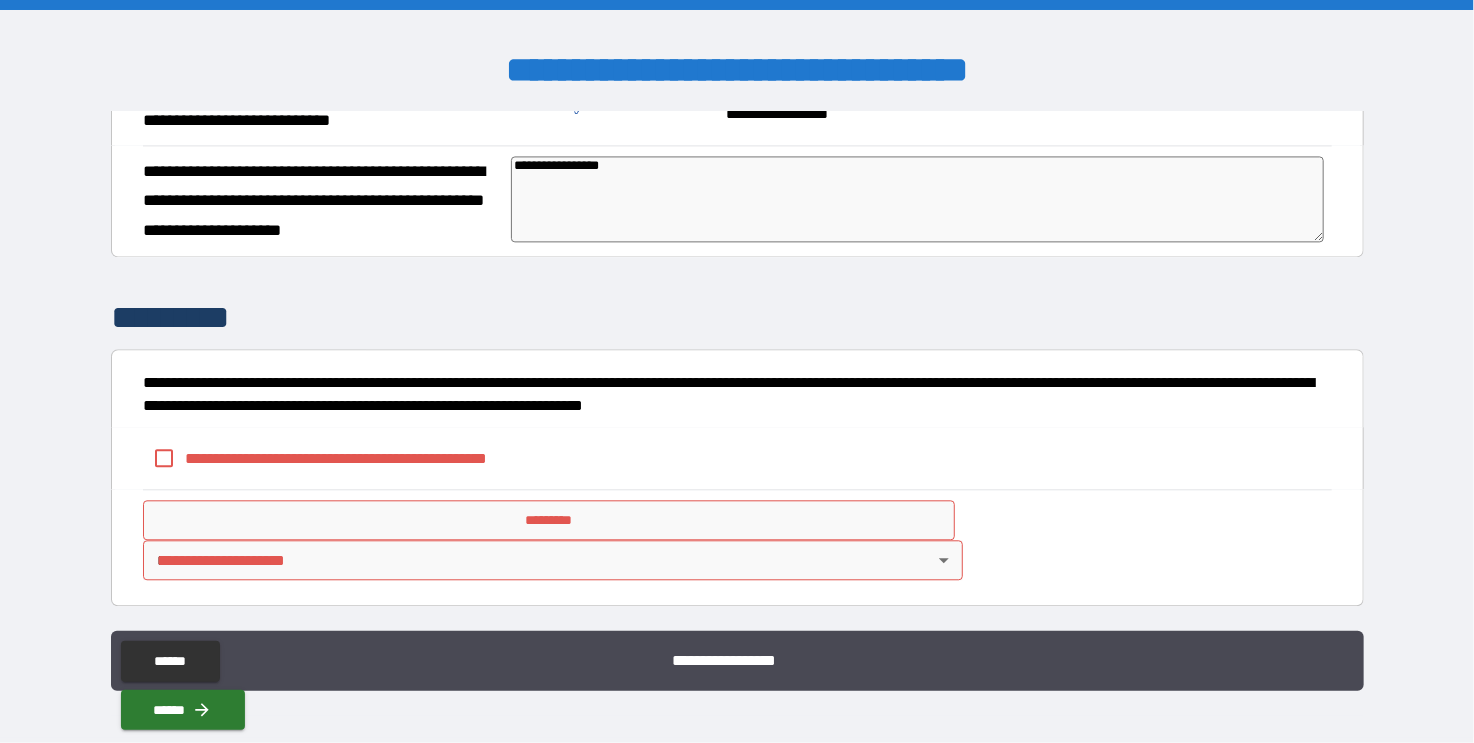 type on "*" 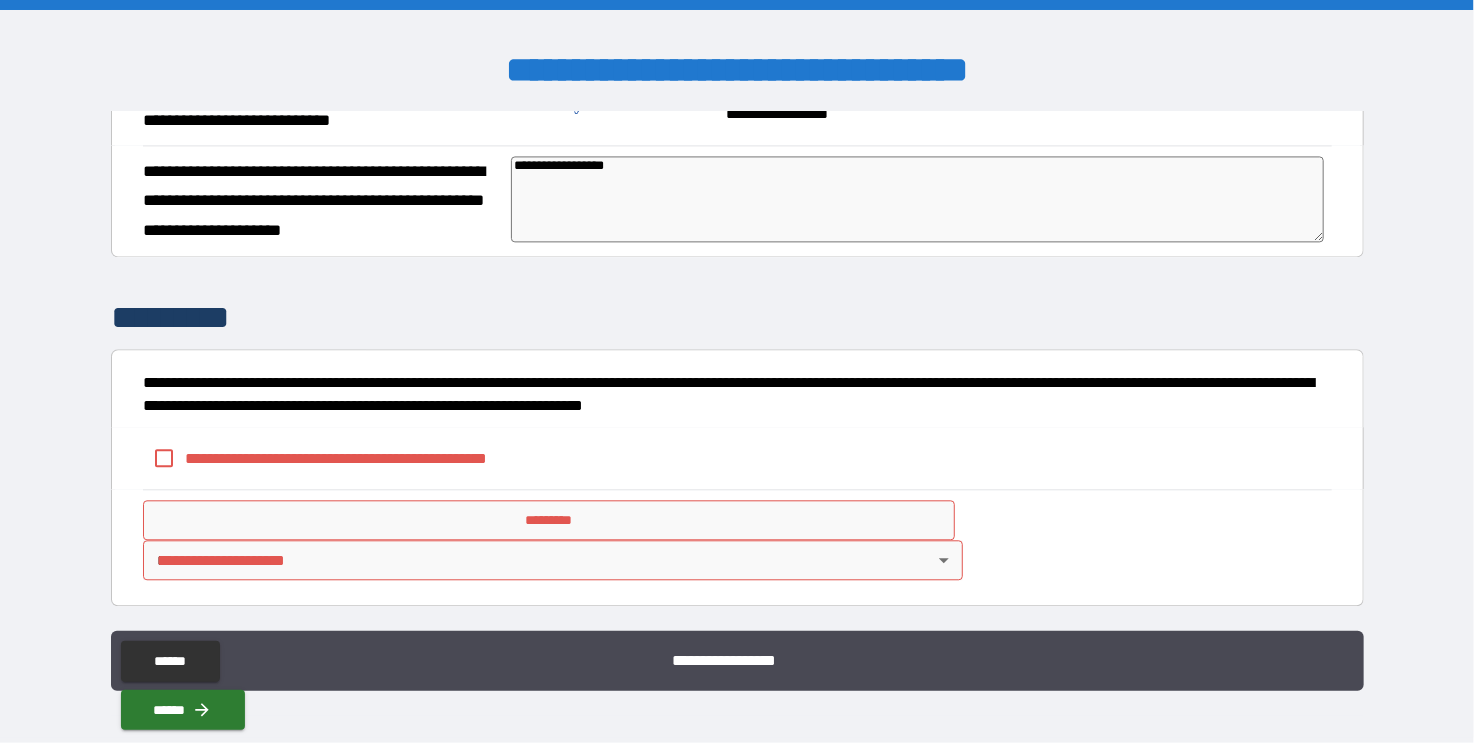 type on "*" 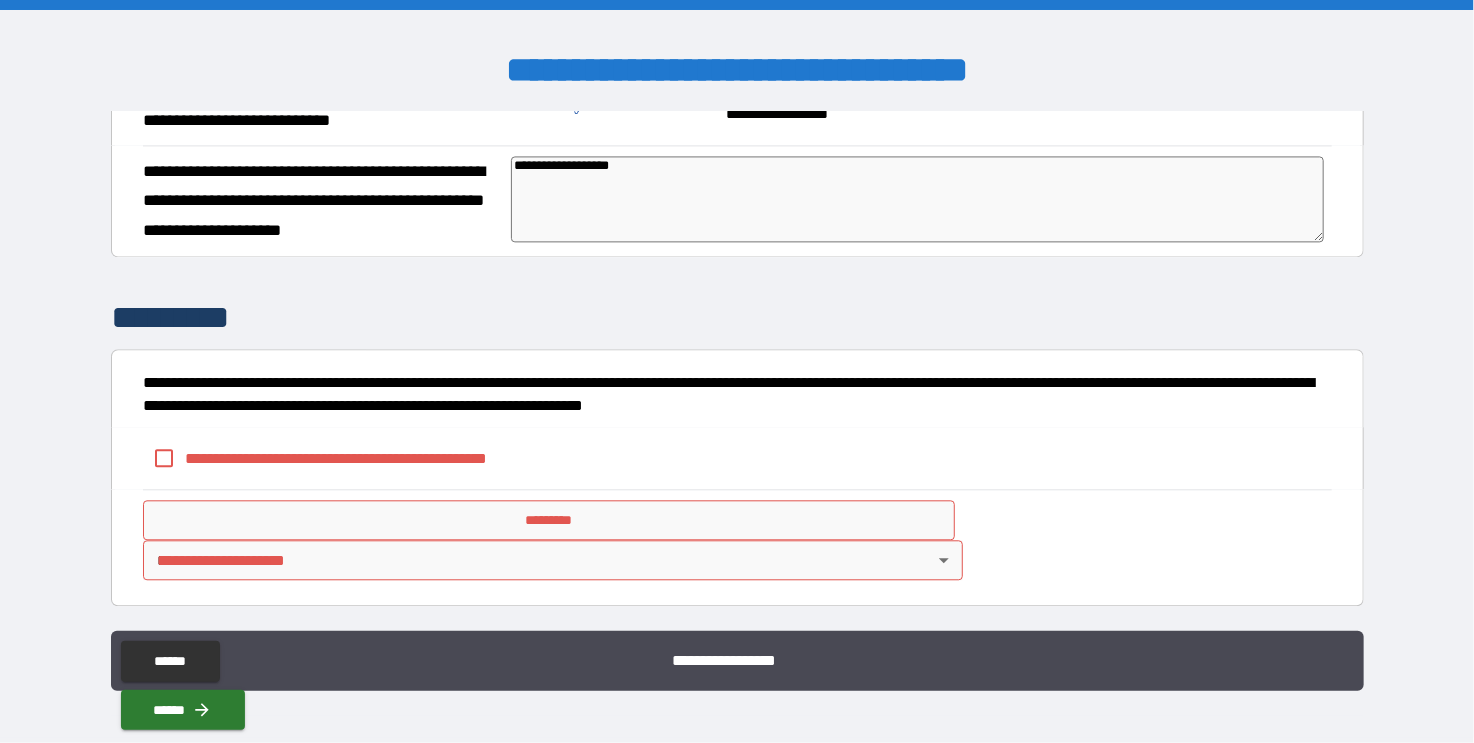 type on "**********" 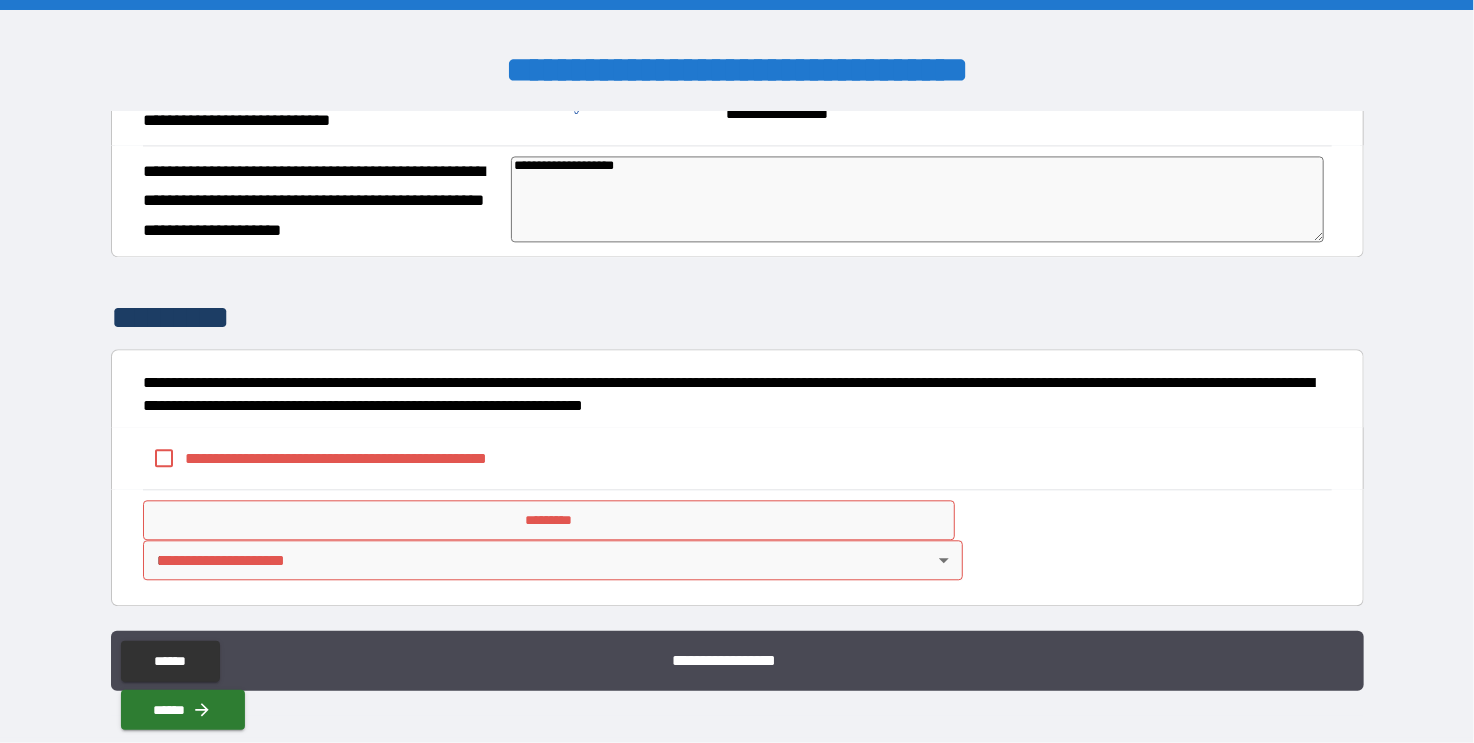 type on "*" 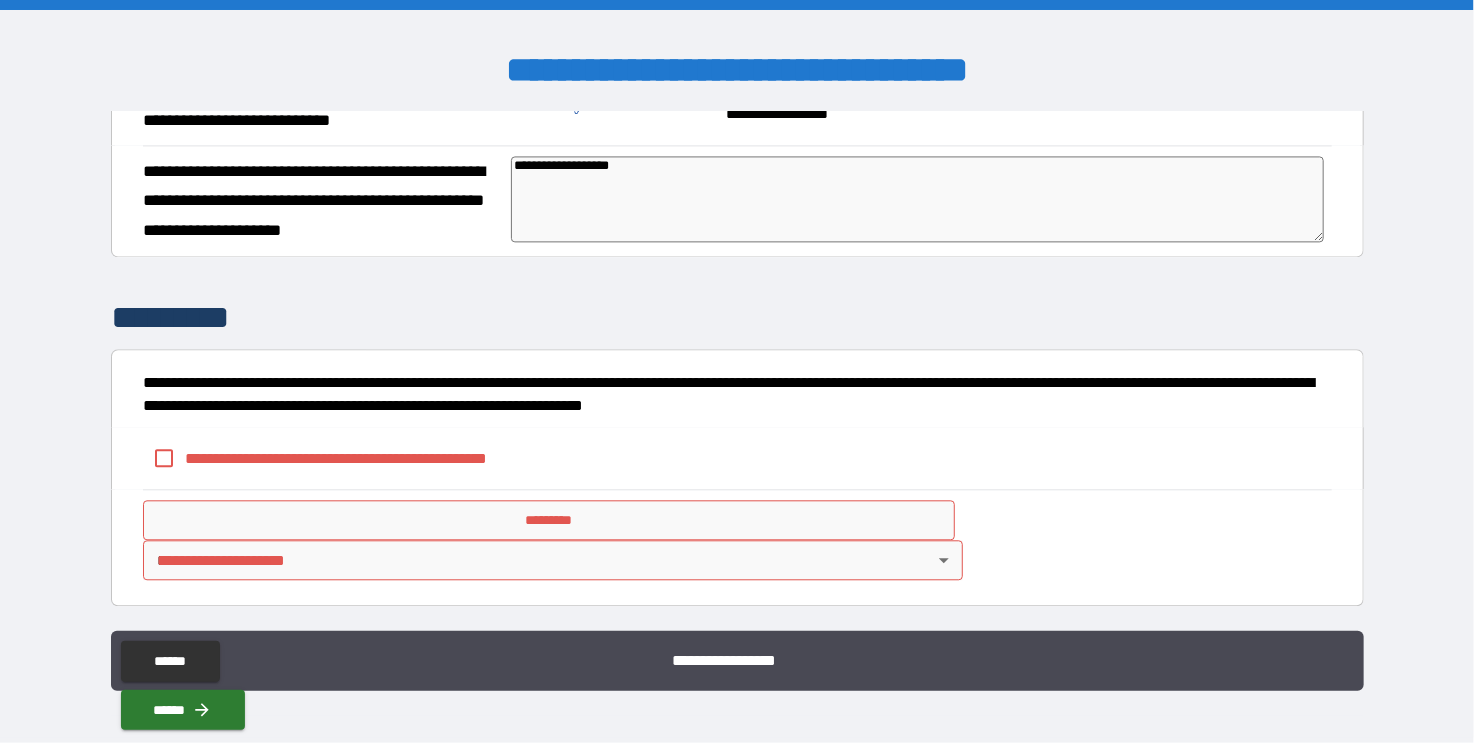 type on "*" 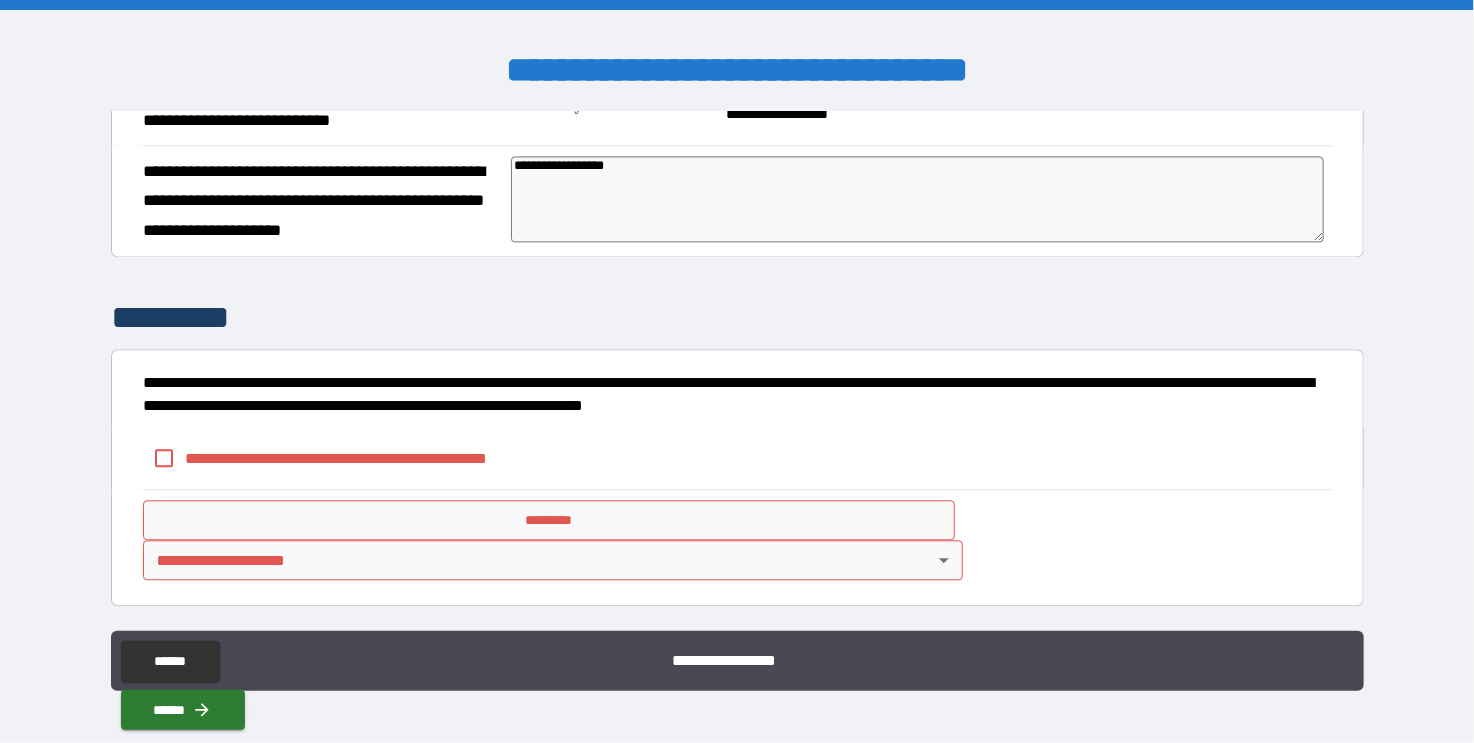 type on "*" 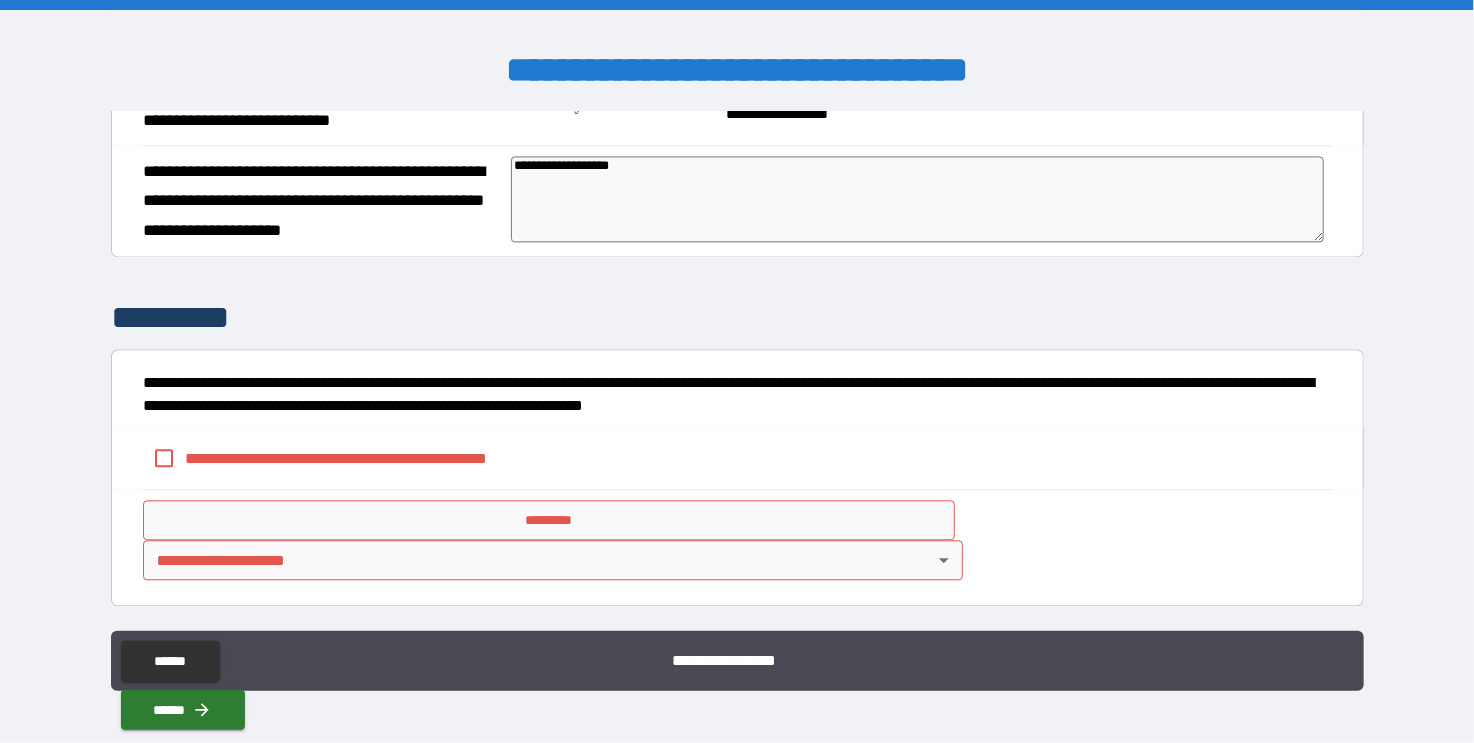 type on "**********" 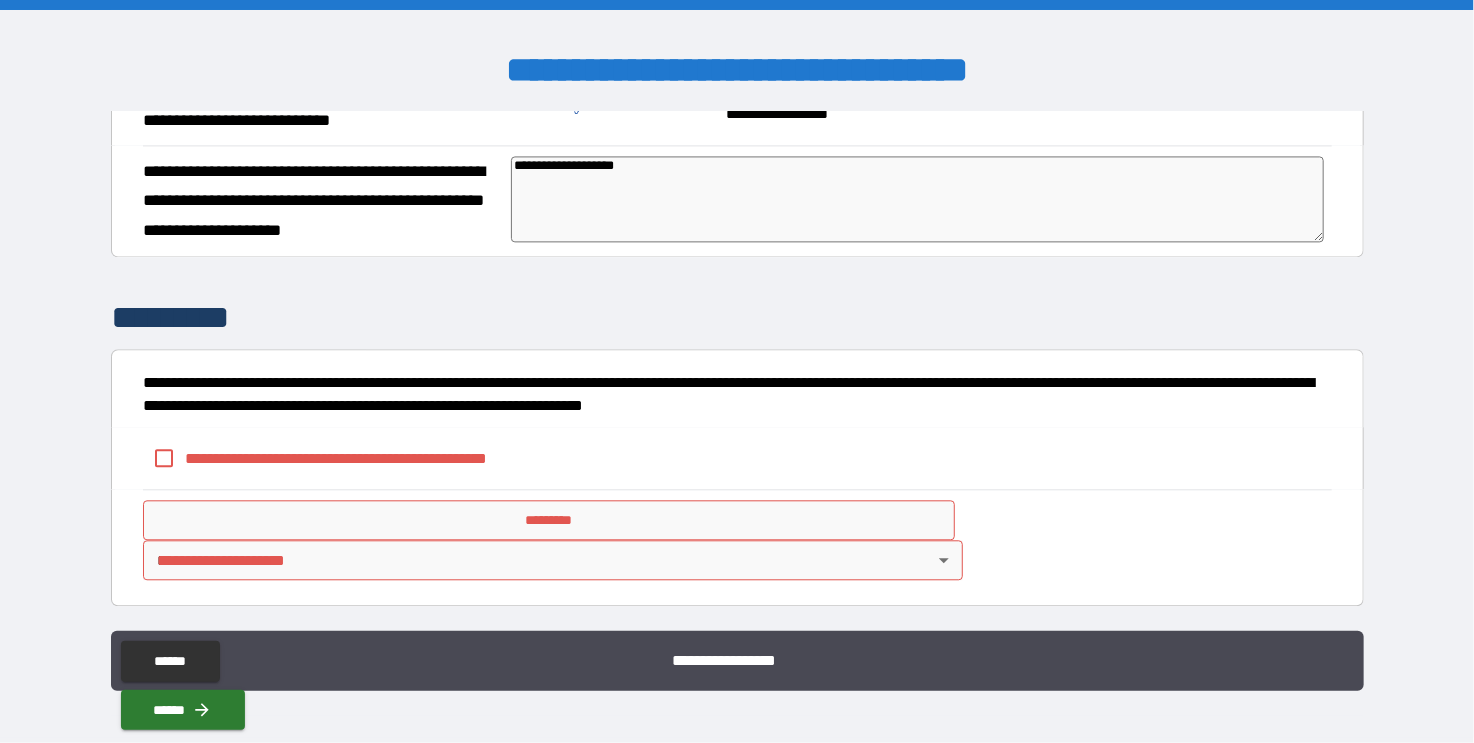 type on "*" 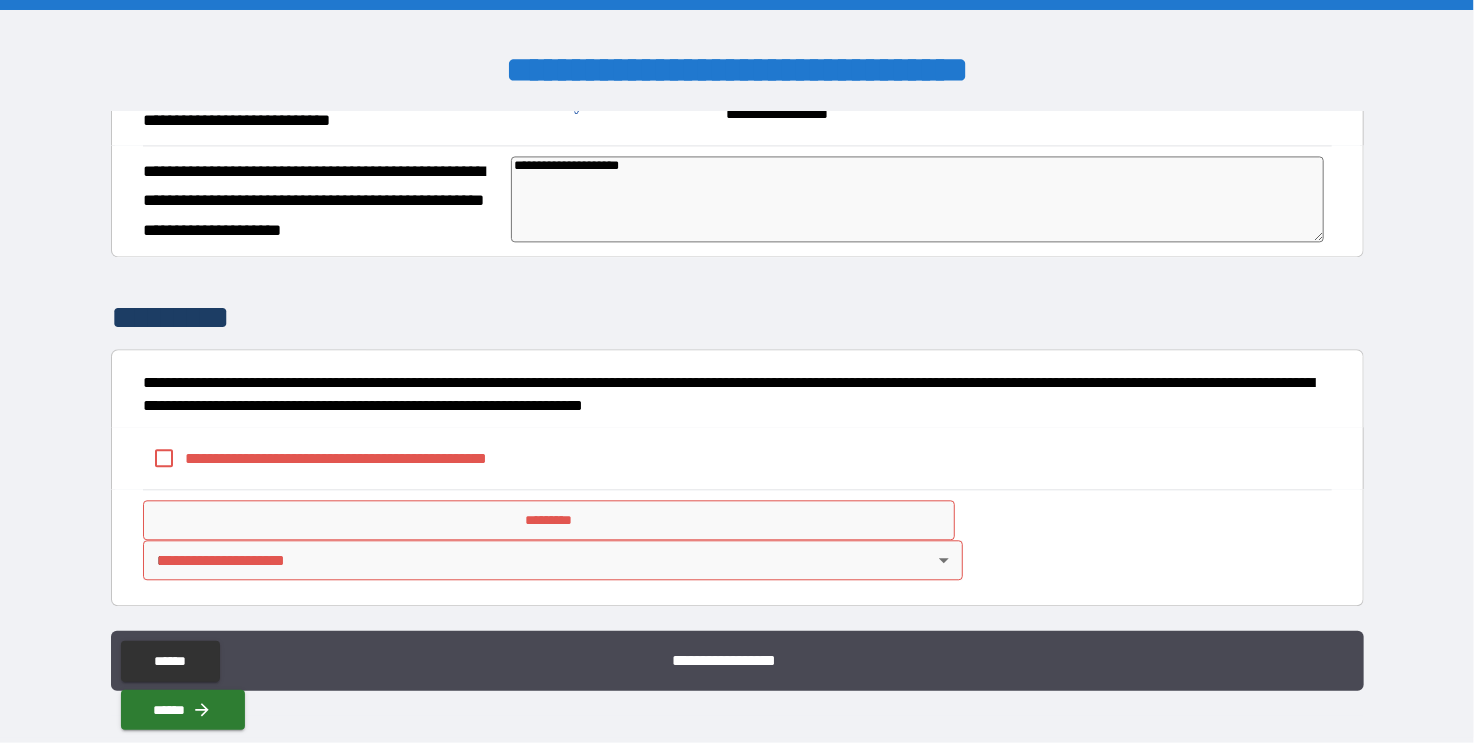 type on "**********" 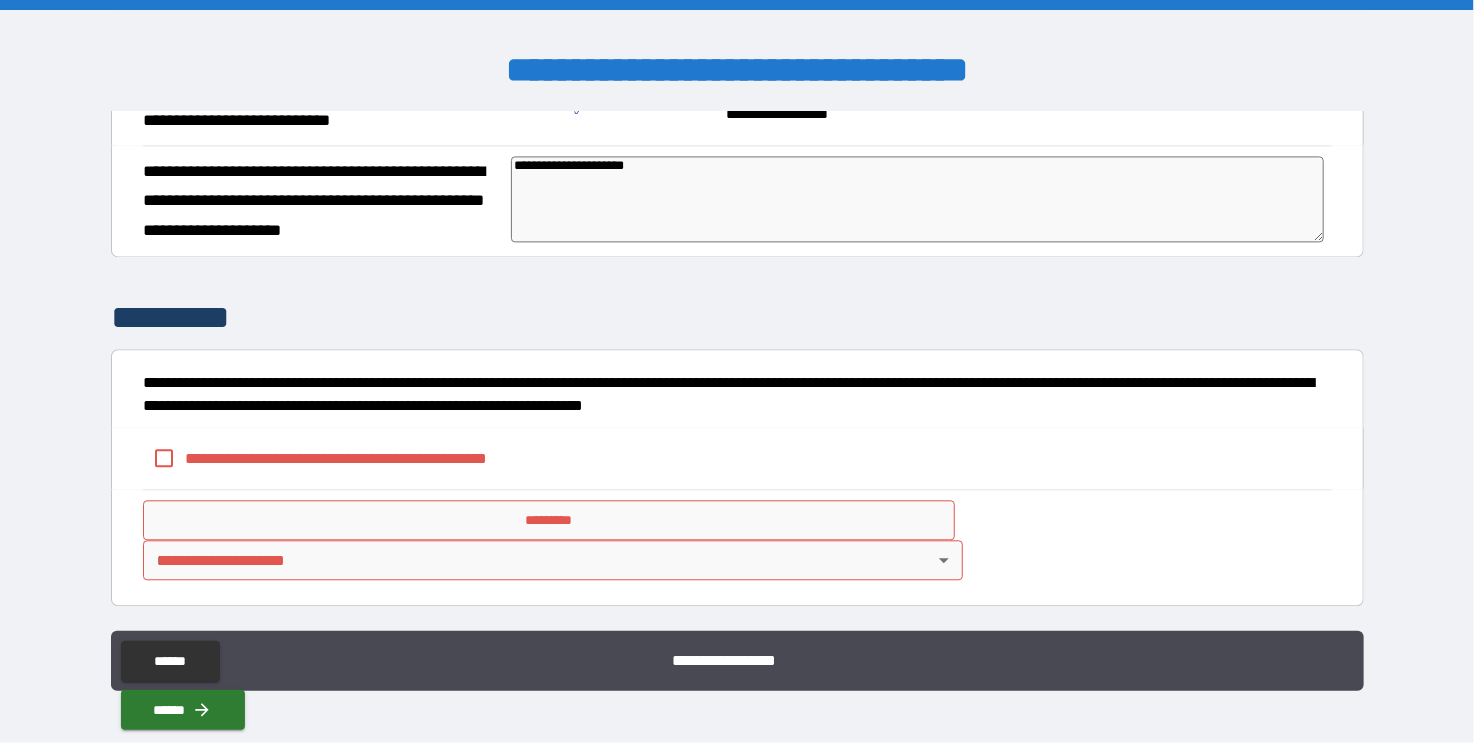 type on "**********" 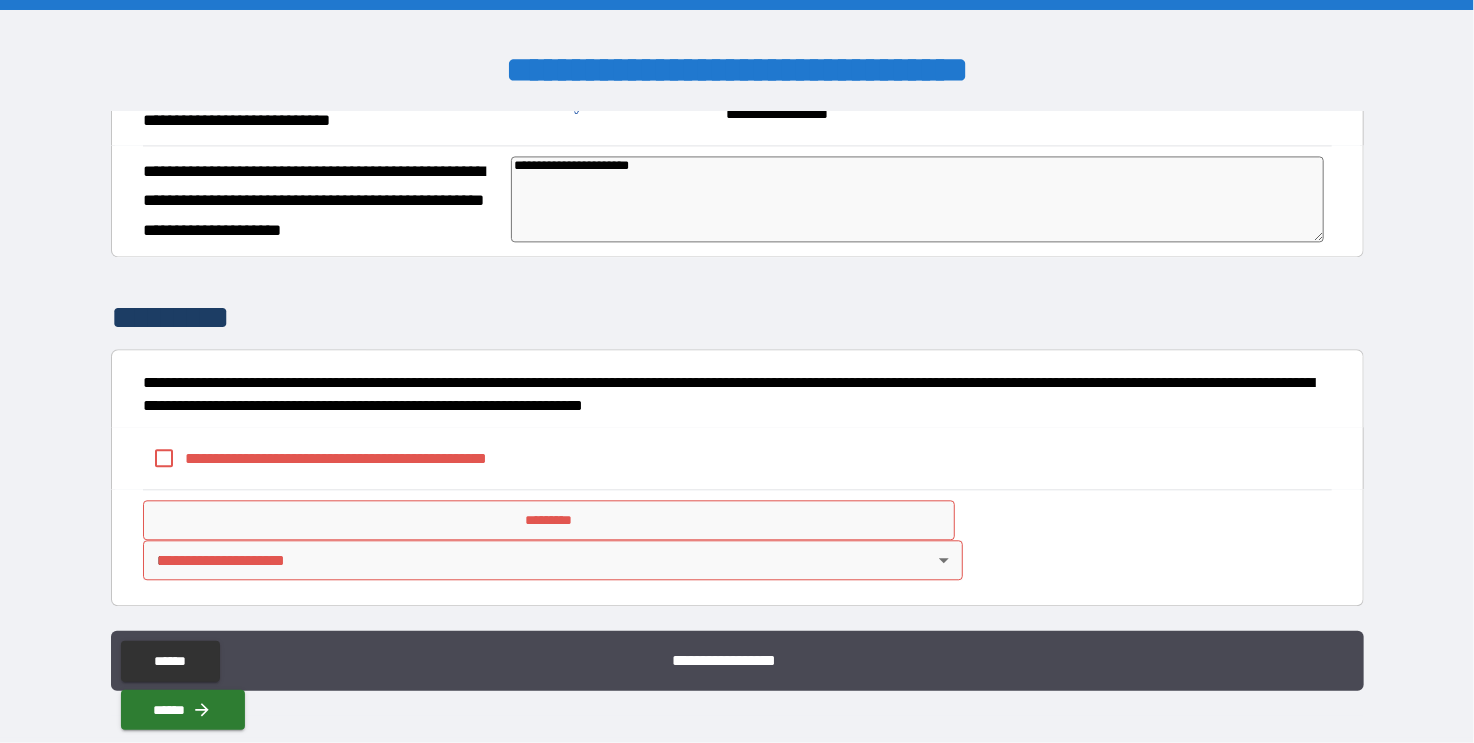type on "*" 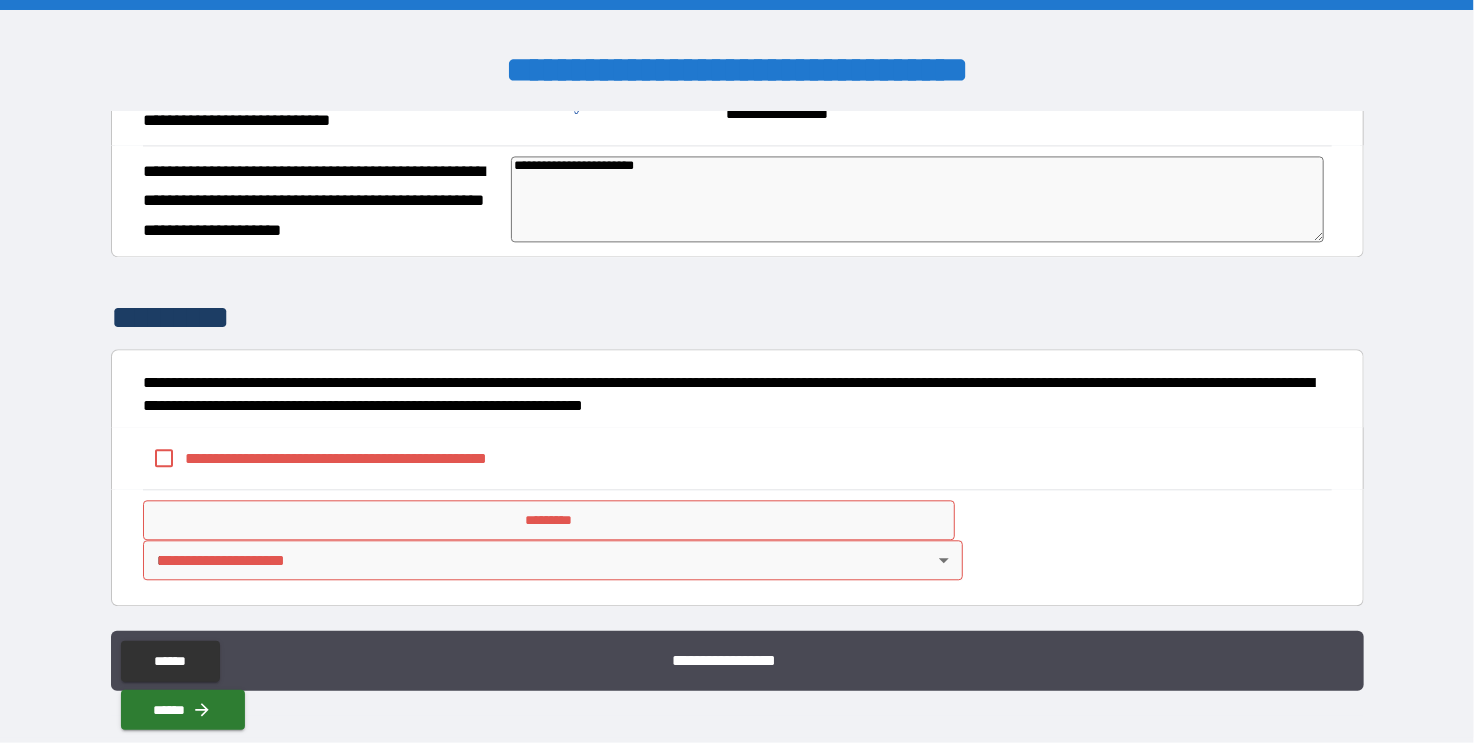 type on "**********" 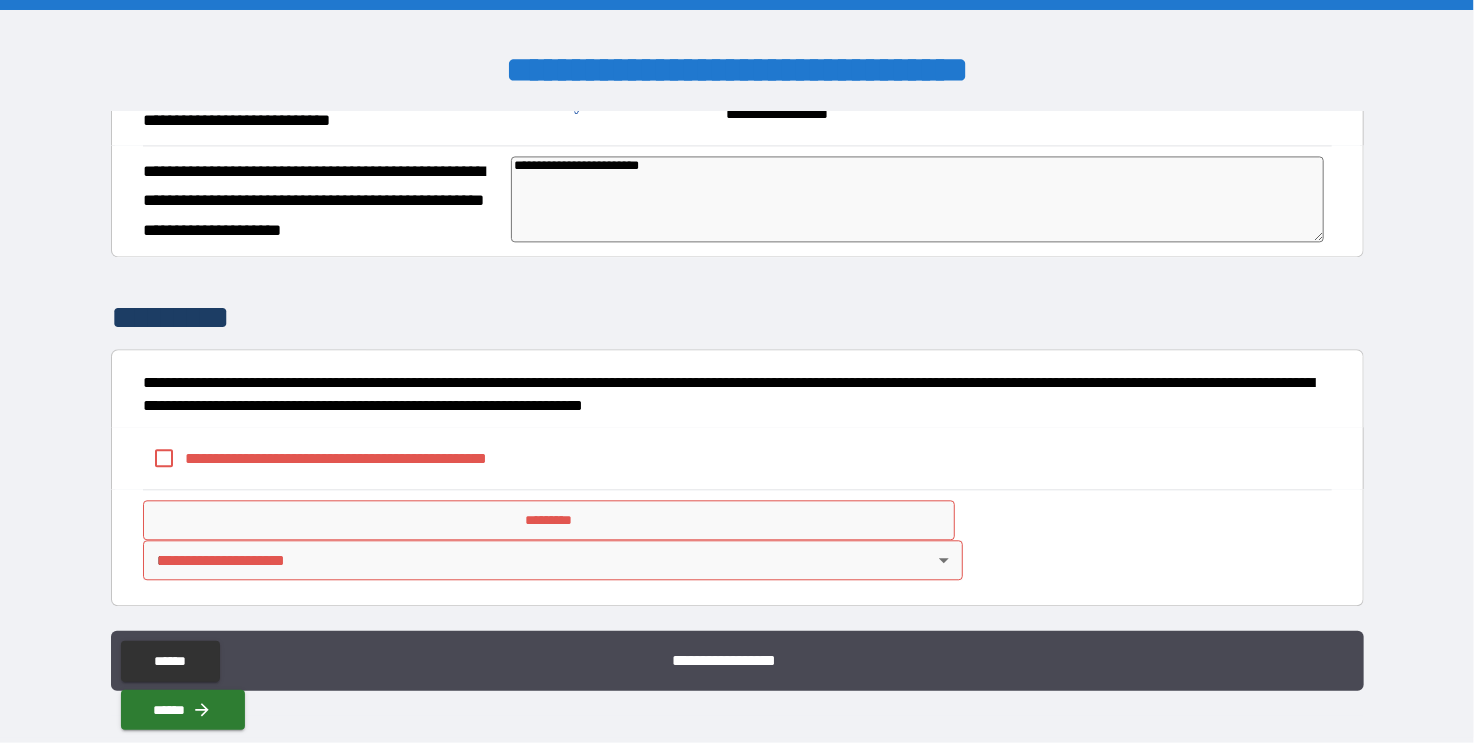 type on "*" 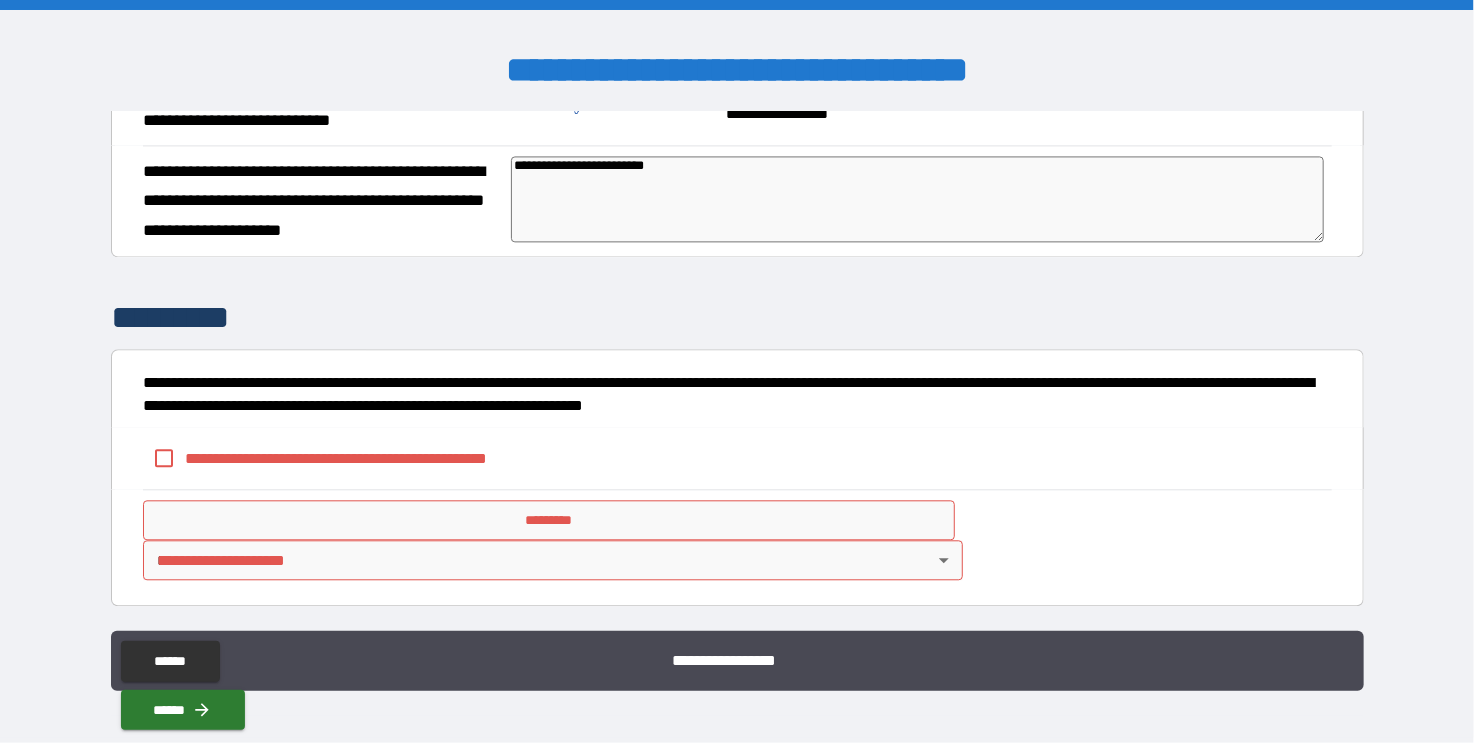 type on "*" 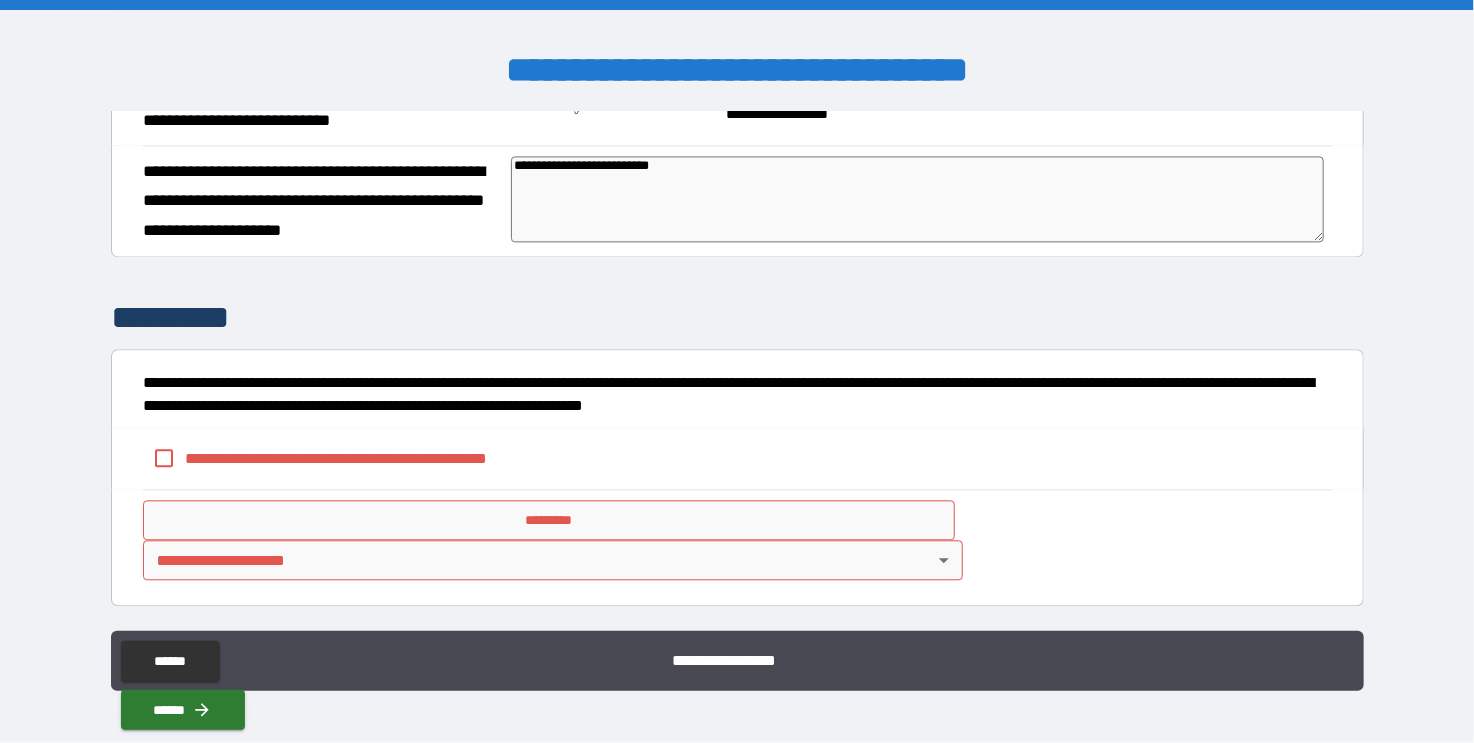 type on "*" 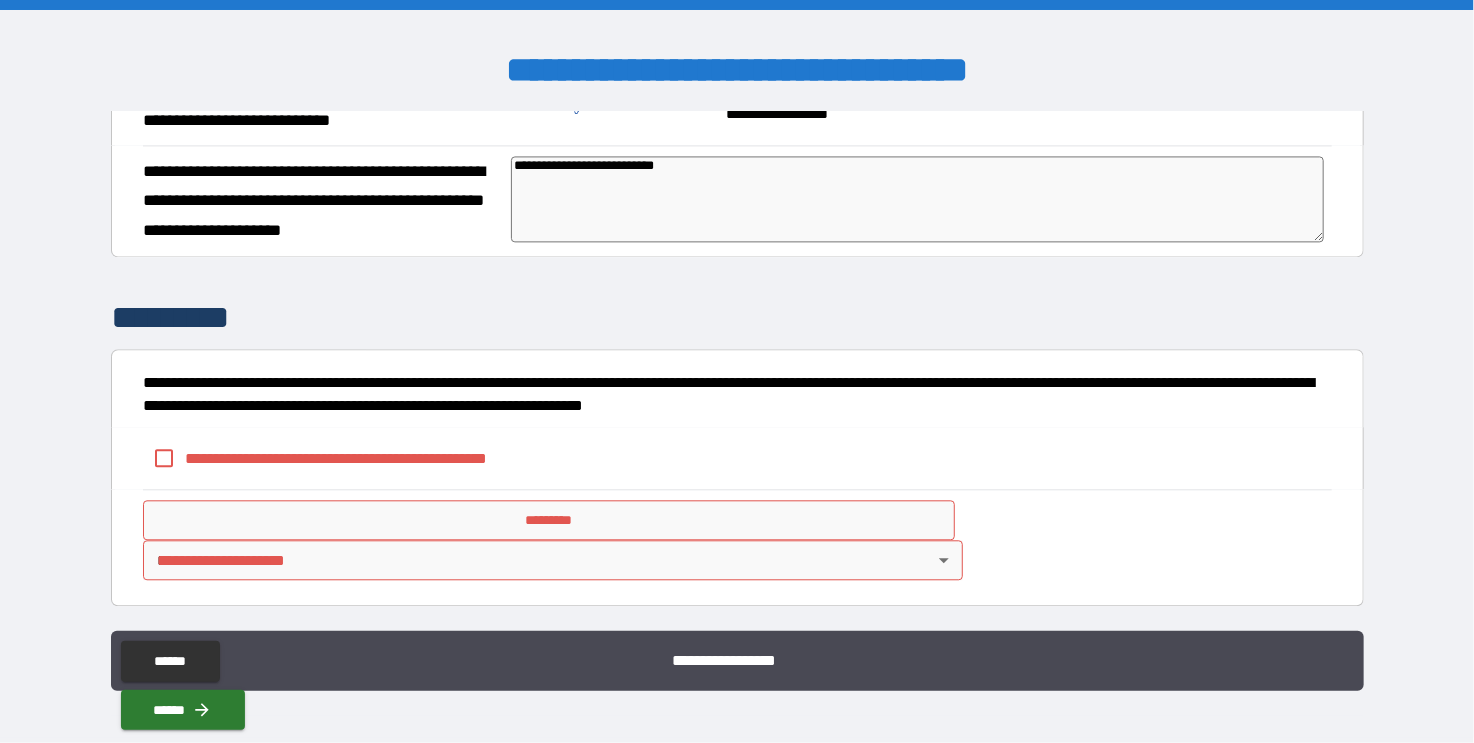 type on "**********" 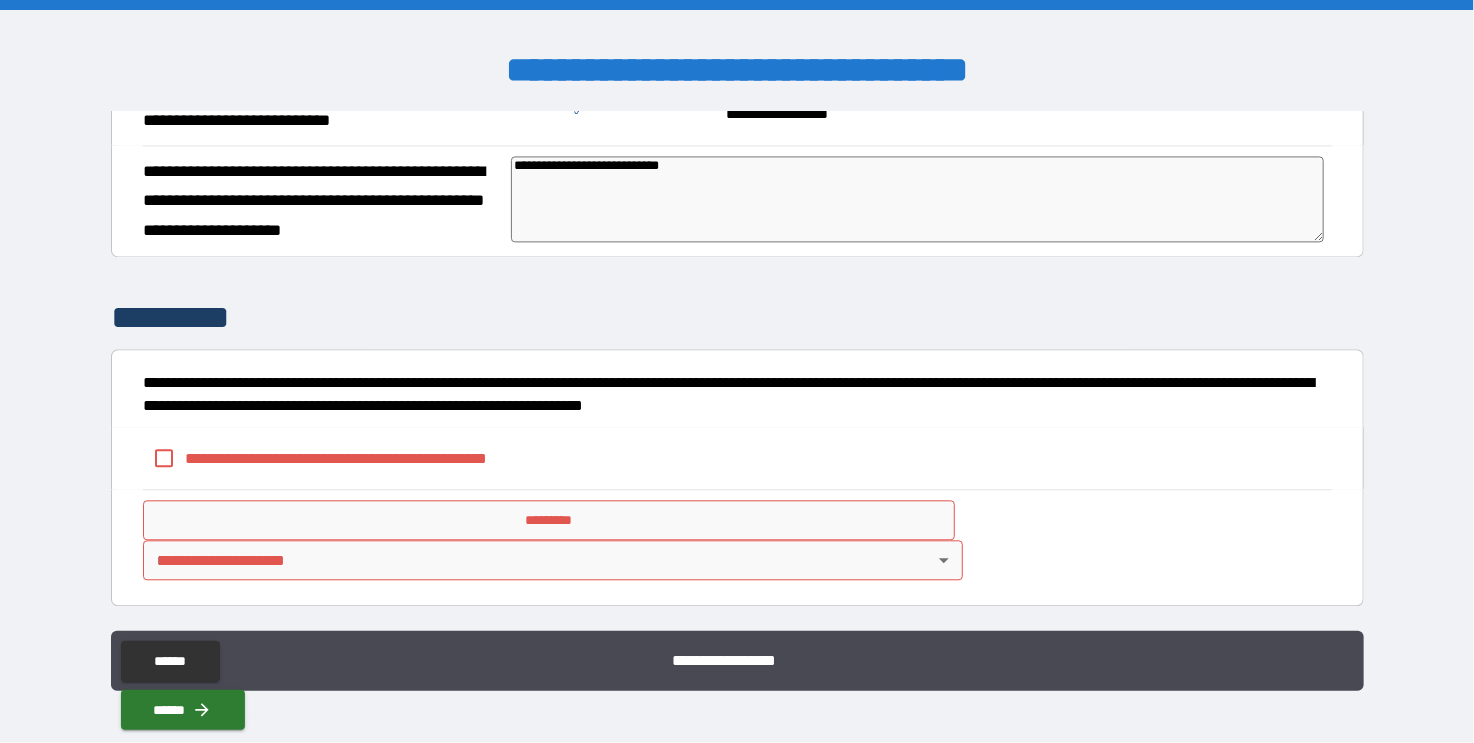 type on "**********" 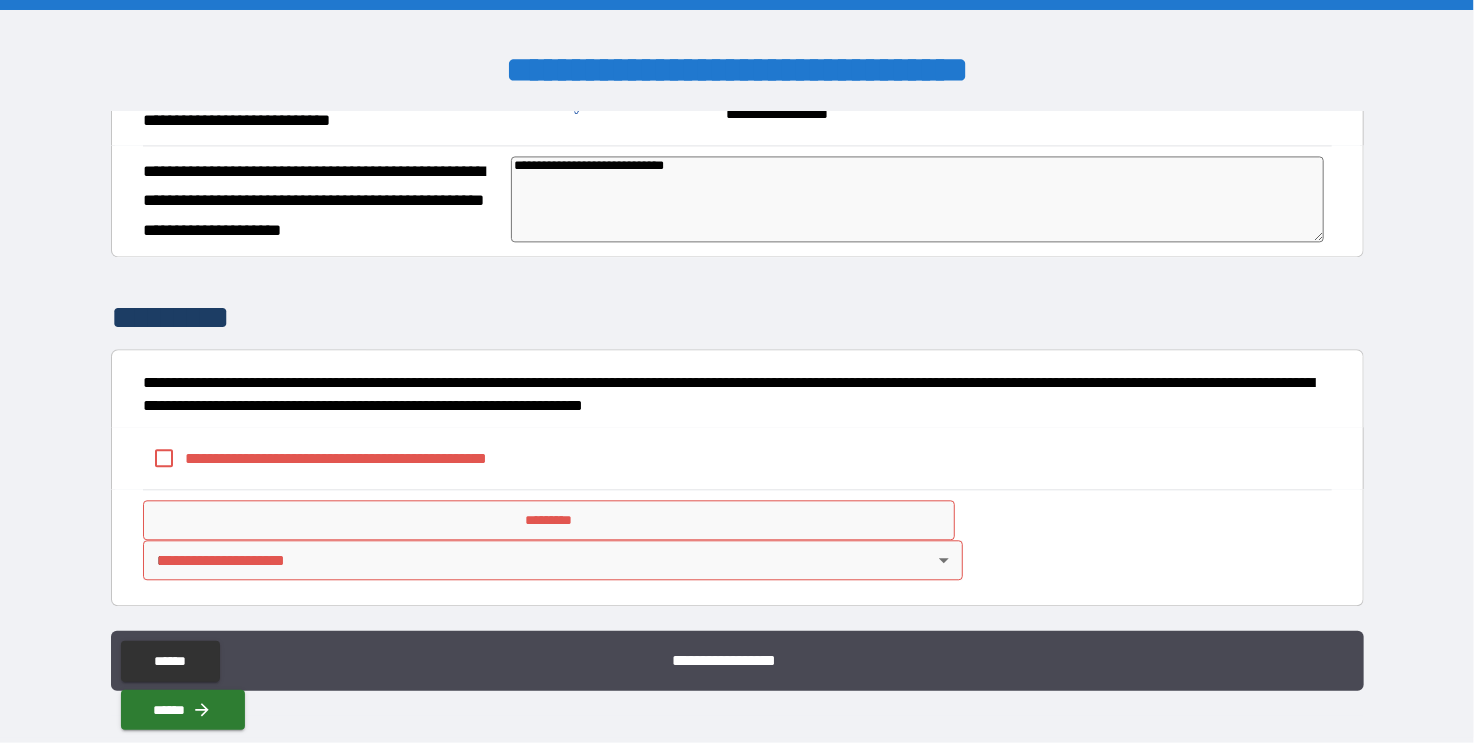type on "*" 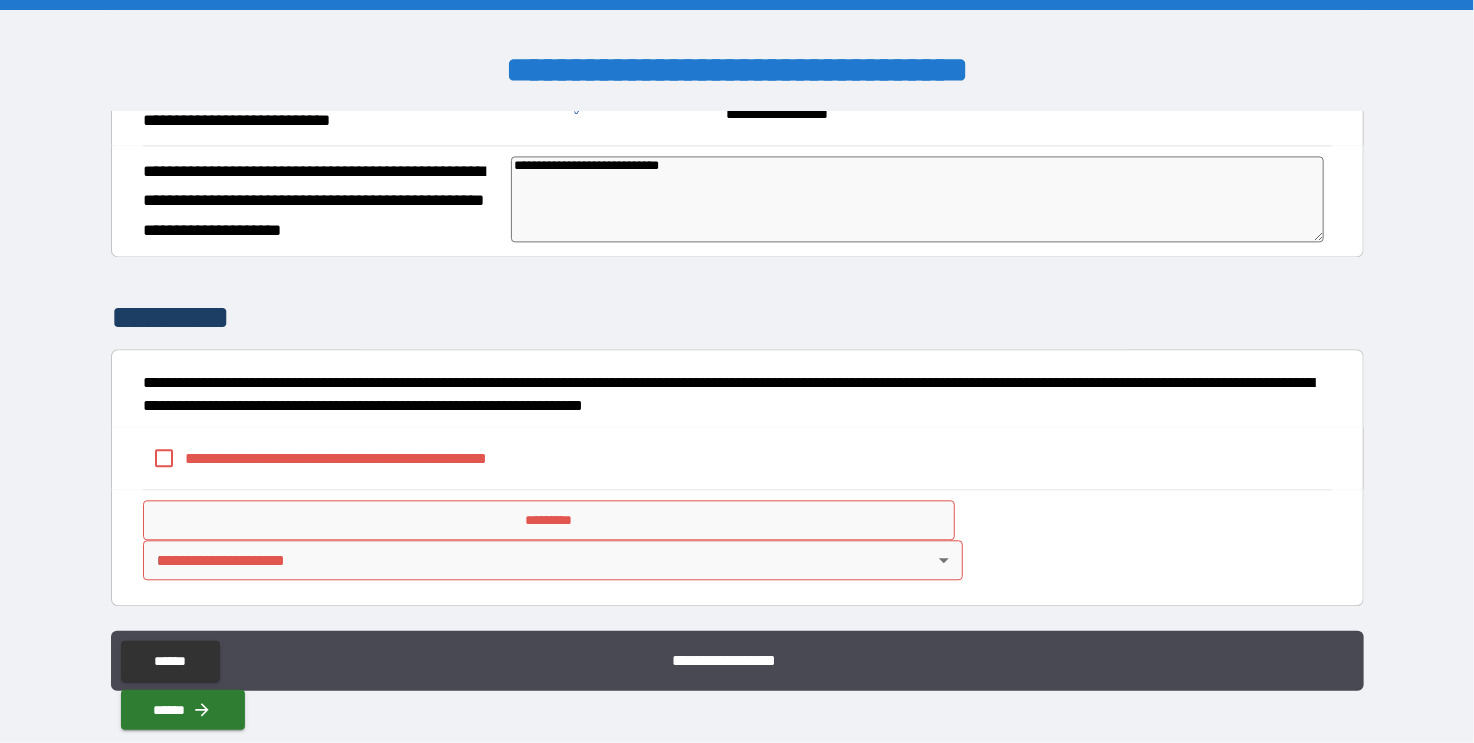 type on "*" 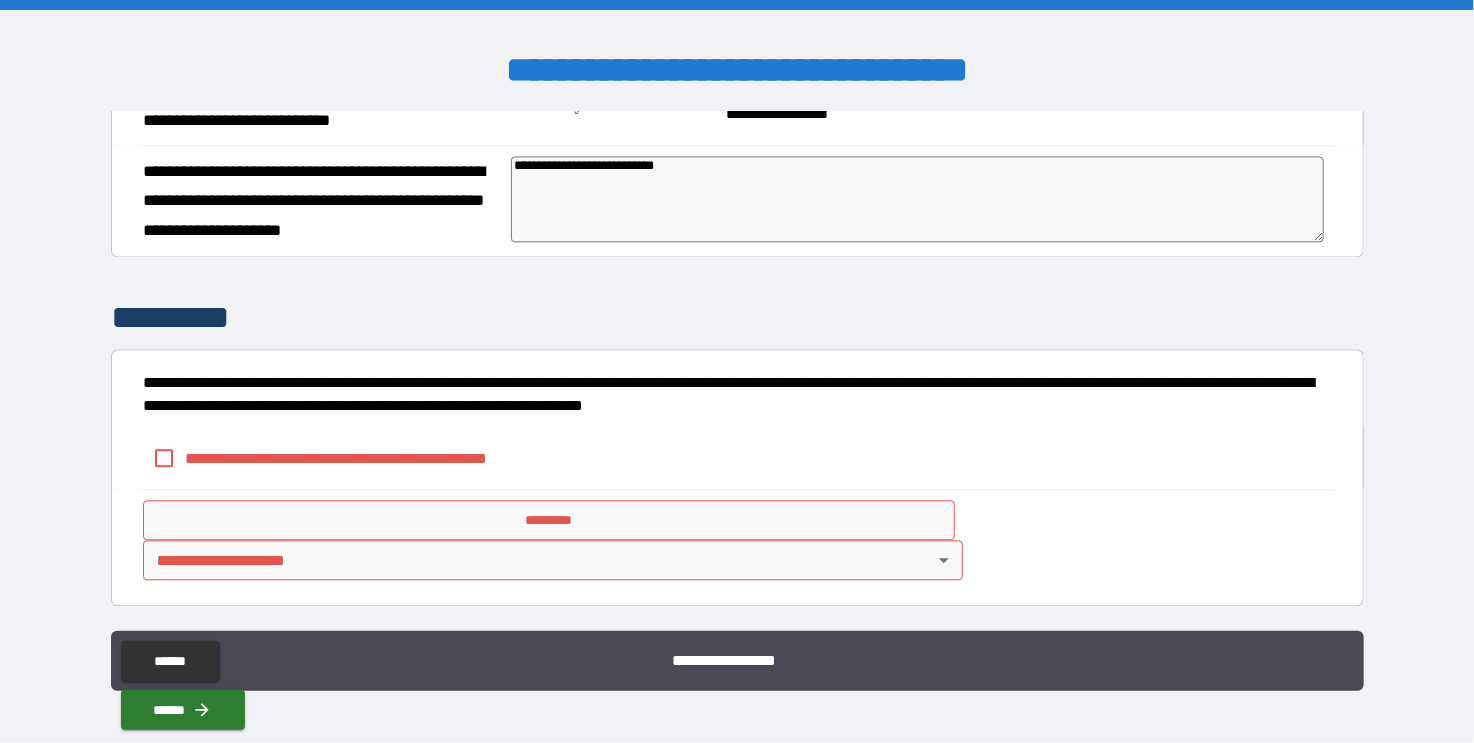 type on "**********" 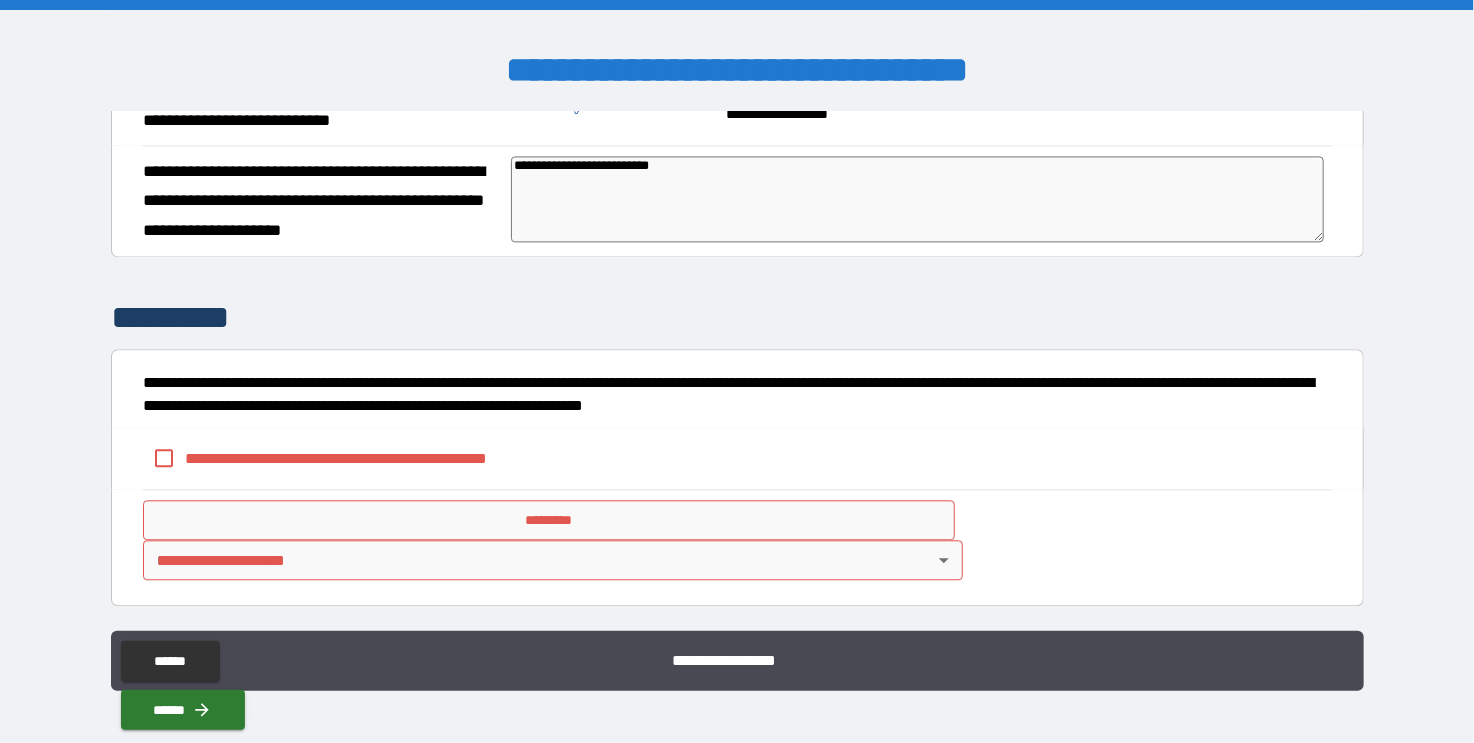 type on "*" 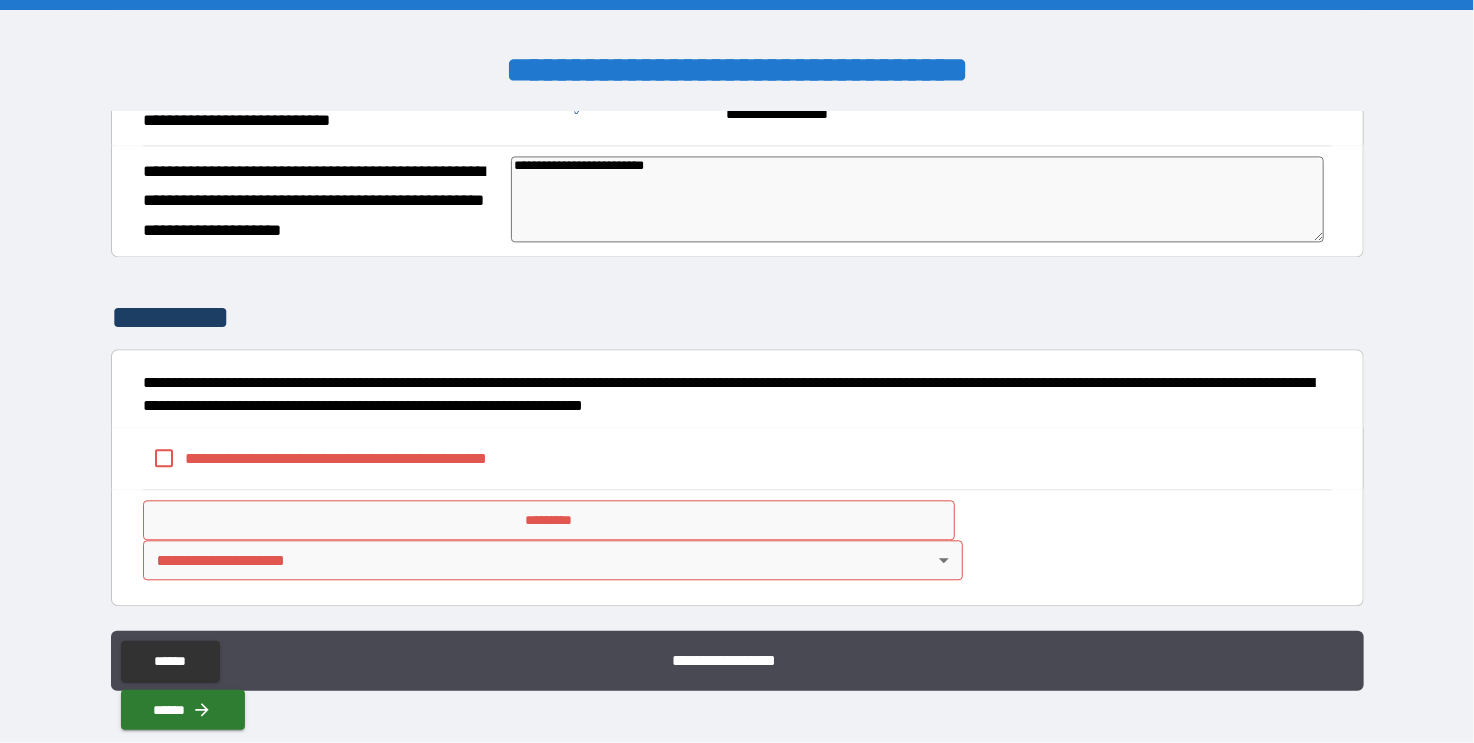 type on "**********" 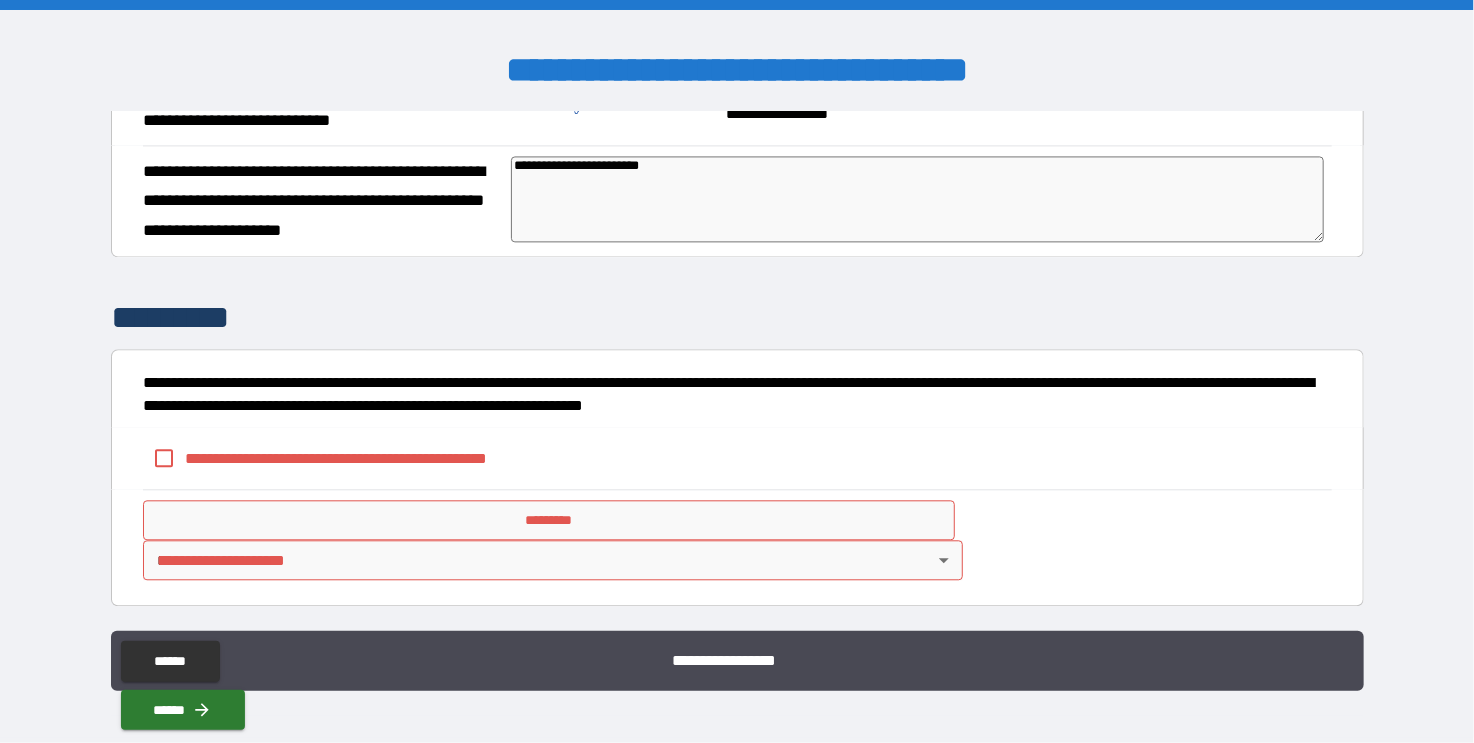 type on "*" 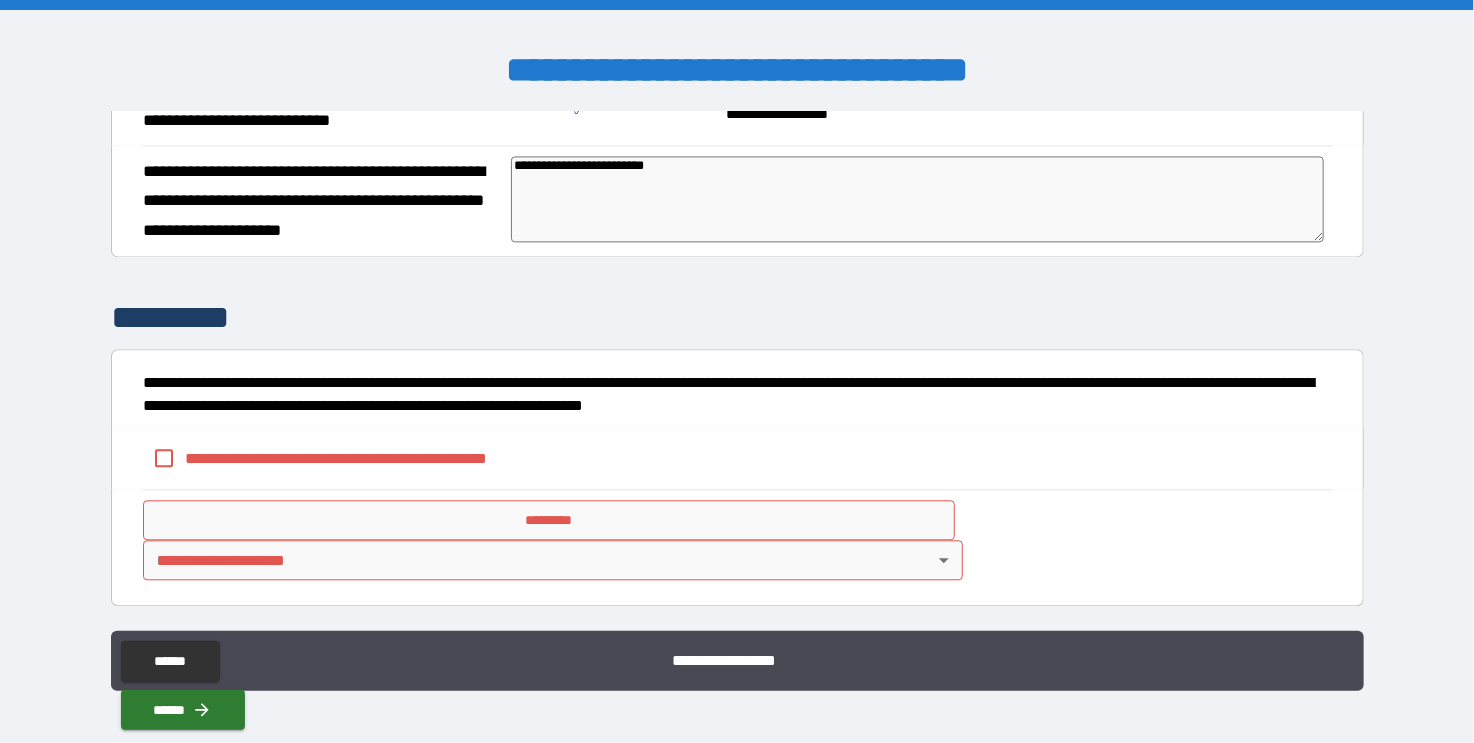 type on "*" 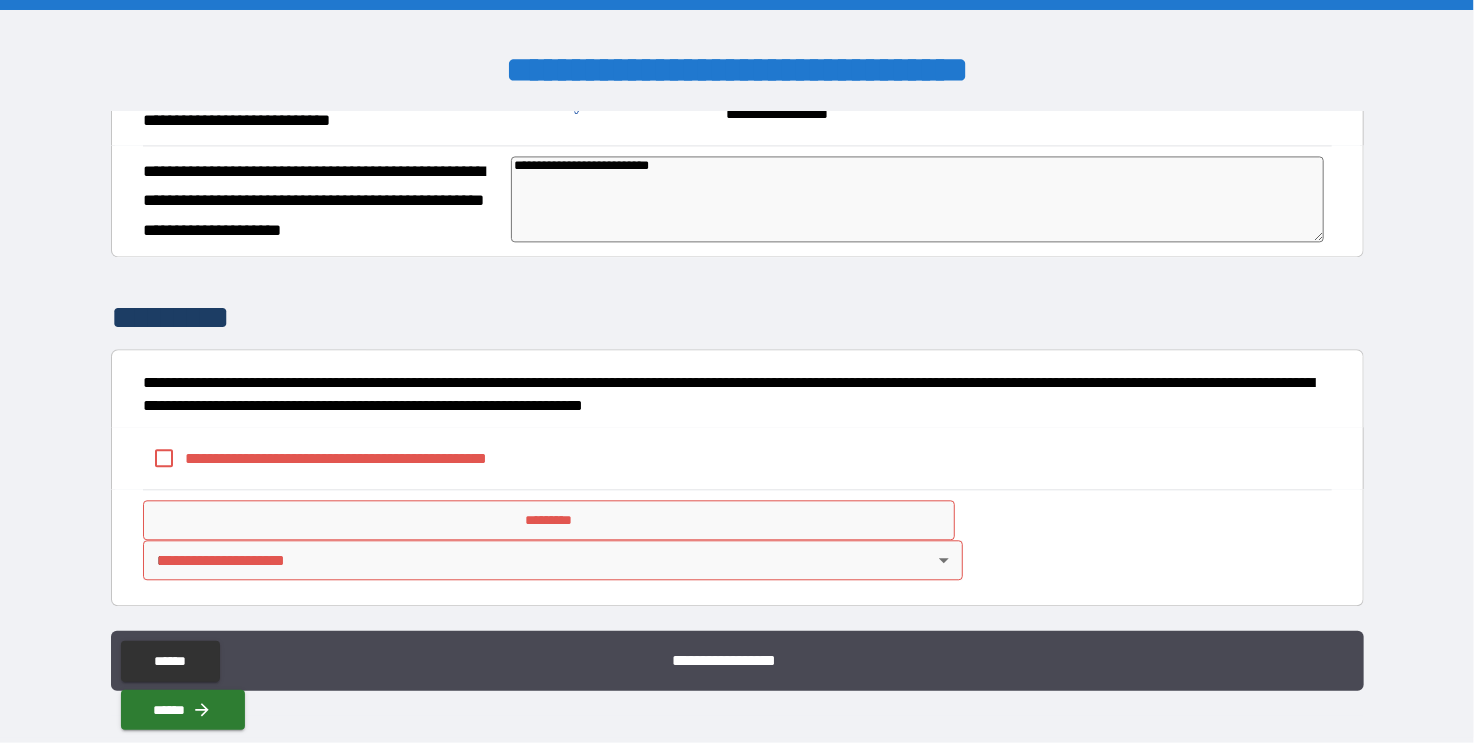 type on "*" 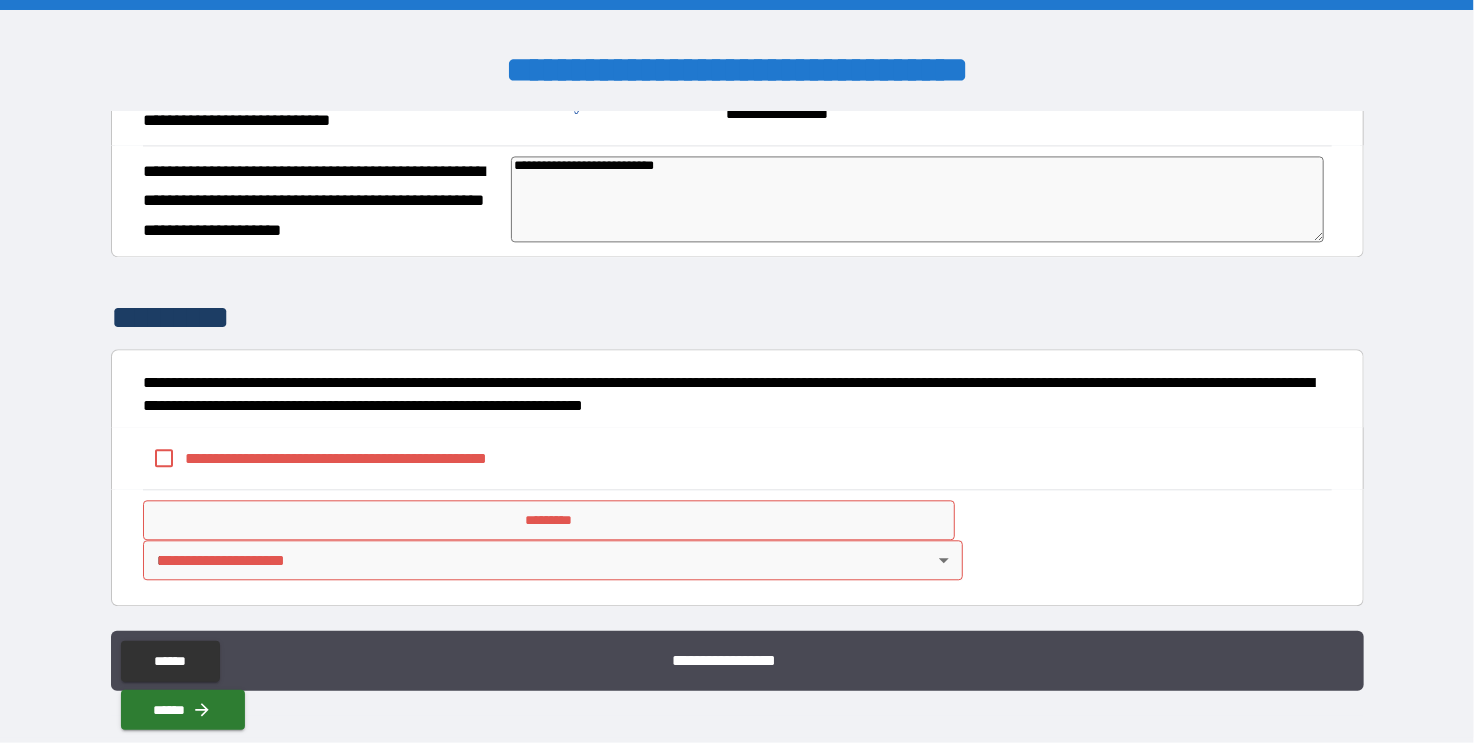 type on "**********" 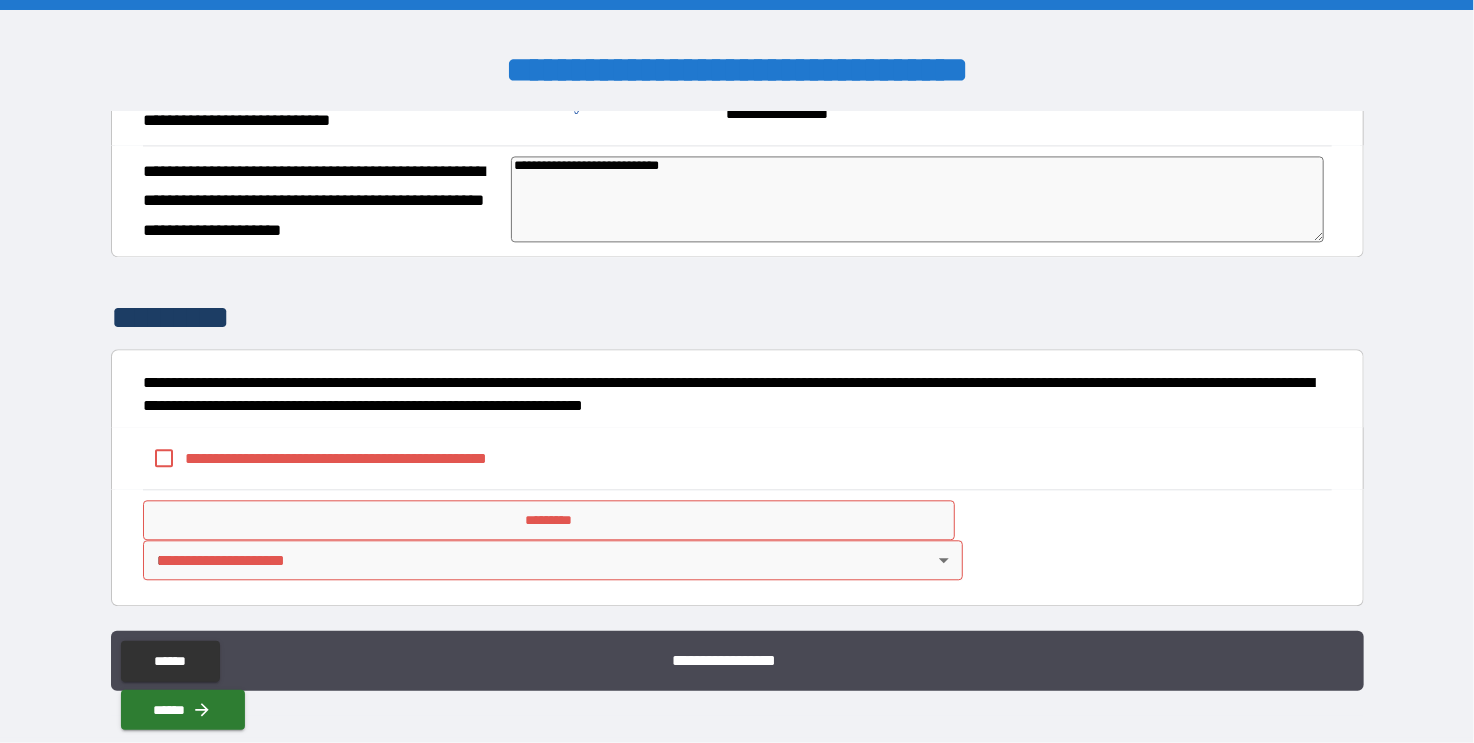 type on "*" 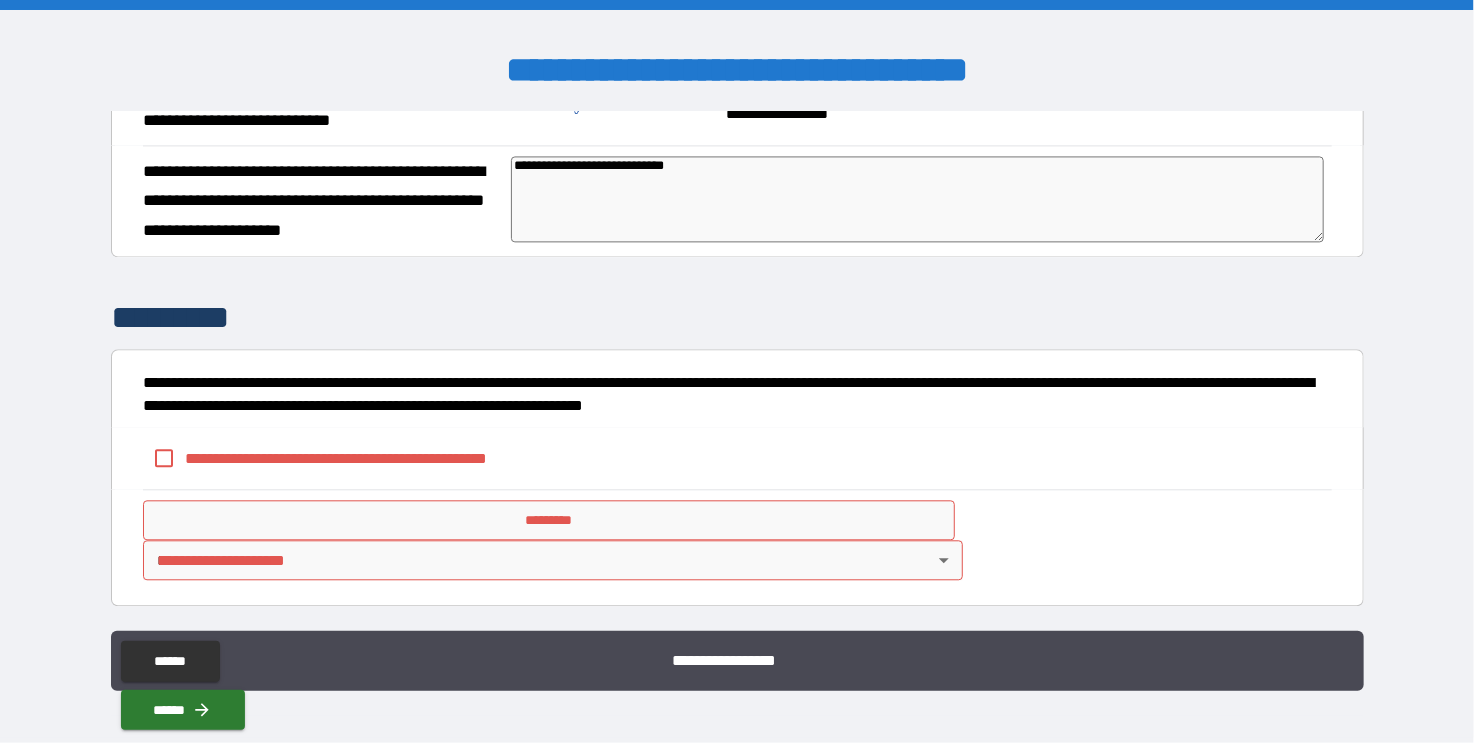 type on "*" 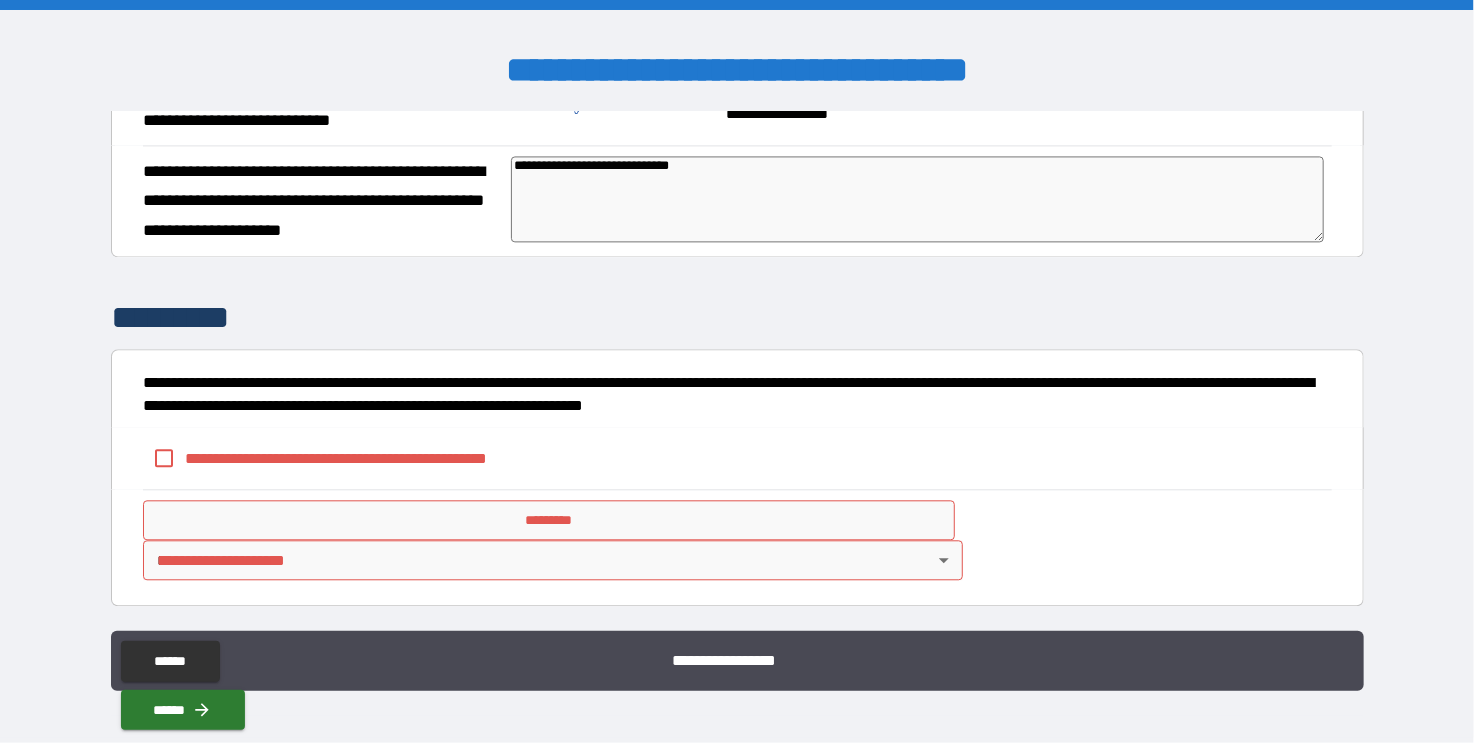 type on "*" 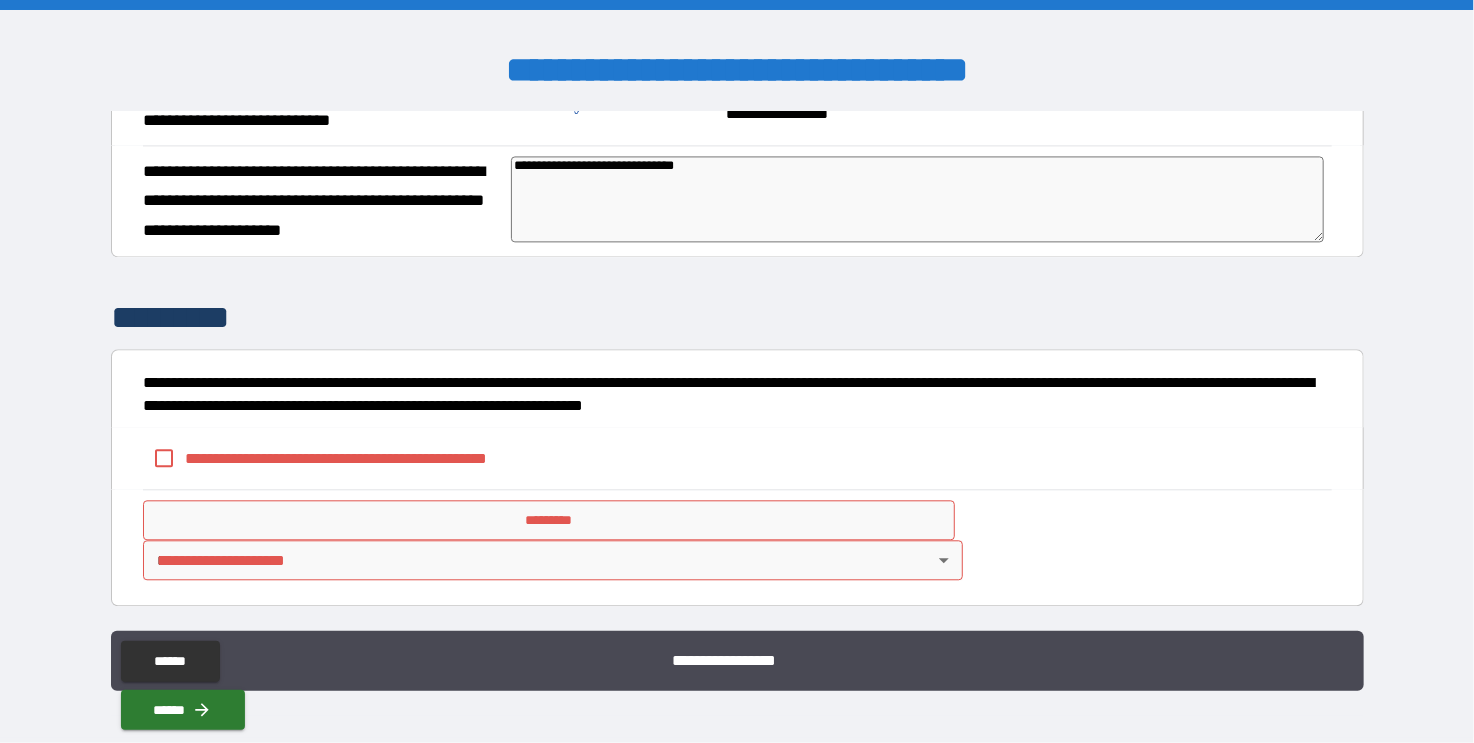 type on "**********" 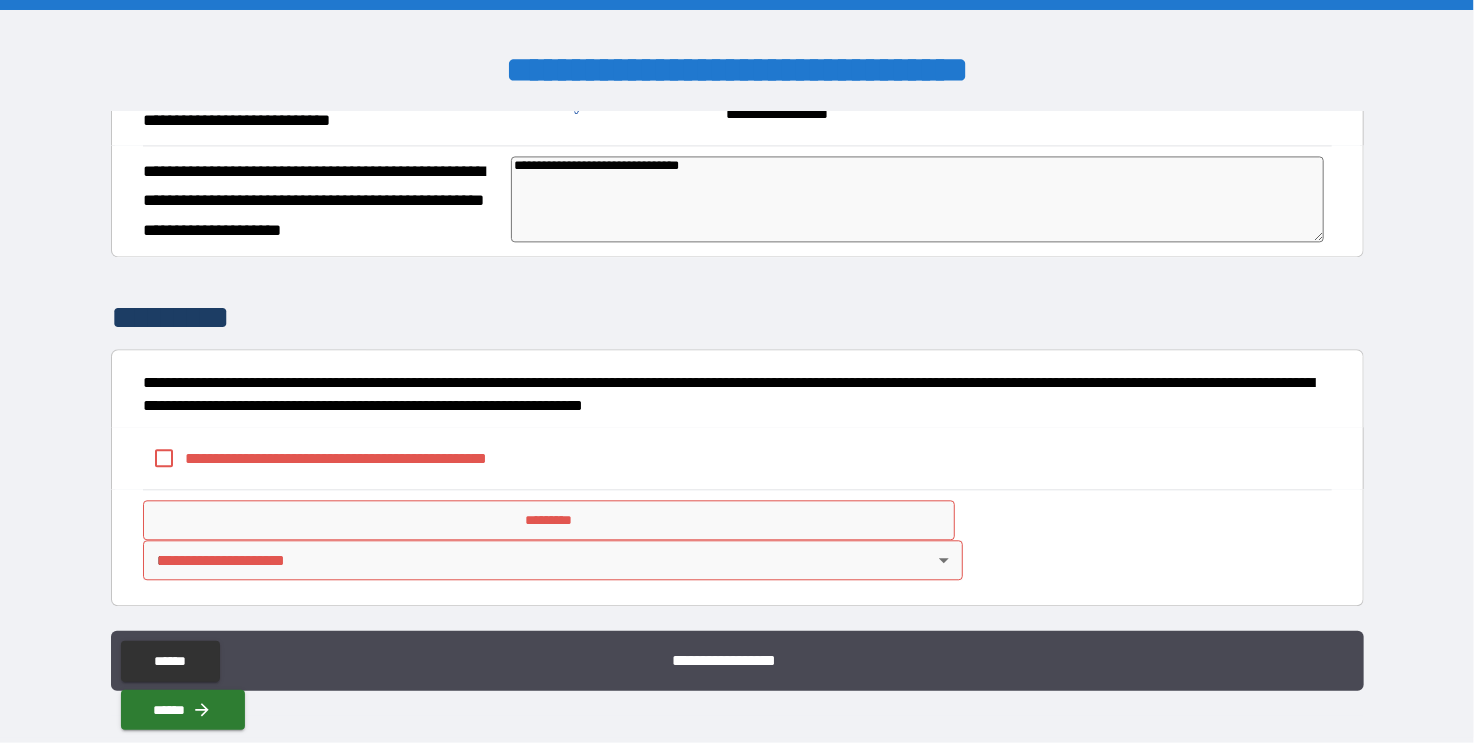 type on "**********" 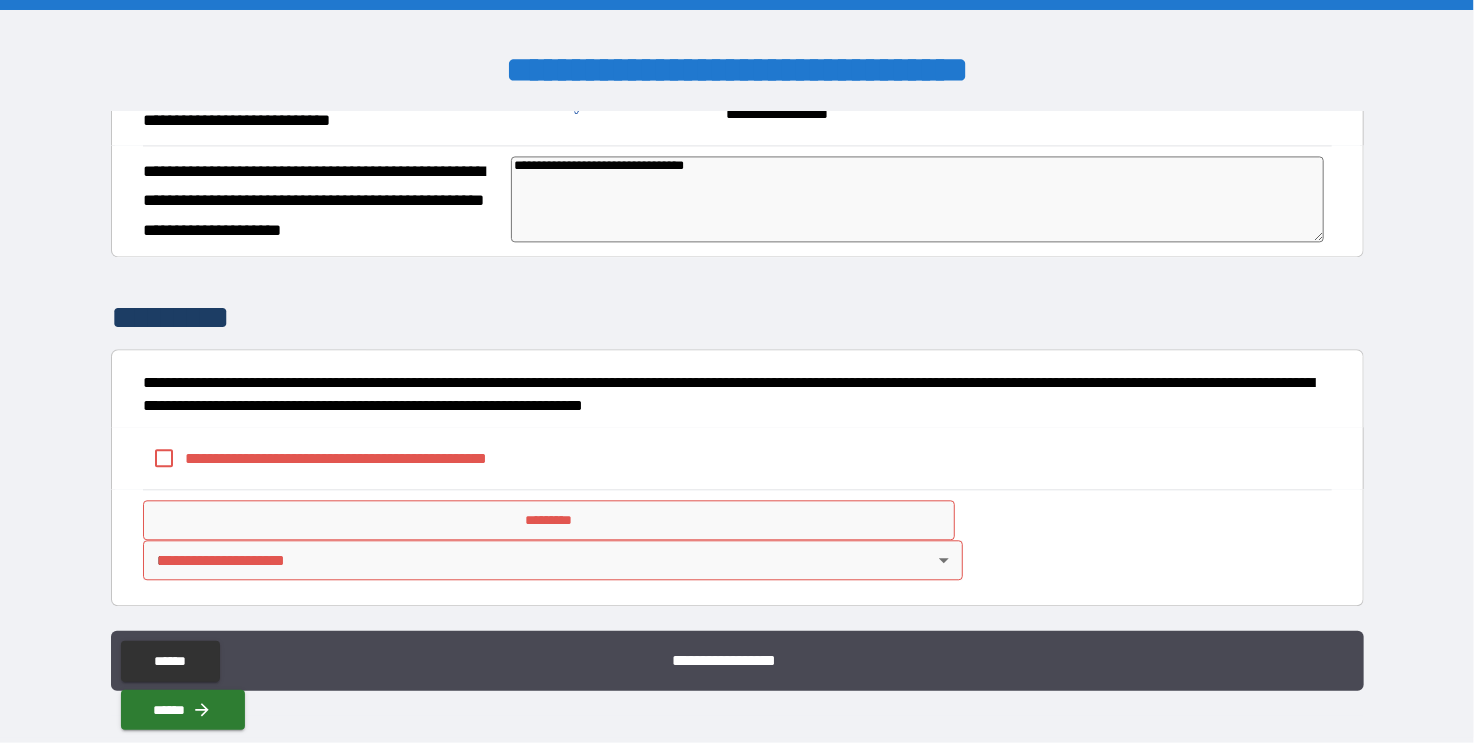 type on "*" 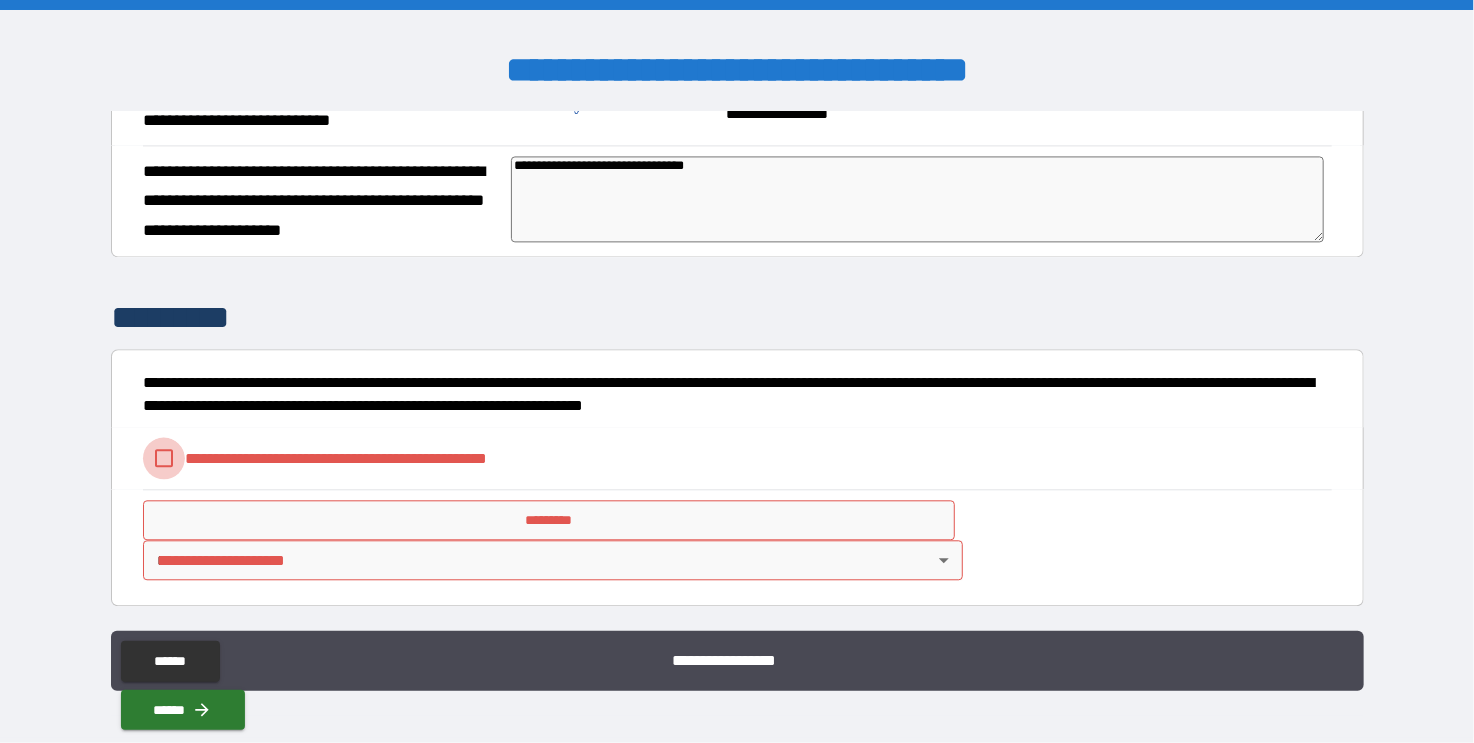 type on "*" 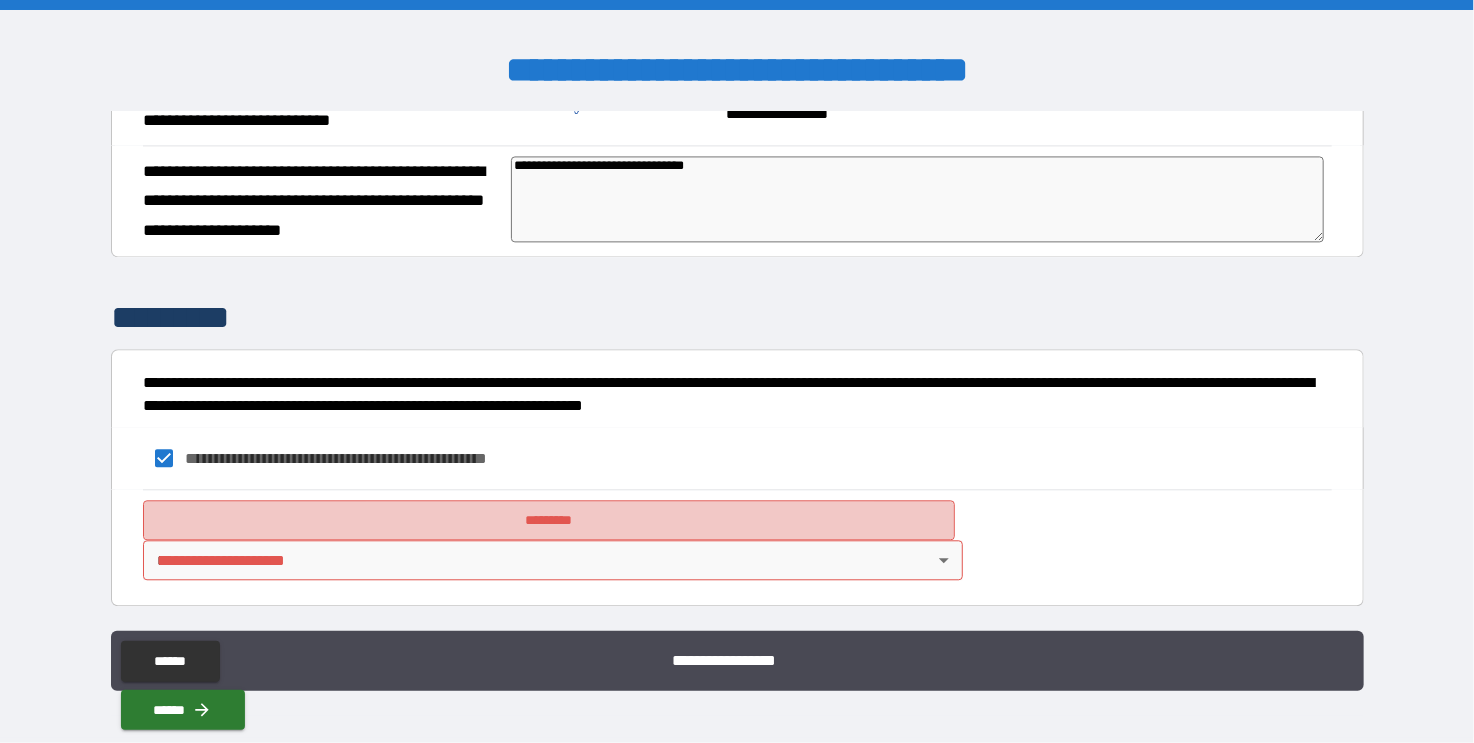 click on "*********" at bounding box center [549, 520] 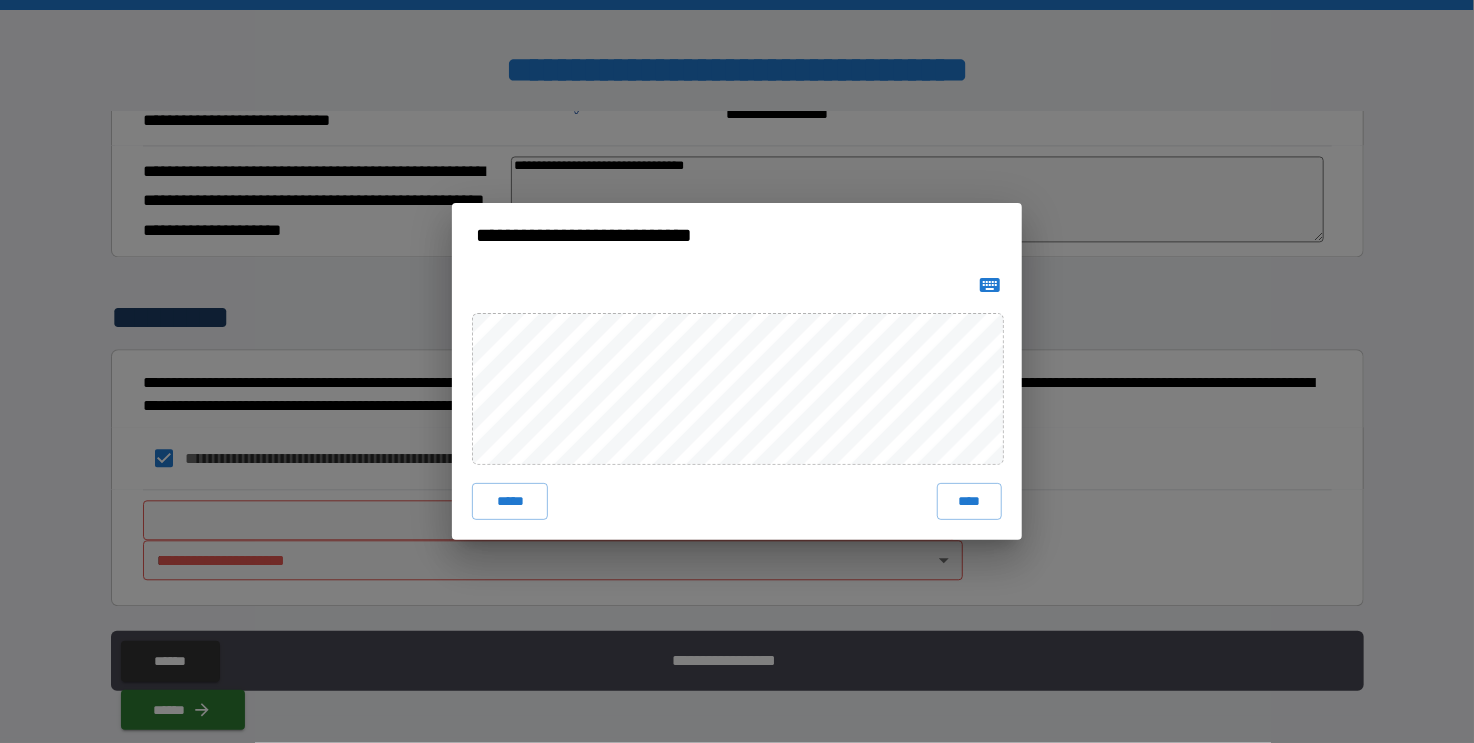 click 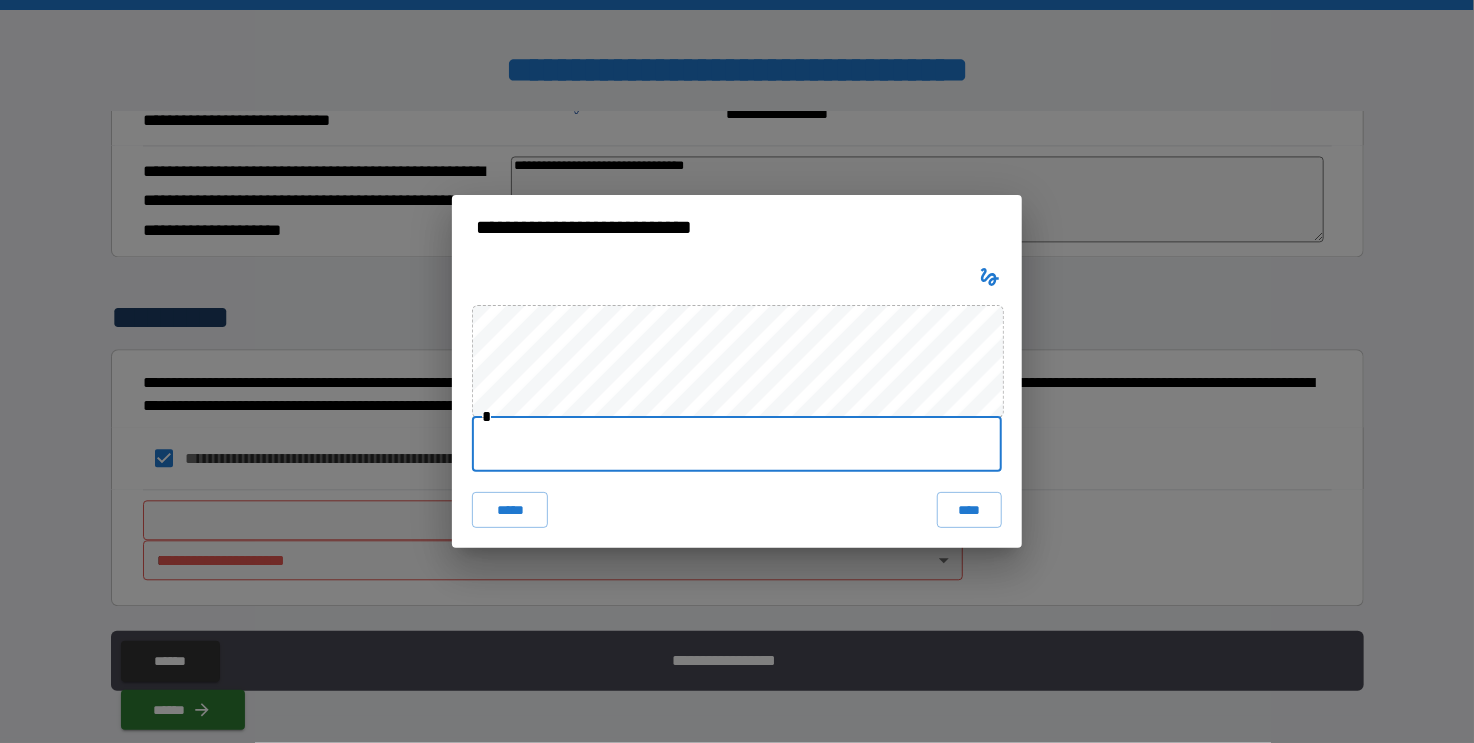 click at bounding box center (737, 444) 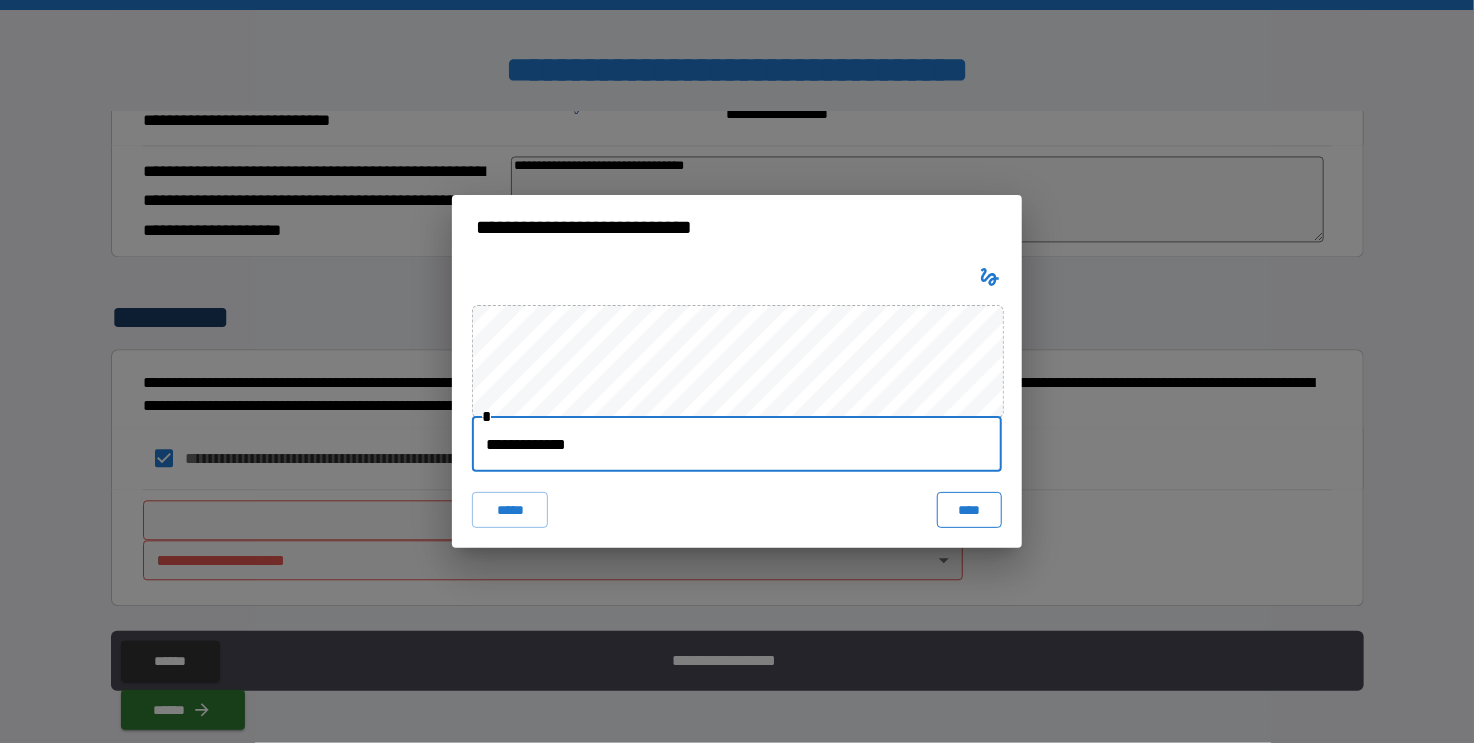 type on "**********" 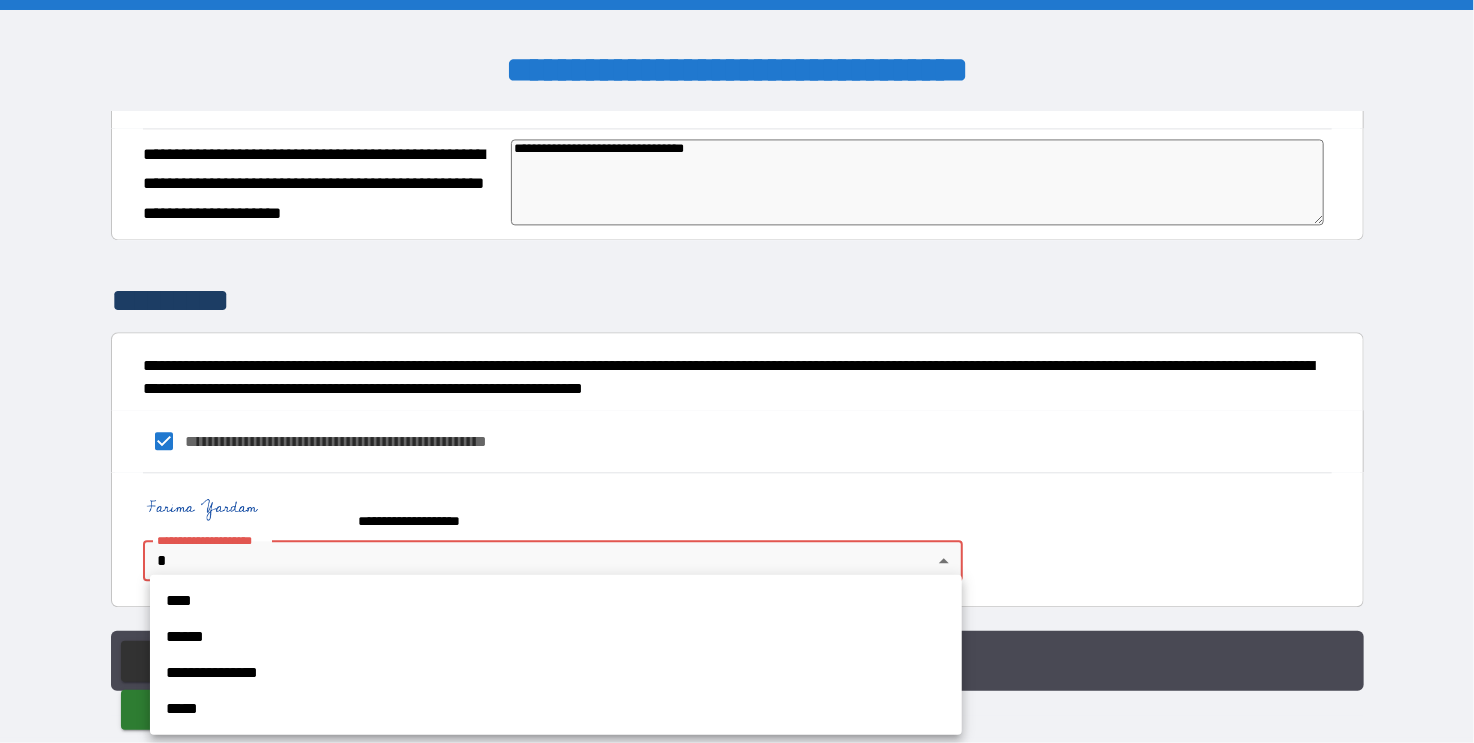 click on "**********" at bounding box center (737, 371) 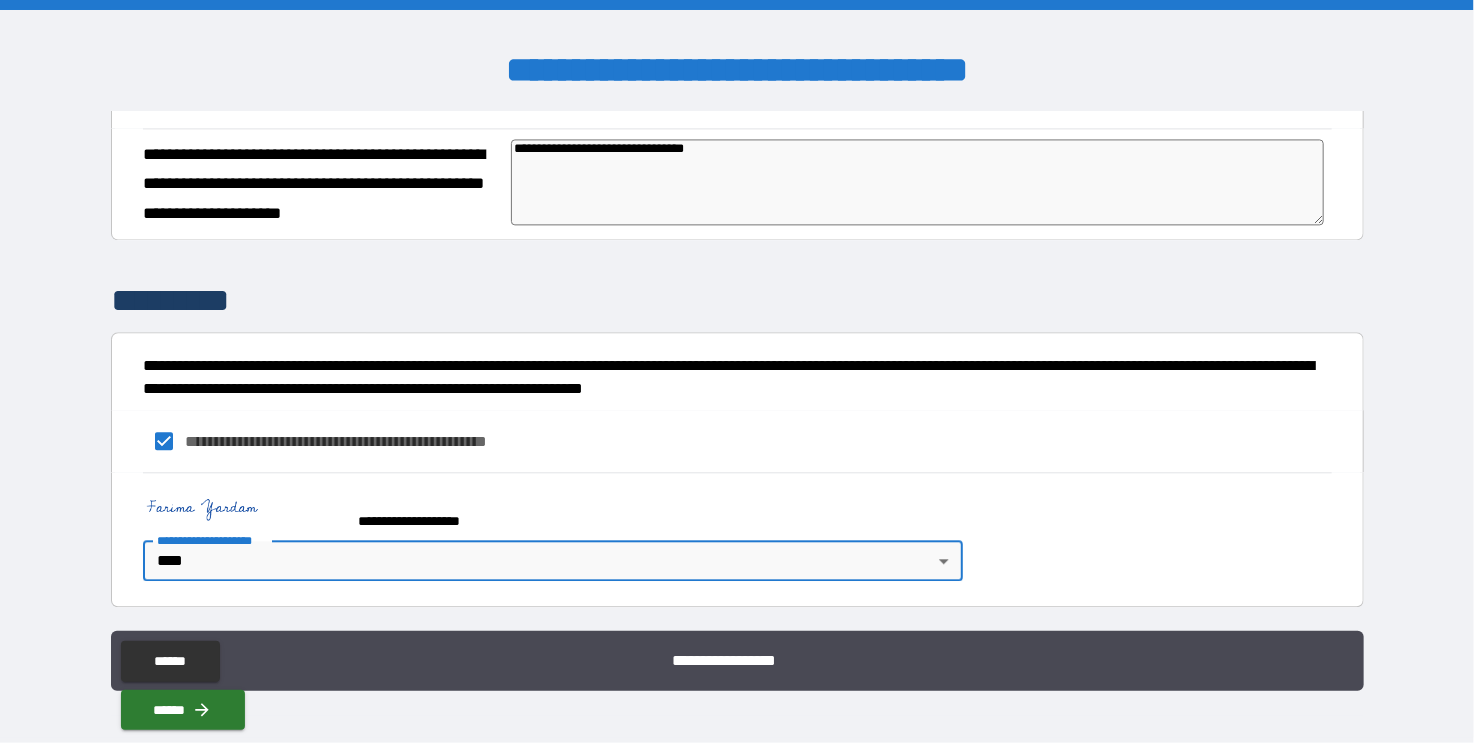 type on "*" 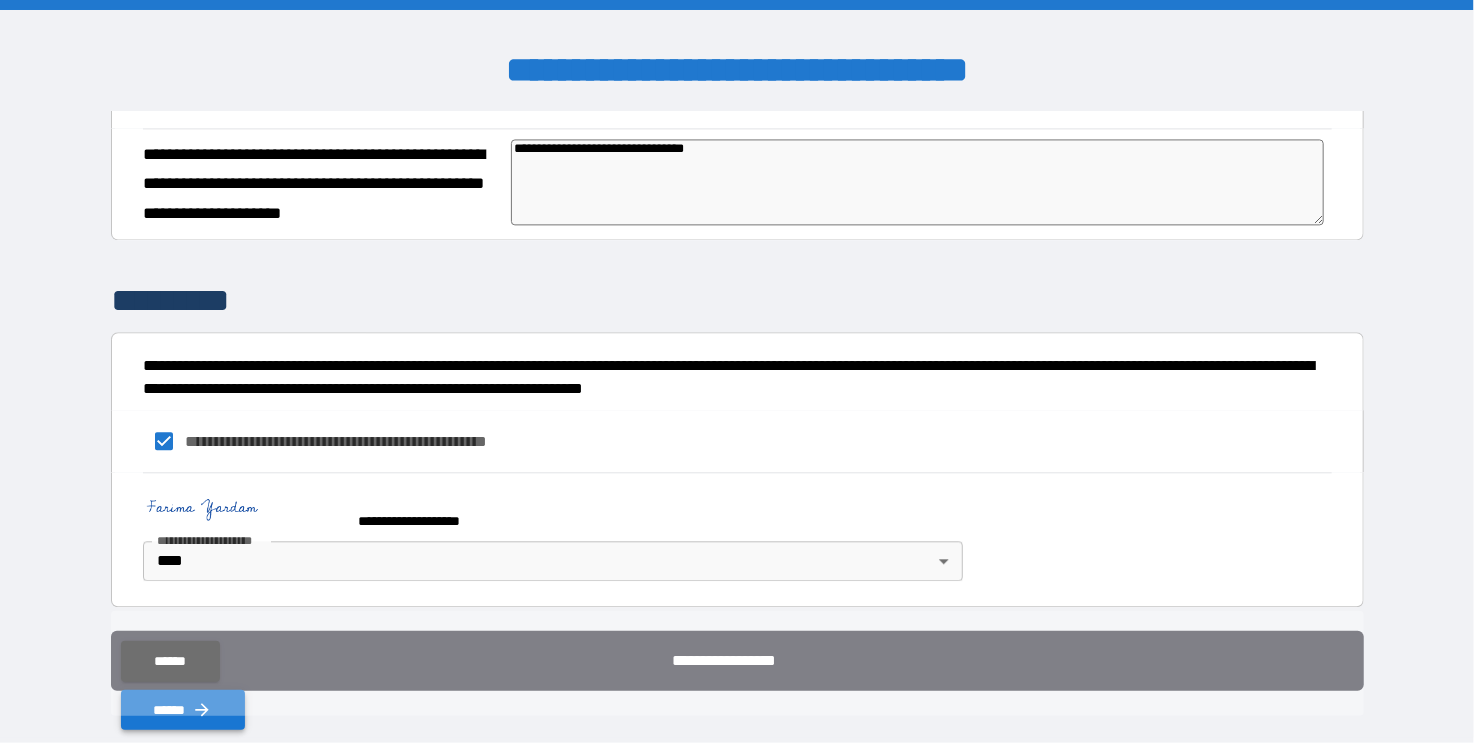 click 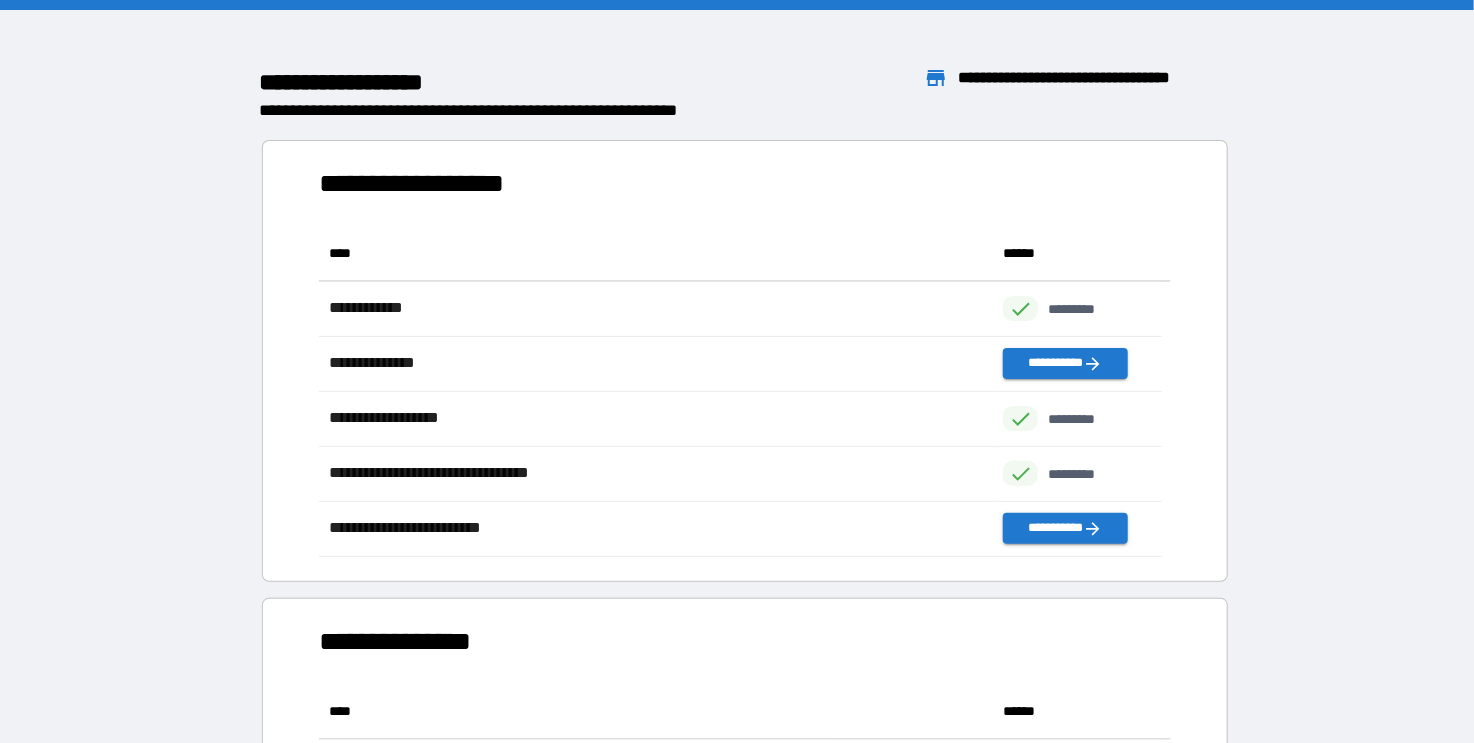 scroll, scrollTop: 16, scrollLeft: 16, axis: both 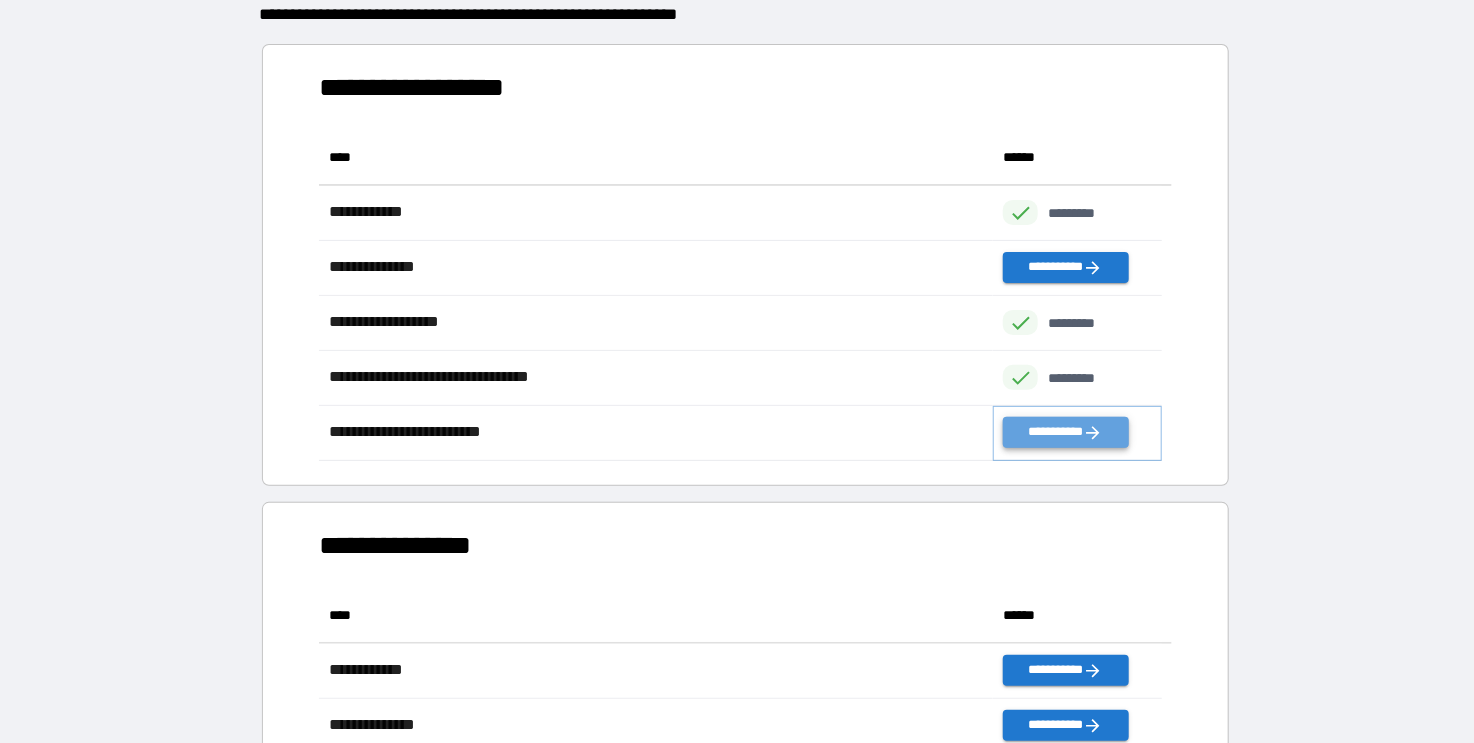 click on "**********" at bounding box center (1065, 432) 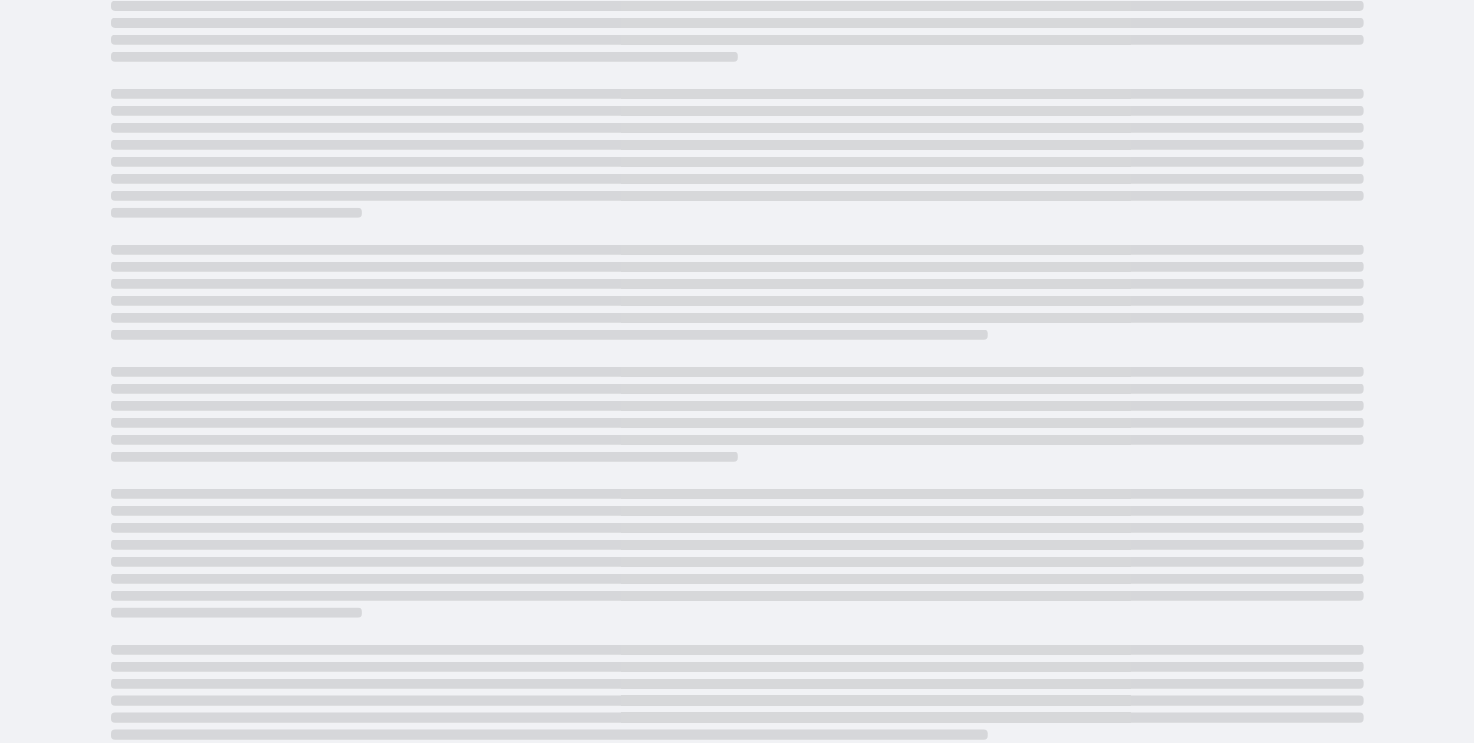 scroll, scrollTop: 0, scrollLeft: 0, axis: both 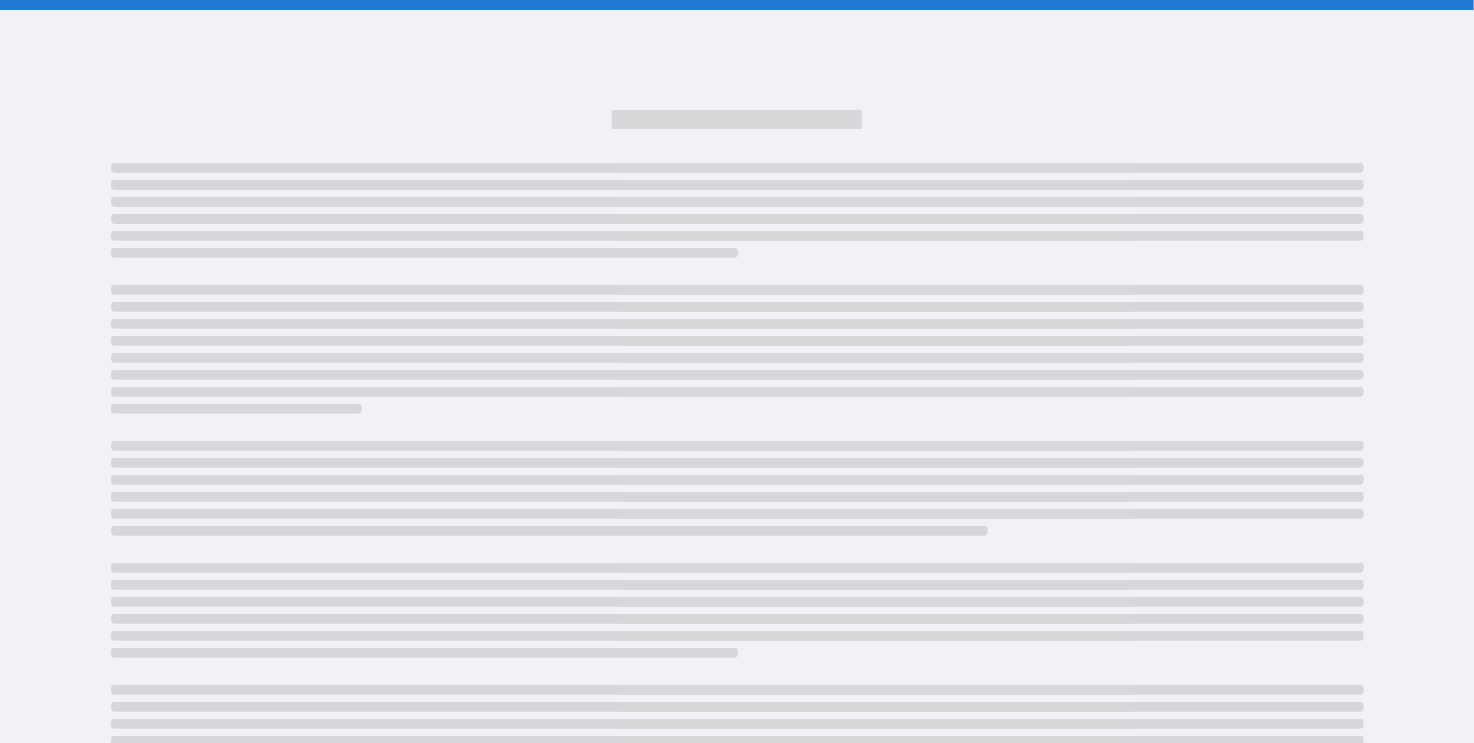 click at bounding box center [737, 134] 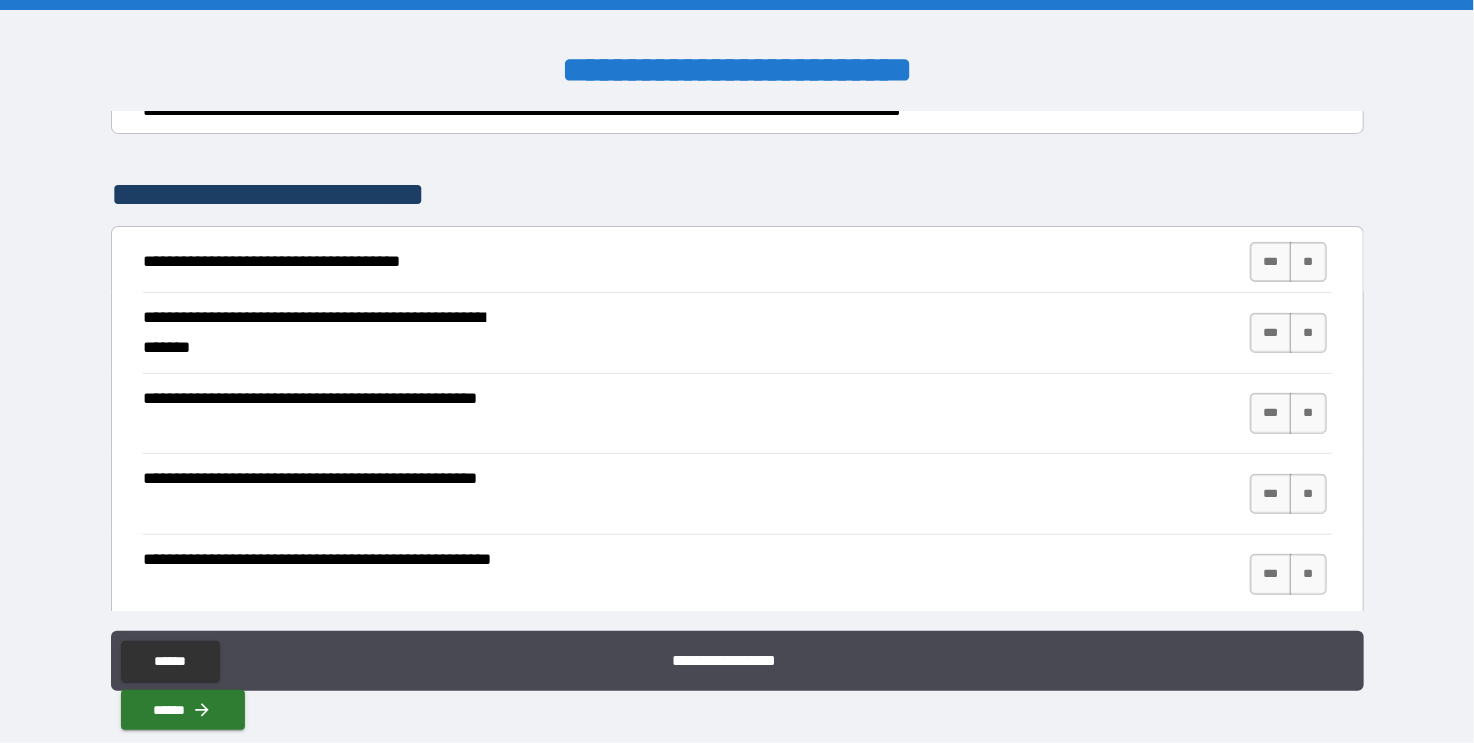 scroll, scrollTop: 291, scrollLeft: 0, axis: vertical 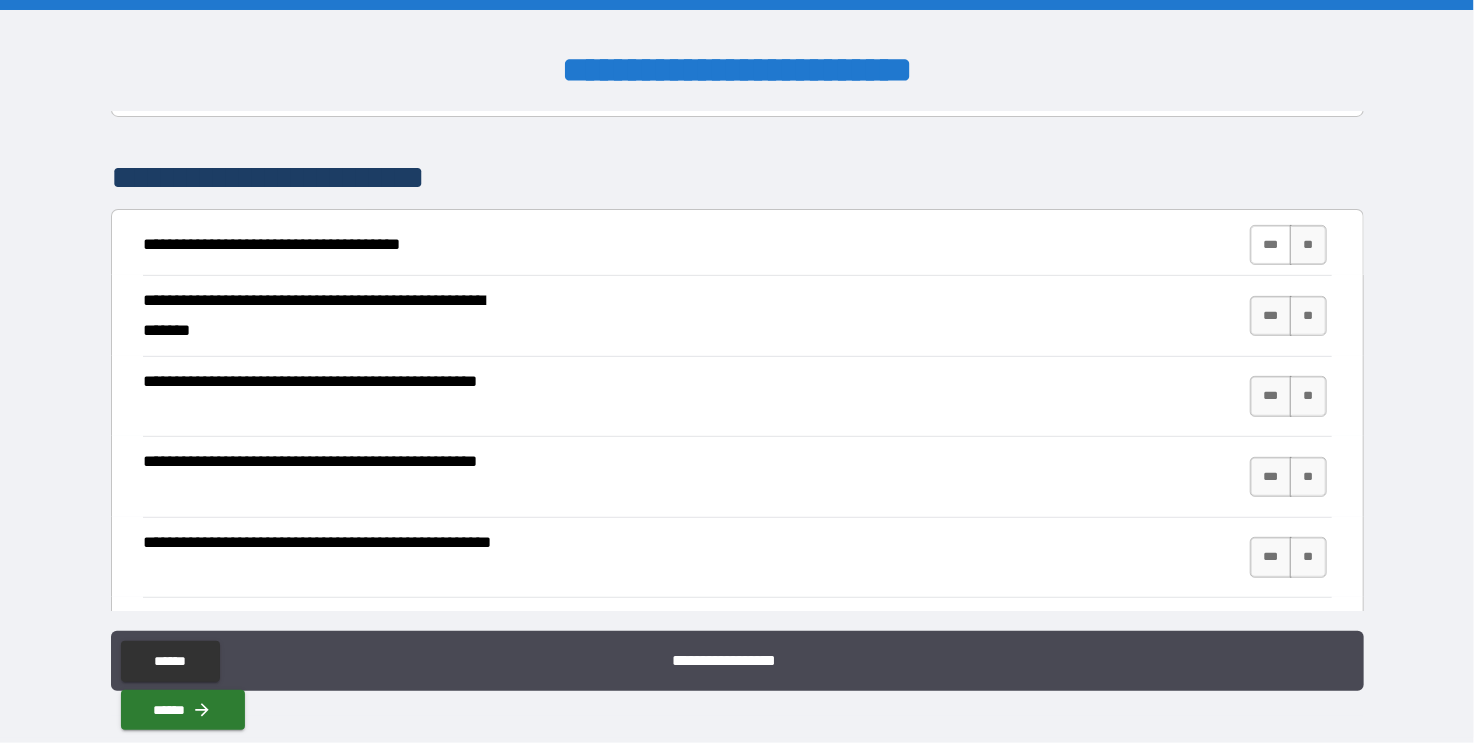 click on "***" at bounding box center [1271, 245] 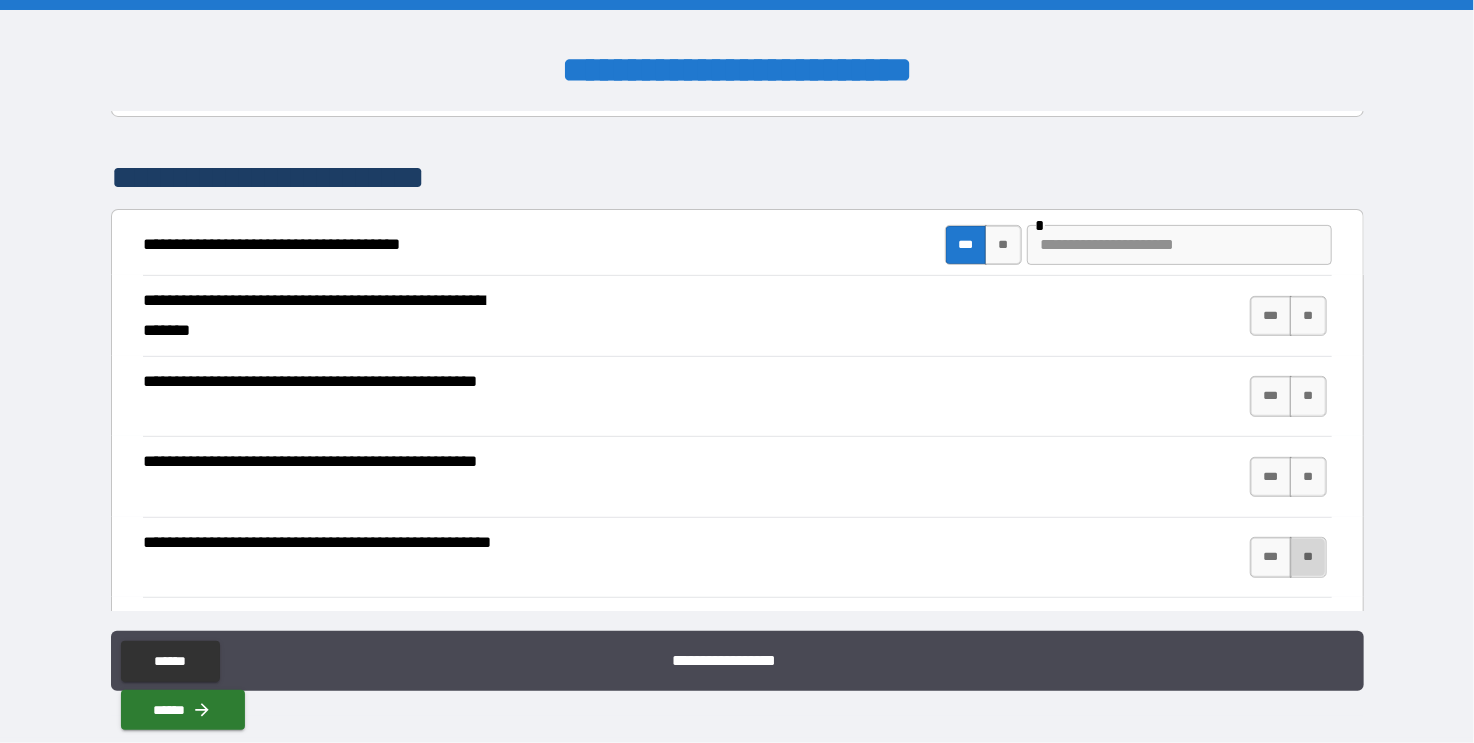 click on "**" at bounding box center [1308, 557] 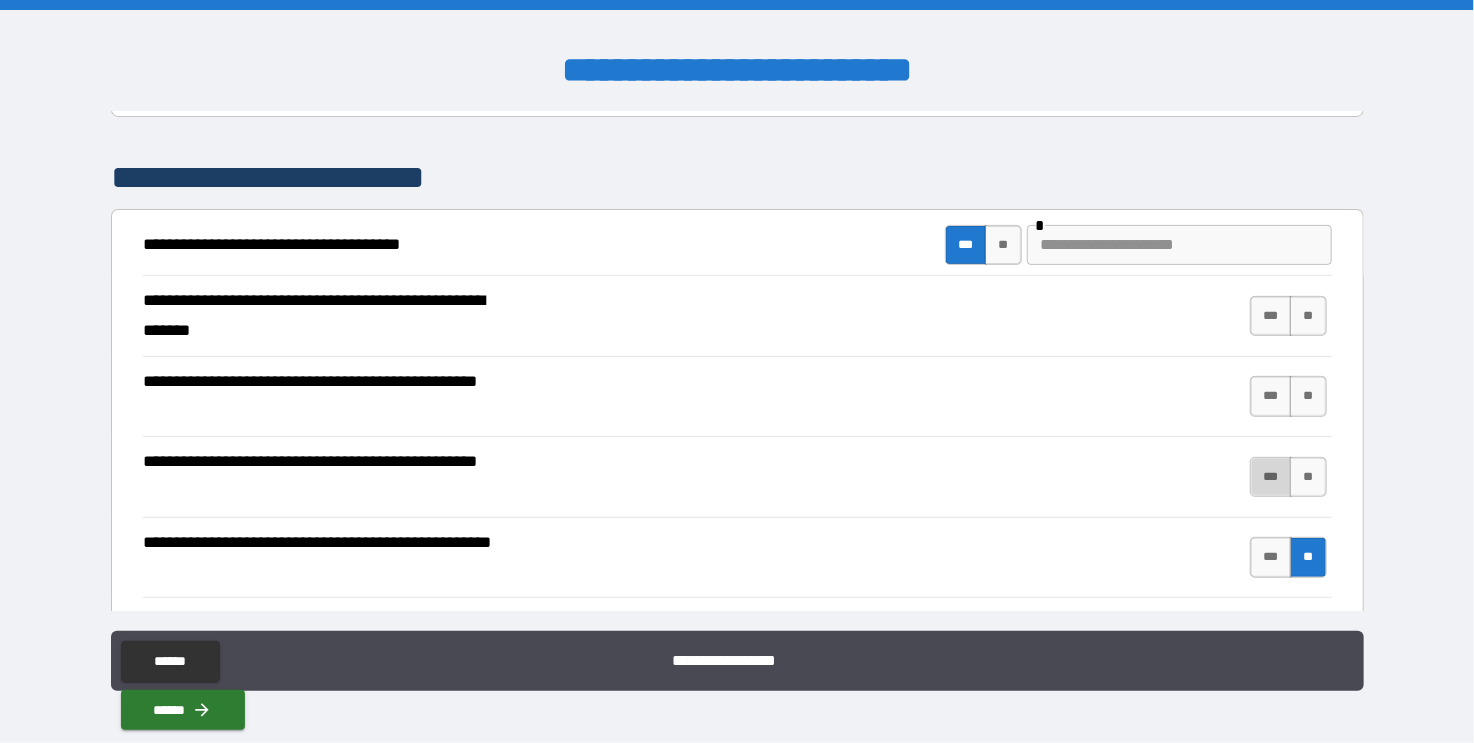 click on "***" at bounding box center (1271, 477) 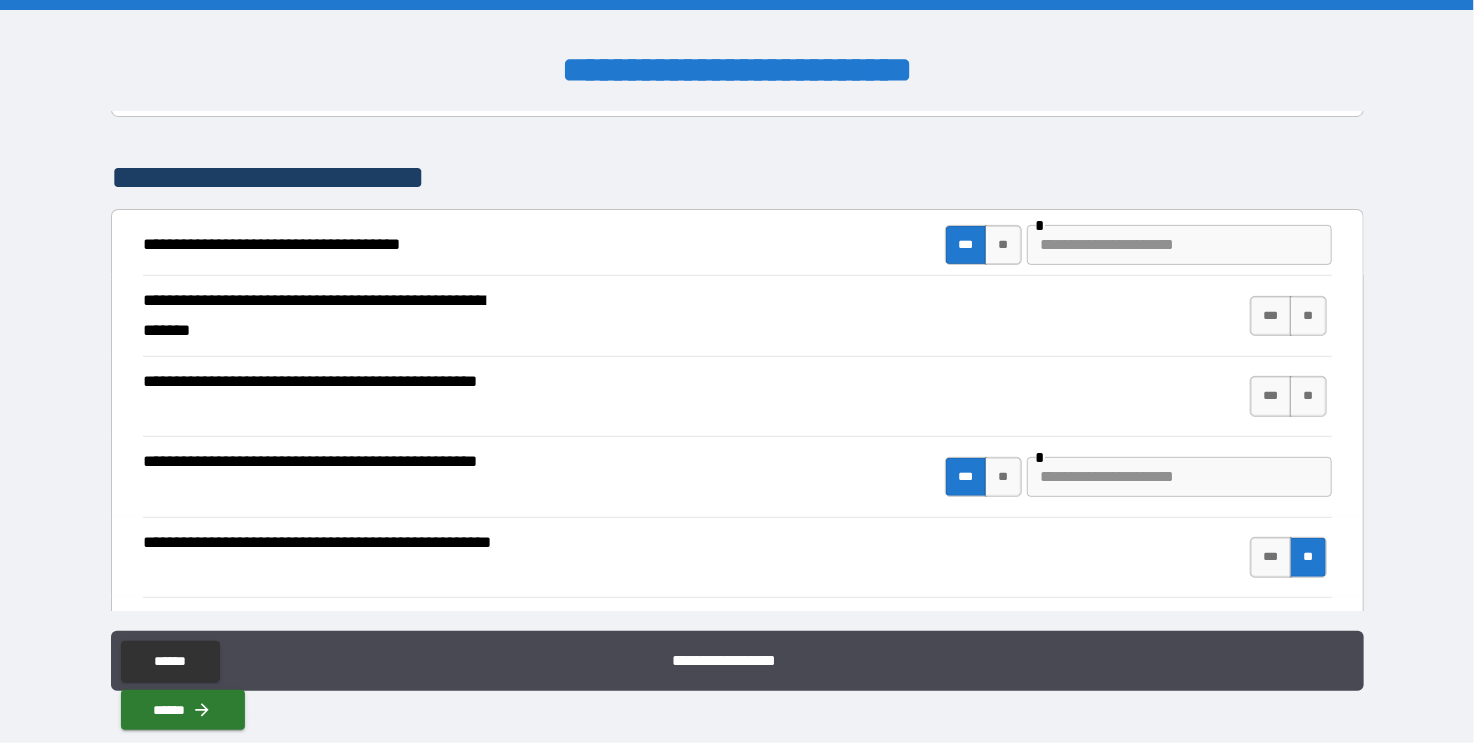 click at bounding box center [1179, 477] 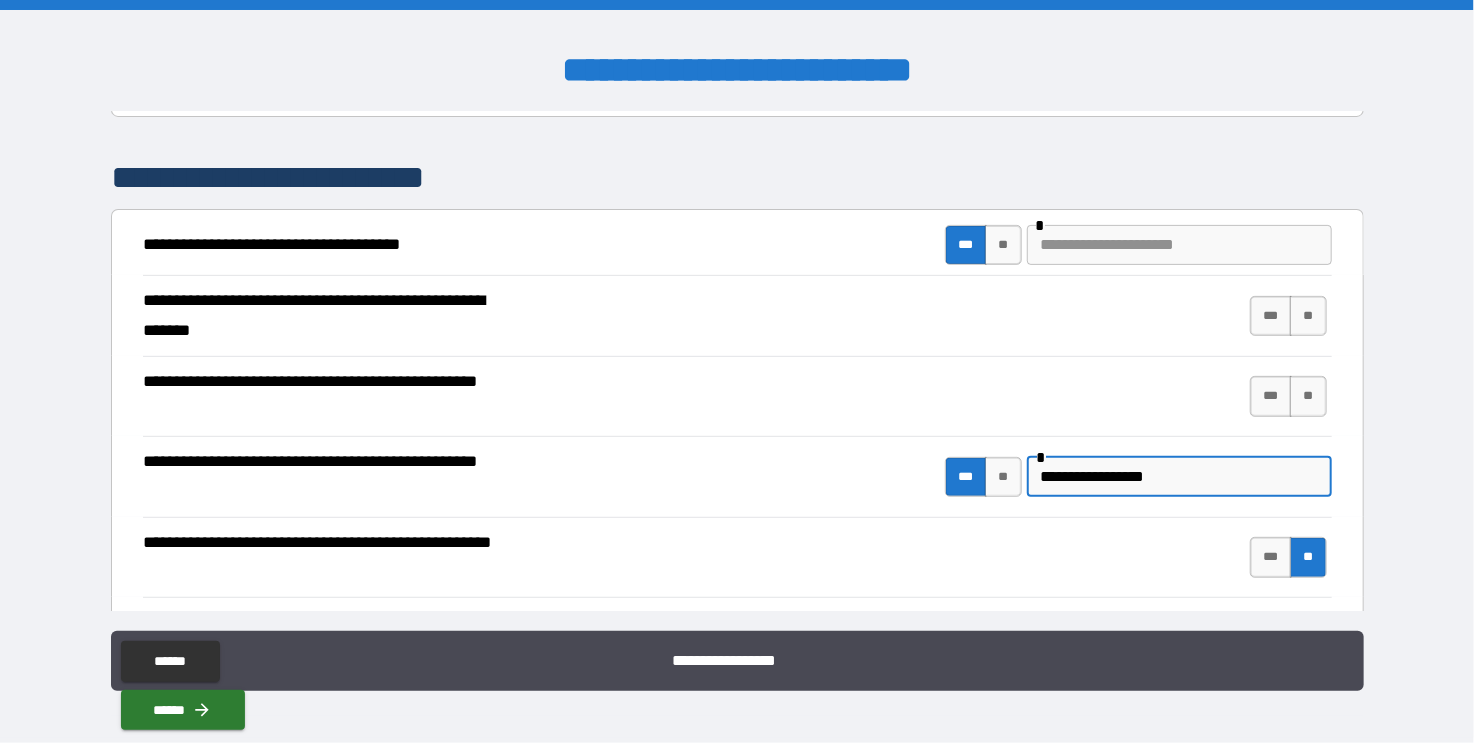 type on "**********" 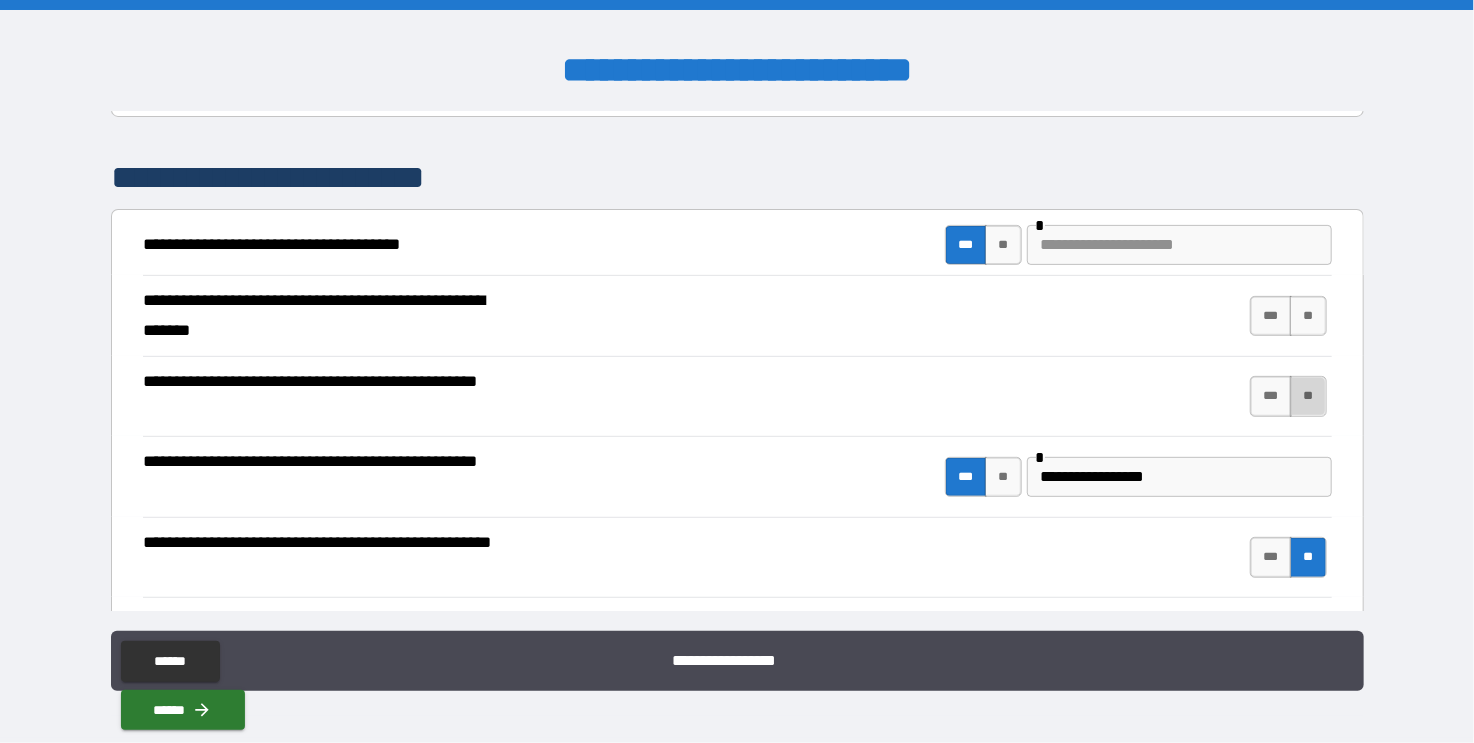 click on "**" at bounding box center (1308, 396) 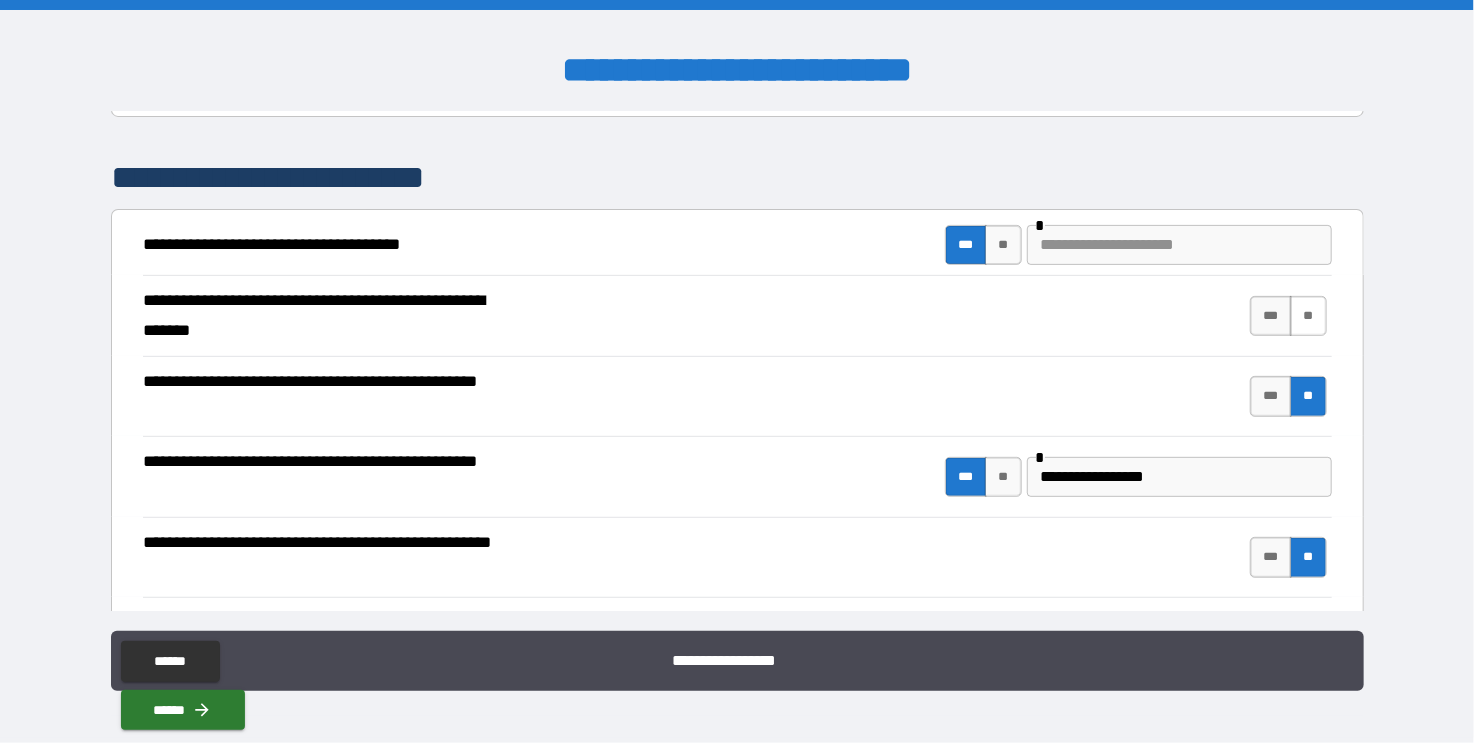click on "**" at bounding box center (1308, 316) 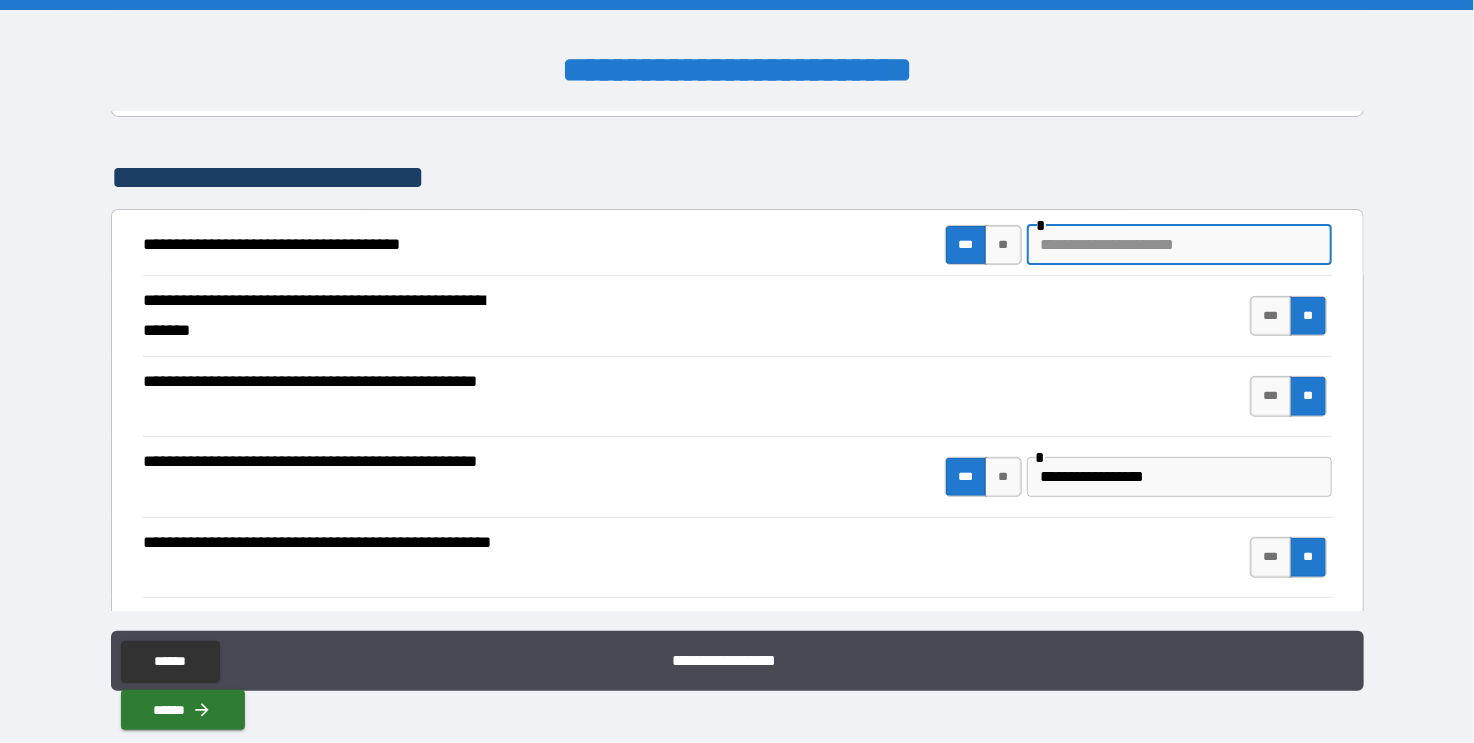 click at bounding box center (1179, 245) 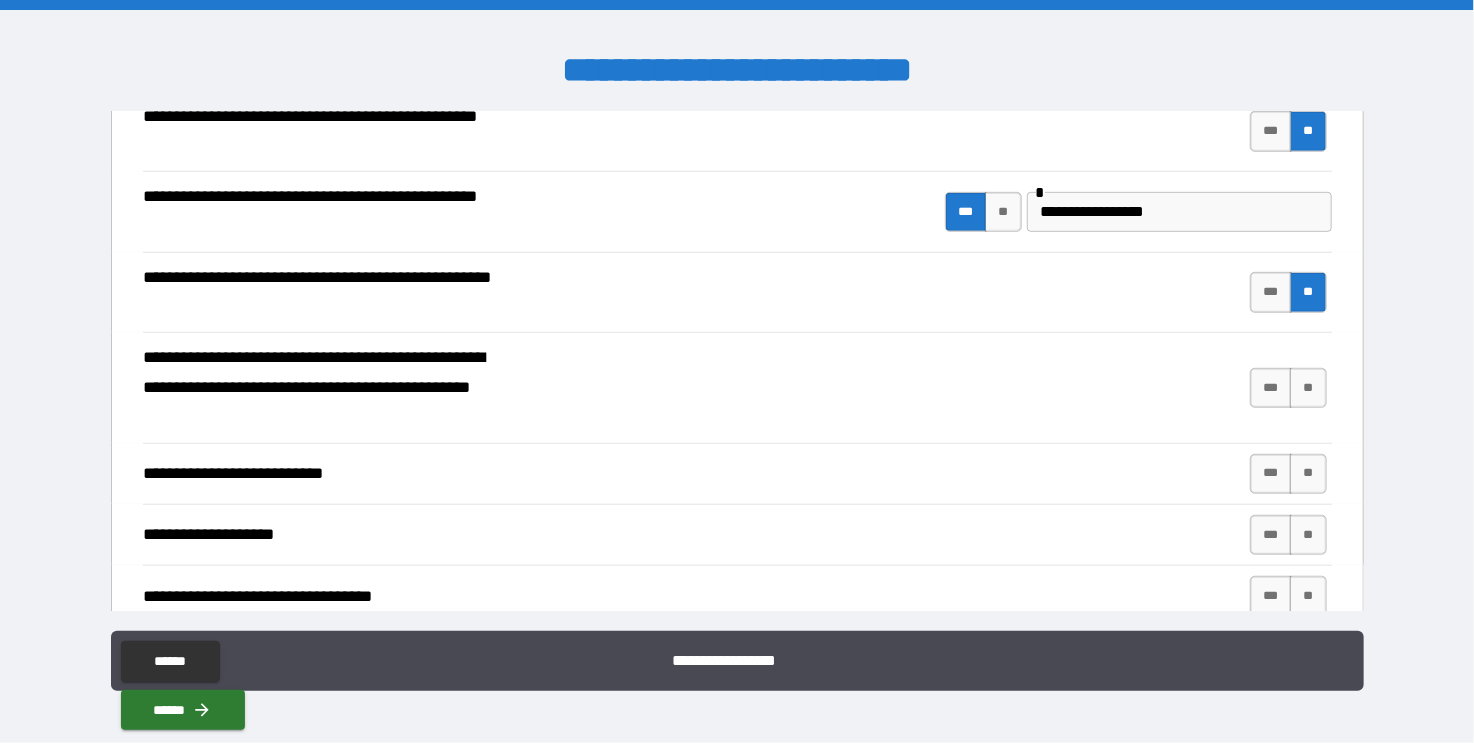 scroll, scrollTop: 564, scrollLeft: 0, axis: vertical 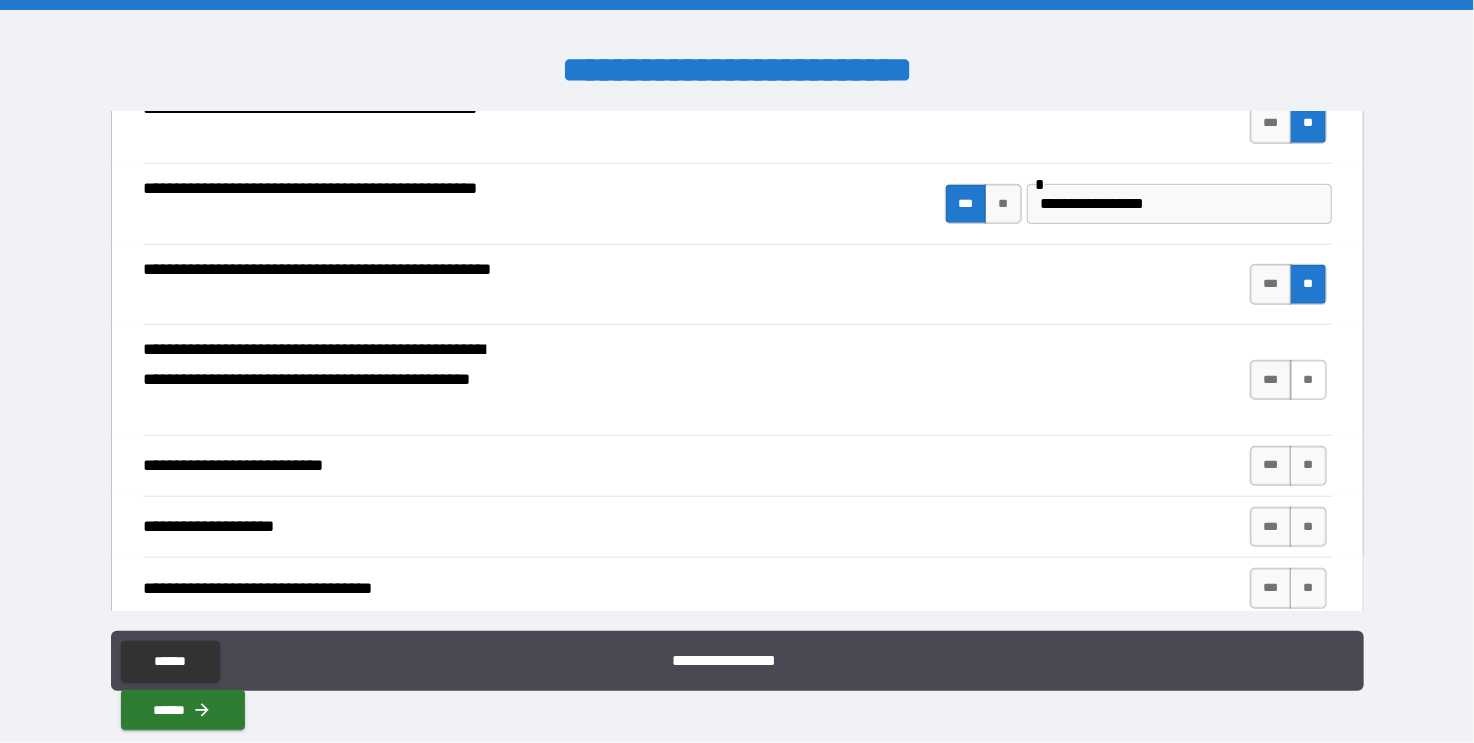type on "**********" 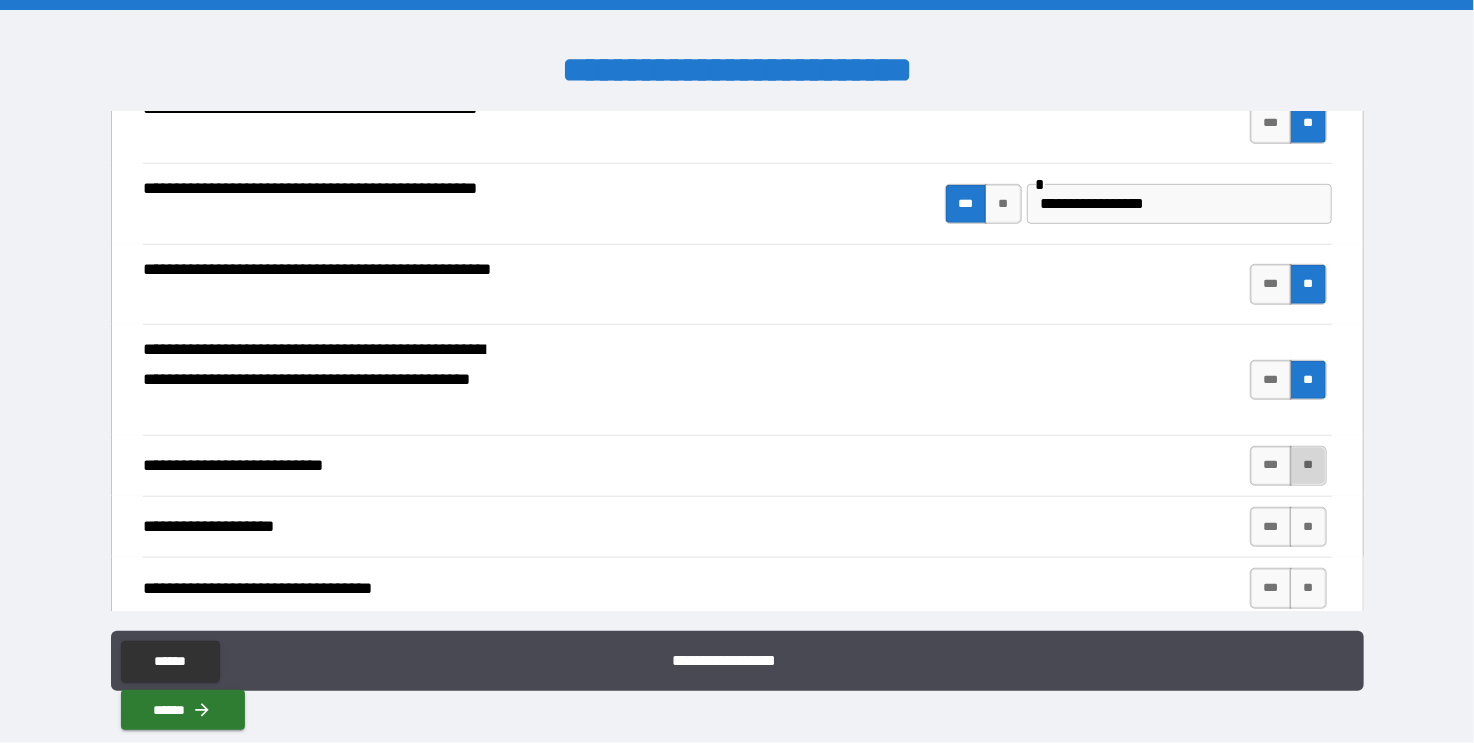 click on "**" at bounding box center (1308, 466) 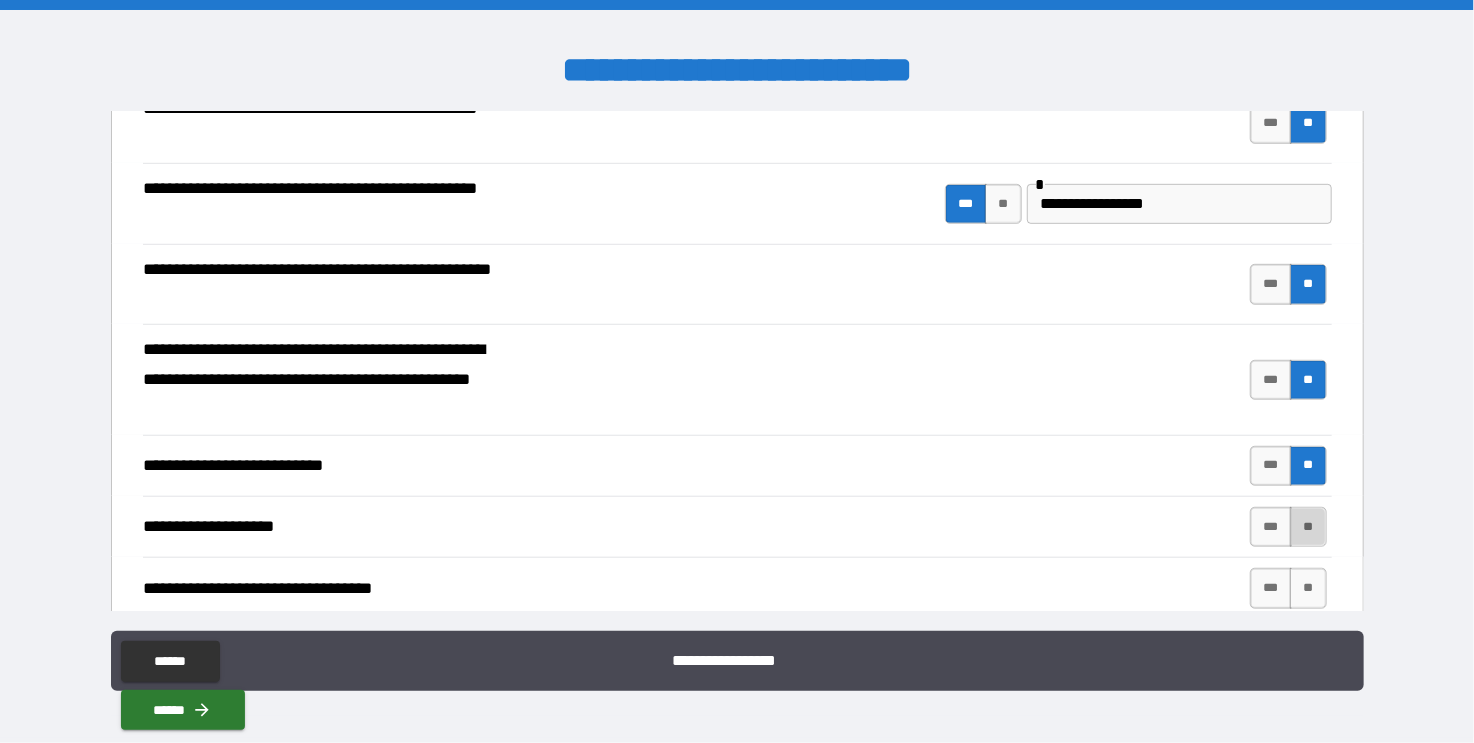 click on "**" at bounding box center [1308, 527] 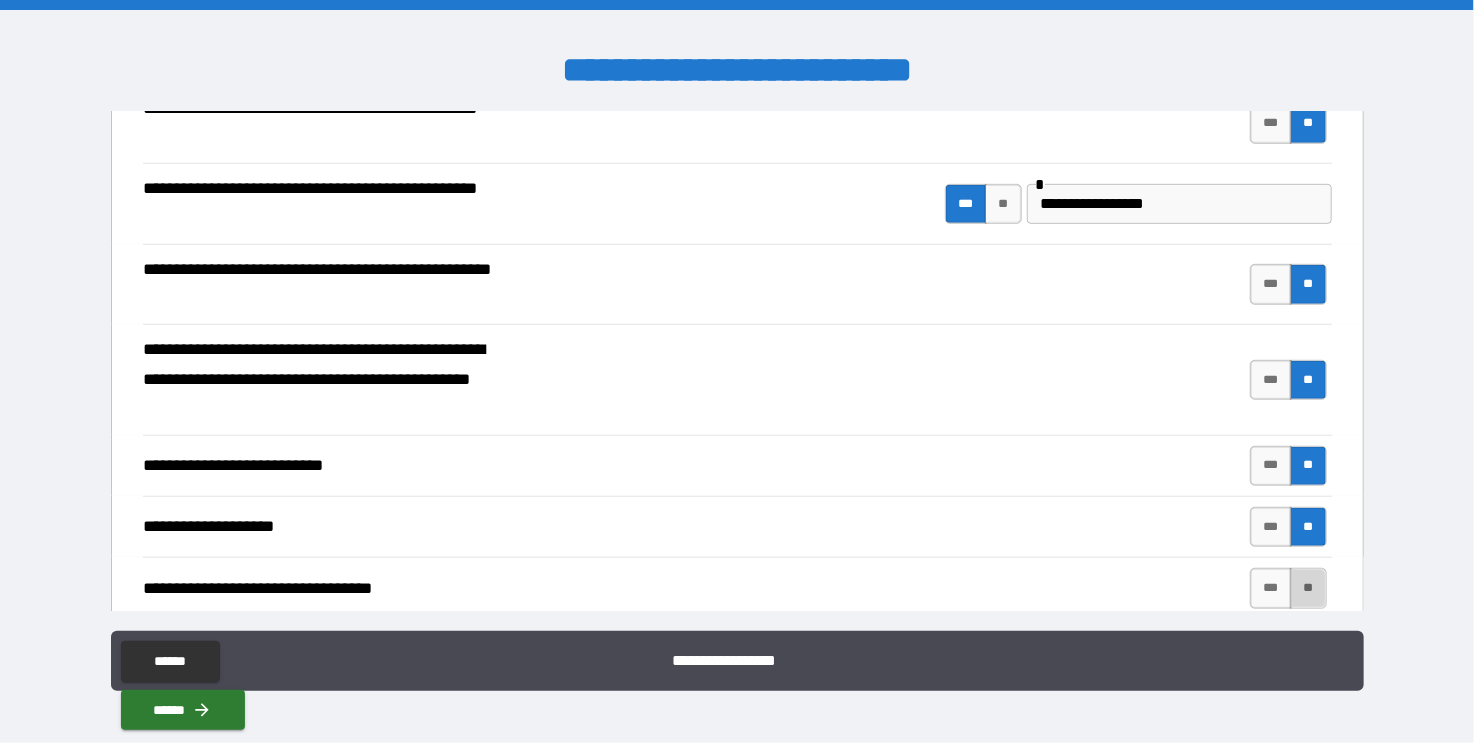 click on "**" at bounding box center [1308, 588] 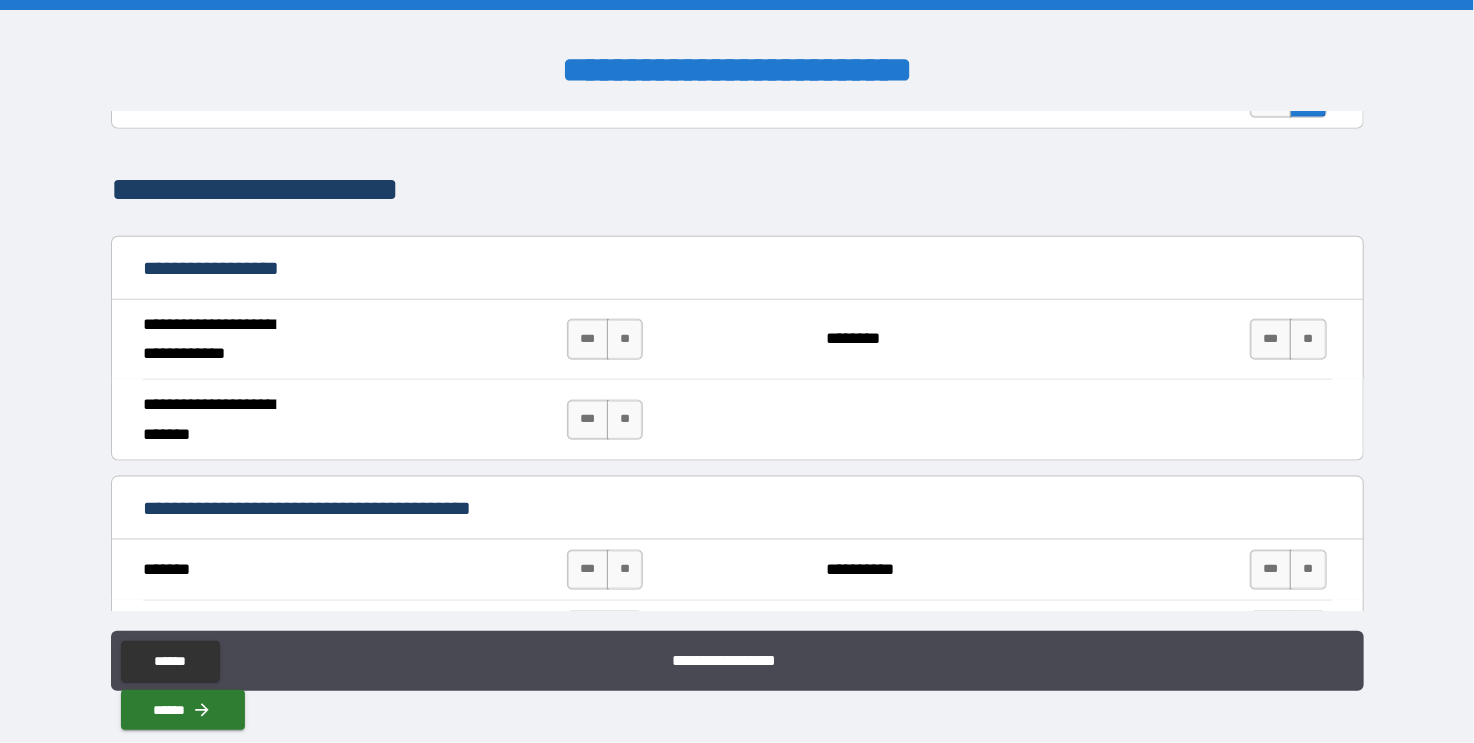 scroll, scrollTop: 1072, scrollLeft: 0, axis: vertical 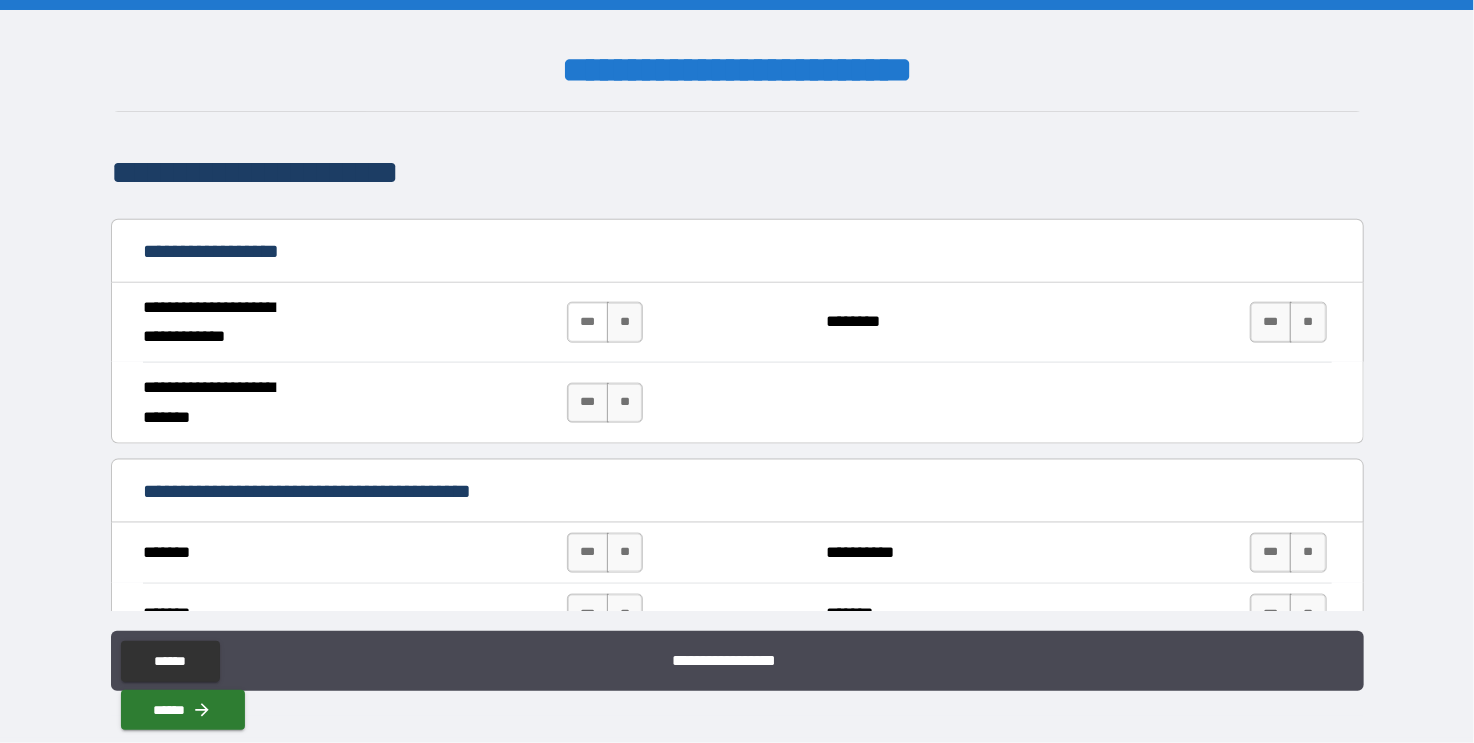 click on "***" at bounding box center (588, 322) 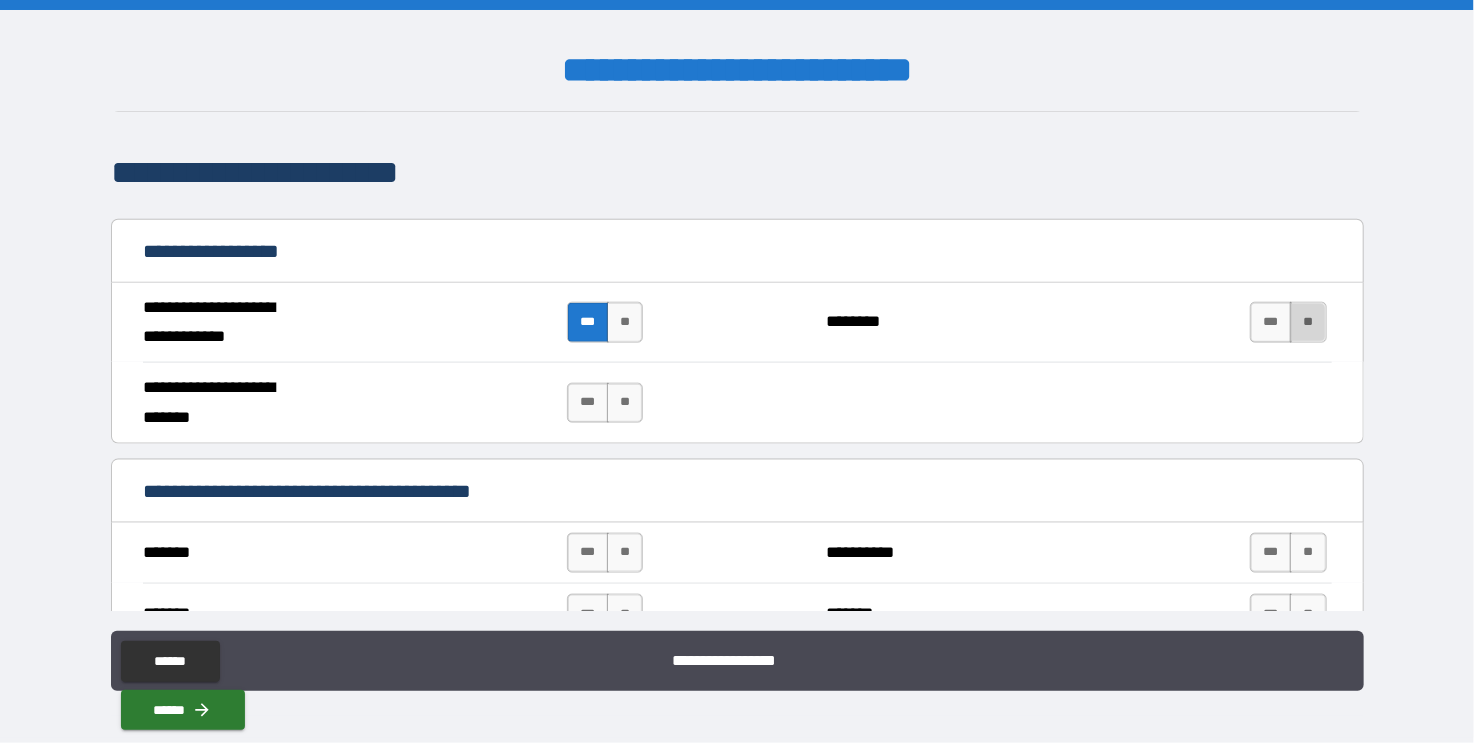 click on "**" at bounding box center (1308, 322) 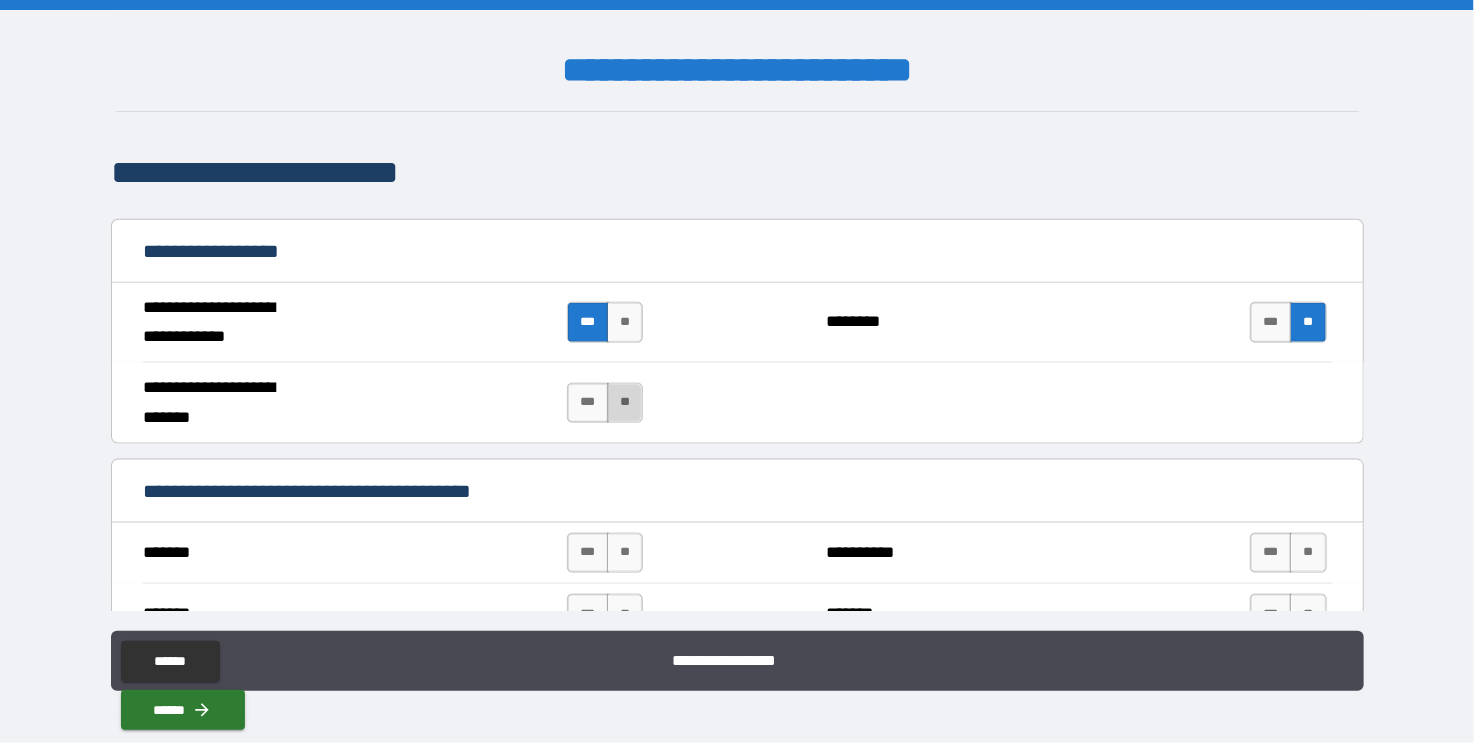 click on "**" at bounding box center (625, 403) 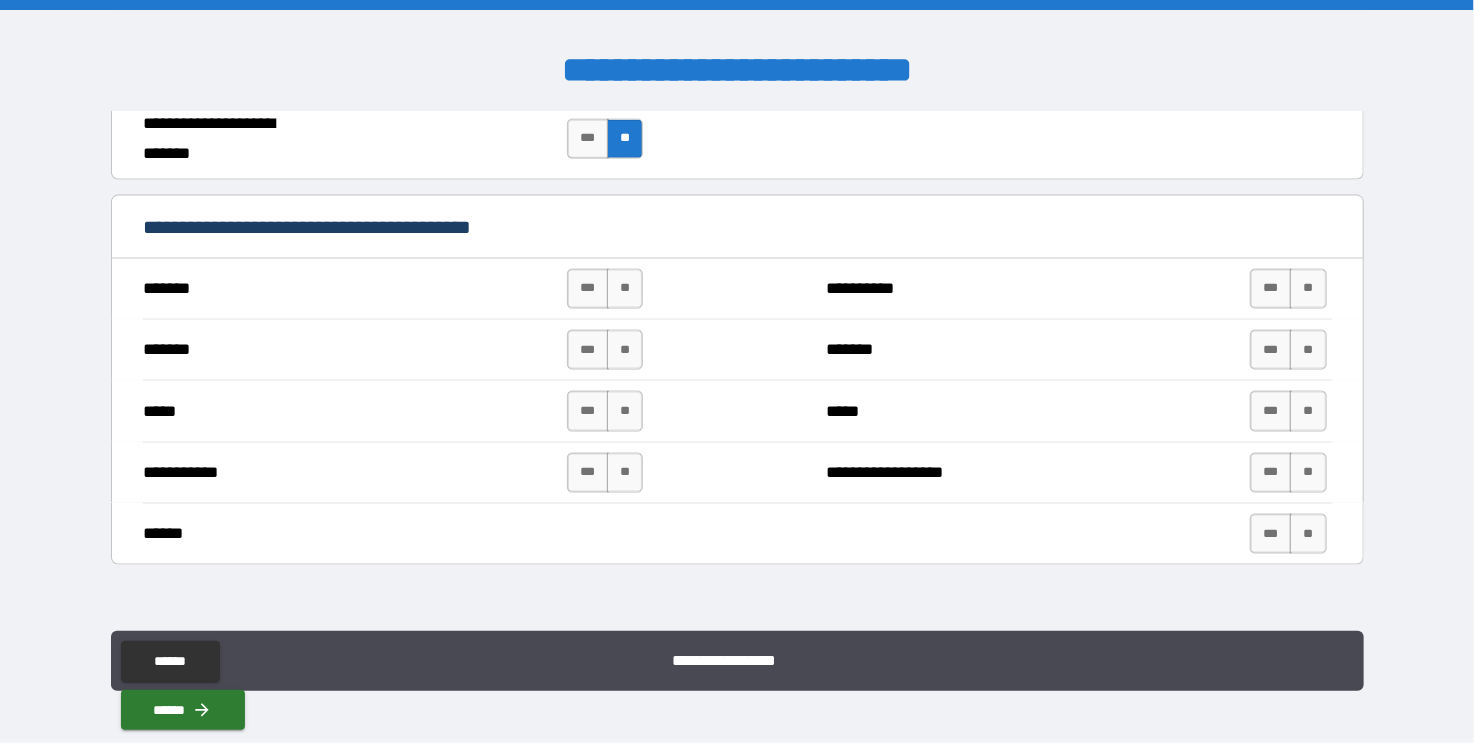 scroll, scrollTop: 1362, scrollLeft: 0, axis: vertical 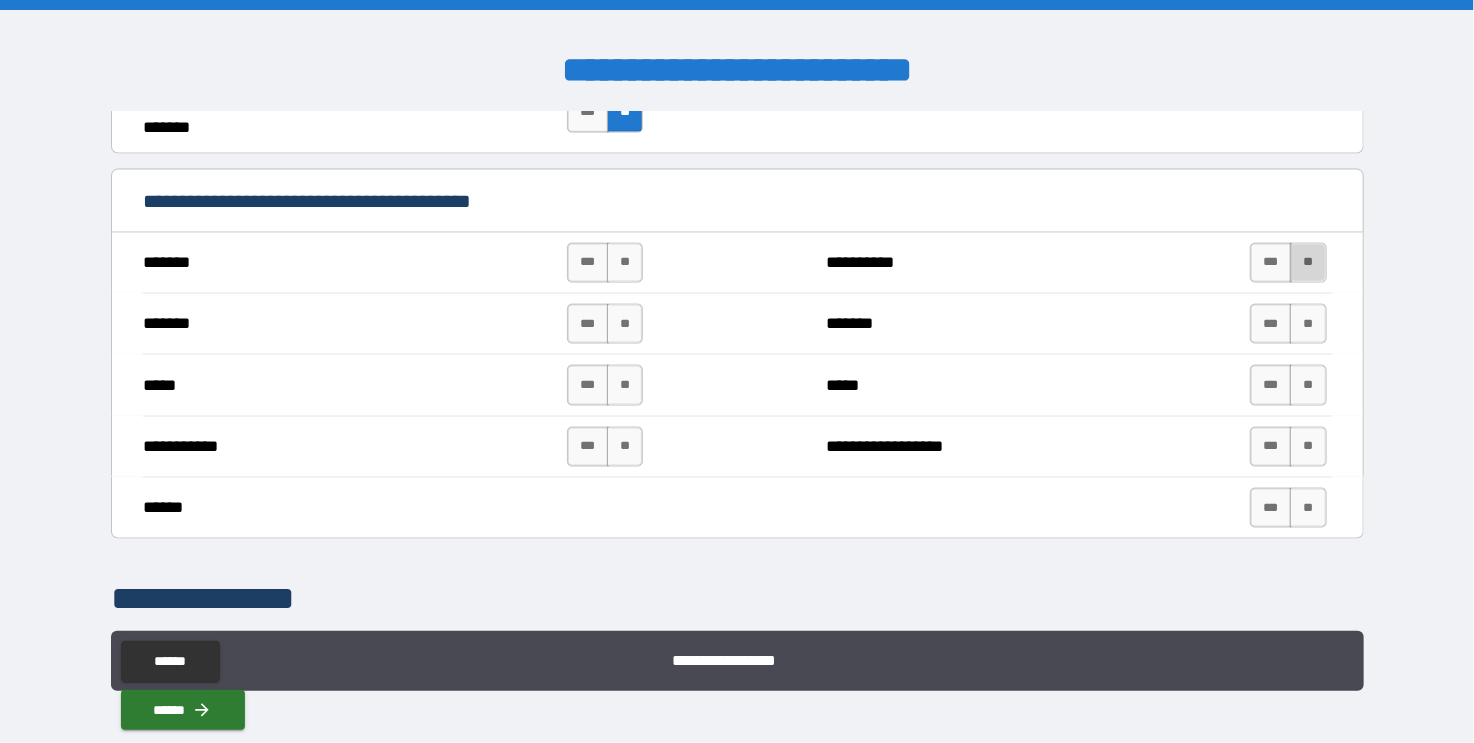 click on "**" at bounding box center [1308, 263] 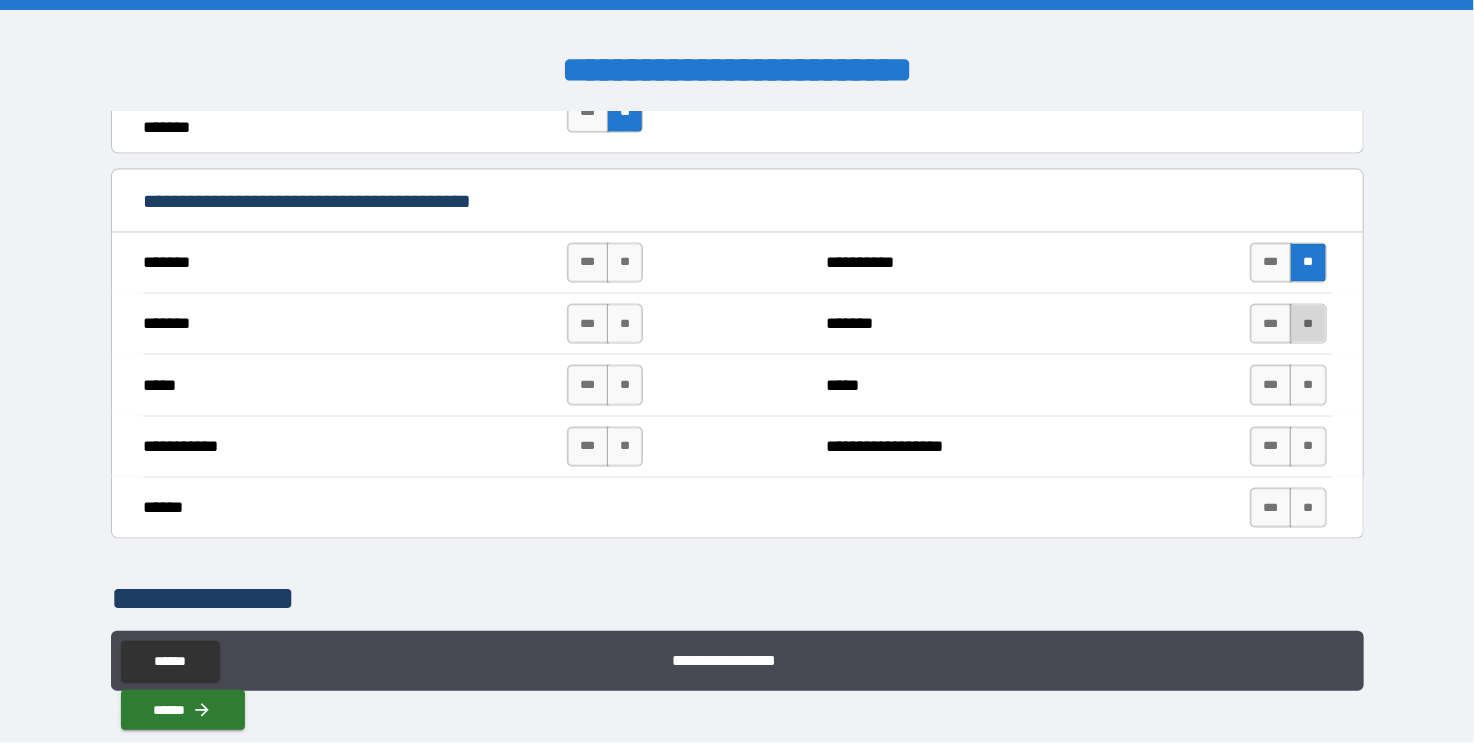 click on "**" at bounding box center [1308, 324] 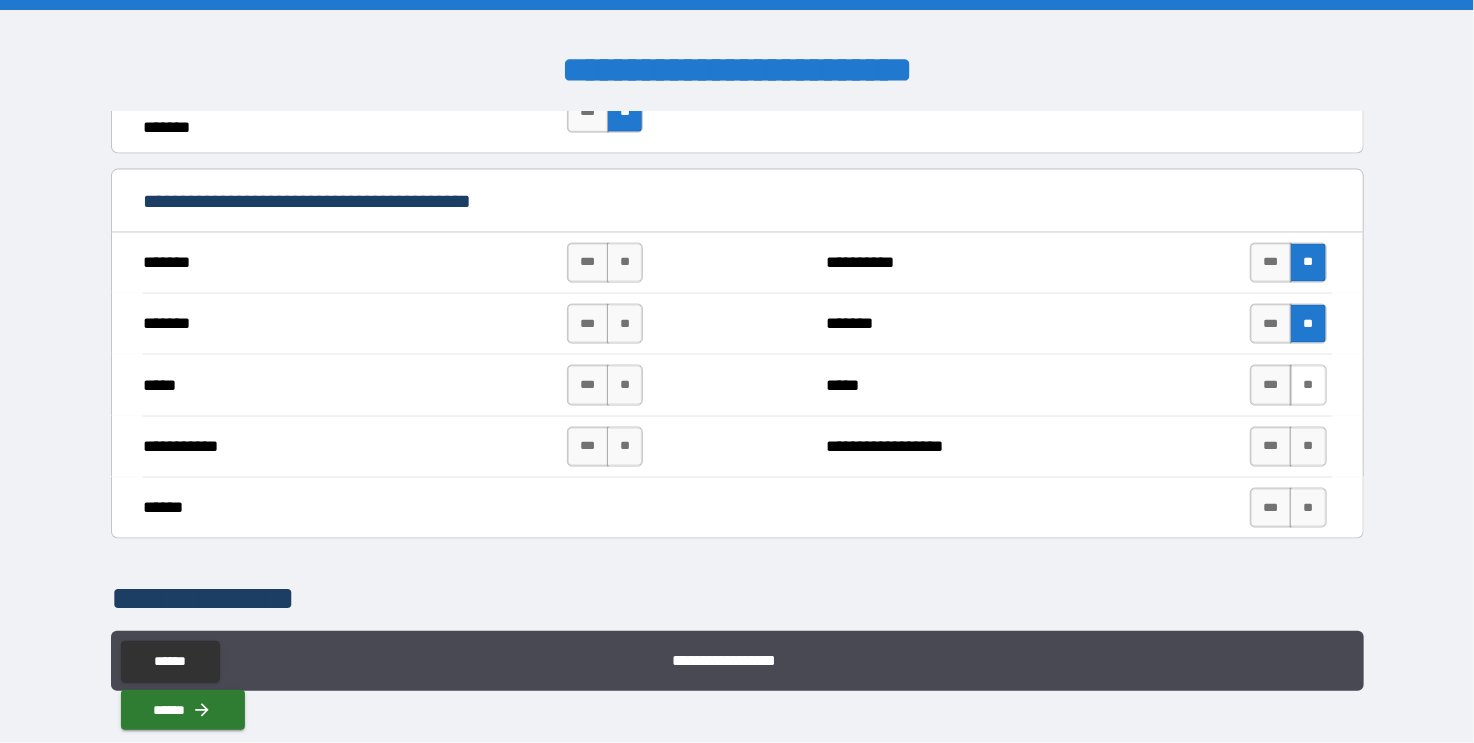 click on "**" at bounding box center [1308, 385] 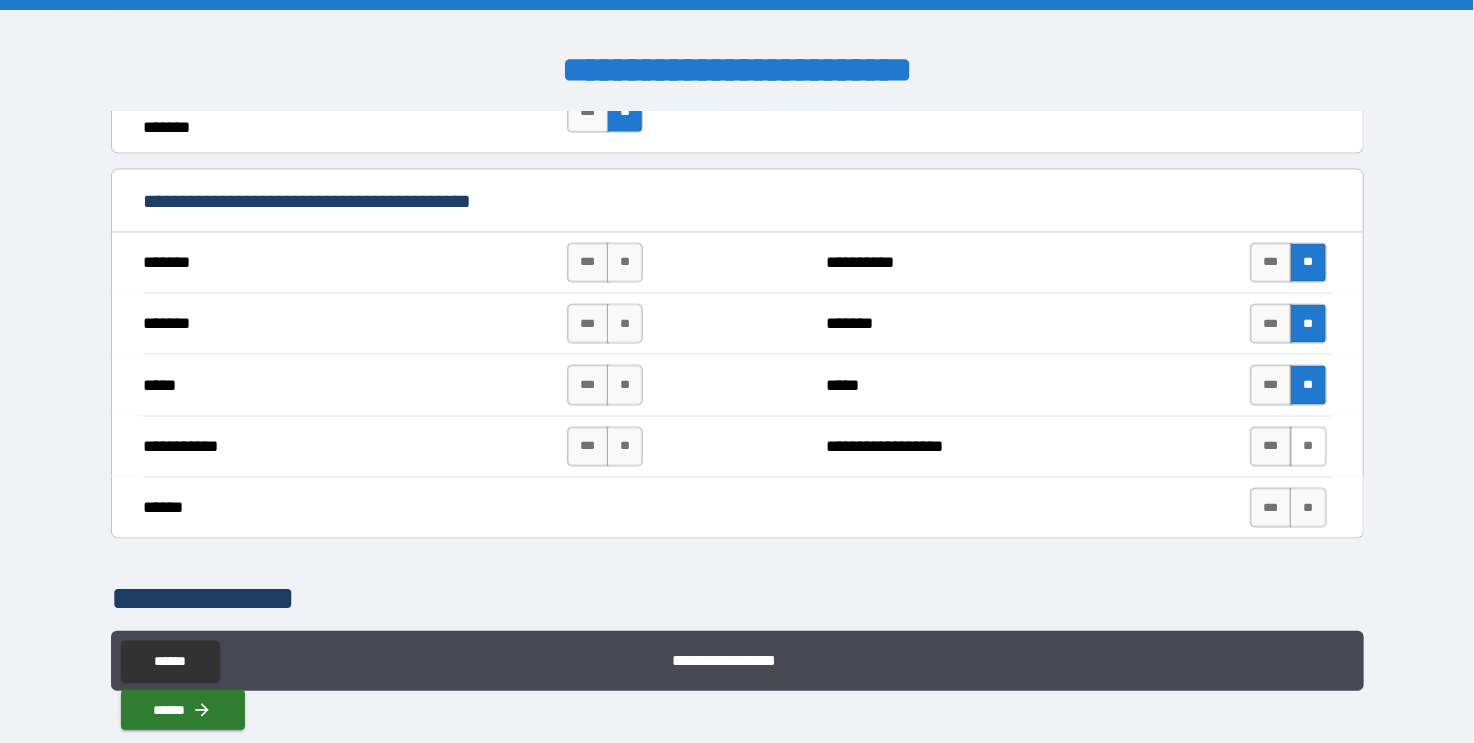 click on "**" at bounding box center (1308, 447) 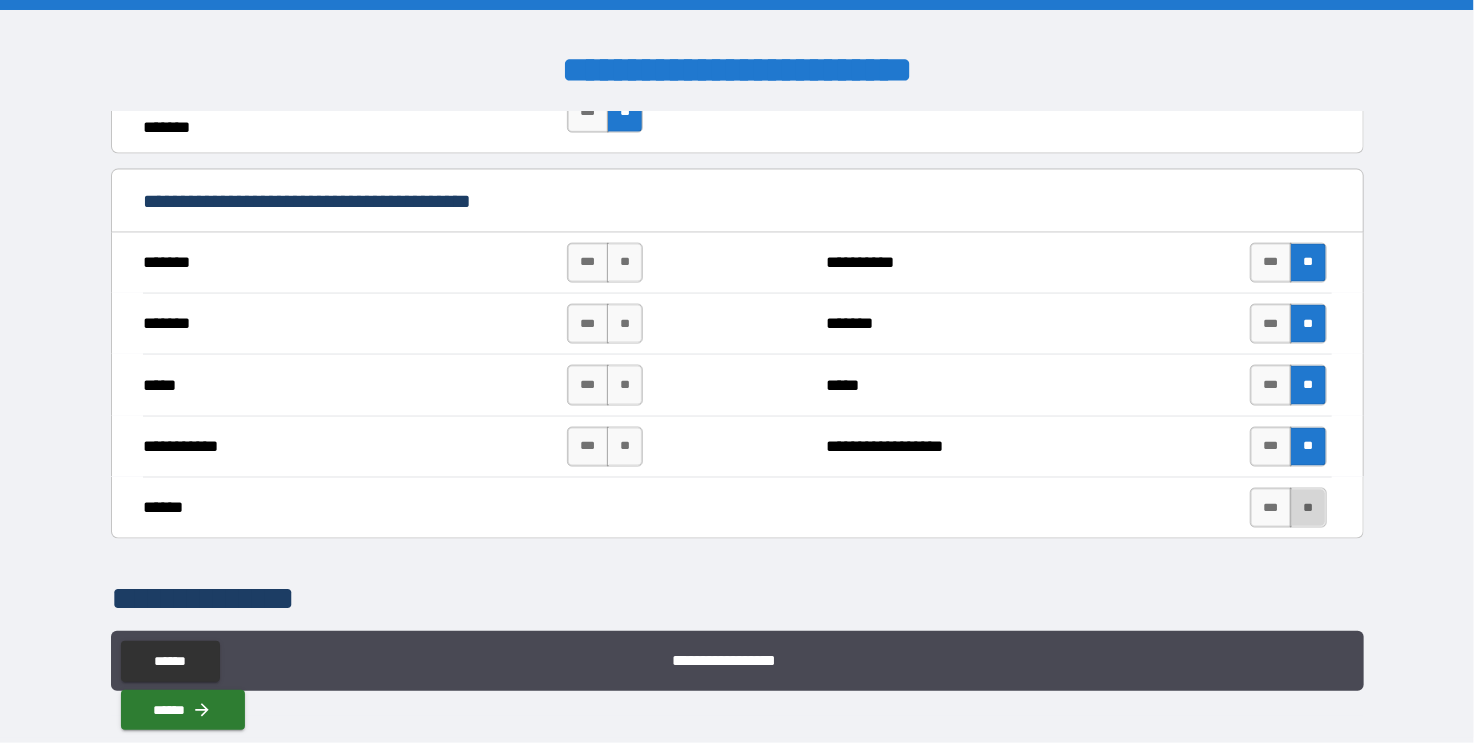 click on "**" at bounding box center (1308, 508) 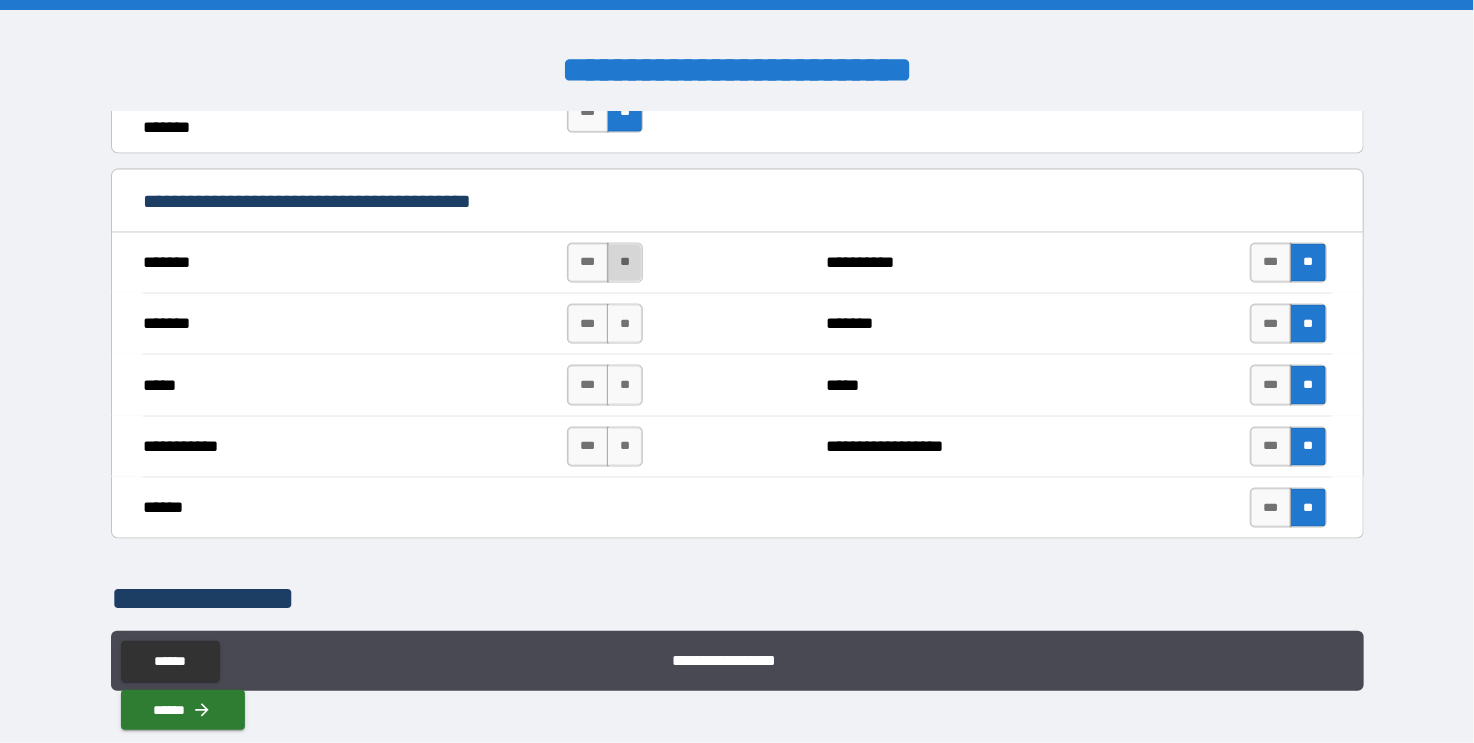 click on "**" at bounding box center [625, 263] 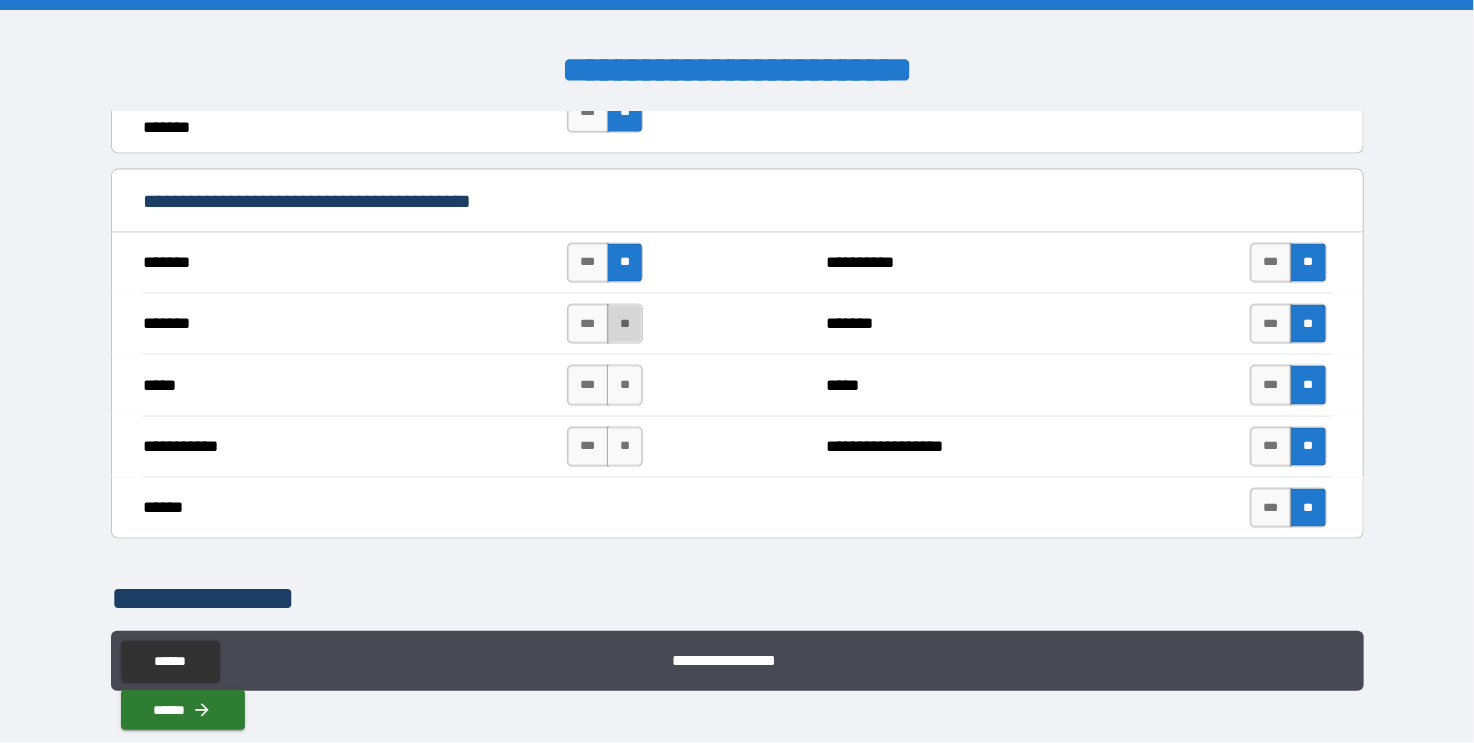 click on "**" at bounding box center (625, 324) 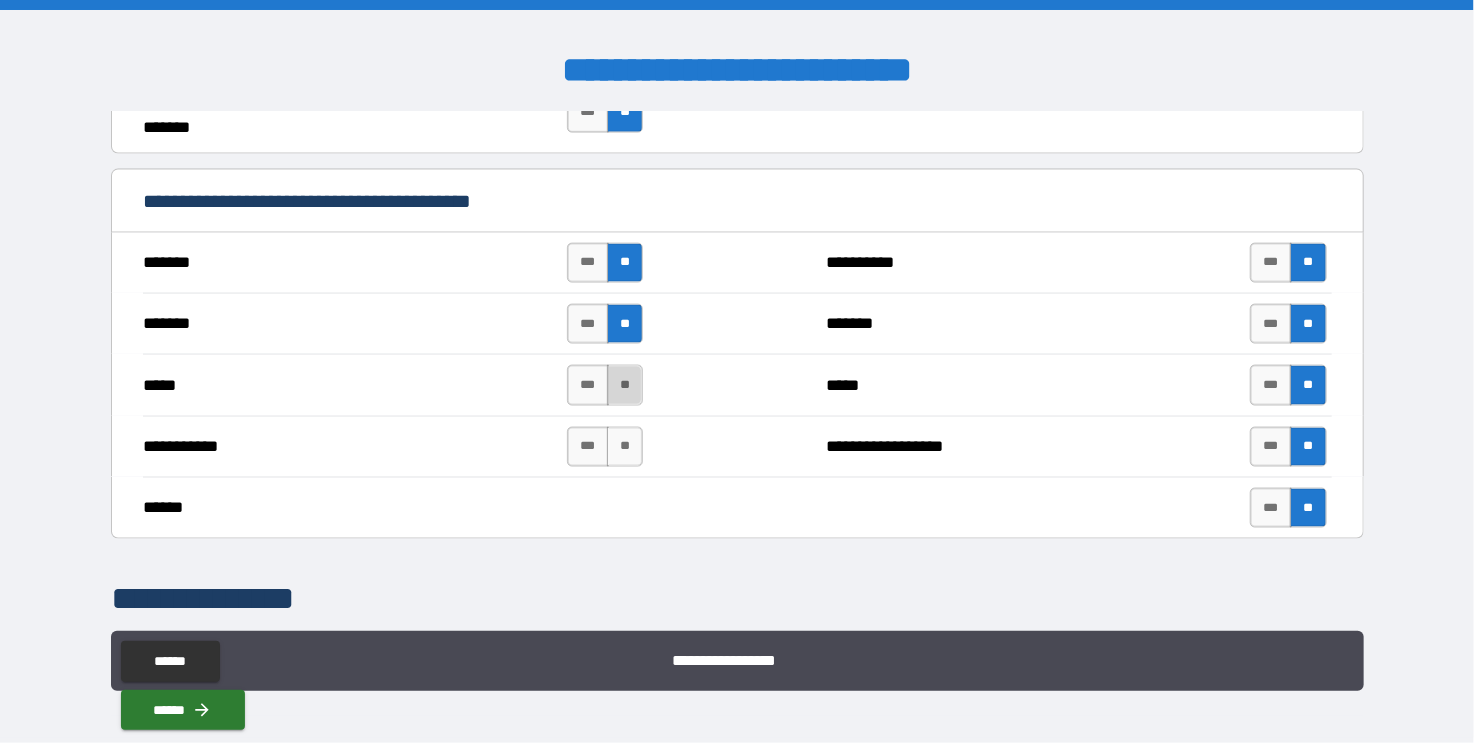 click on "**" at bounding box center [625, 385] 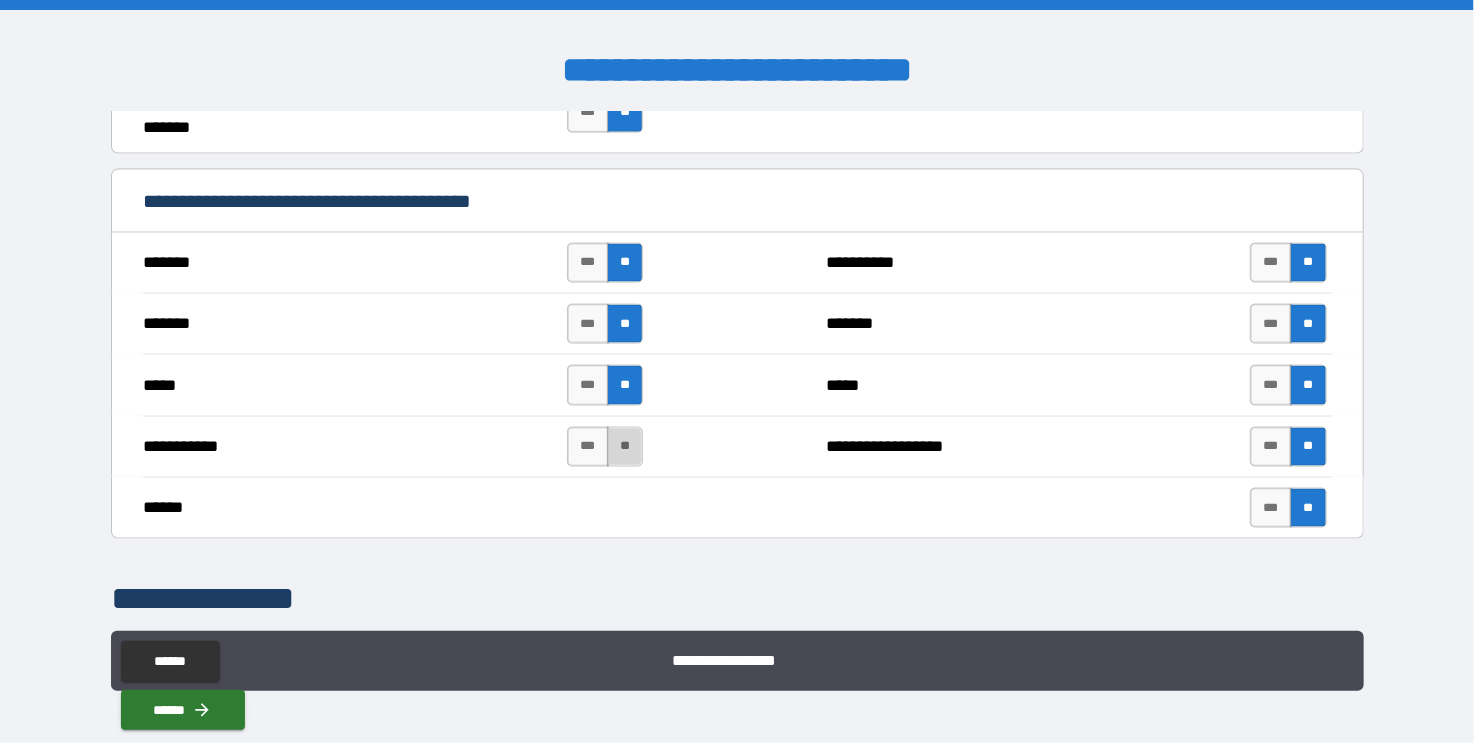 click on "**" at bounding box center (625, 447) 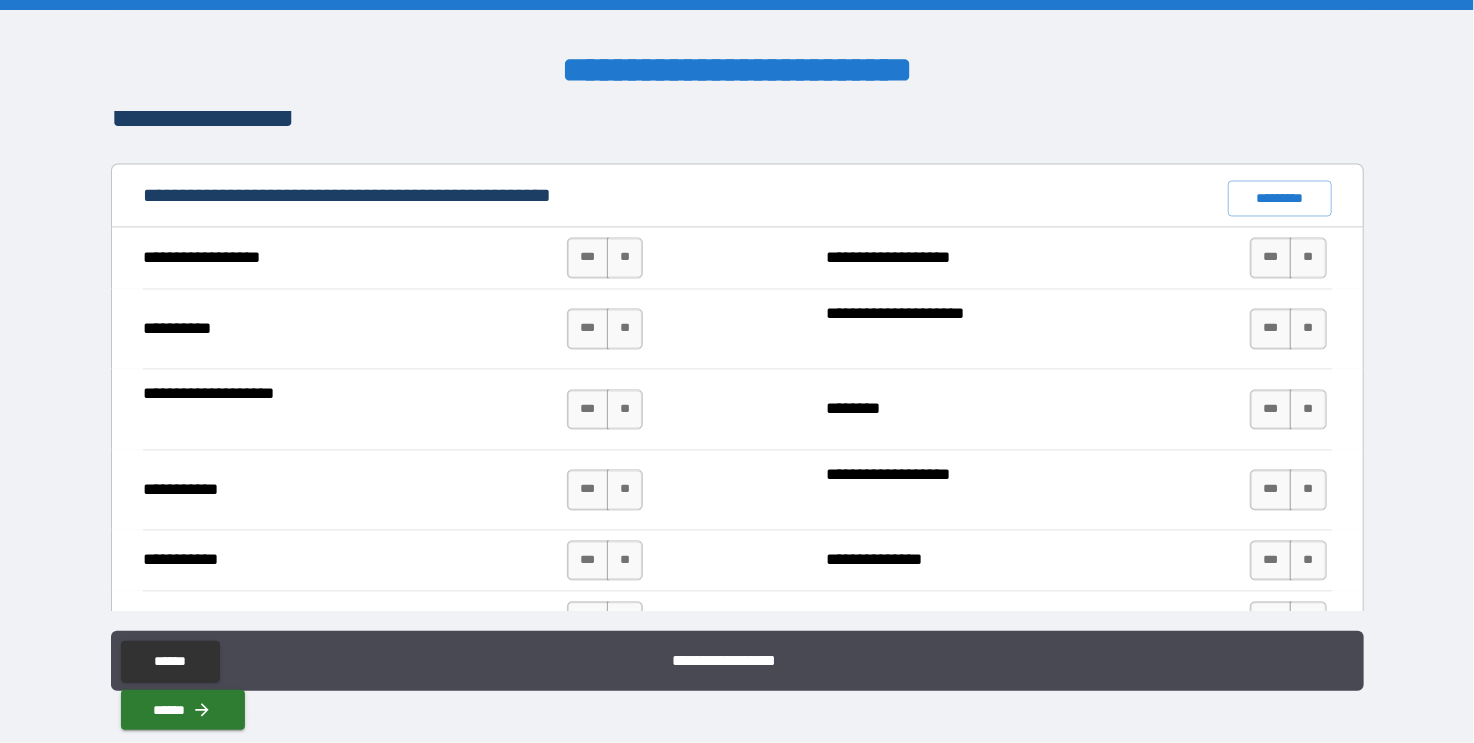 scroll, scrollTop: 1860, scrollLeft: 0, axis: vertical 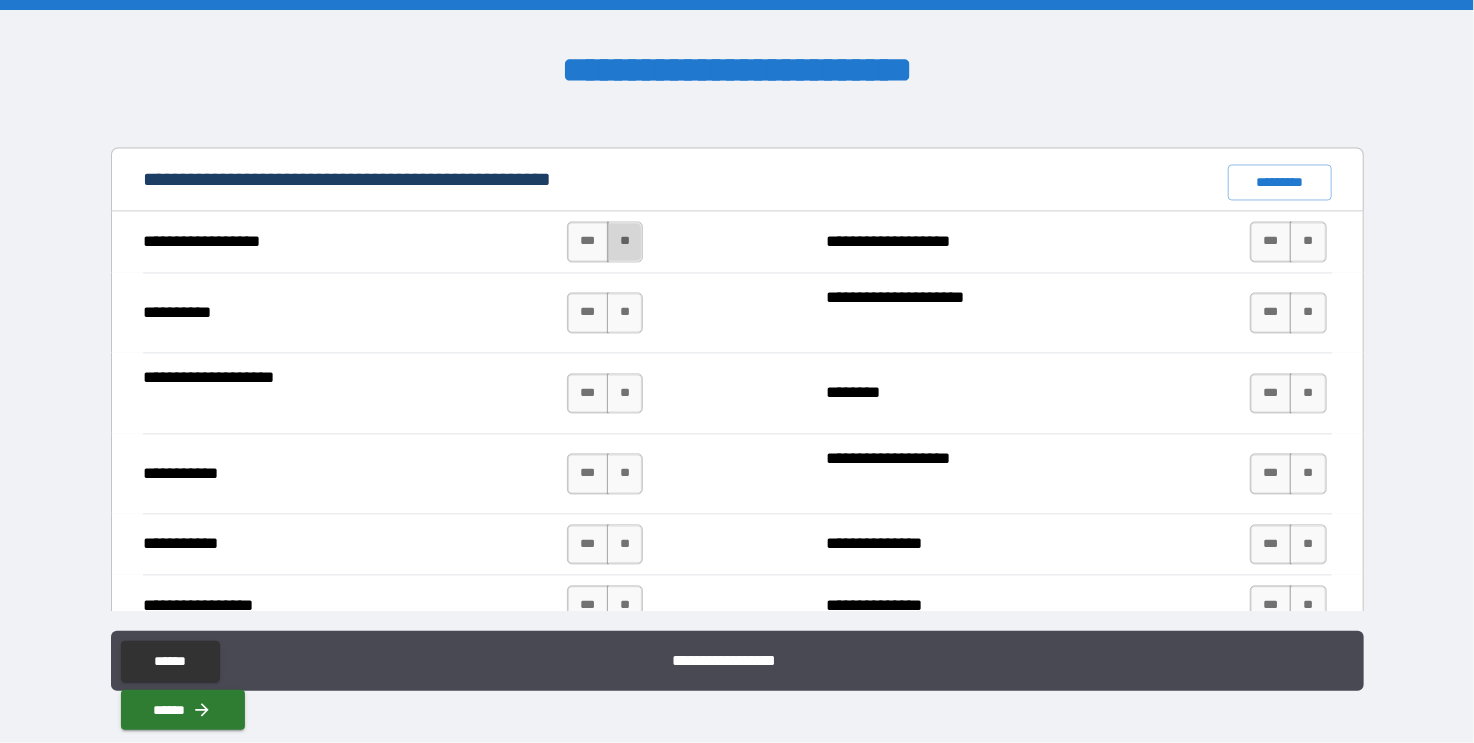 click on "**" at bounding box center (625, 242) 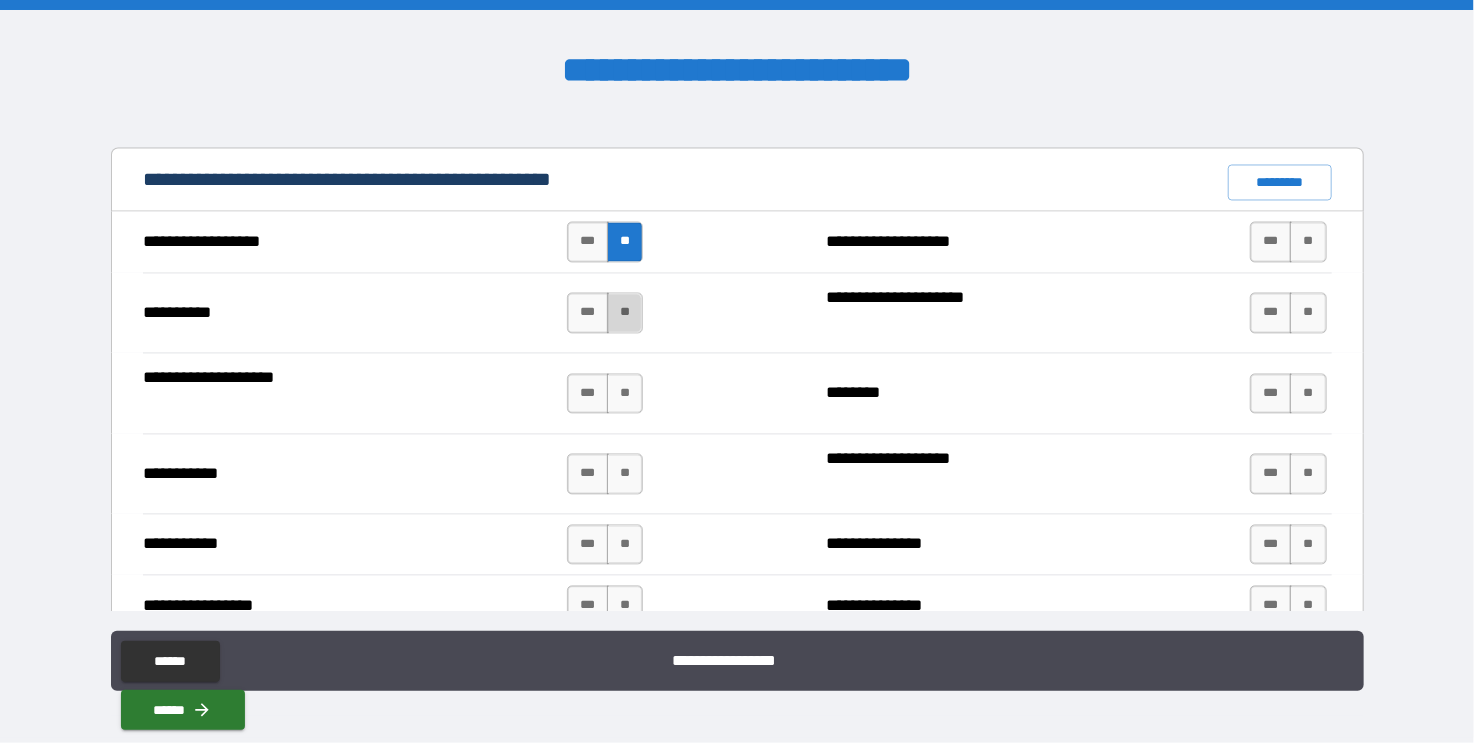 click on "**" at bounding box center [625, 313] 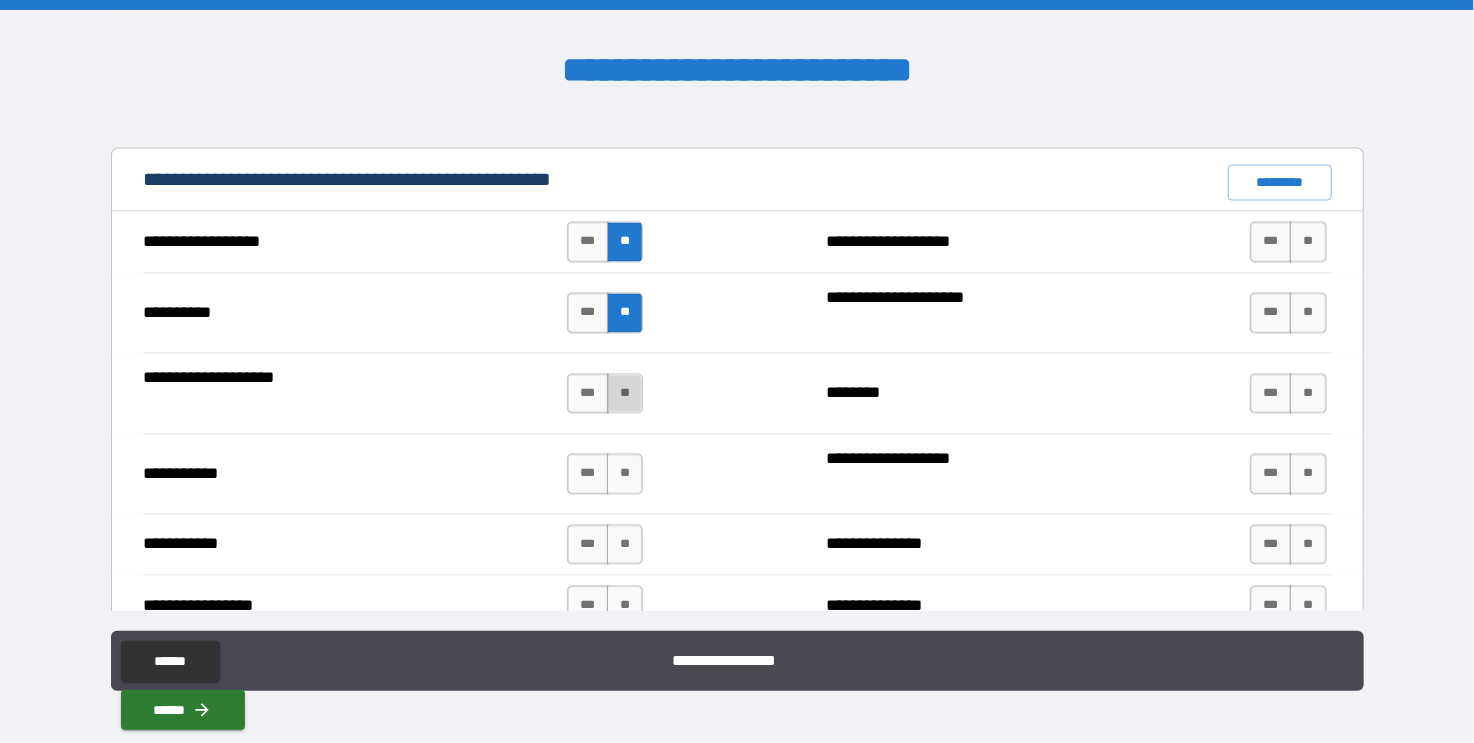 click on "**" at bounding box center [625, 394] 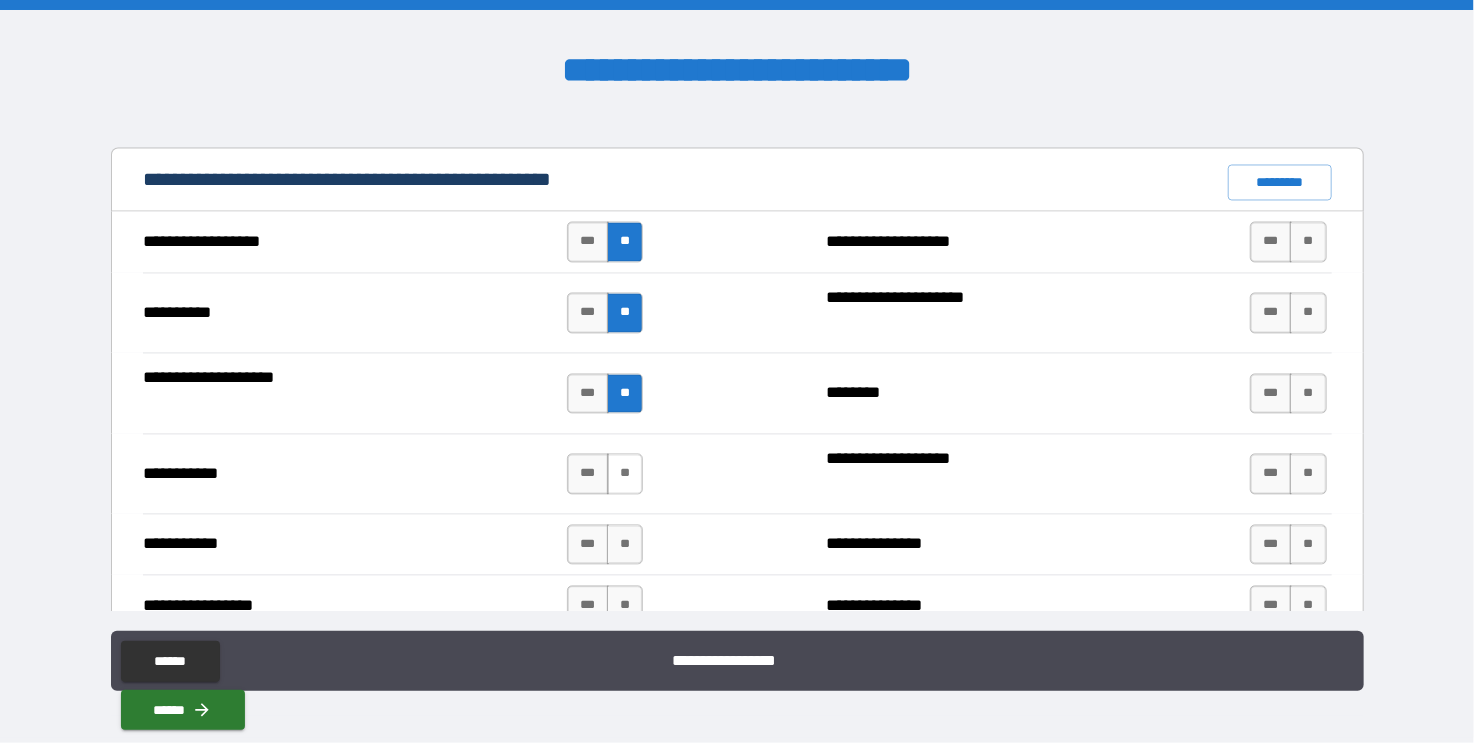 click on "**" at bounding box center [625, 474] 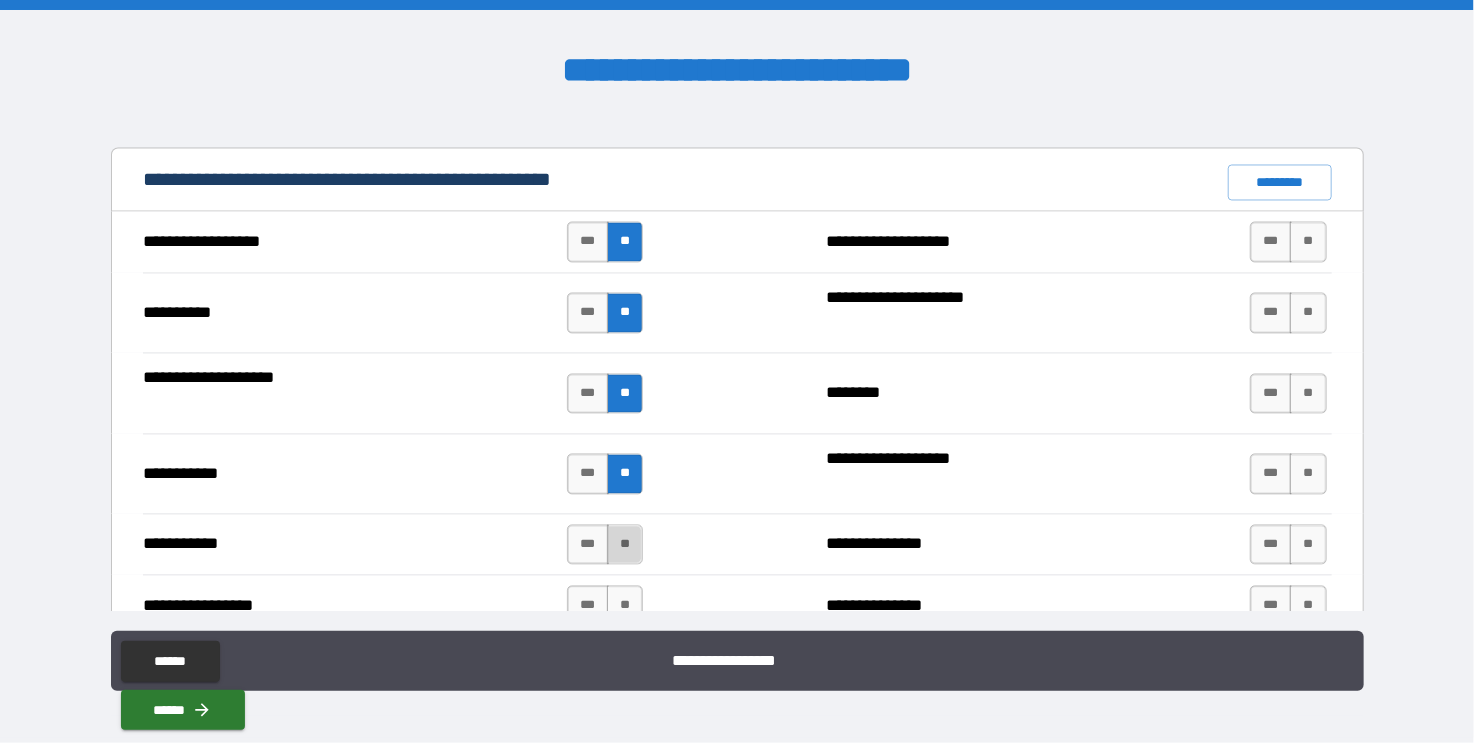 click on "**" at bounding box center (625, 545) 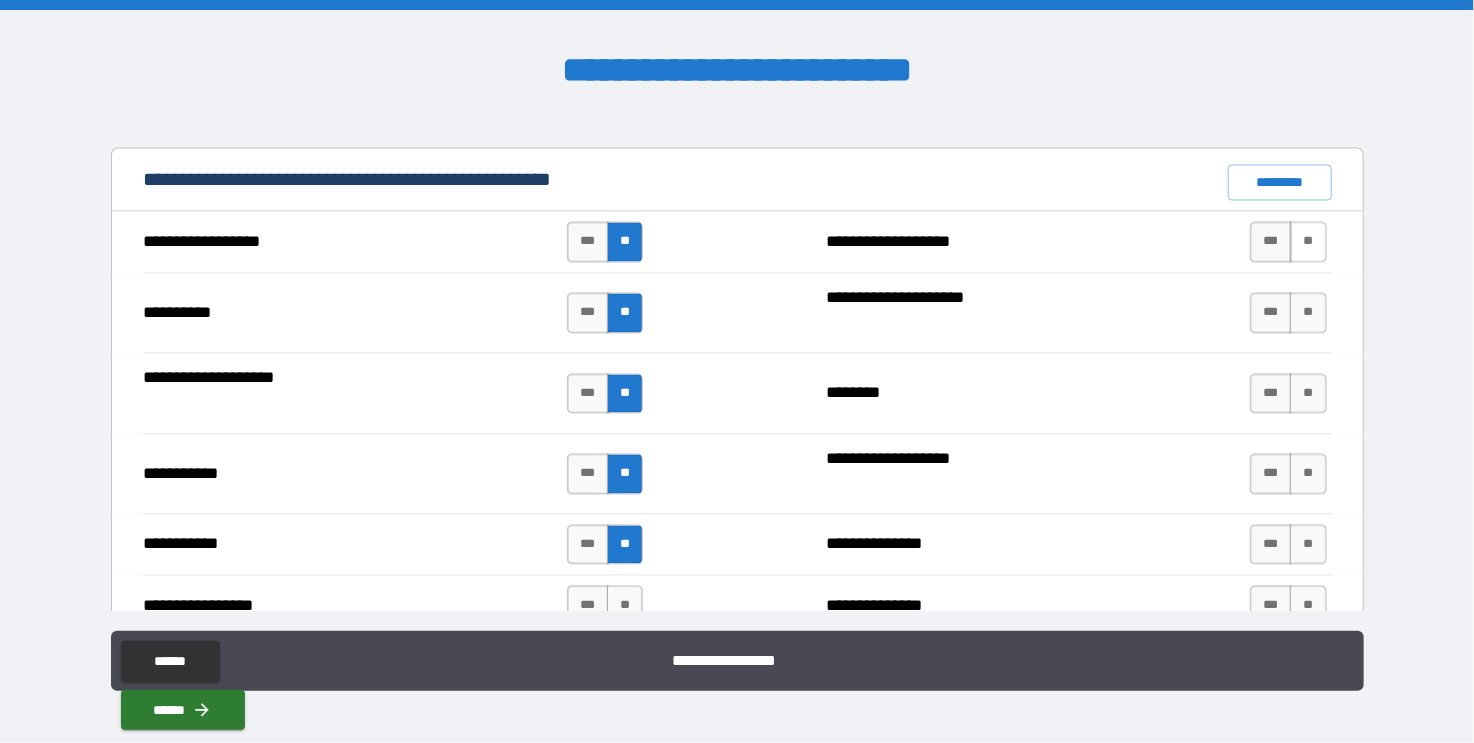 click on "**" at bounding box center [1308, 242] 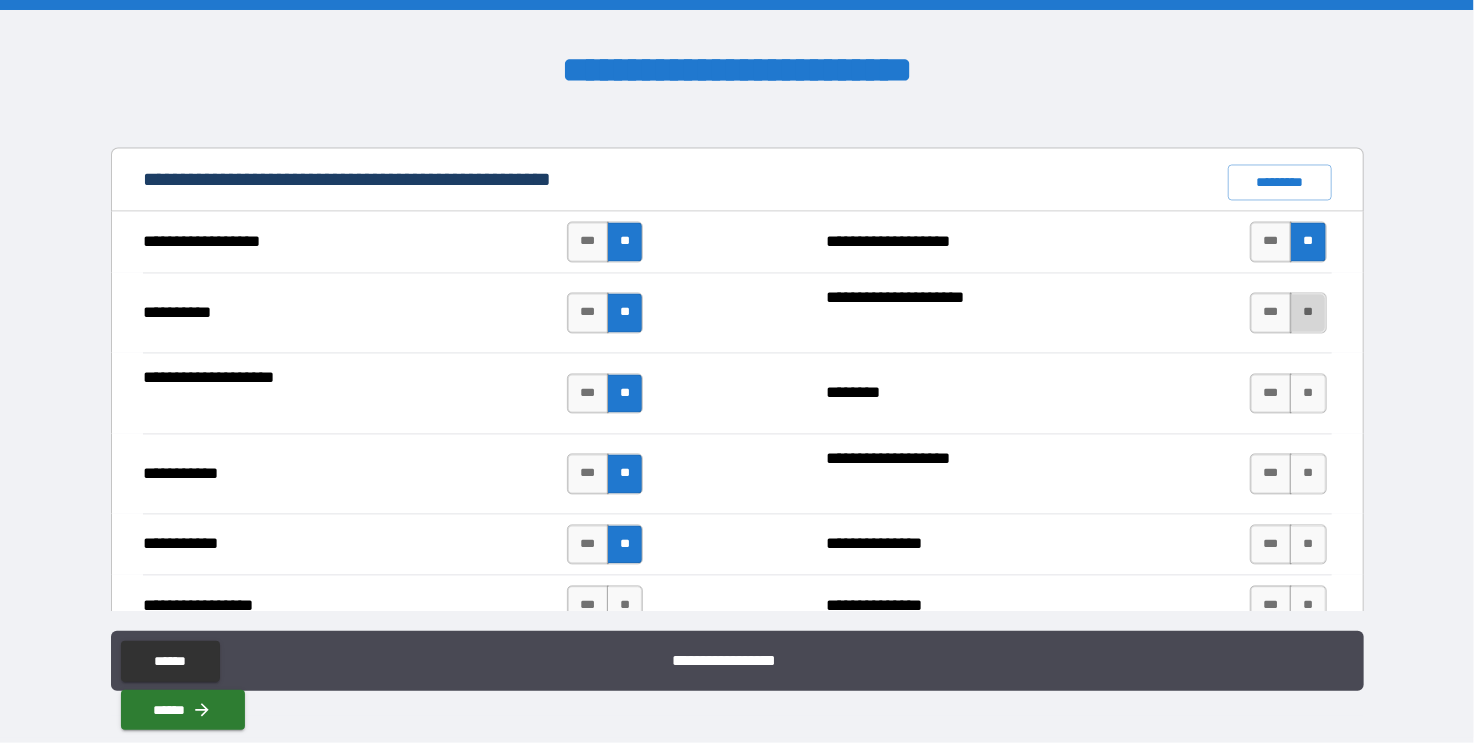 click on "**" at bounding box center [1308, 313] 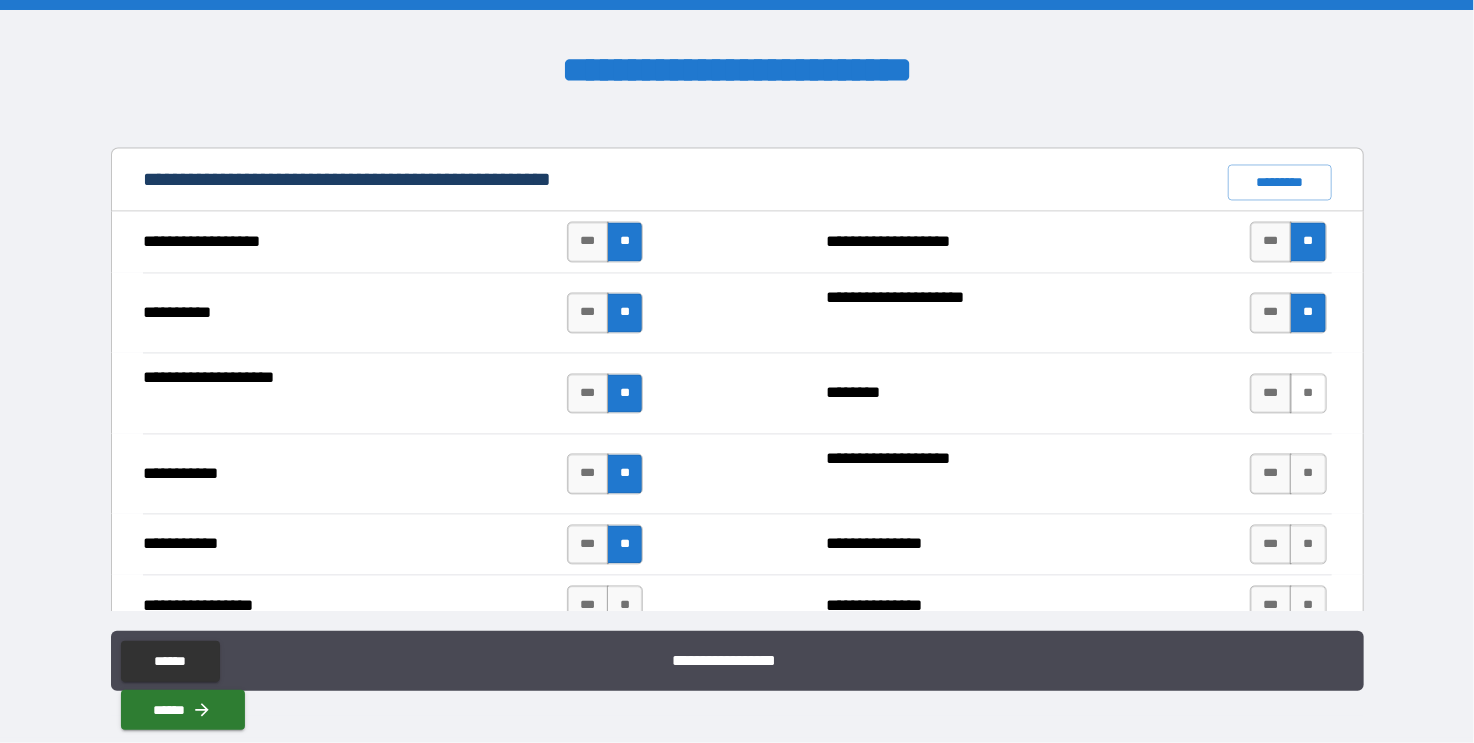 click on "**" at bounding box center (1308, 394) 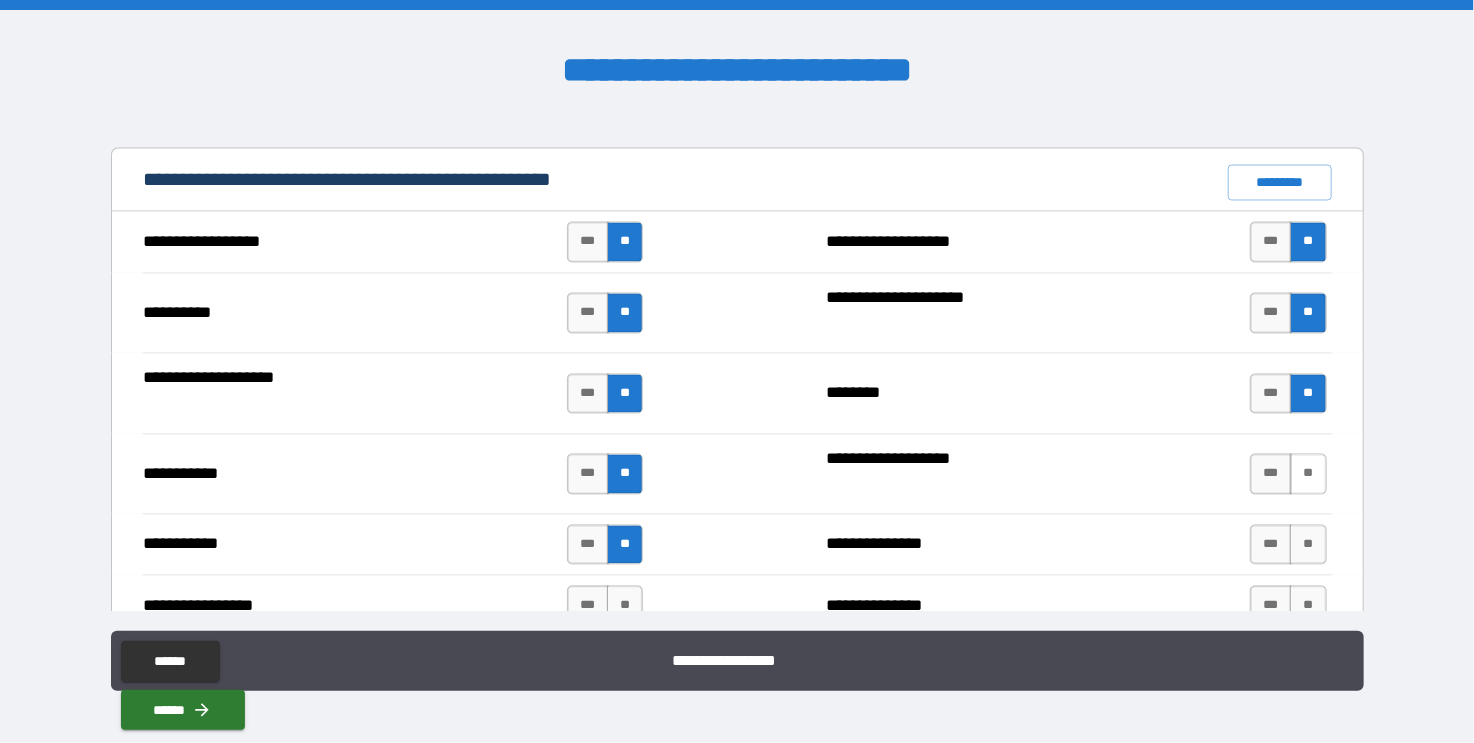 click on "**" at bounding box center [1308, 474] 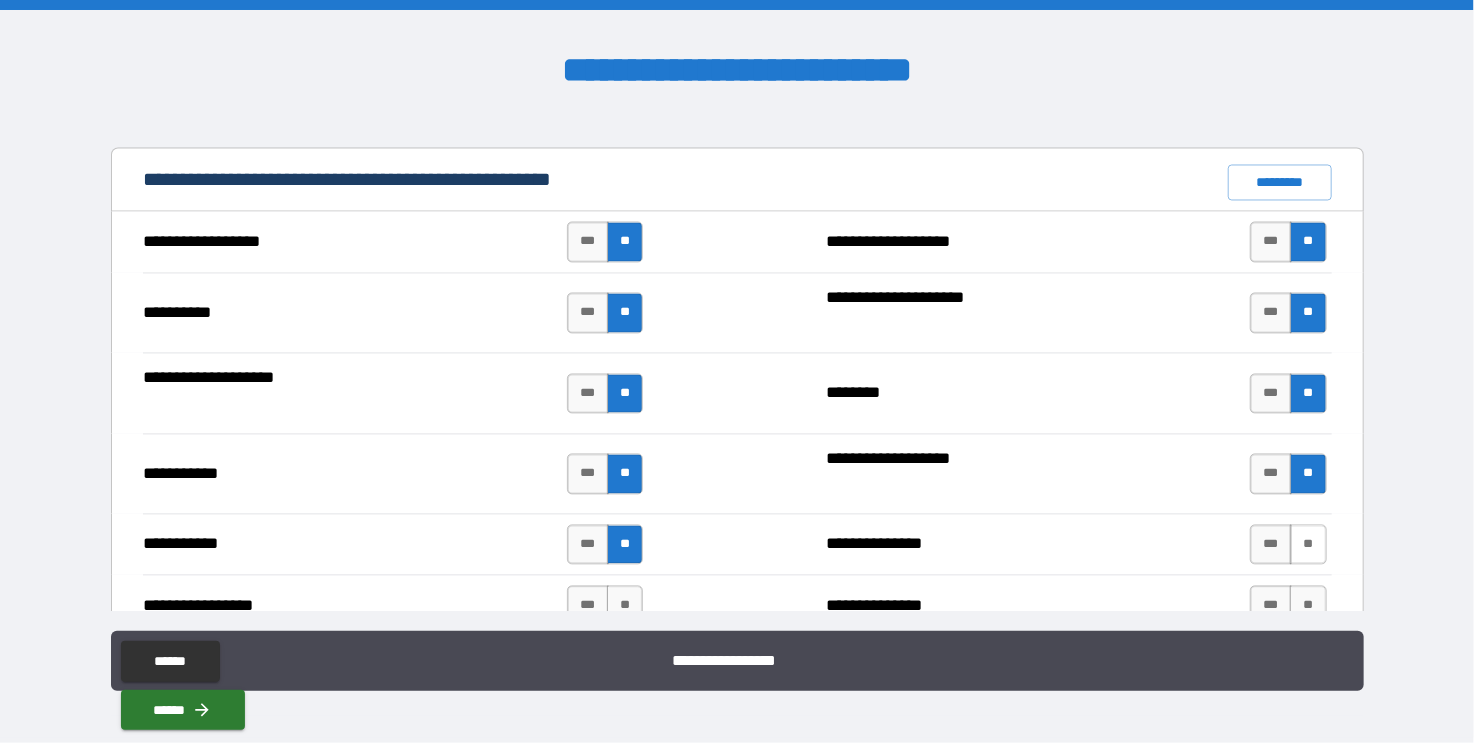 click on "**" at bounding box center (1308, 545) 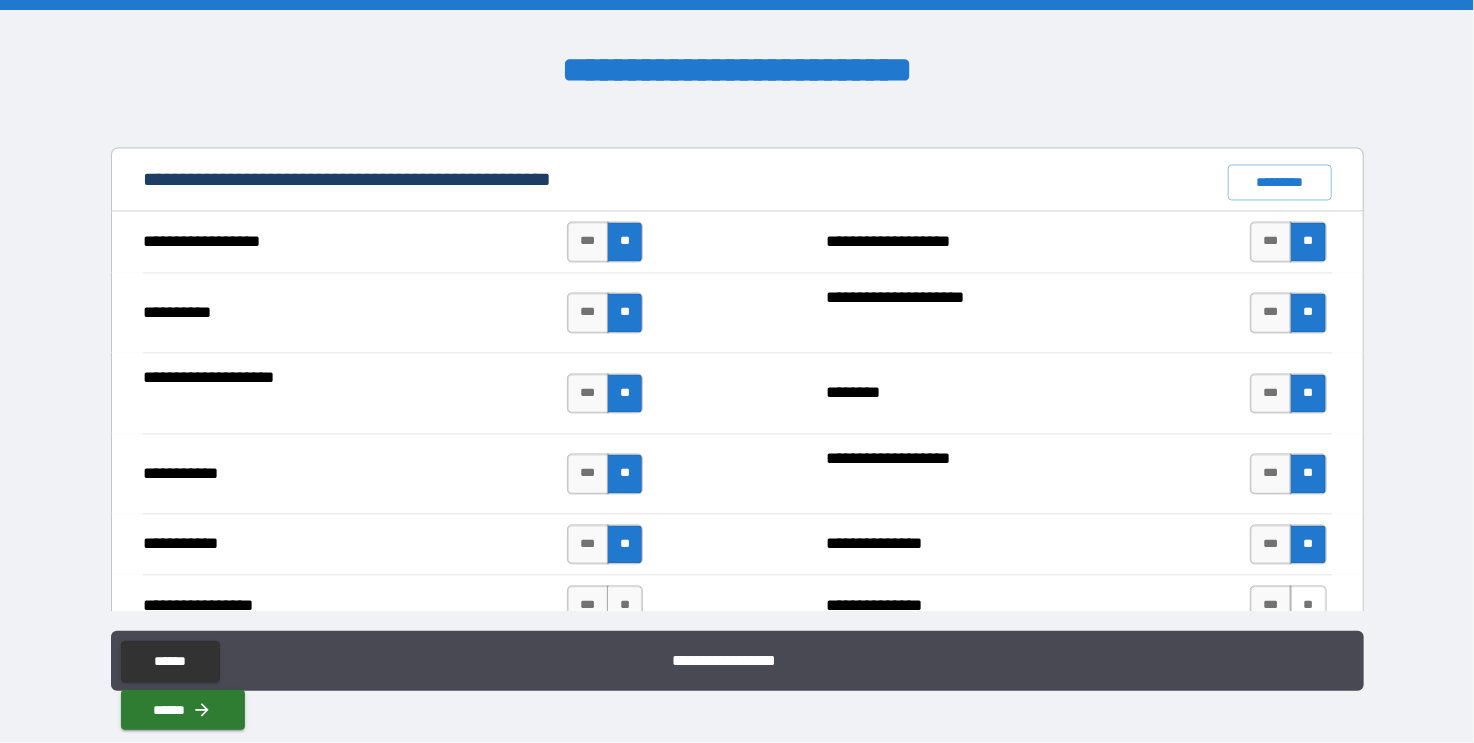 click on "**" at bounding box center [1308, 606] 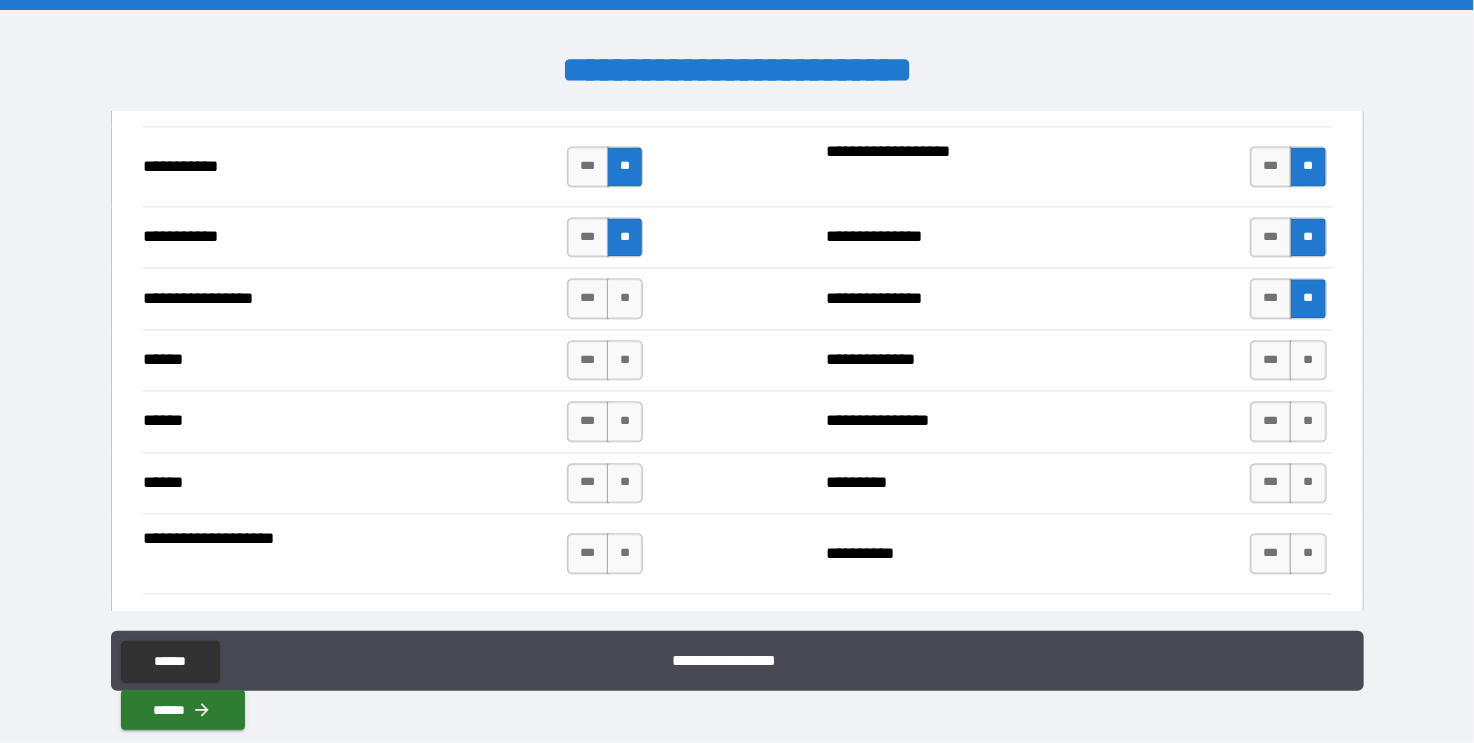 scroll, scrollTop: 2184, scrollLeft: 0, axis: vertical 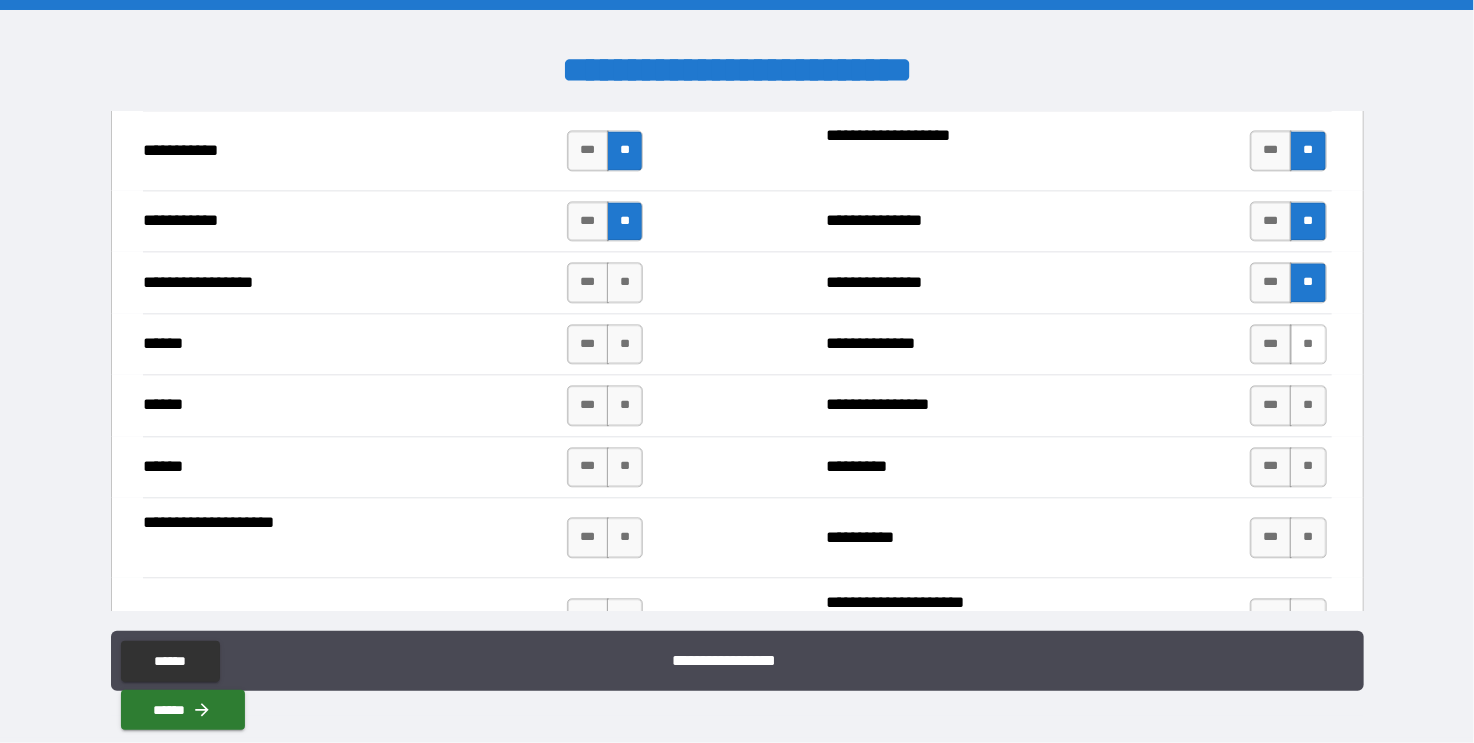 click on "**" at bounding box center [1308, 344] 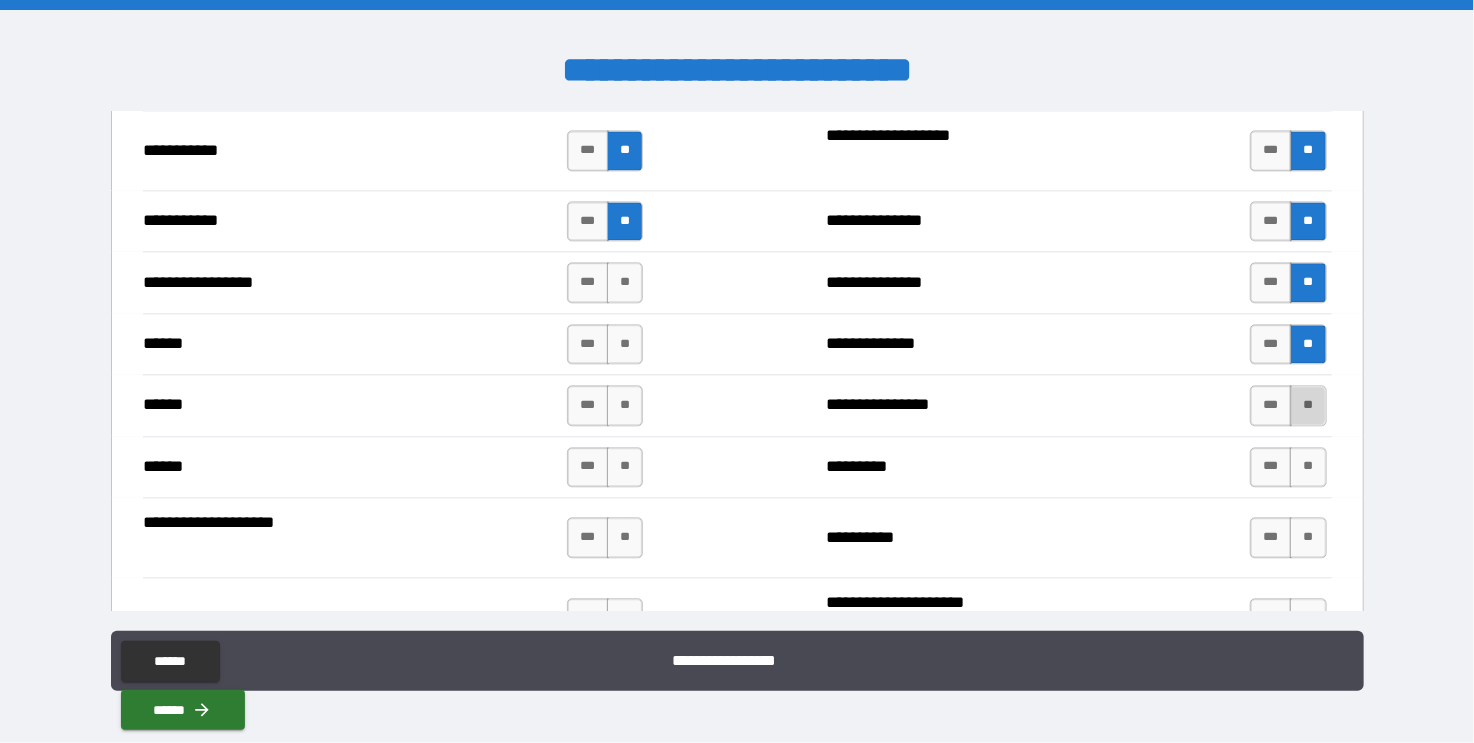 click on "**" at bounding box center [1308, 405] 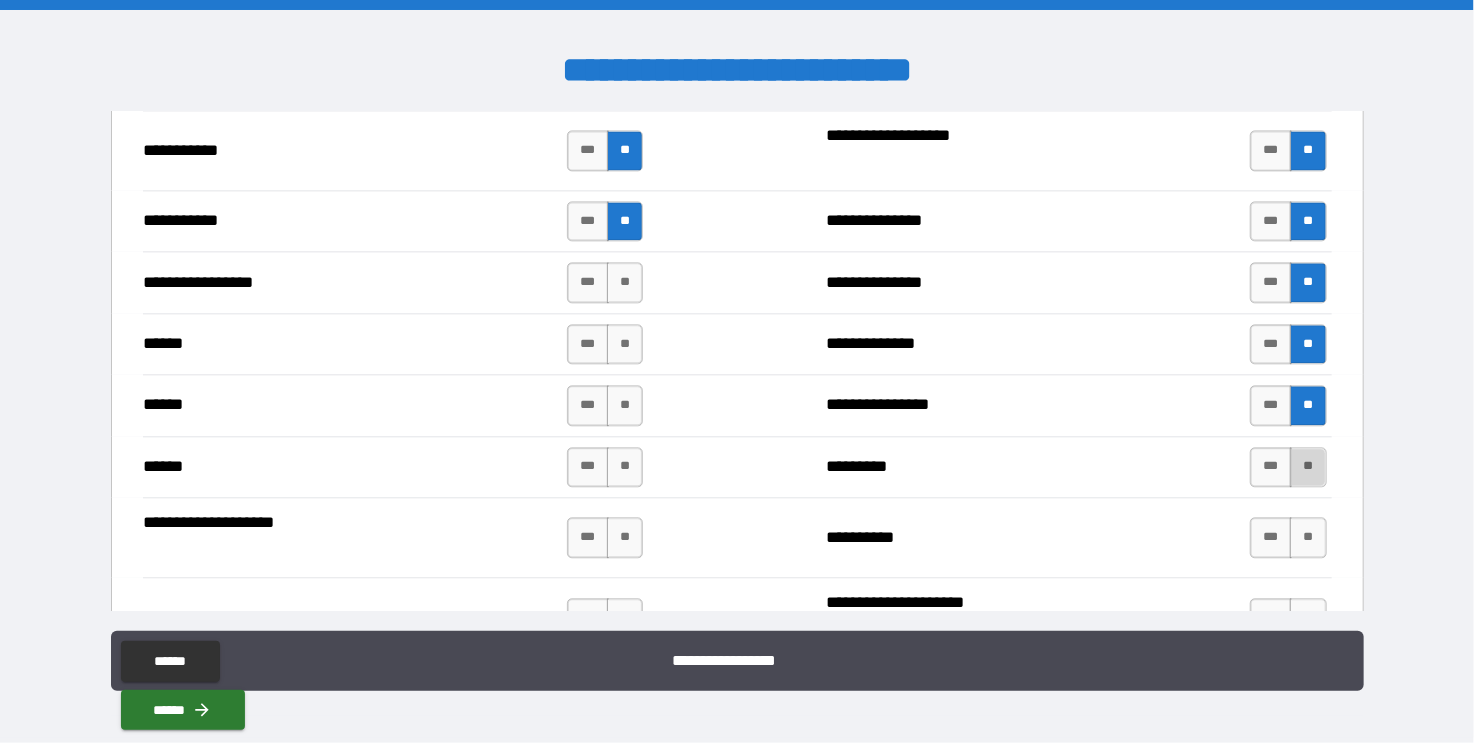 click on "**" at bounding box center (1308, 467) 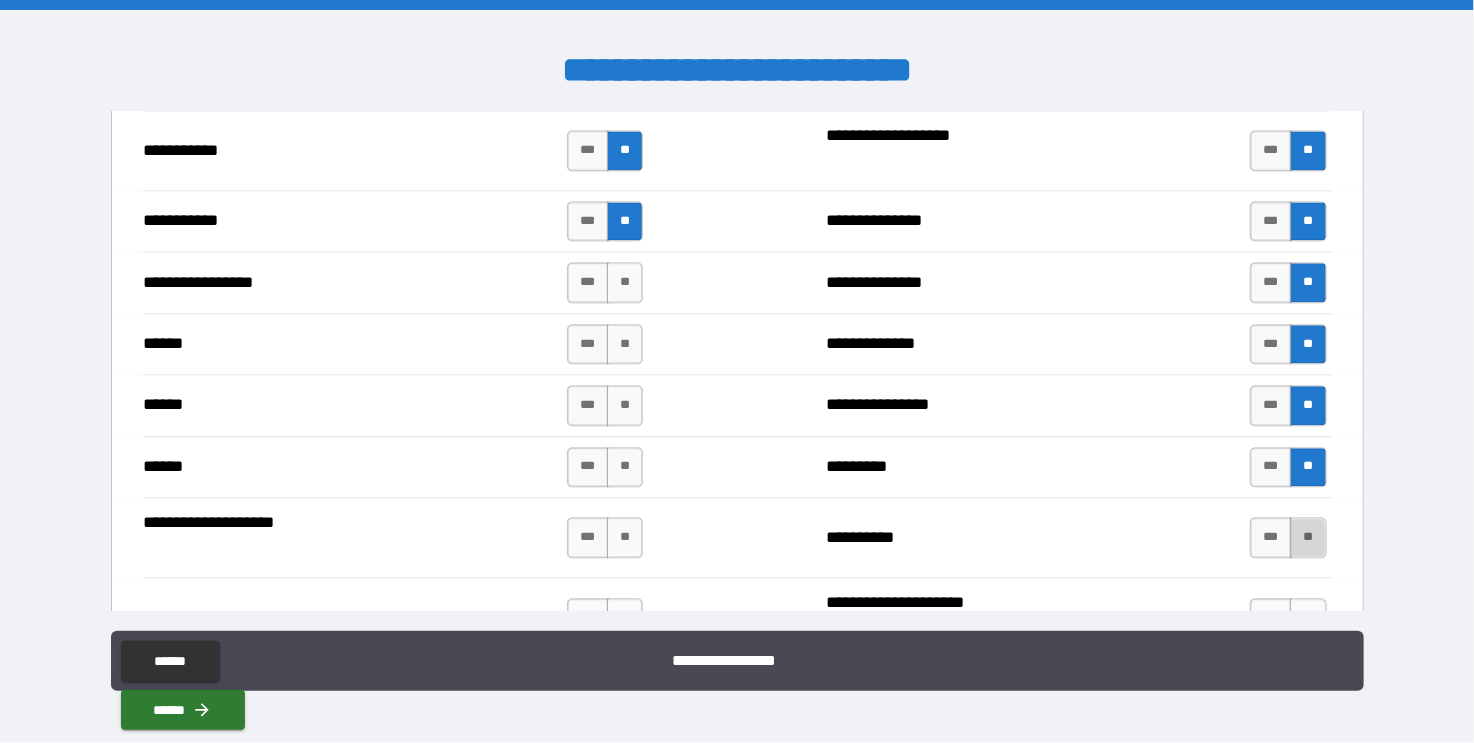 click on "**" at bounding box center (1308, 537) 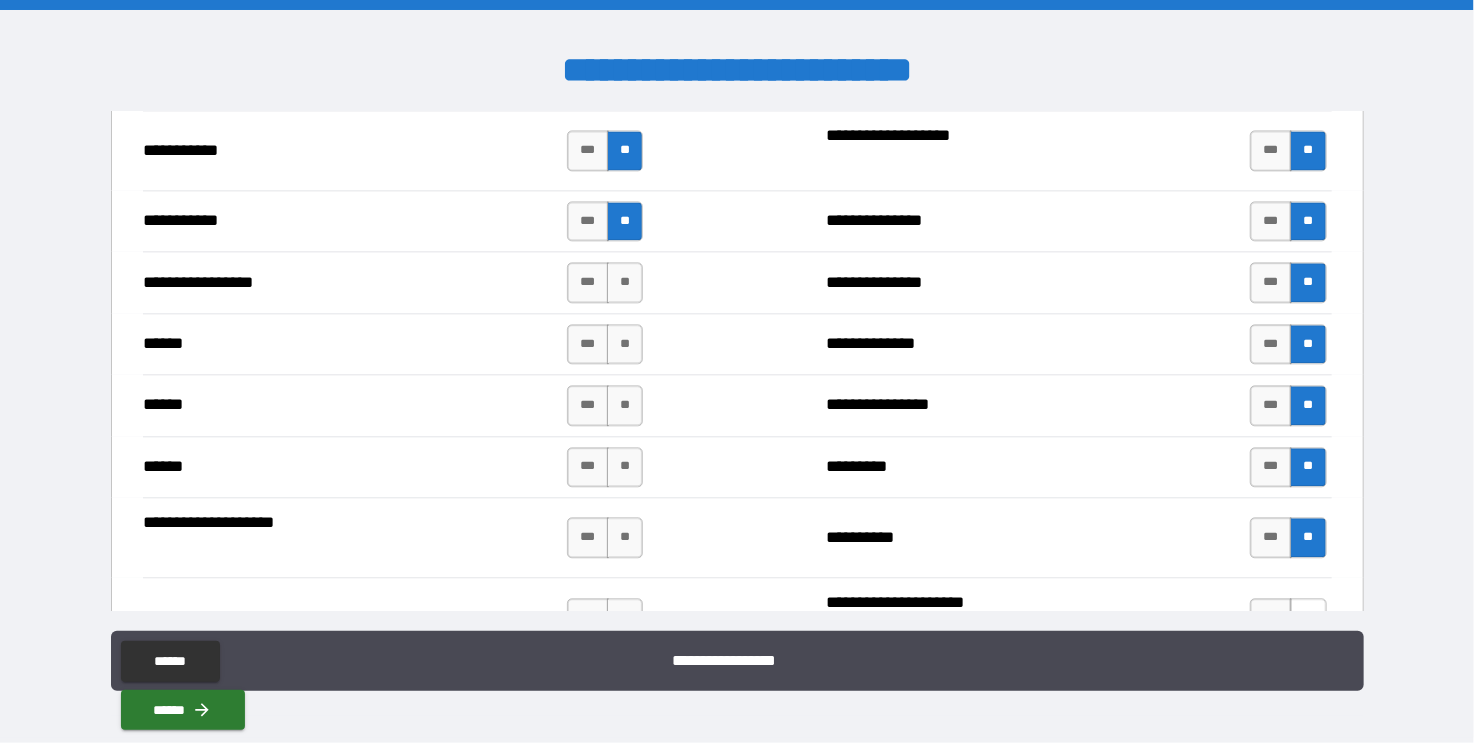 click on "**" at bounding box center (1308, 618) 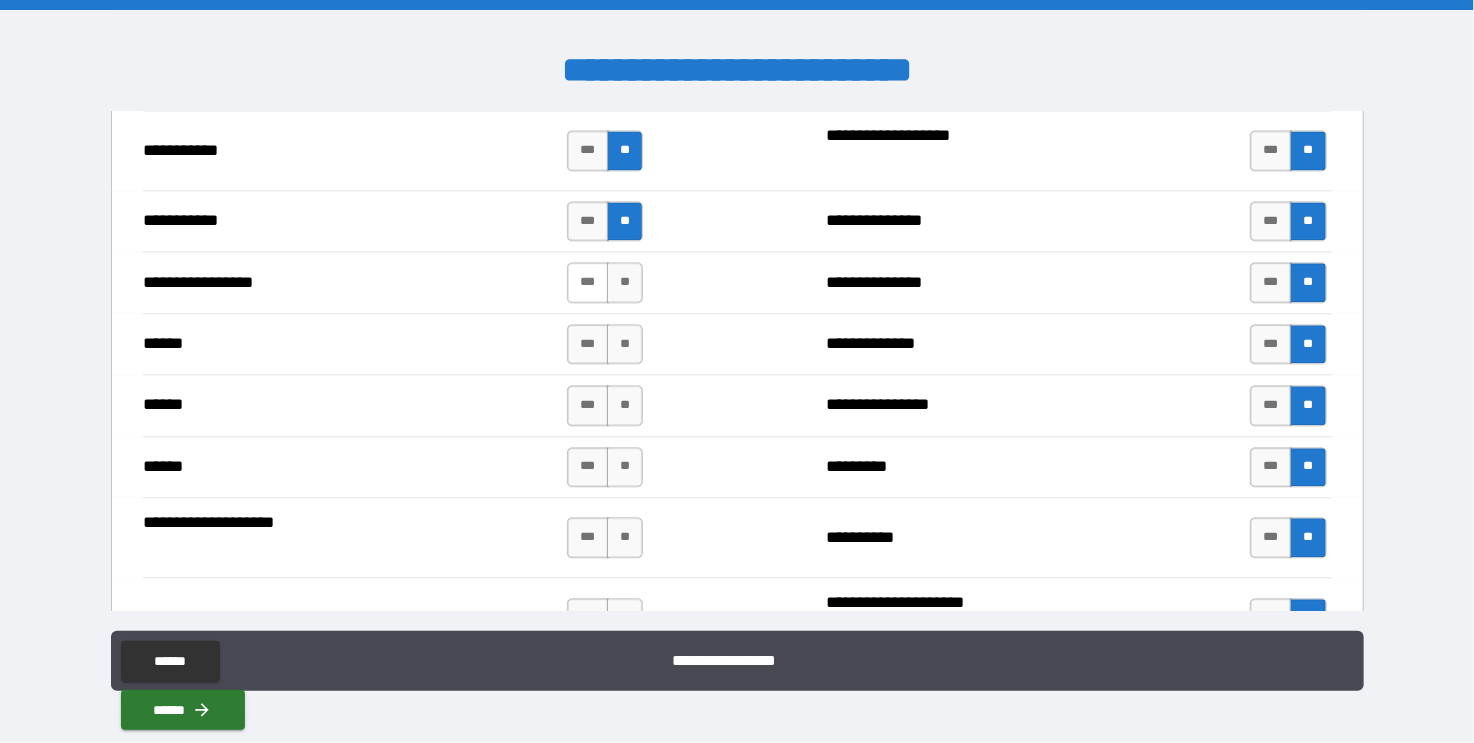 click on "***" at bounding box center (588, 282) 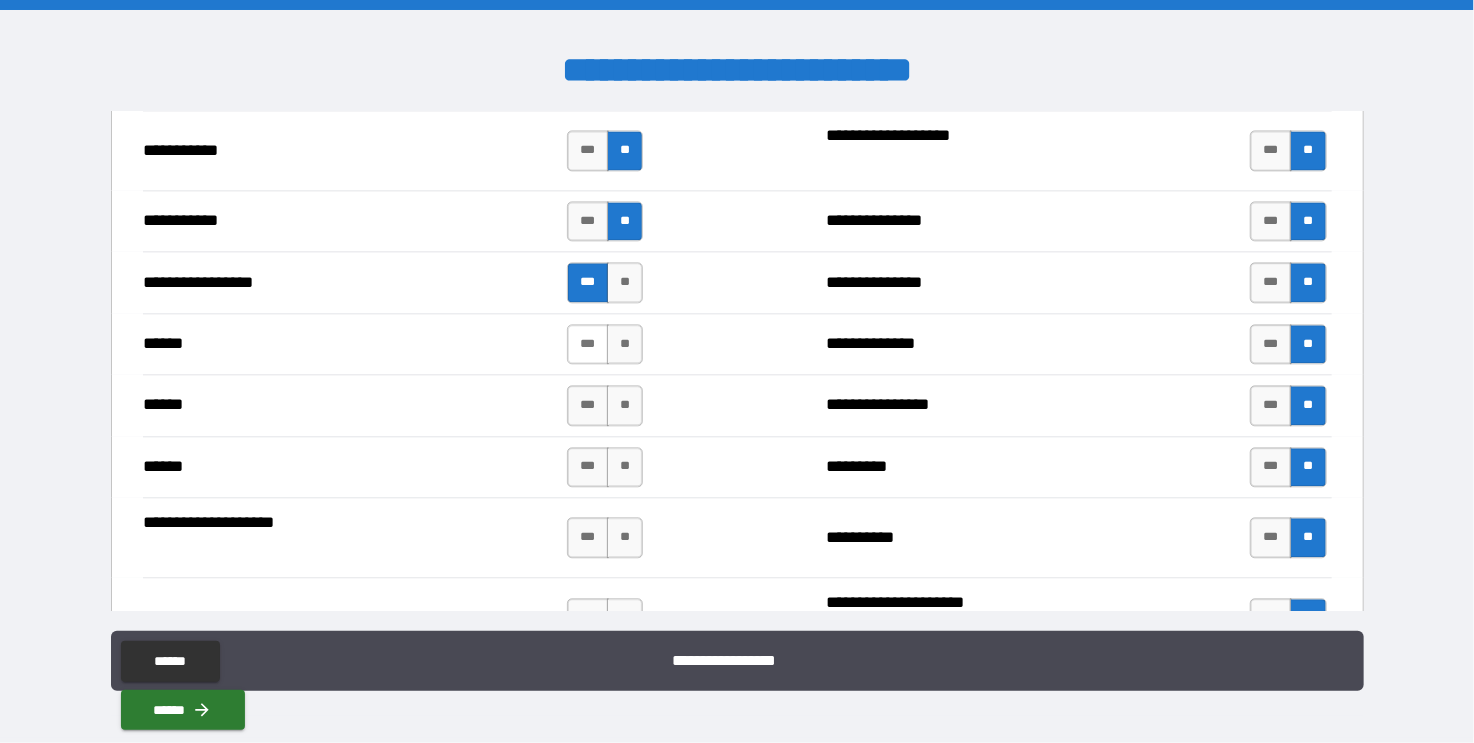 click on "***" at bounding box center [588, 344] 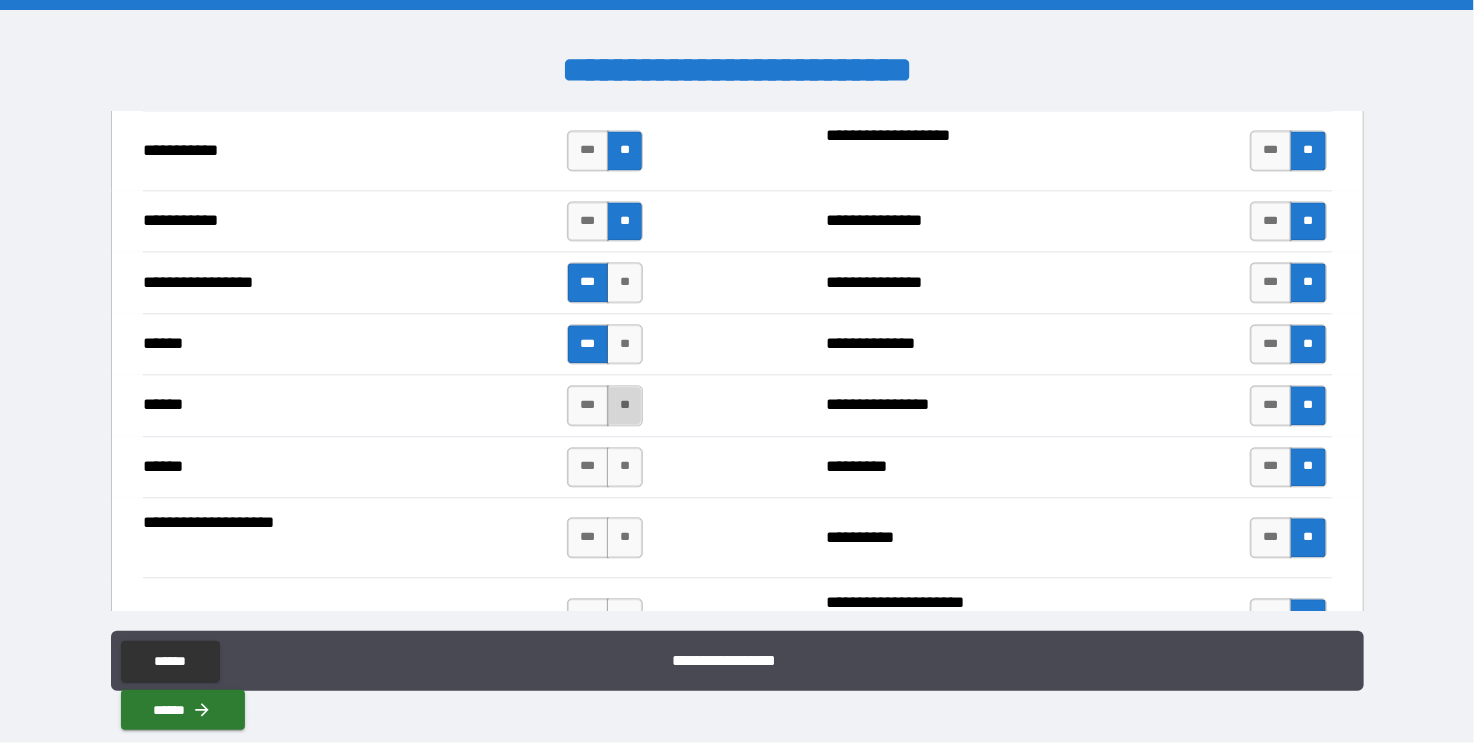 click on "**" at bounding box center (625, 405) 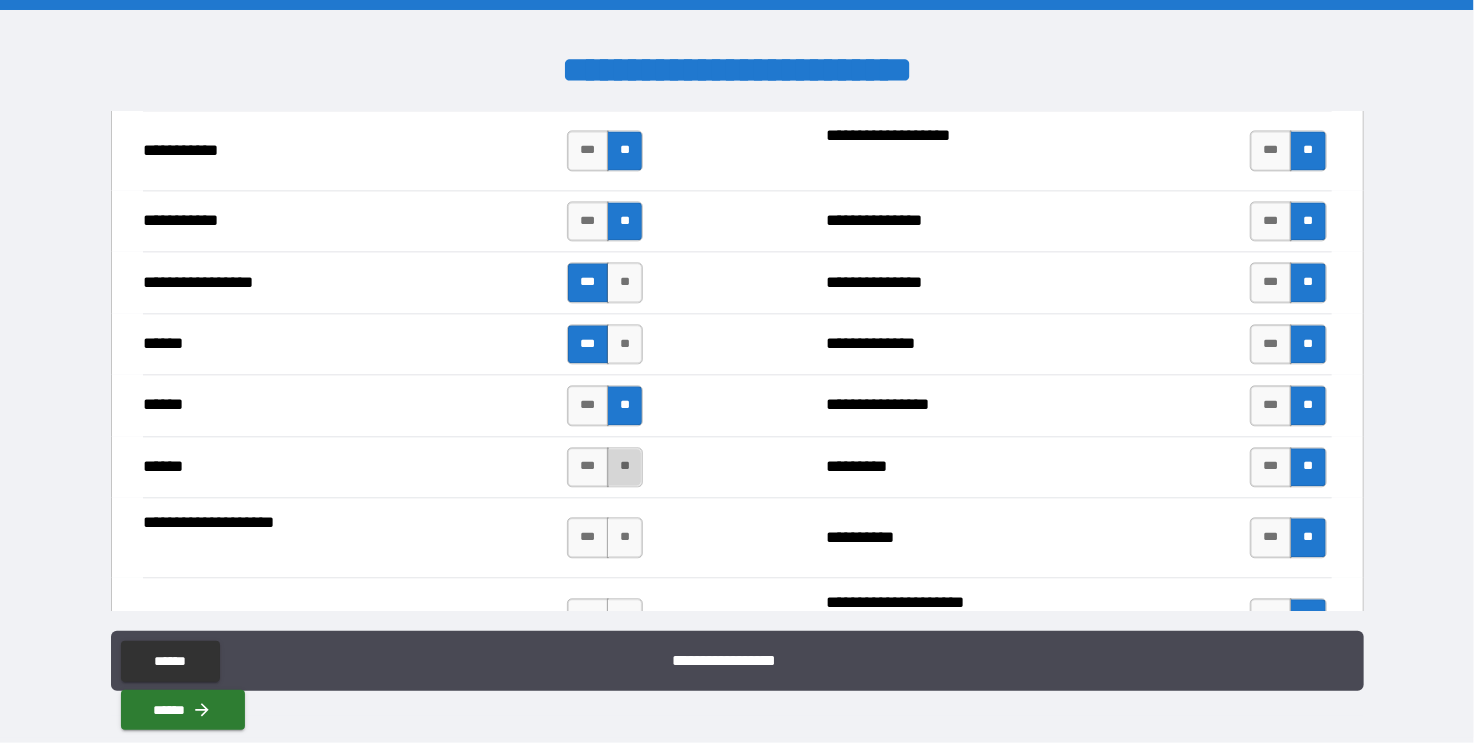 click on "**" at bounding box center [625, 467] 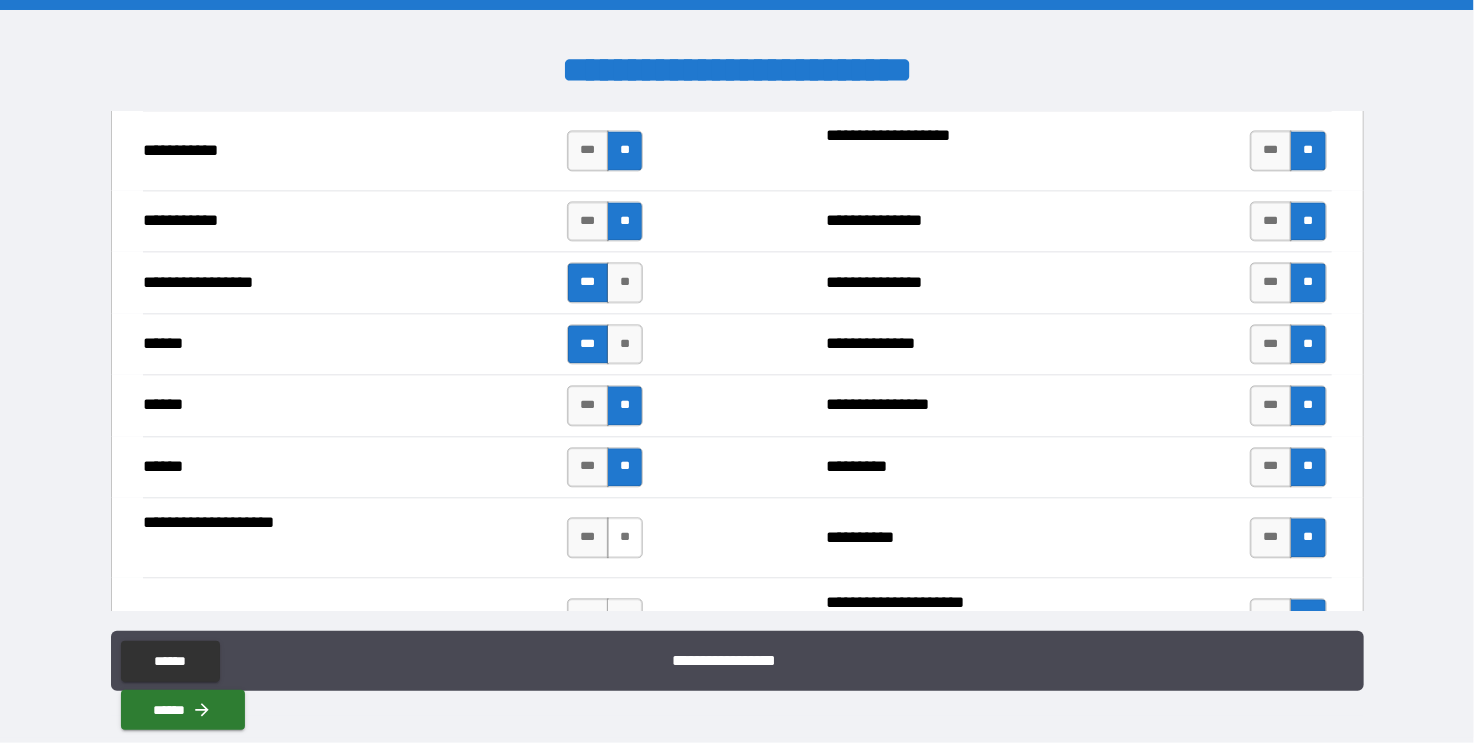 click on "**" at bounding box center (625, 537) 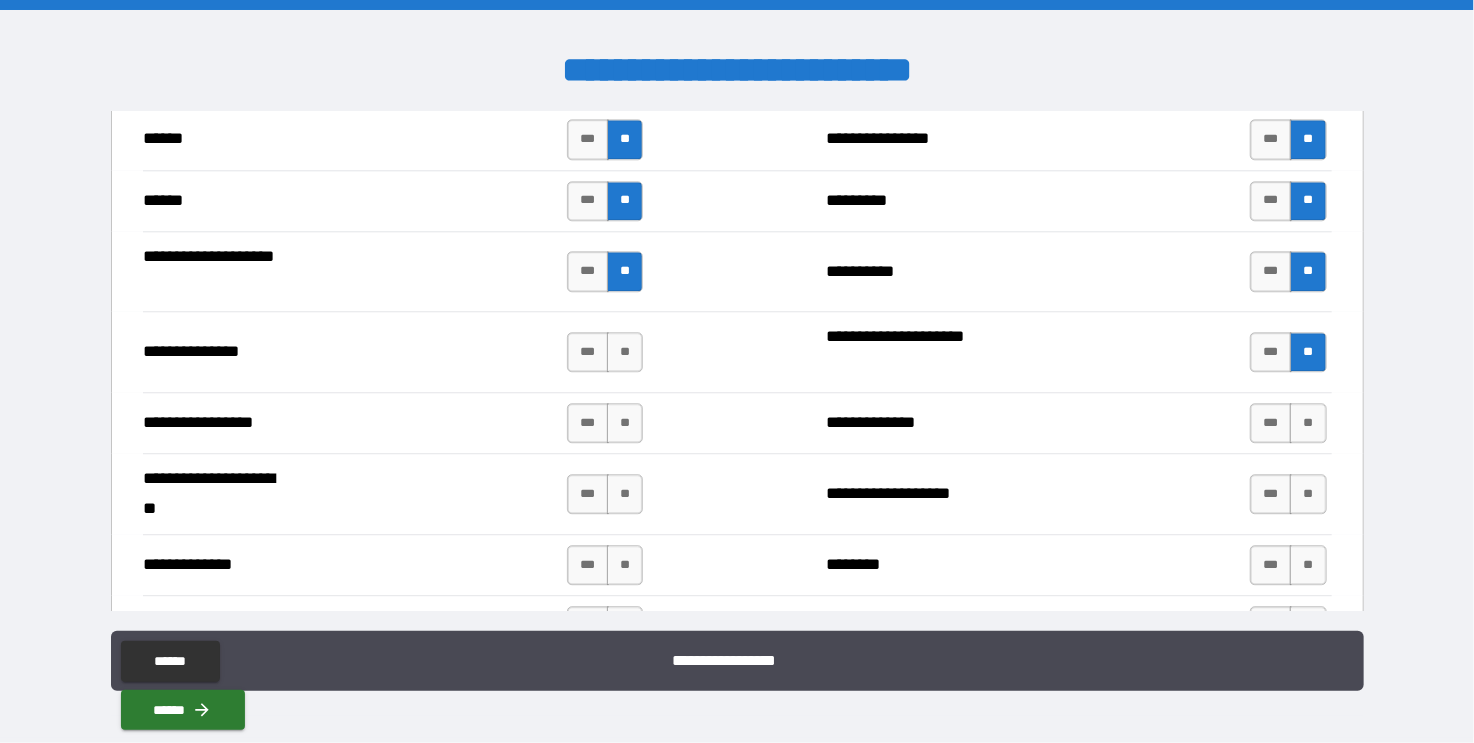 scroll, scrollTop: 2484, scrollLeft: 0, axis: vertical 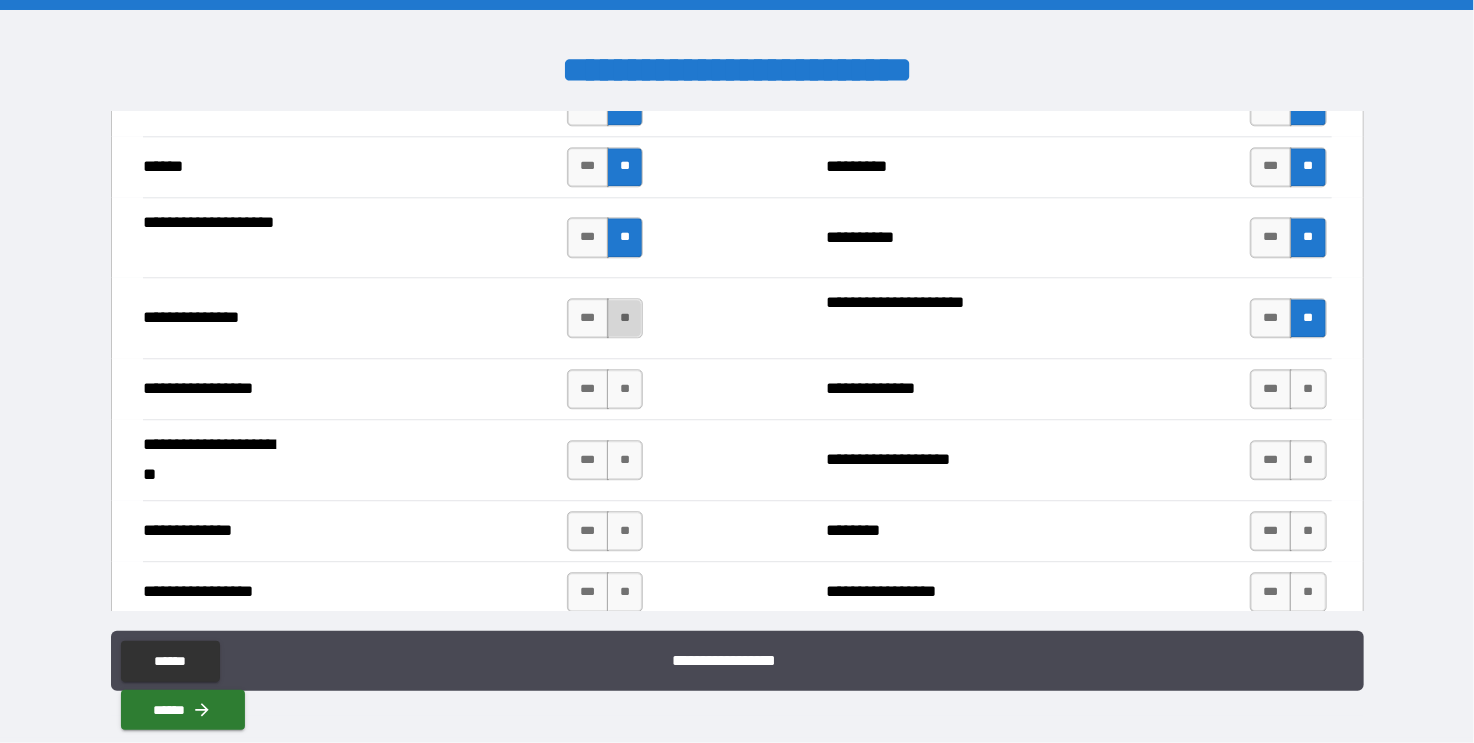 click on "**" at bounding box center [625, 318] 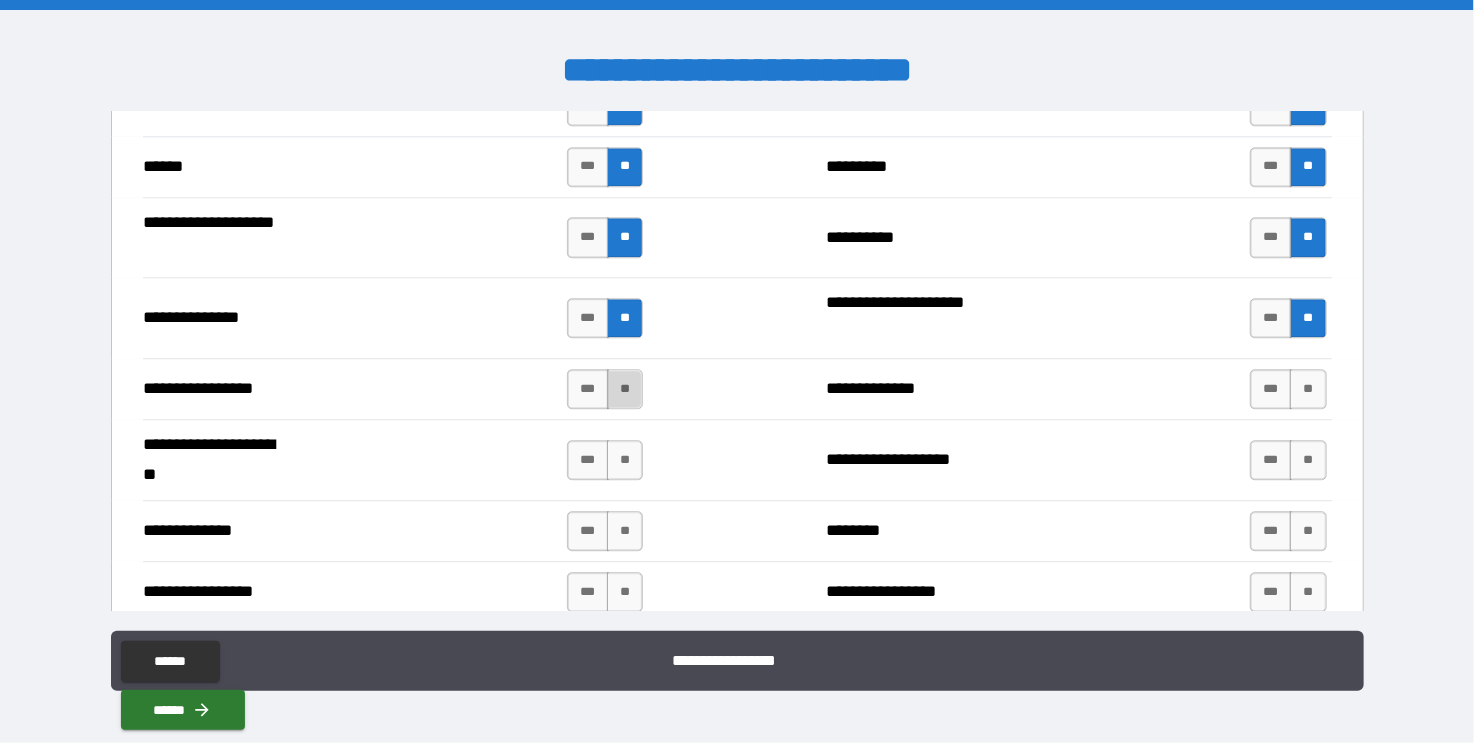 click on "**" at bounding box center [625, 389] 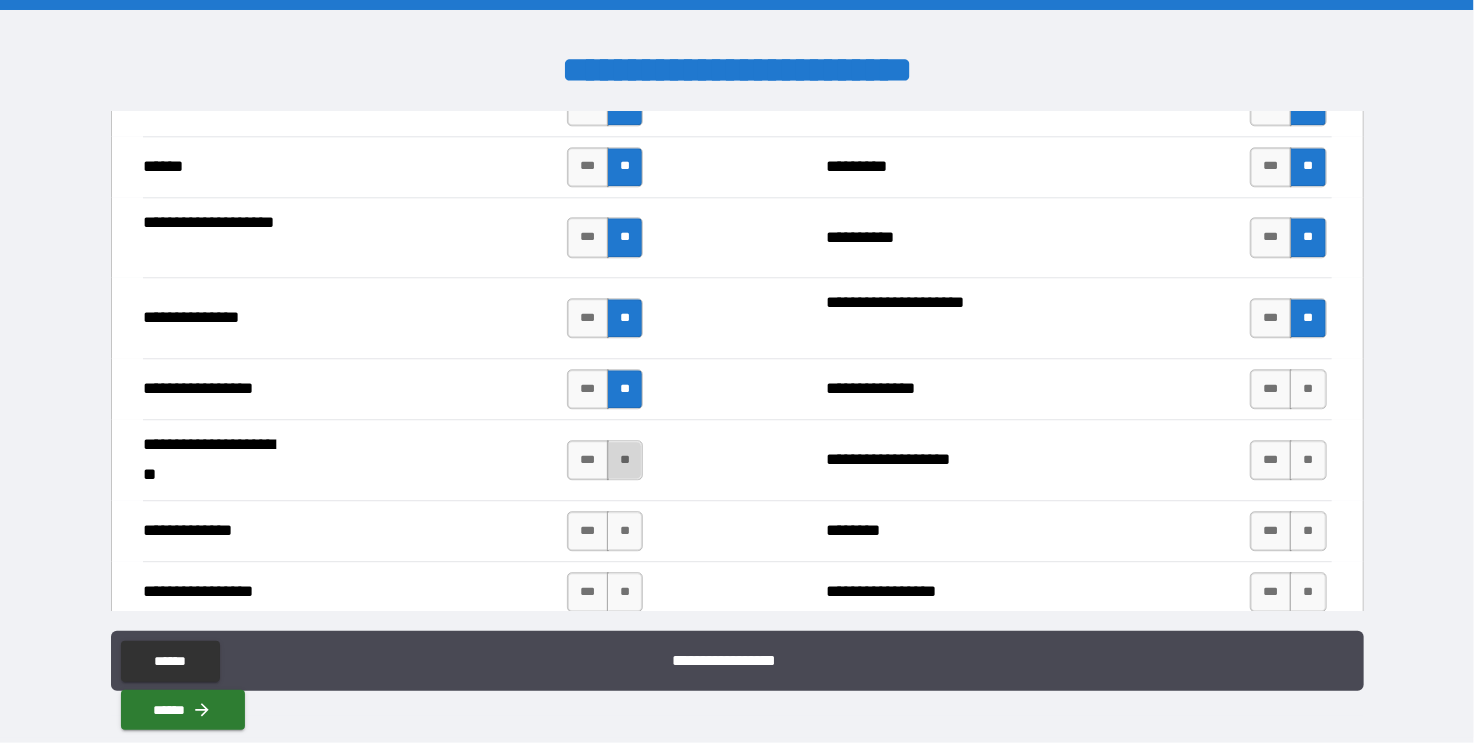 click on "**" at bounding box center (625, 460) 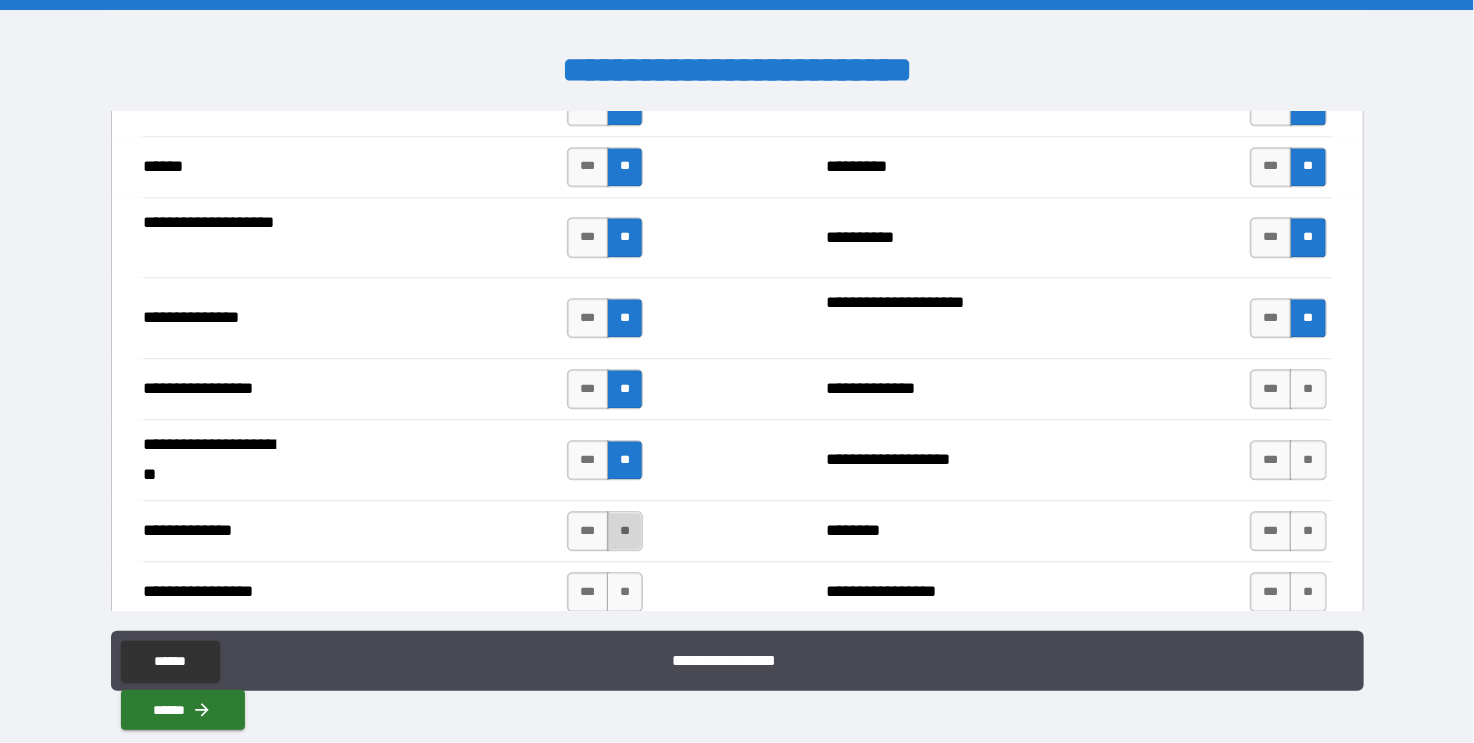click on "**" at bounding box center [625, 531] 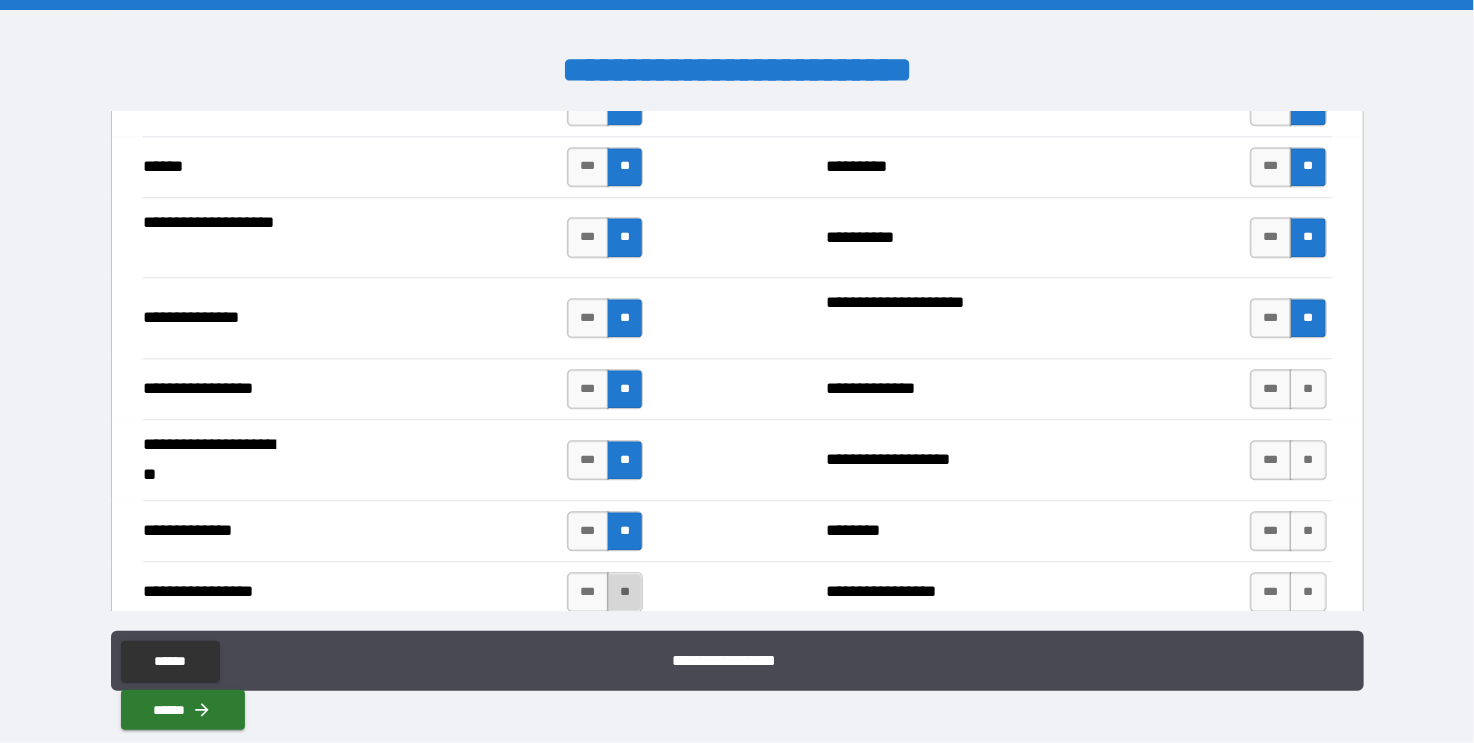 click on "**" at bounding box center (625, 592) 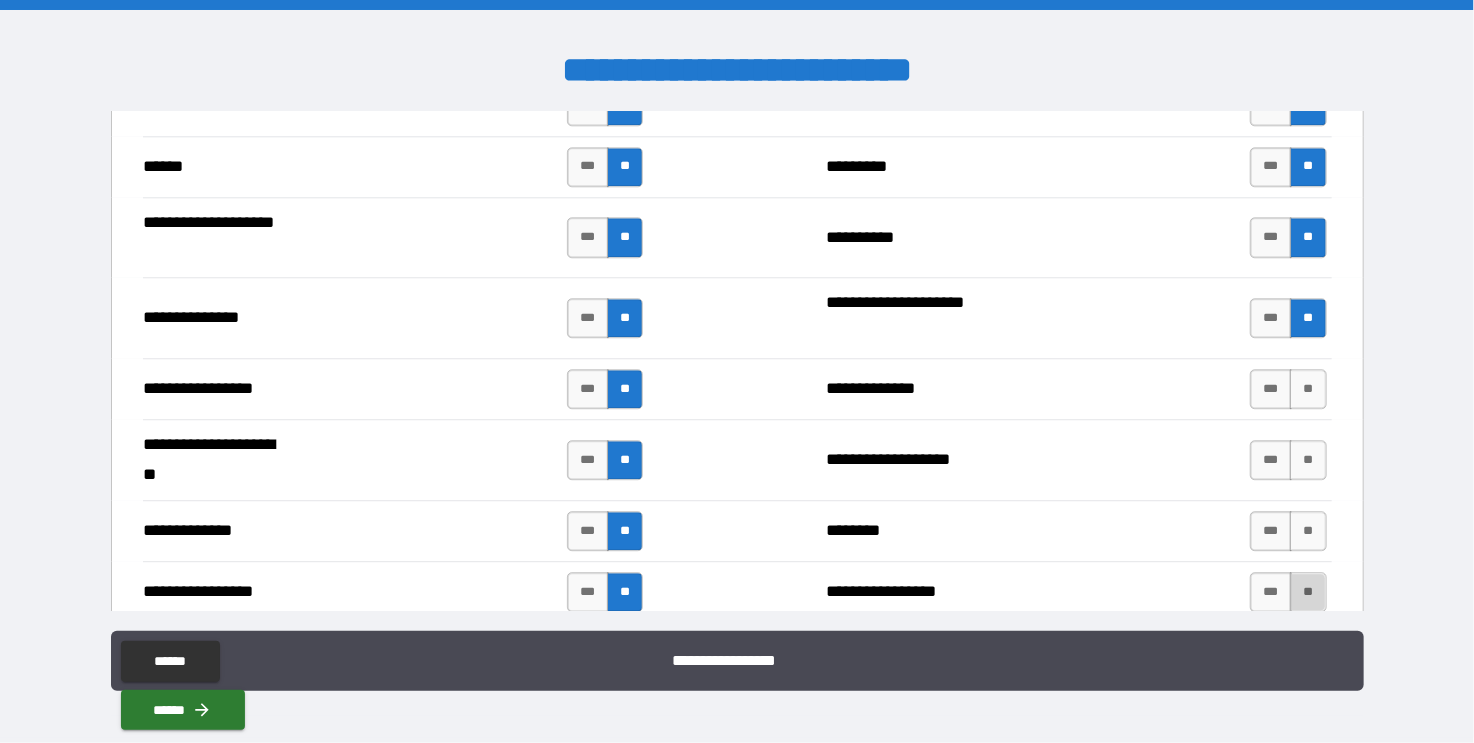 click on "**" at bounding box center (1308, 592) 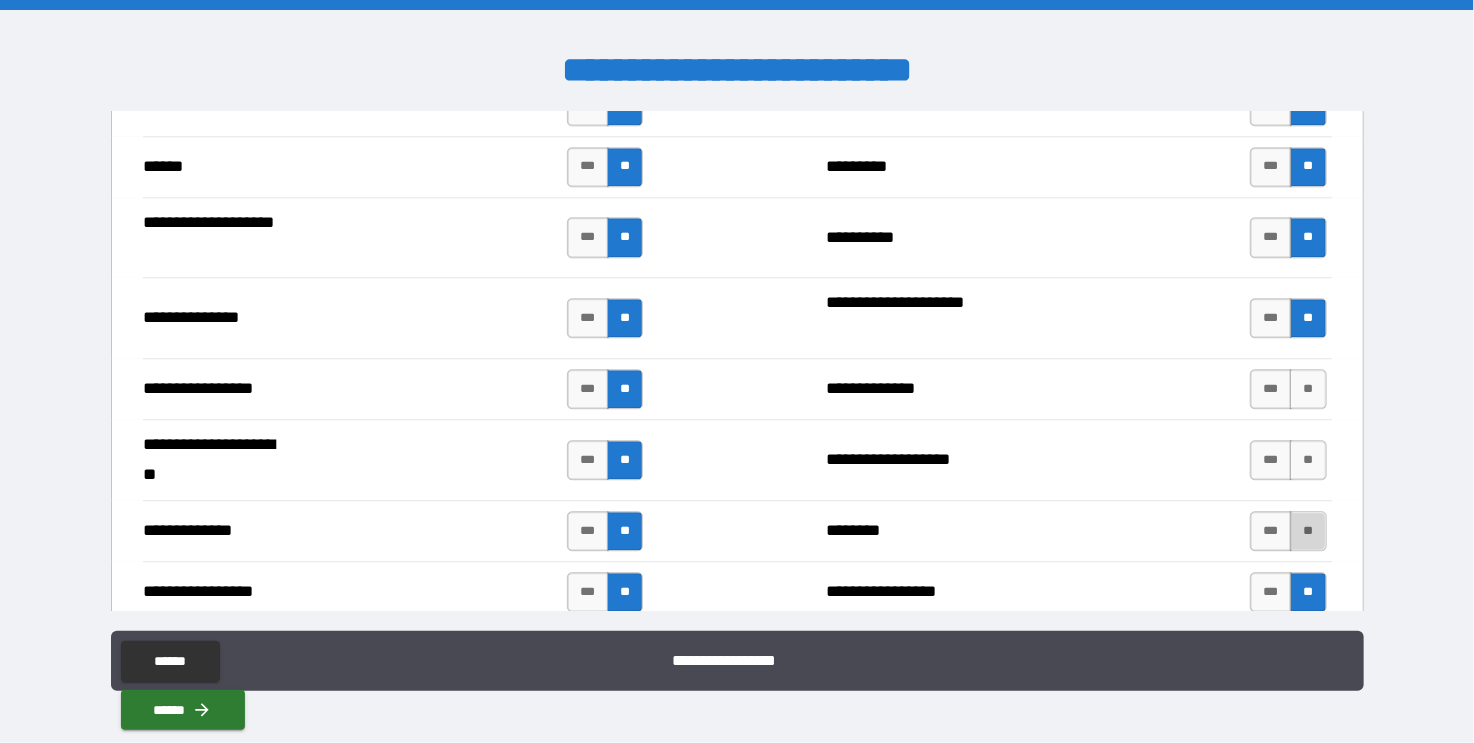 click on "**" at bounding box center [1308, 531] 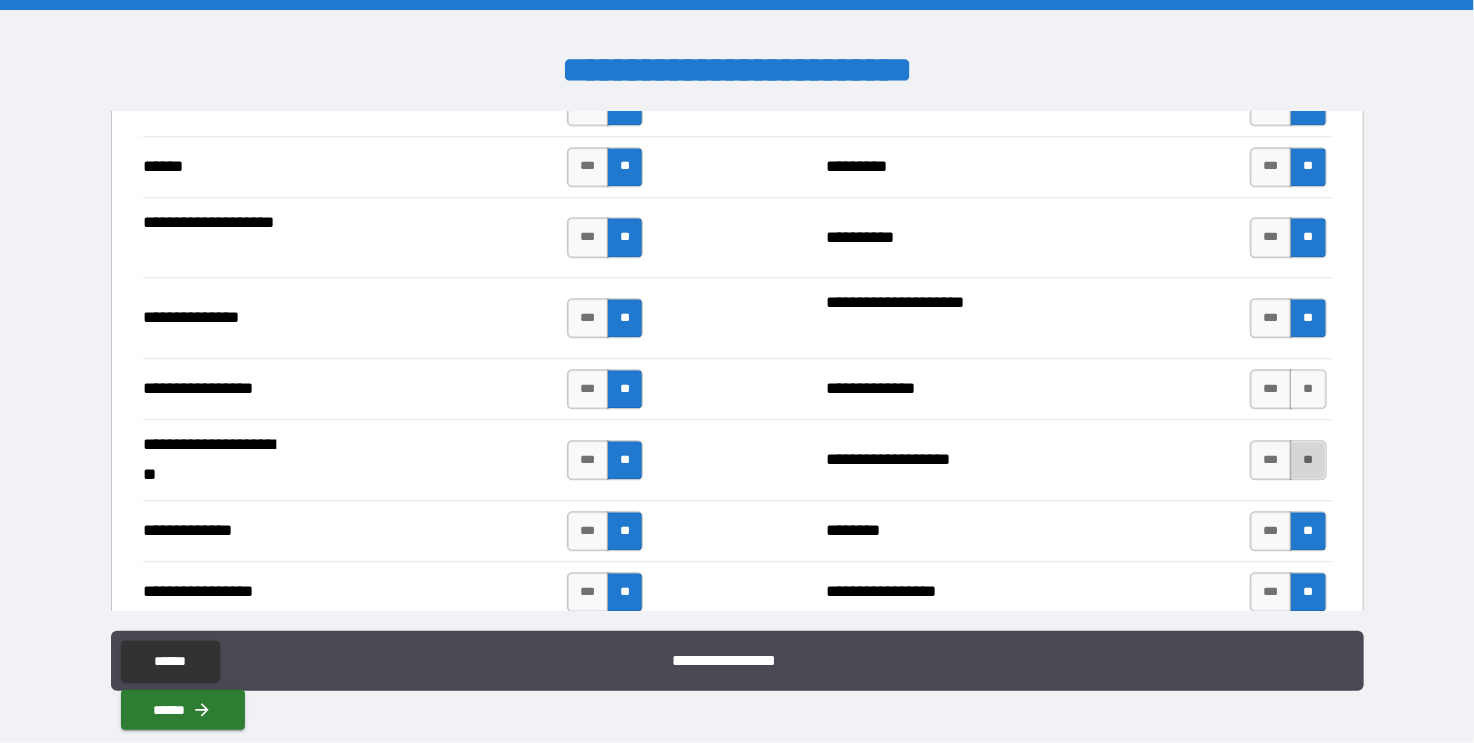 click on "**" at bounding box center (1308, 460) 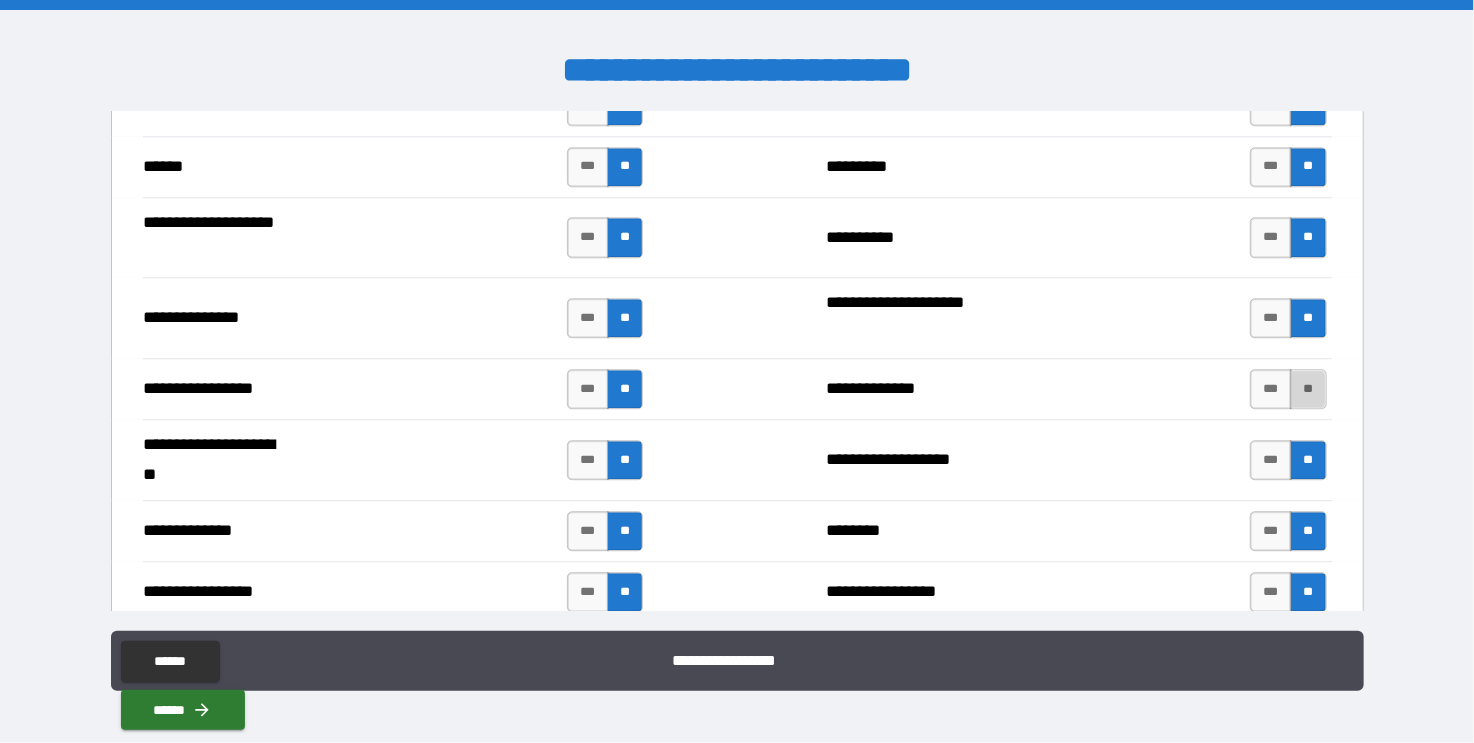click on "**" at bounding box center [1308, 389] 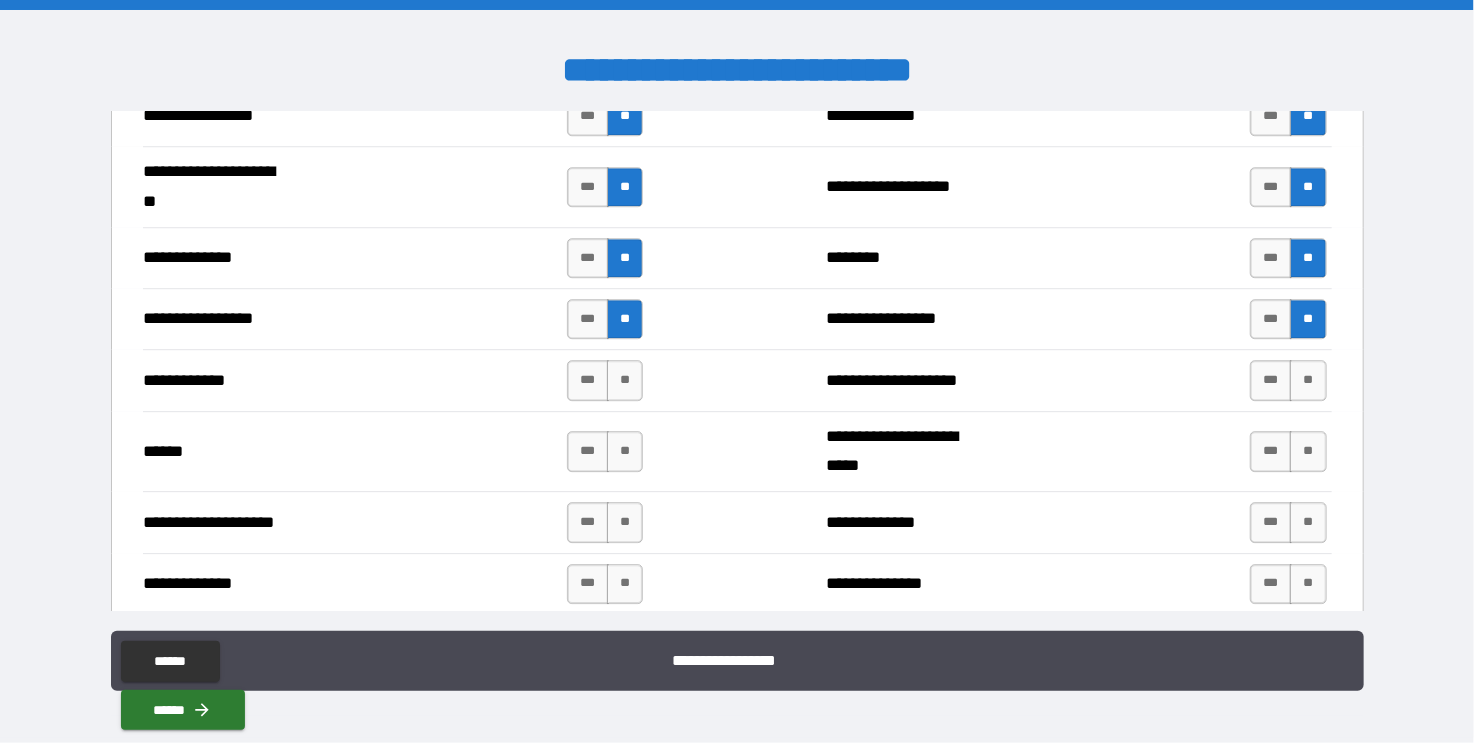 scroll, scrollTop: 2767, scrollLeft: 0, axis: vertical 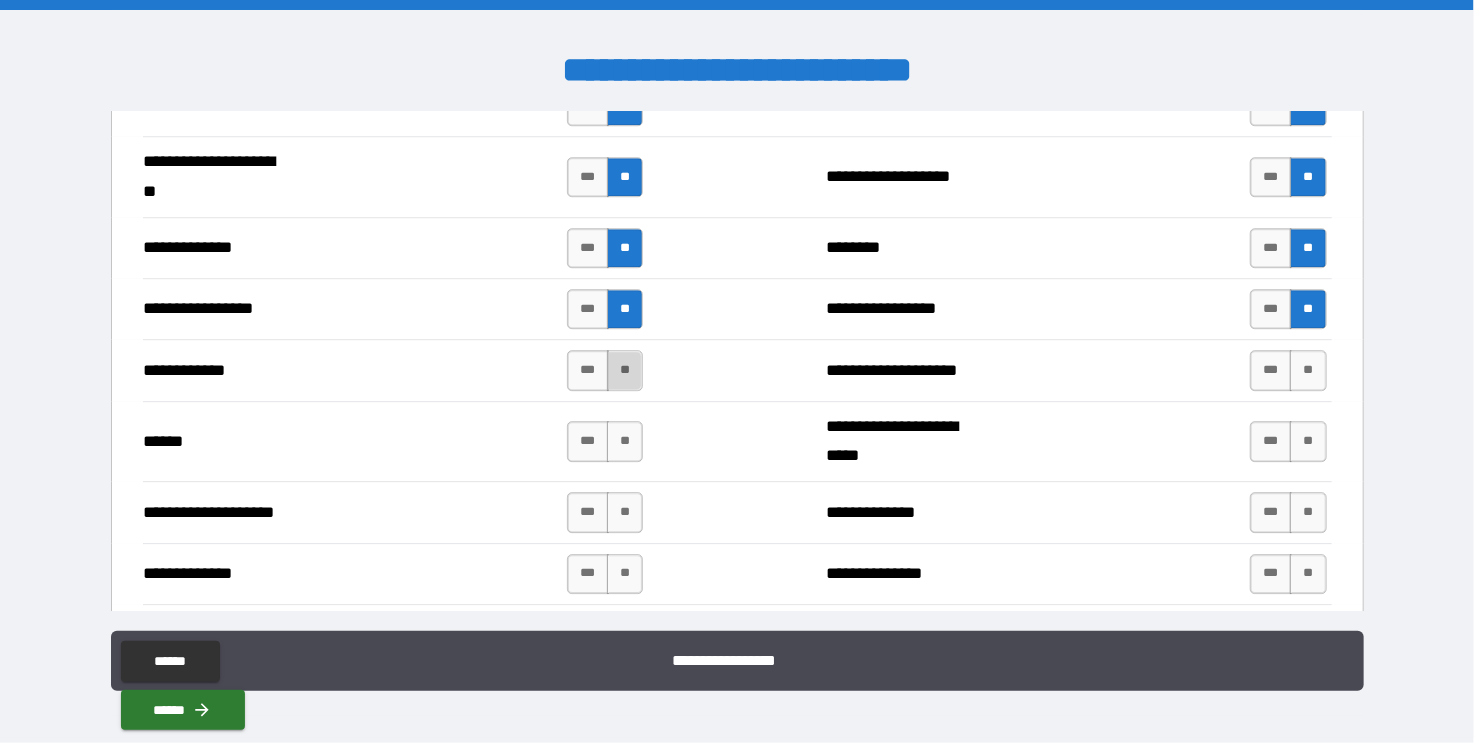 click on "**" at bounding box center [625, 370] 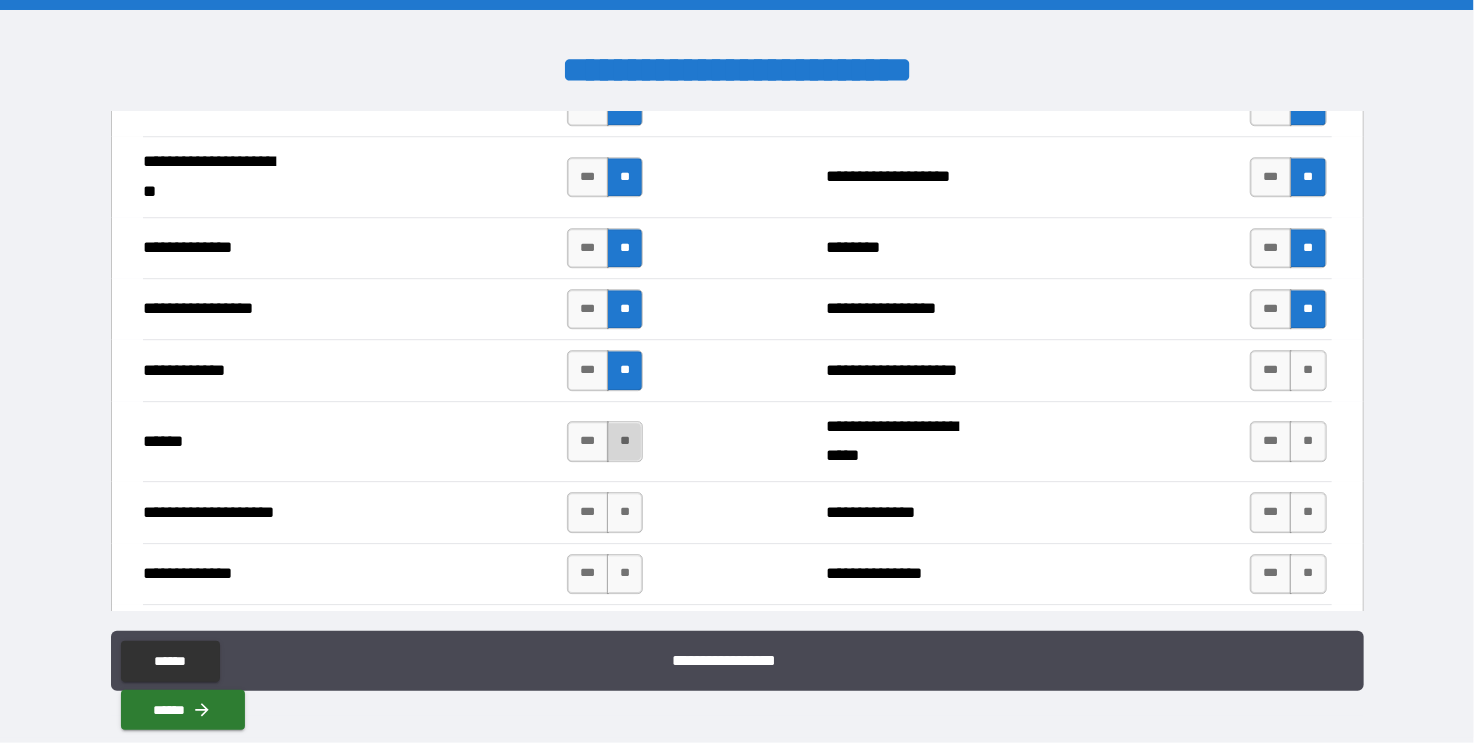 click on "**" at bounding box center (625, 441) 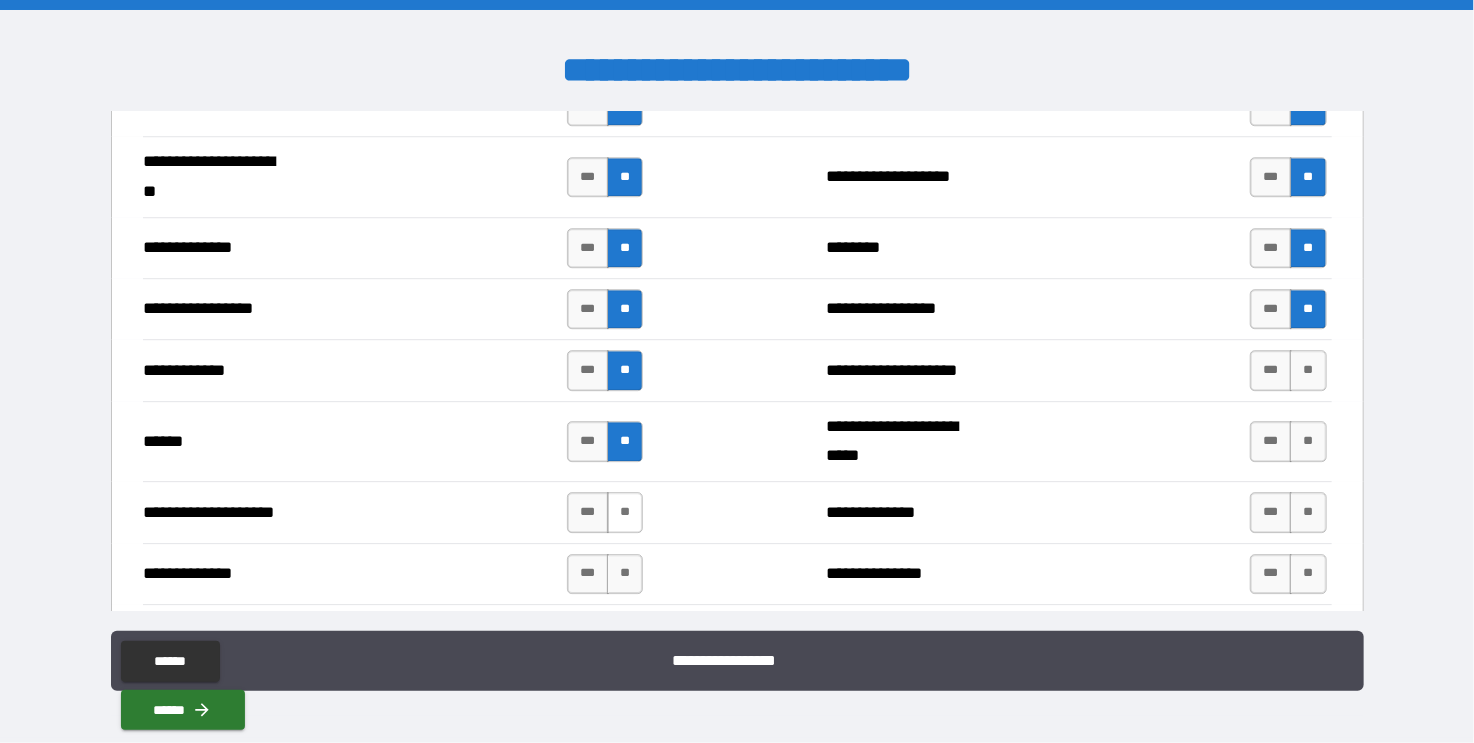 click on "**" at bounding box center [625, 512] 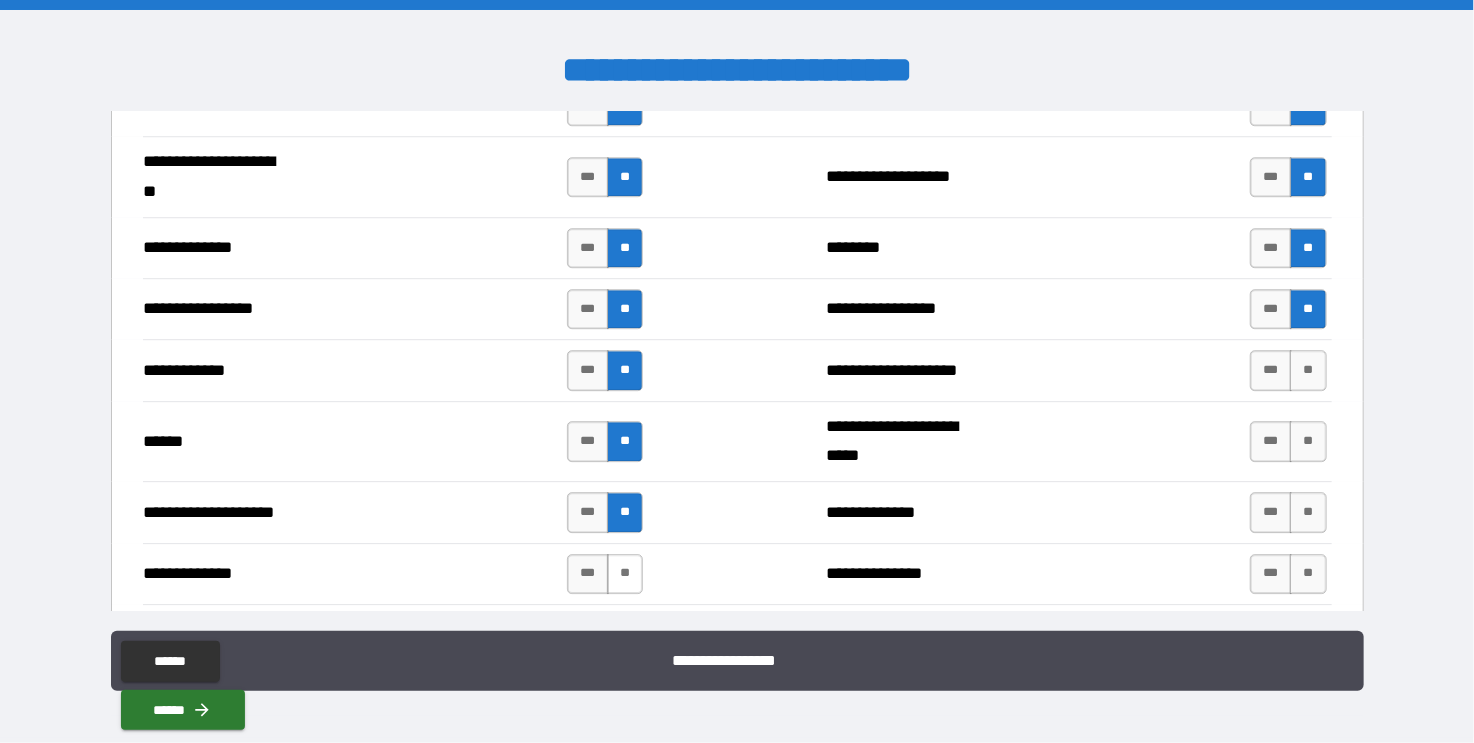click on "**" at bounding box center (625, 574) 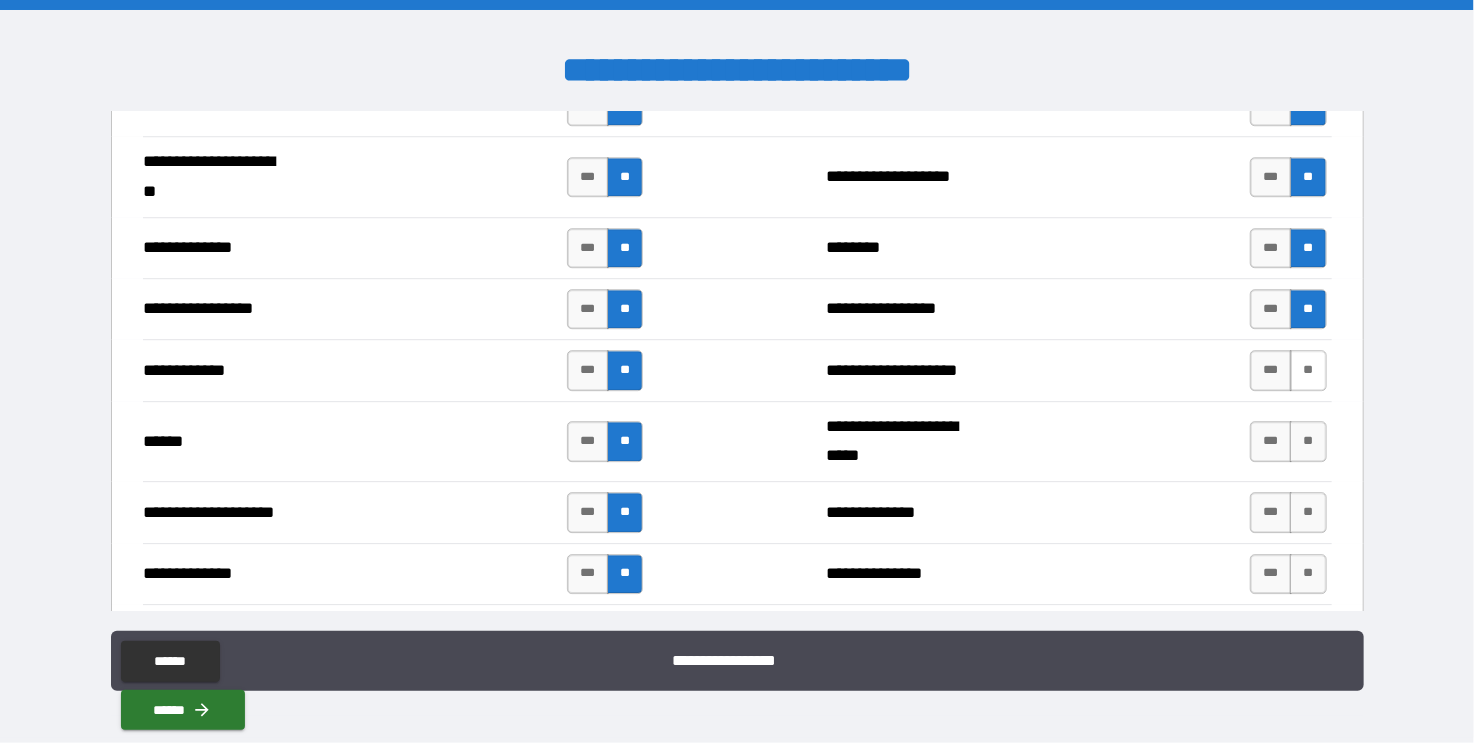 click on "**" at bounding box center (1308, 370) 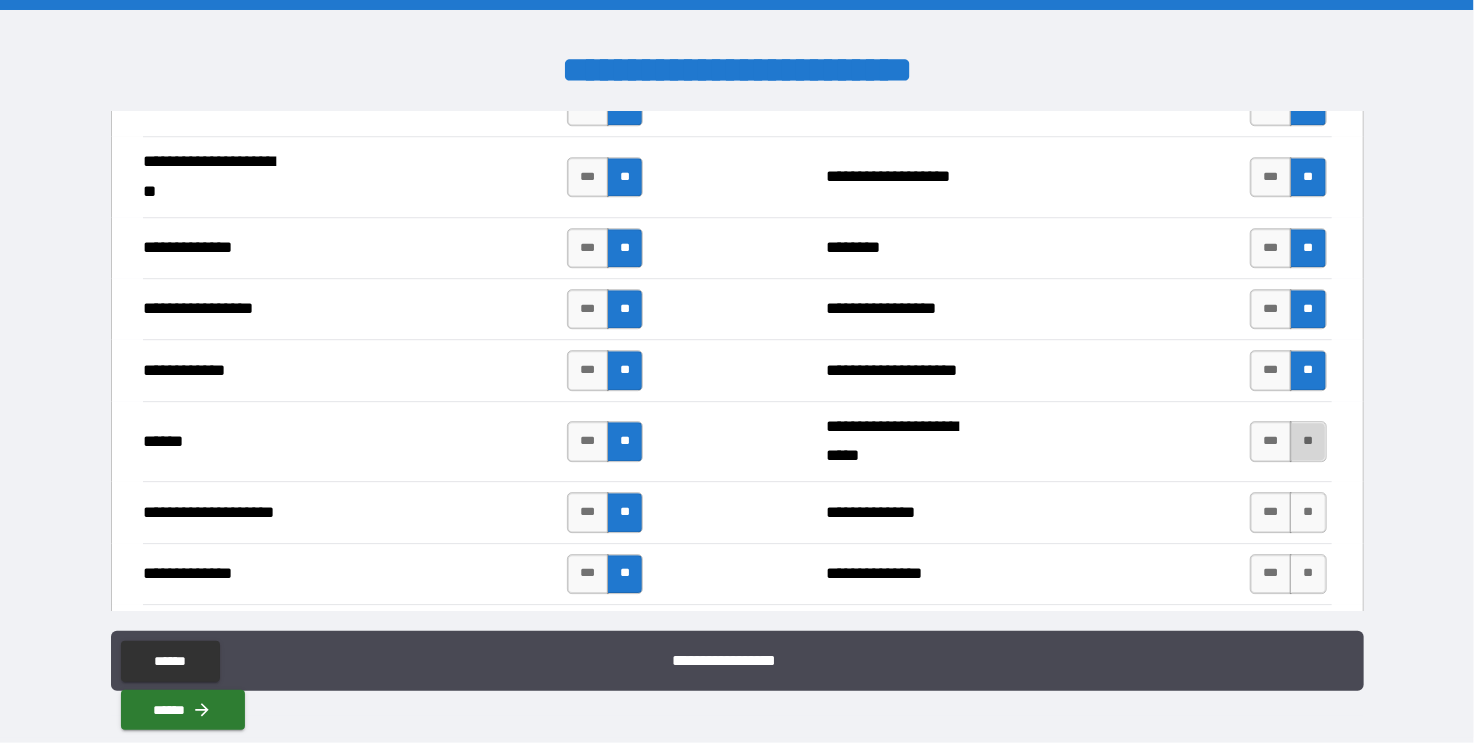 click on "**" at bounding box center (1308, 441) 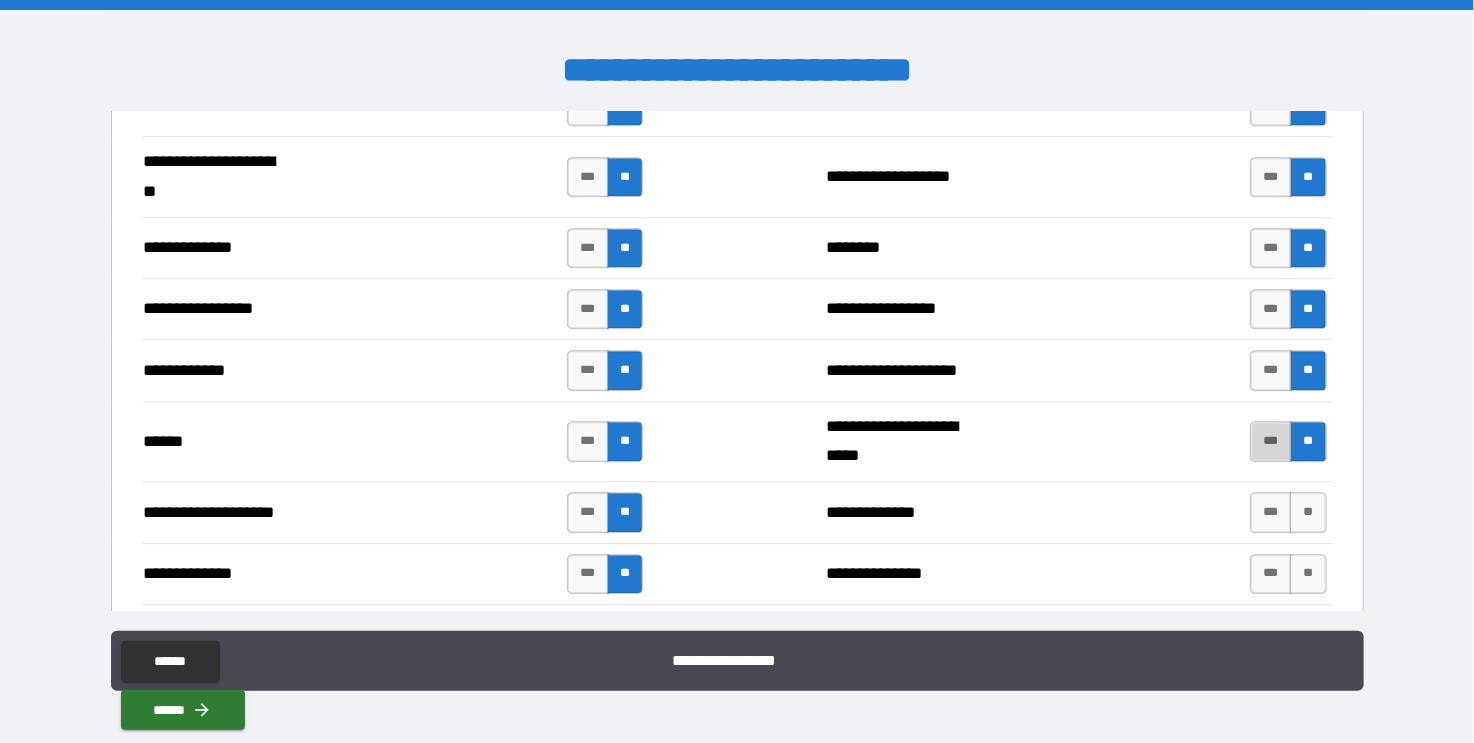click on "***" at bounding box center (1271, 441) 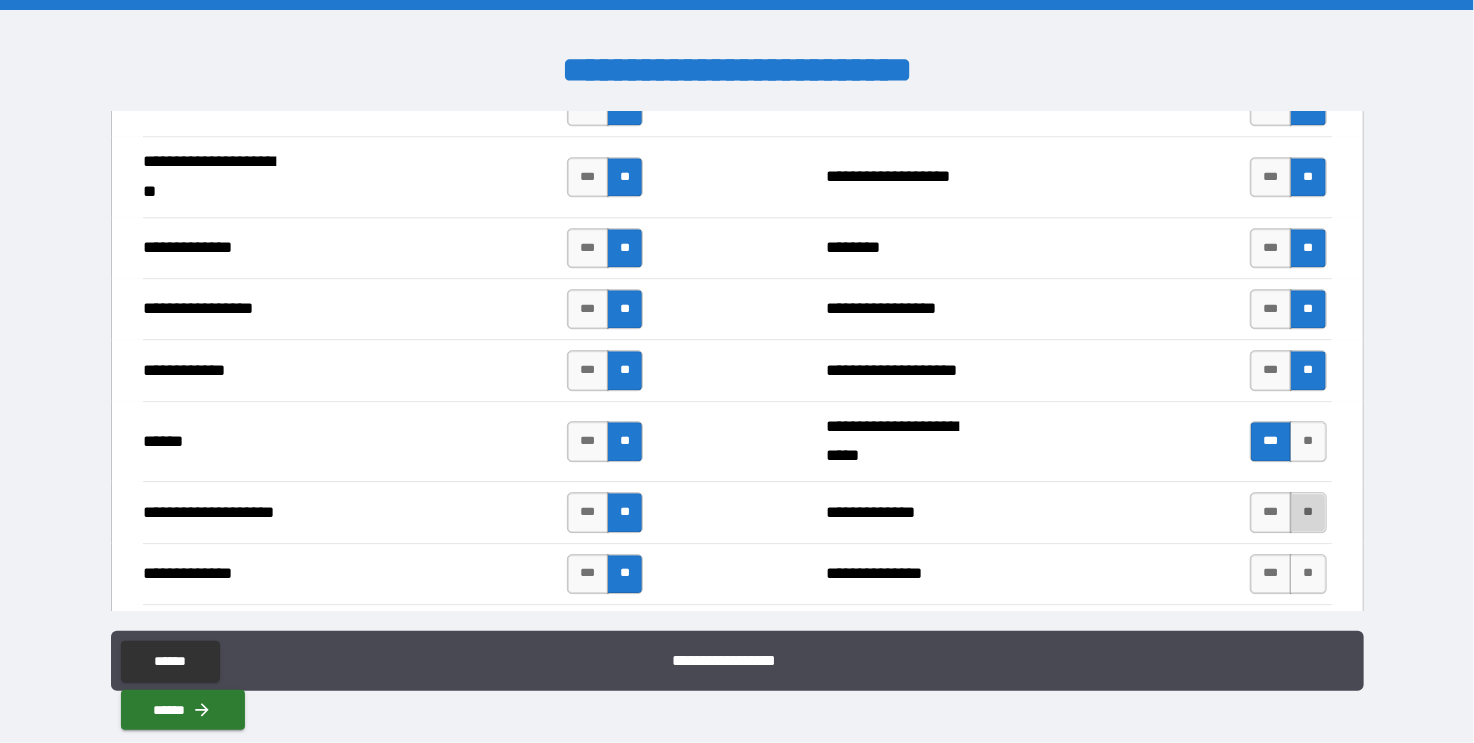 click on "**" at bounding box center (1308, 512) 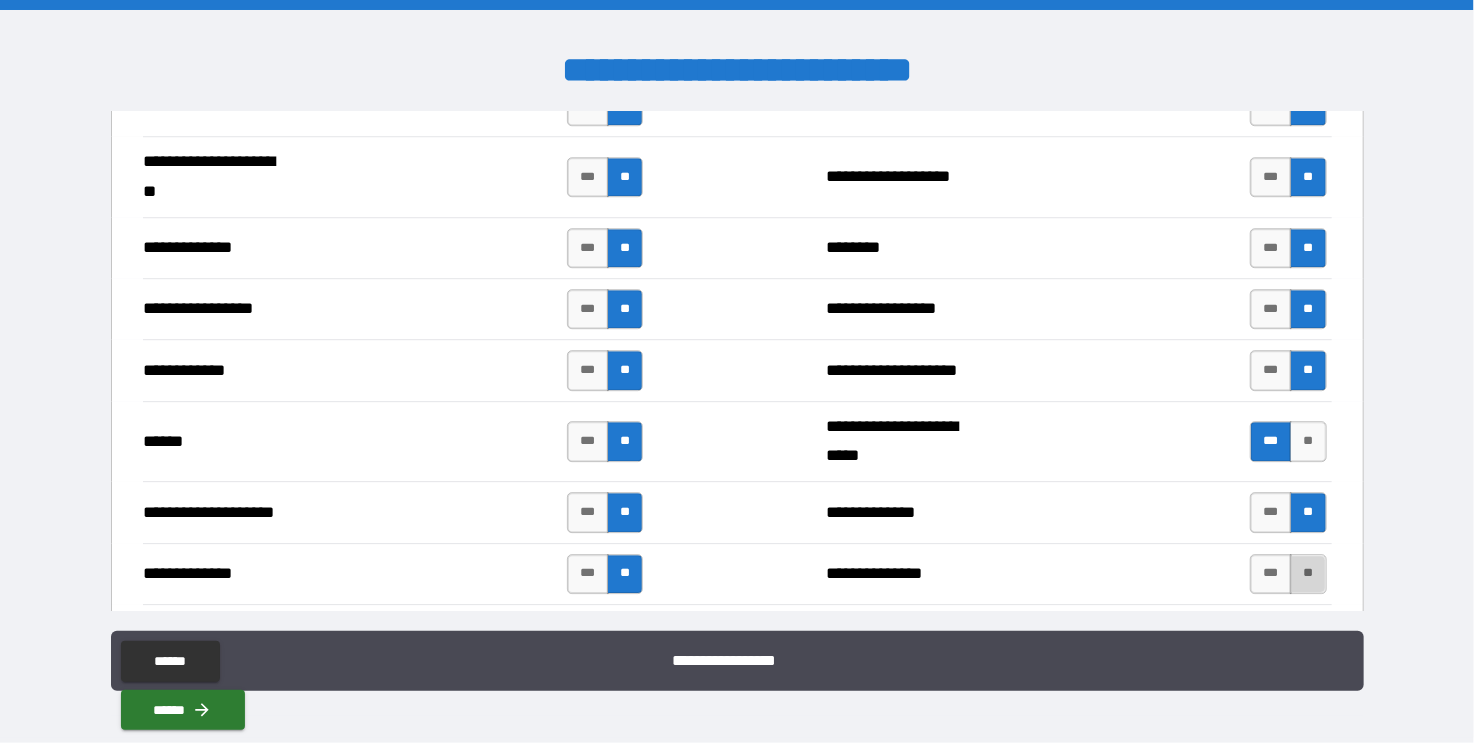 click on "**" at bounding box center [1308, 574] 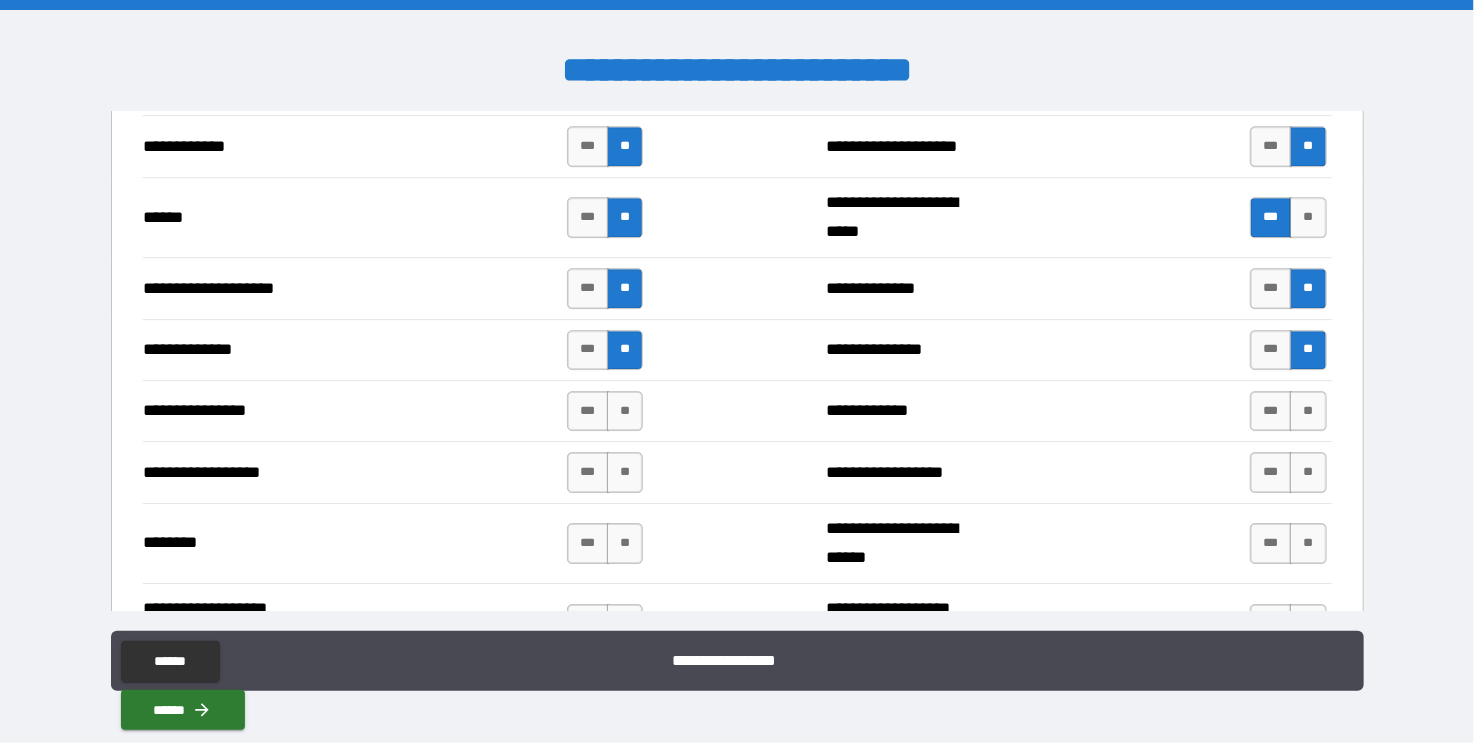 scroll, scrollTop: 3007, scrollLeft: 0, axis: vertical 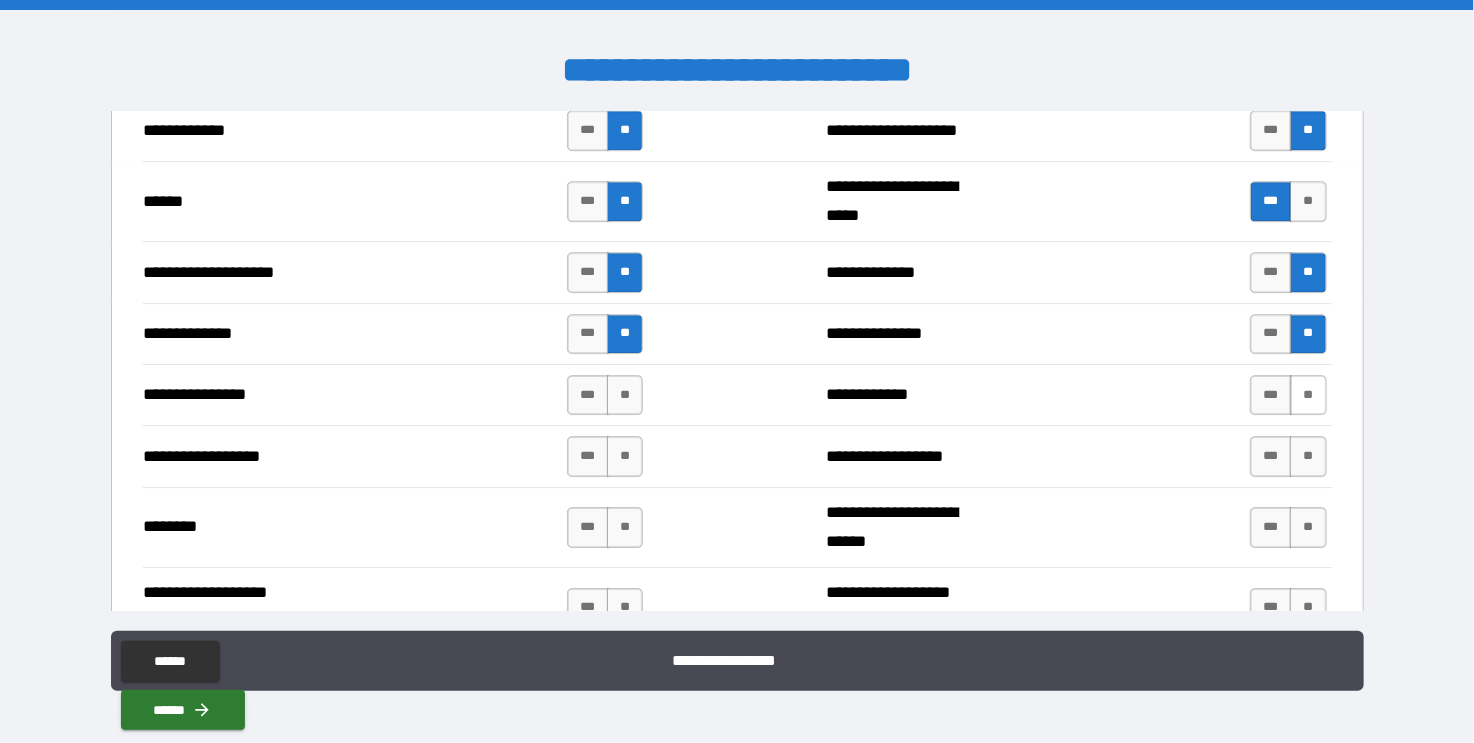 click on "**" at bounding box center (1308, 395) 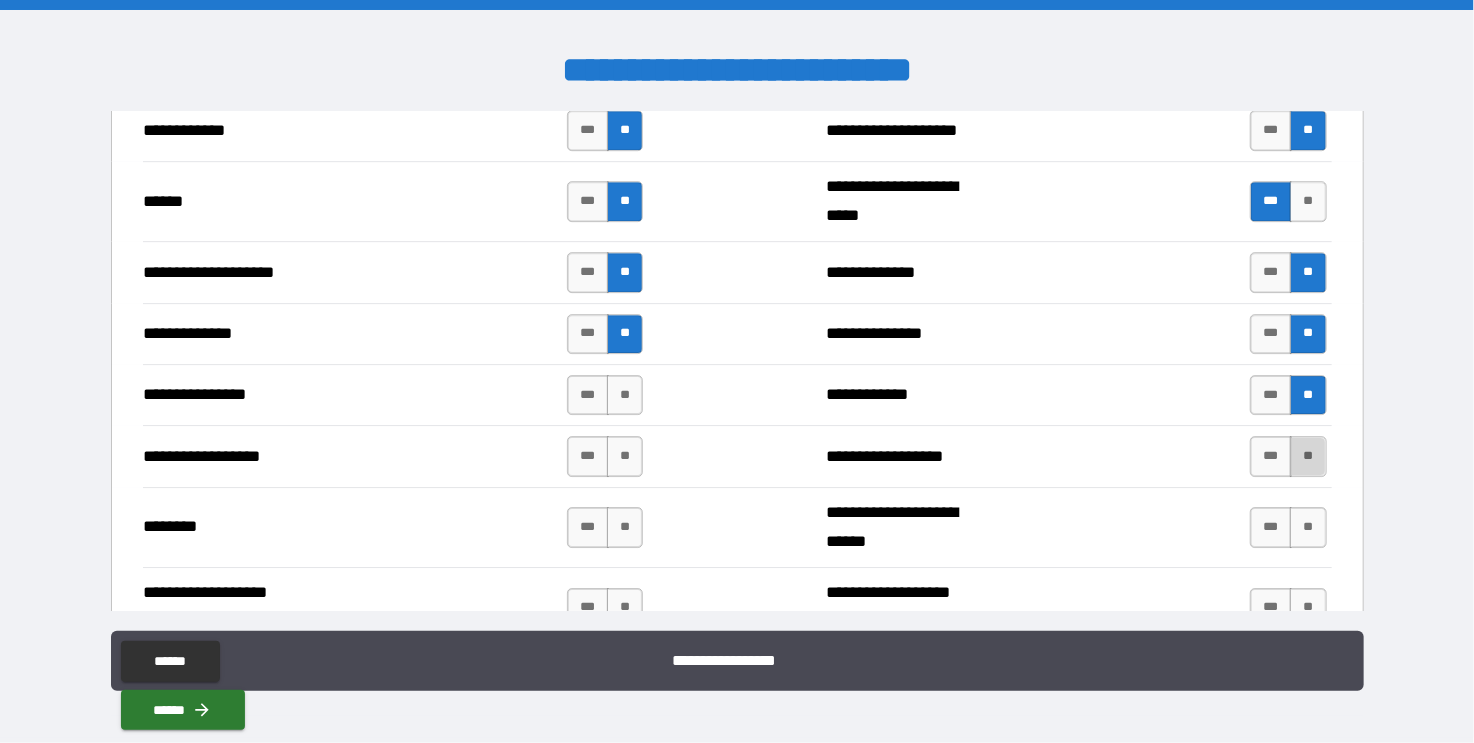 click on "**" at bounding box center [1308, 456] 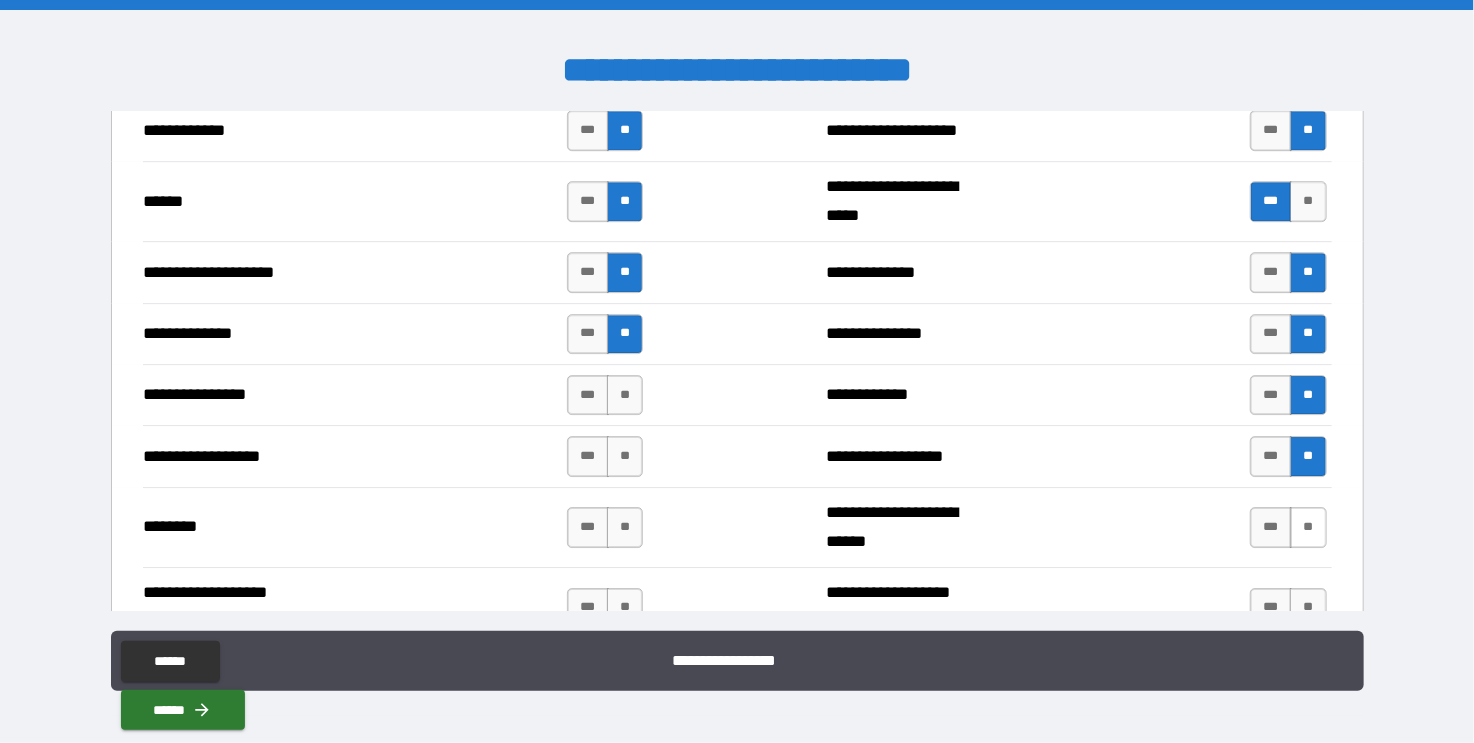 click on "**" at bounding box center [1308, 527] 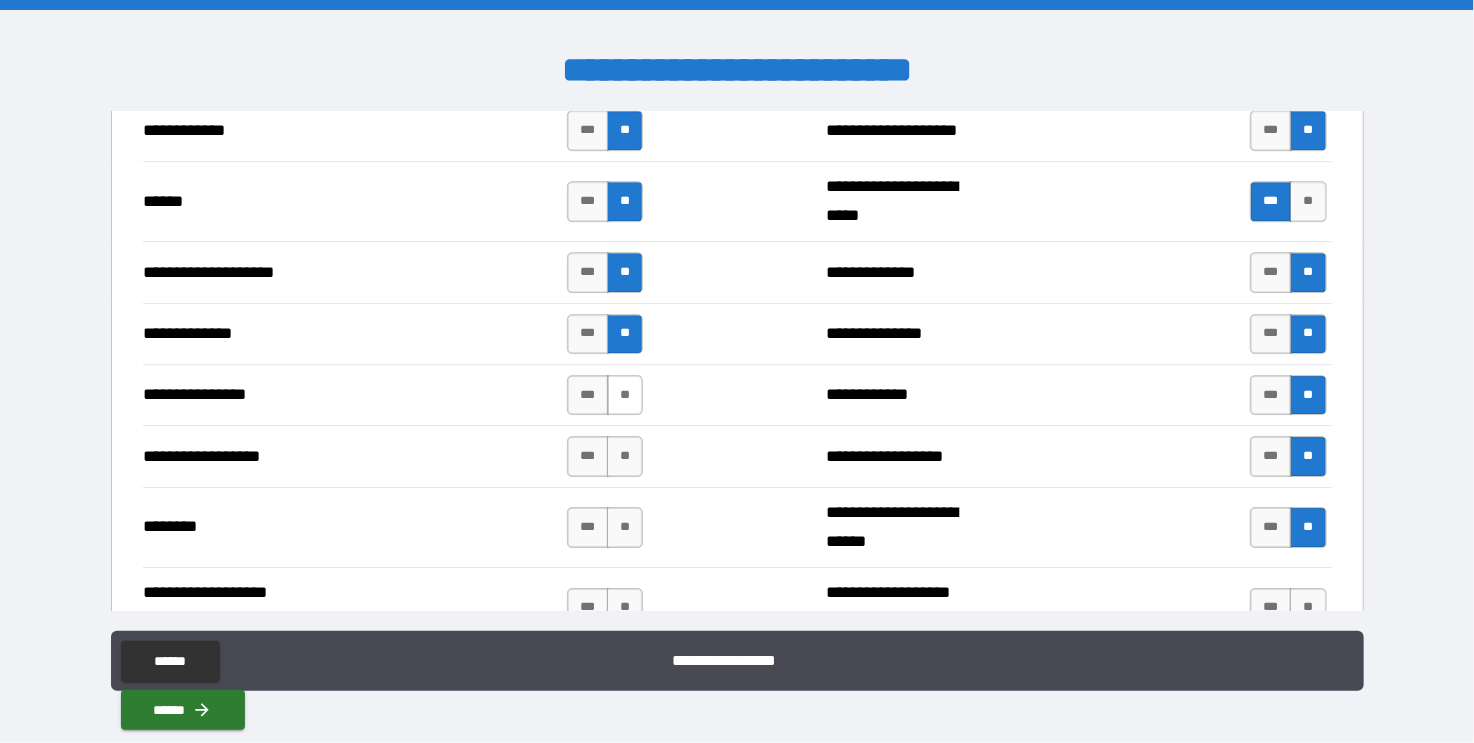 click on "**" at bounding box center (625, 395) 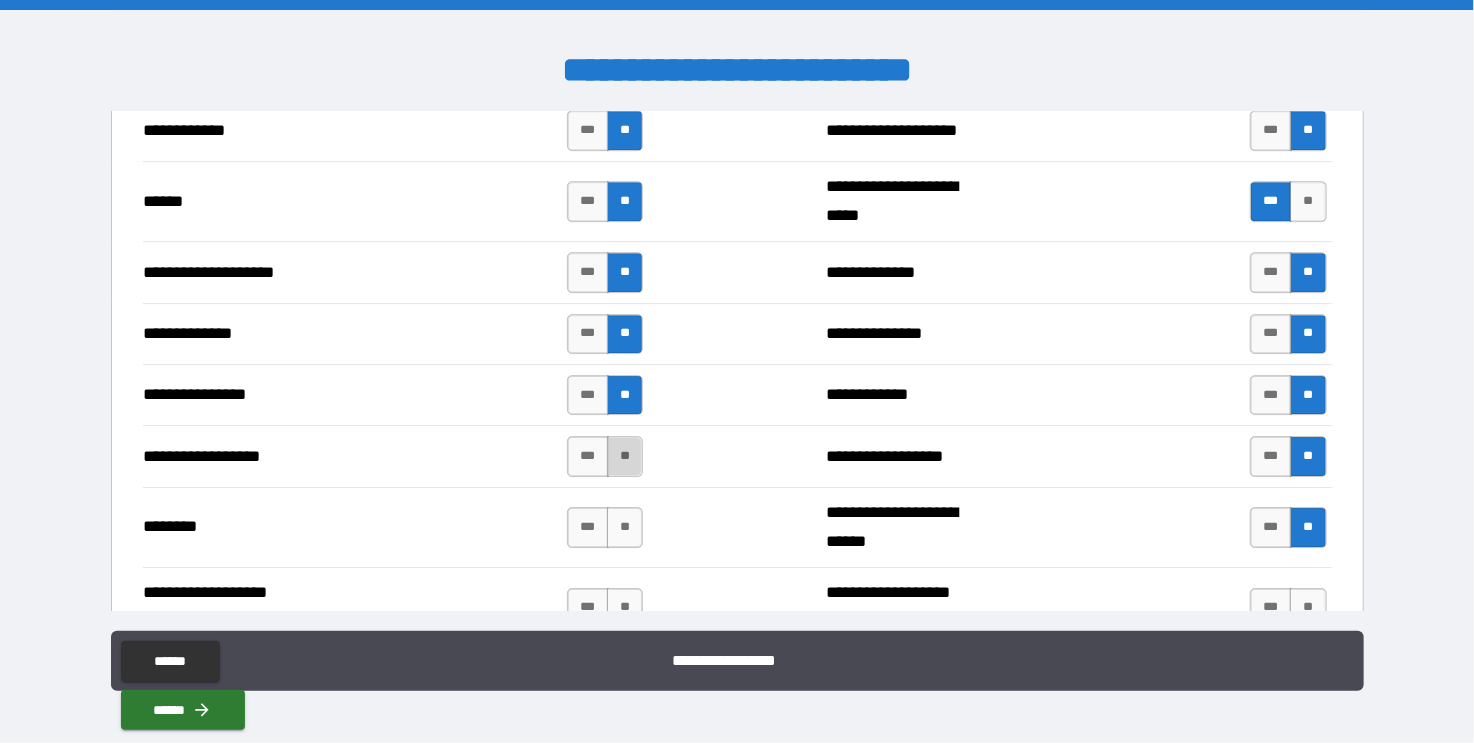 click on "**" at bounding box center [625, 456] 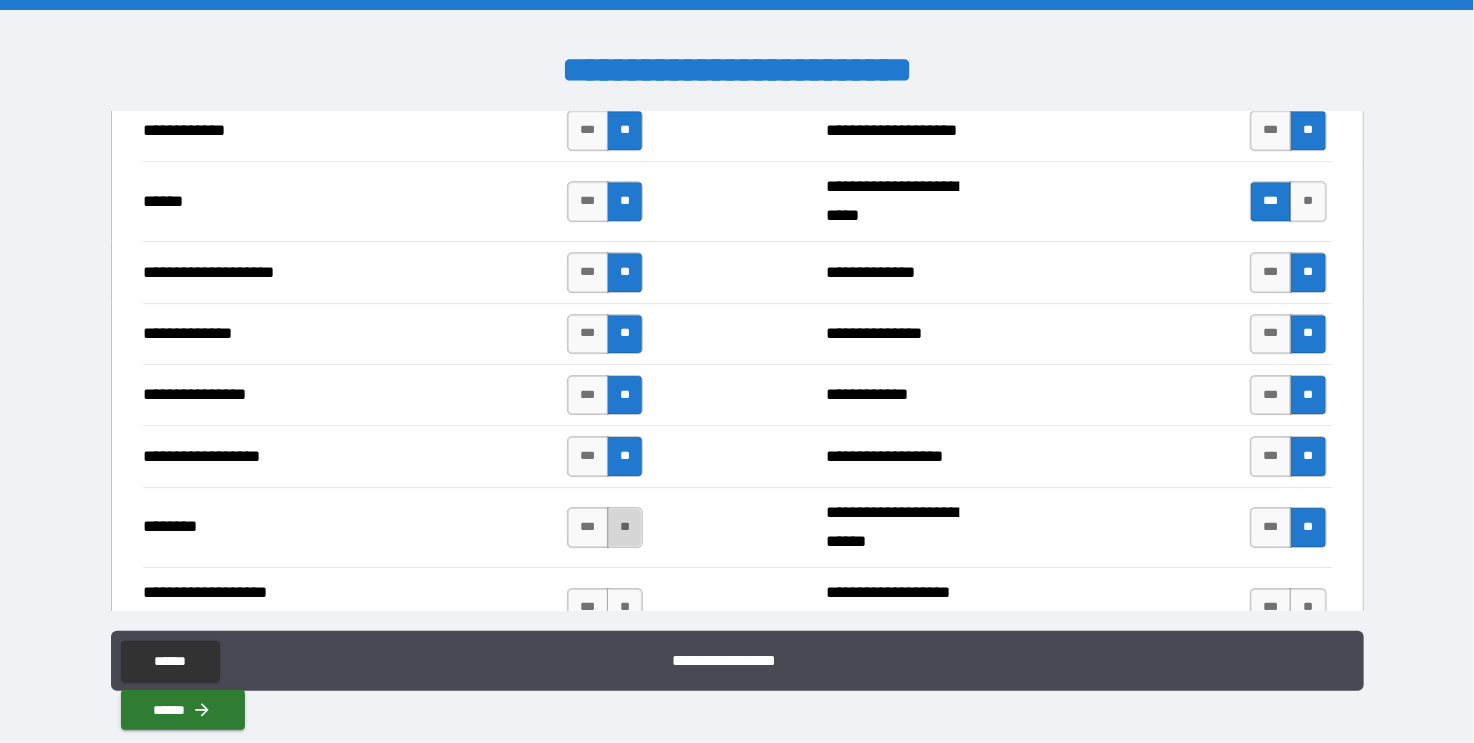 click on "**" at bounding box center [625, 527] 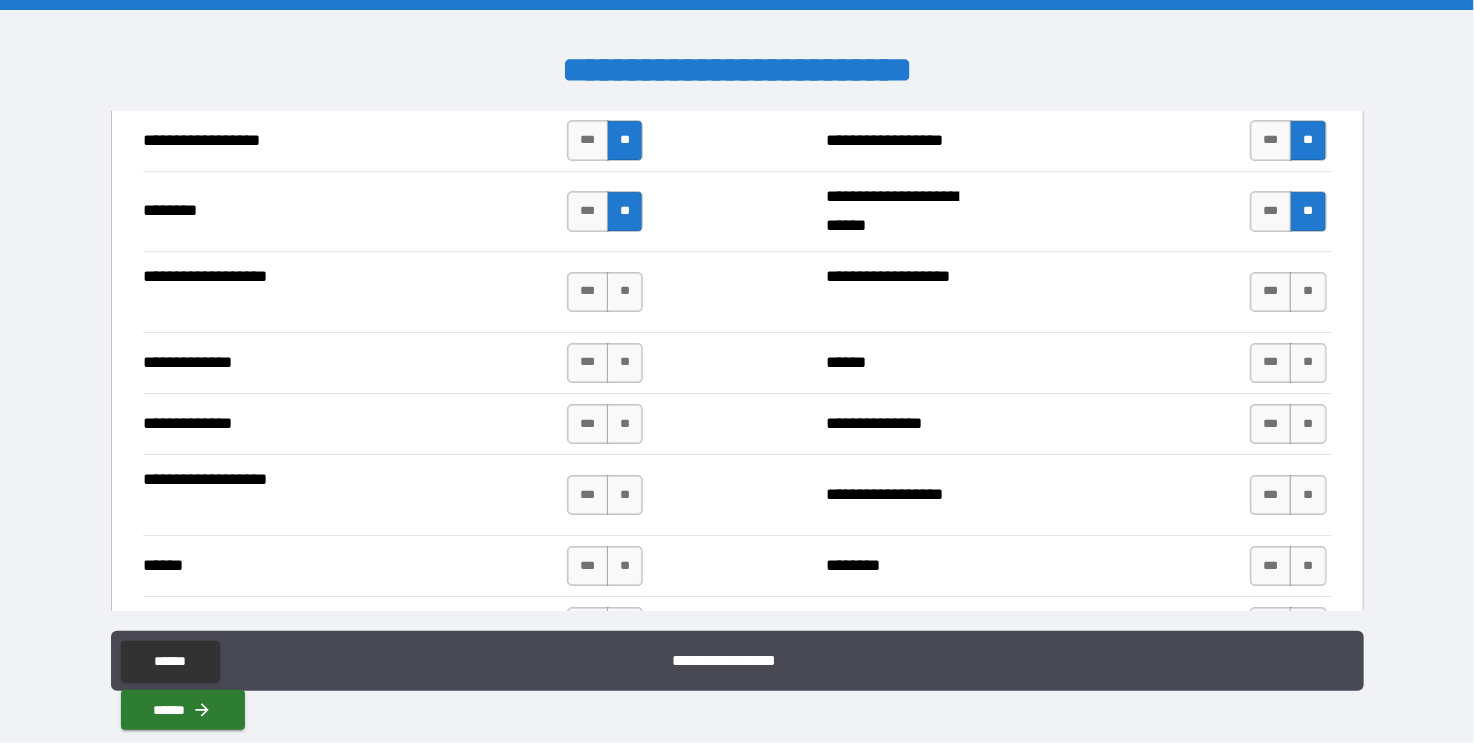 scroll, scrollTop: 3356, scrollLeft: 0, axis: vertical 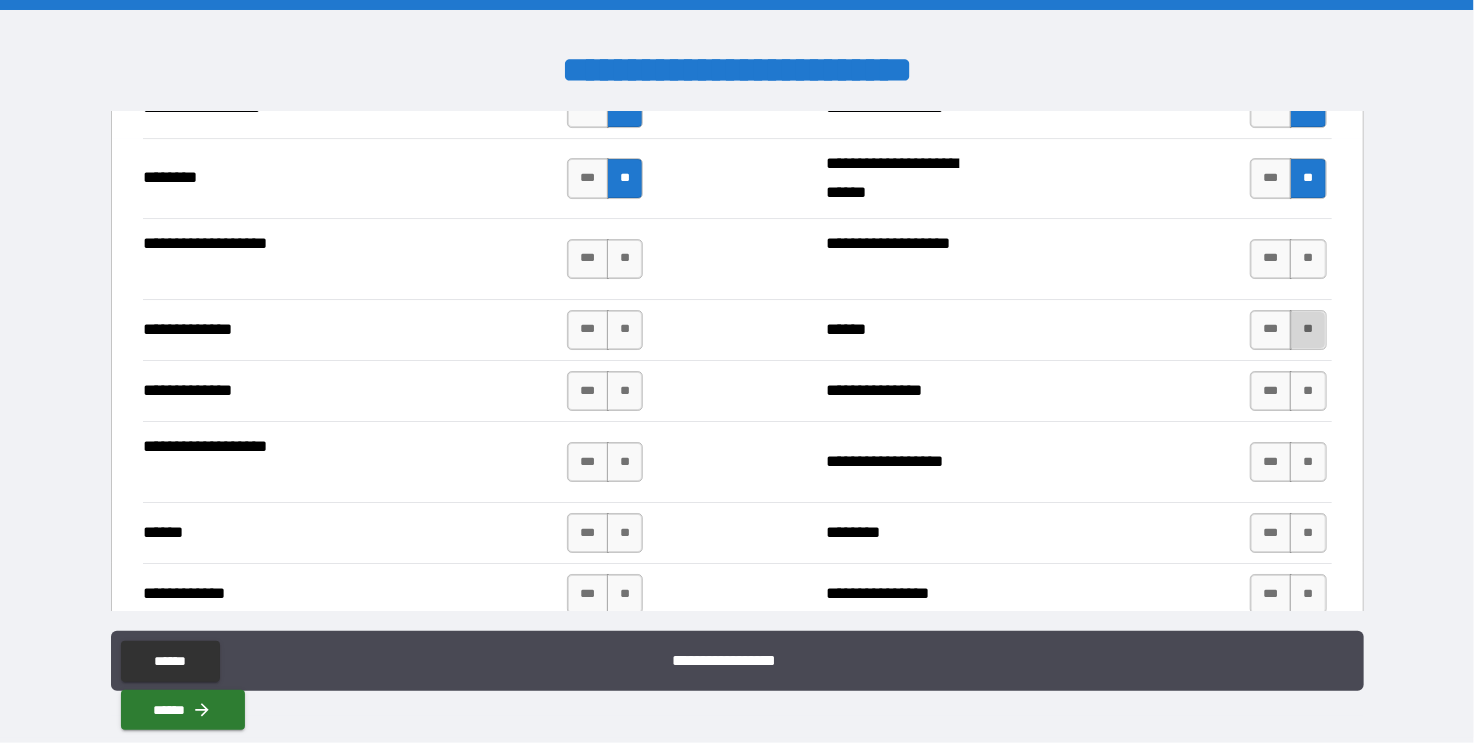 click on "**" at bounding box center [1308, 330] 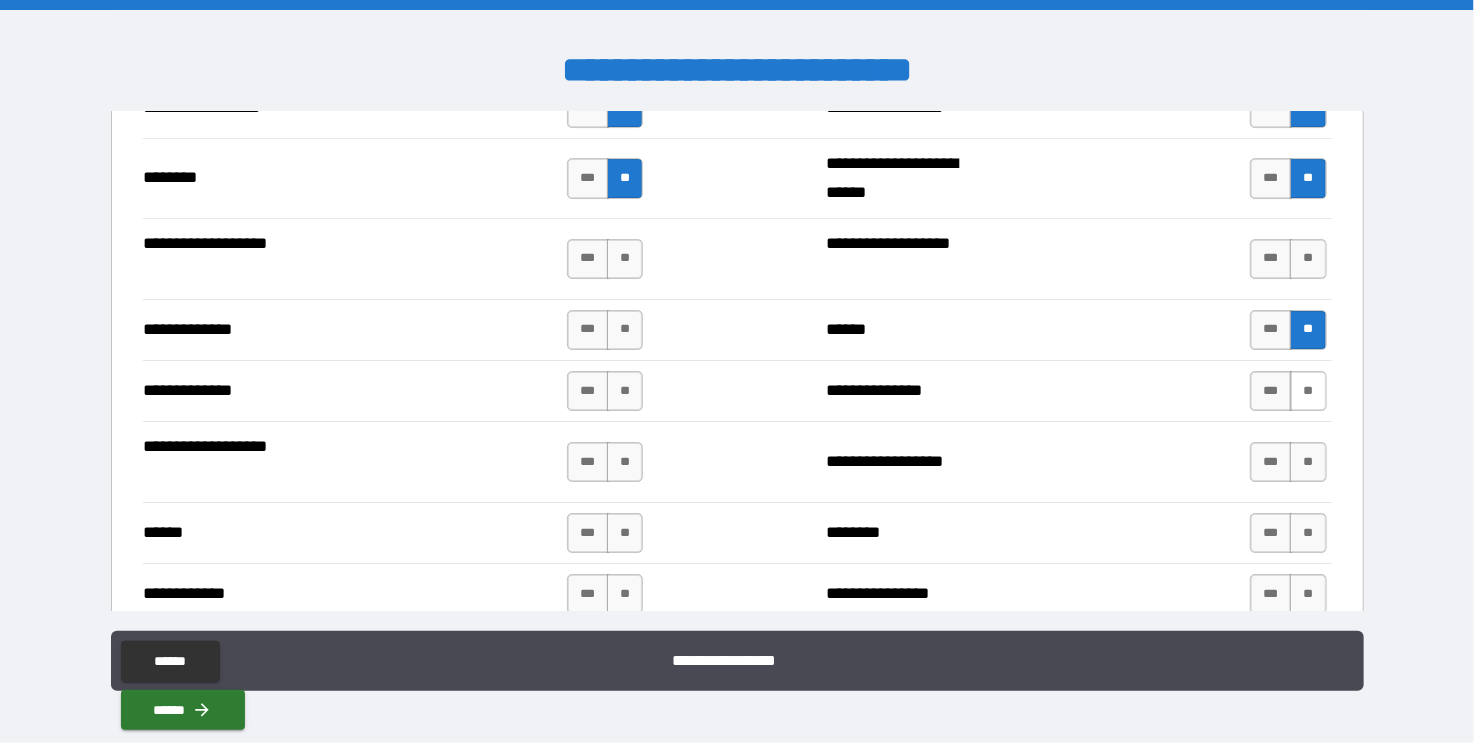 click on "**" at bounding box center (1308, 391) 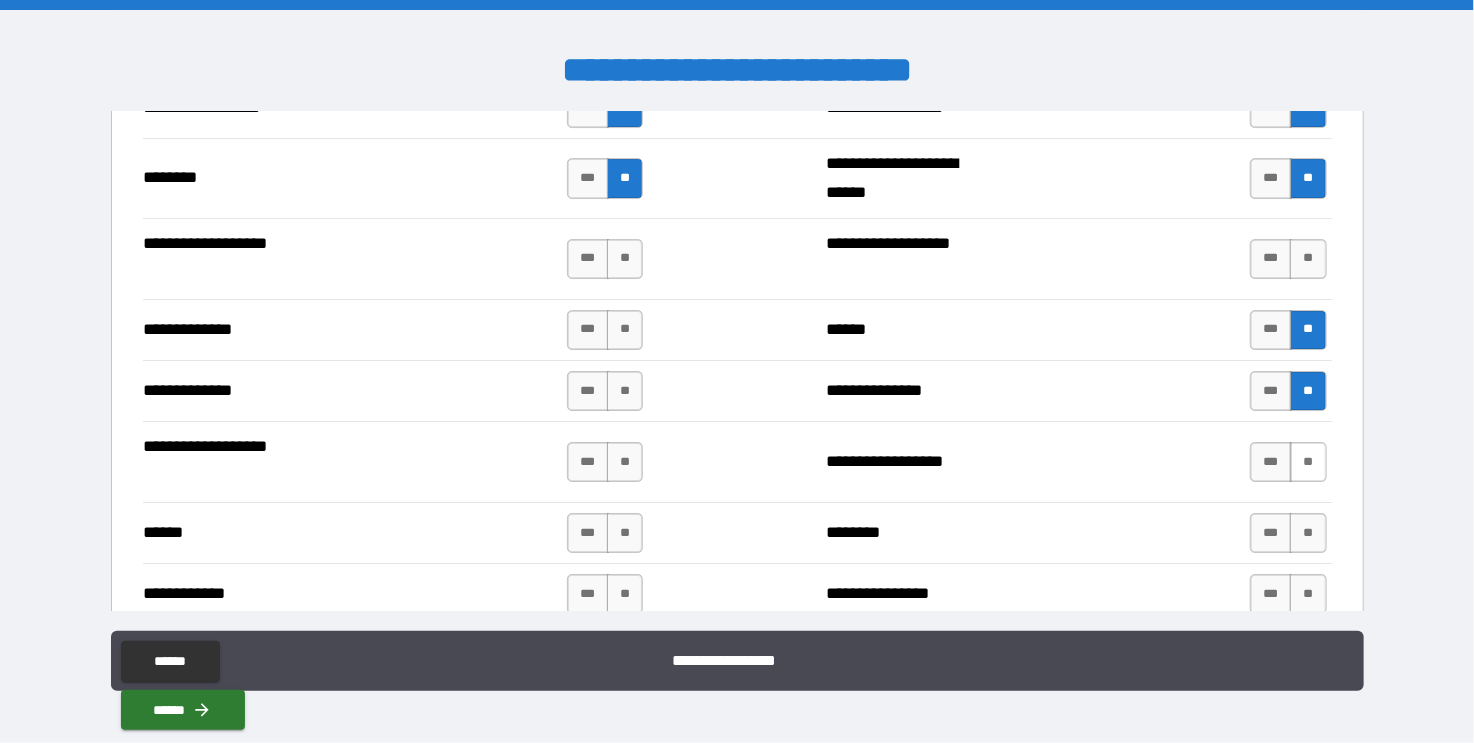 click on "**" at bounding box center (1308, 462) 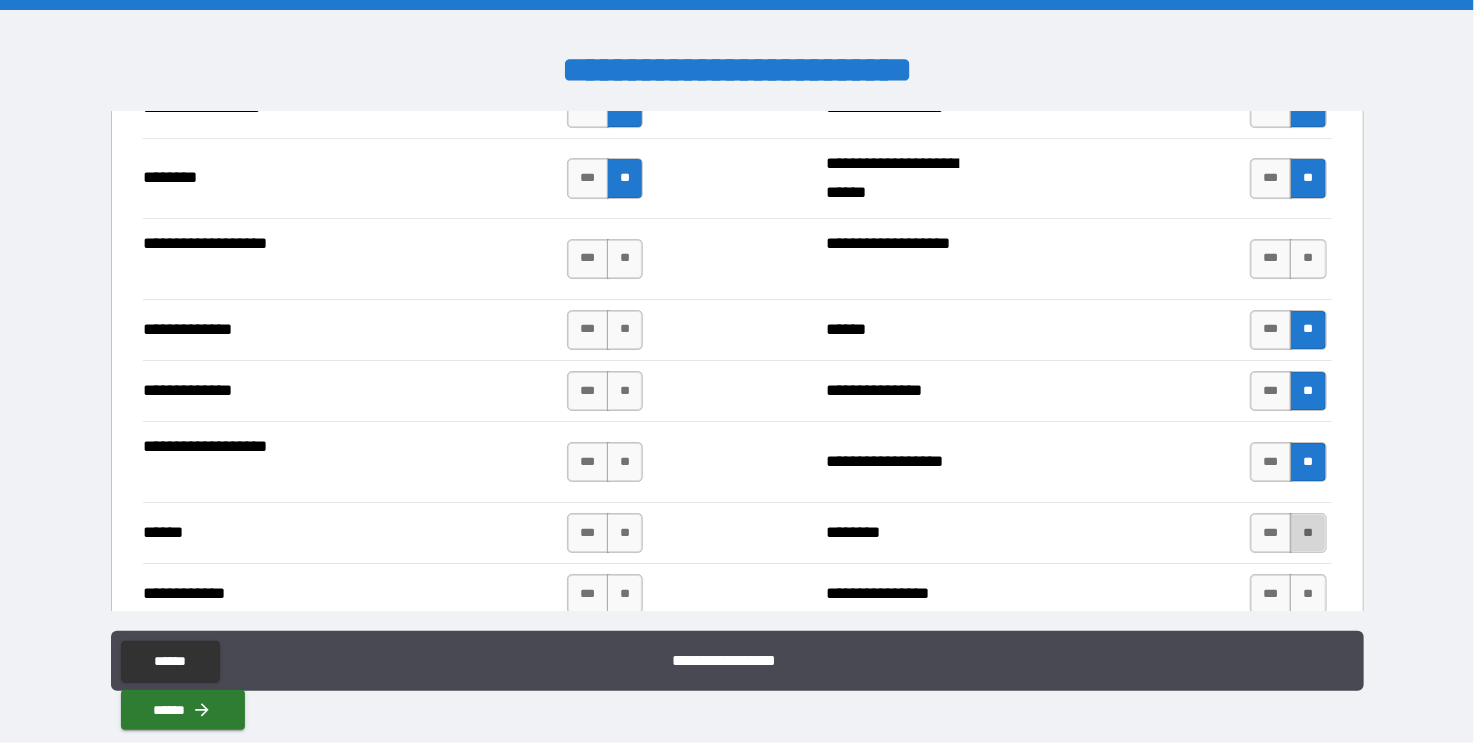 click on "**" at bounding box center [1308, 533] 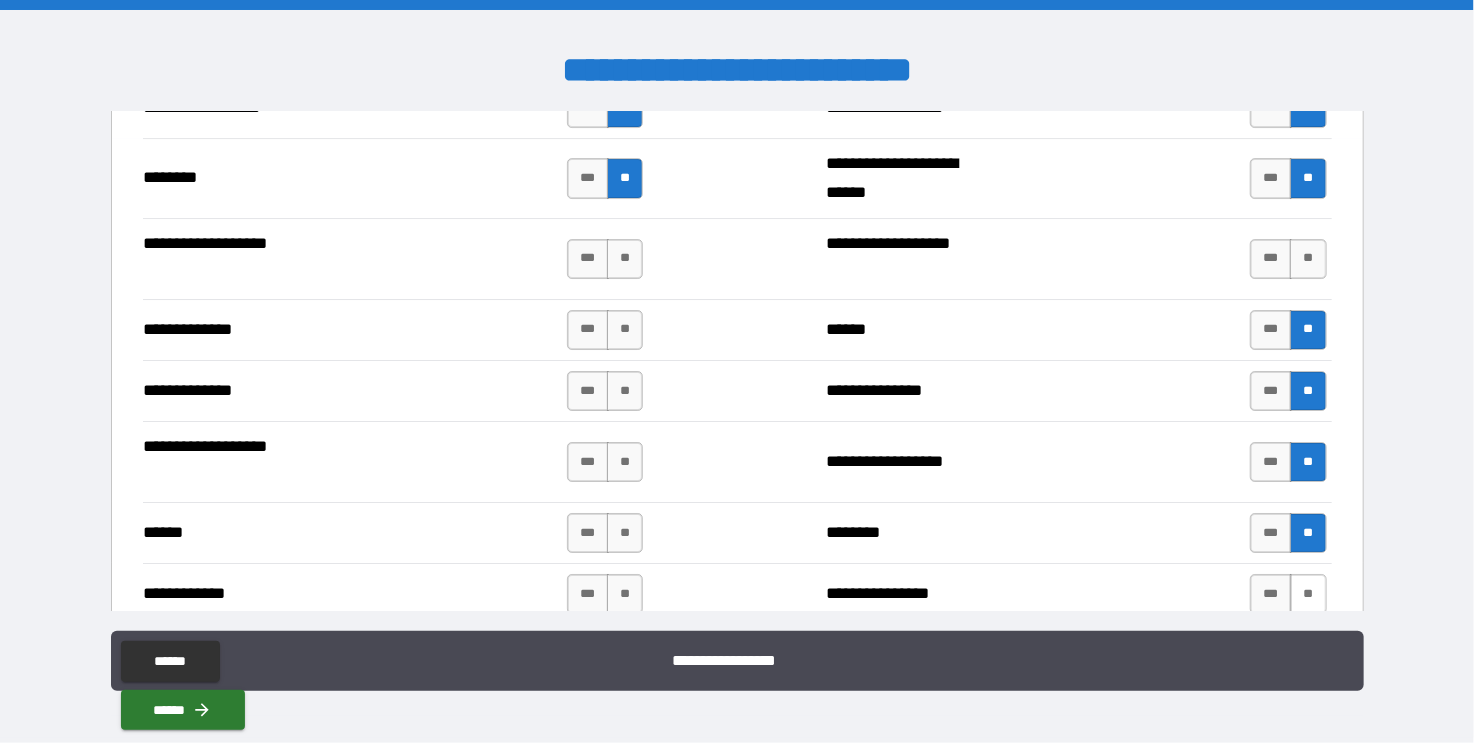 click on "**" at bounding box center (1308, 594) 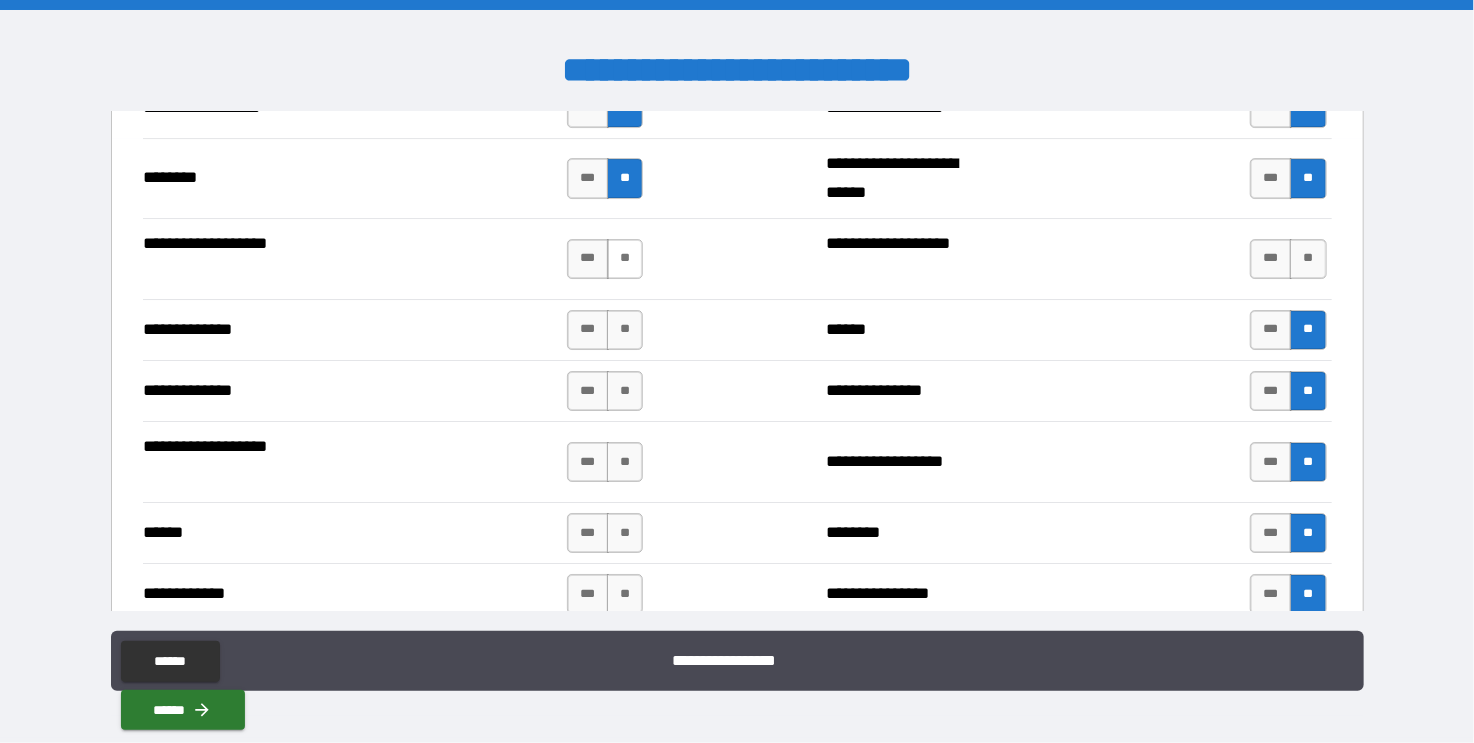 click on "**" at bounding box center [625, 259] 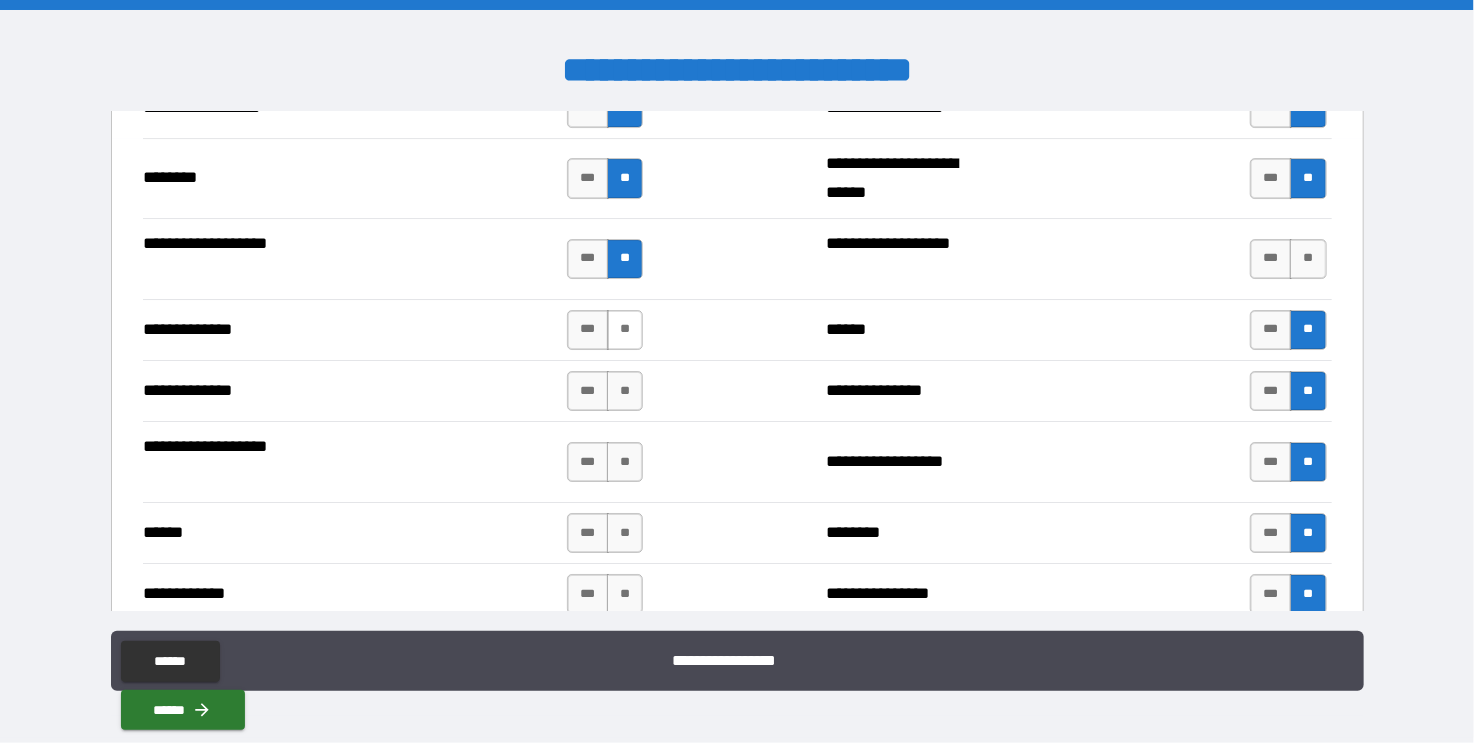 click on "**" at bounding box center (625, 330) 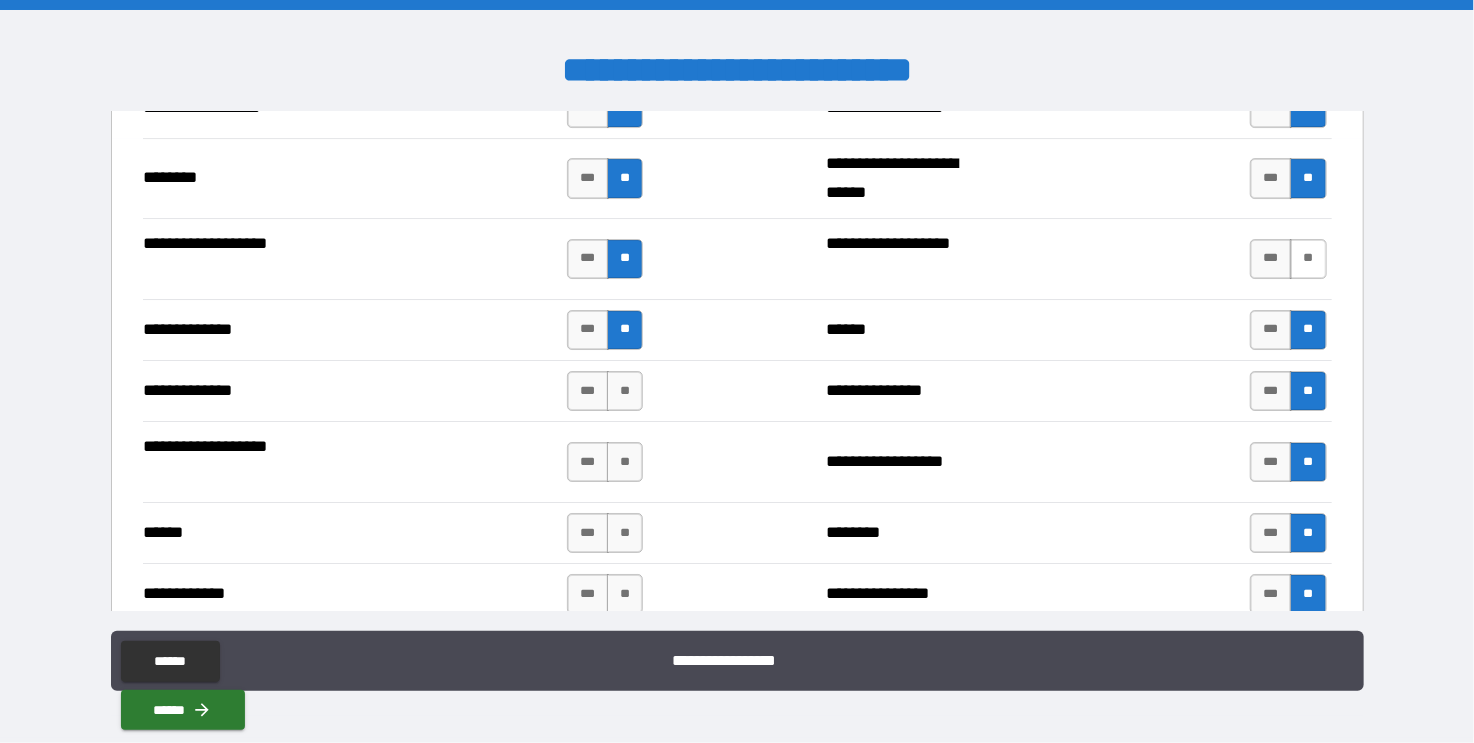 click on "**" at bounding box center (1308, 259) 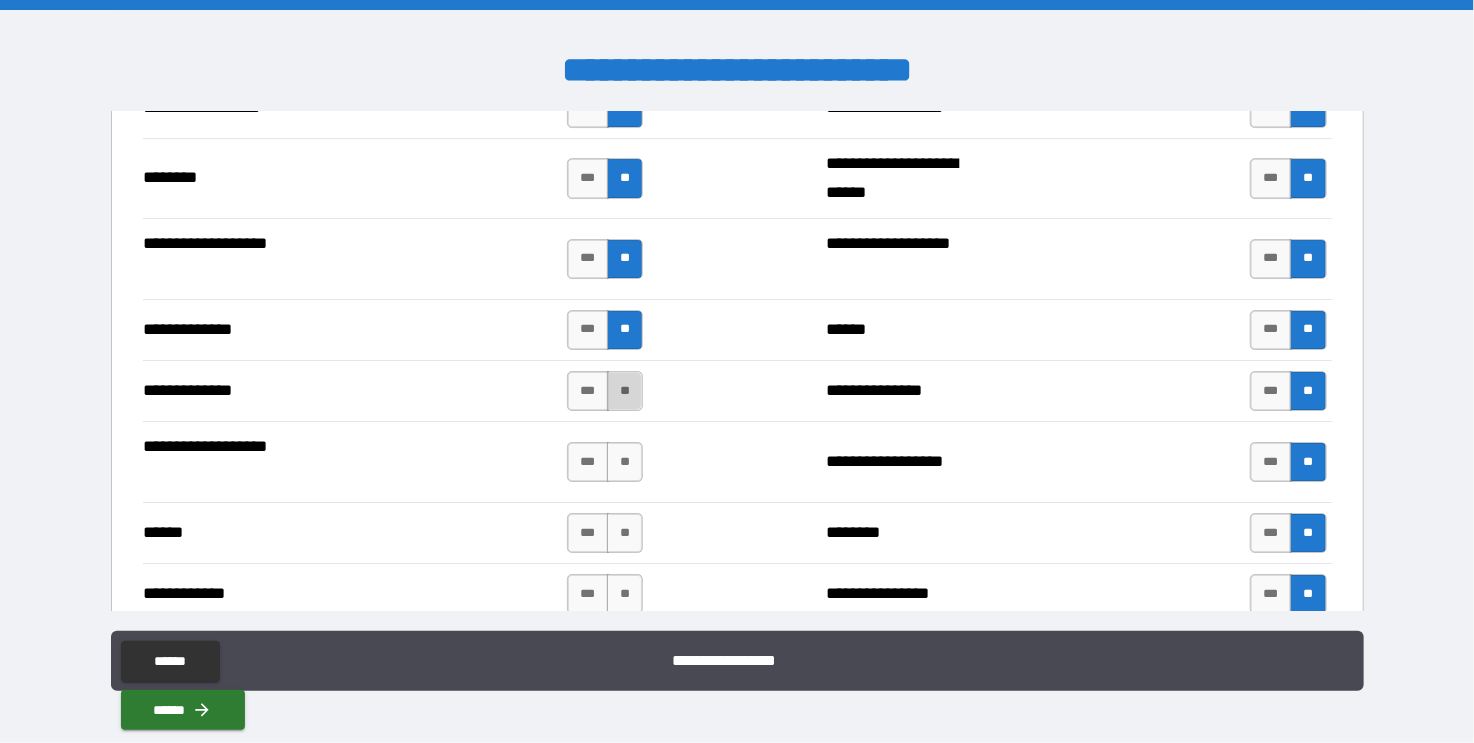 click on "**" at bounding box center [625, 391] 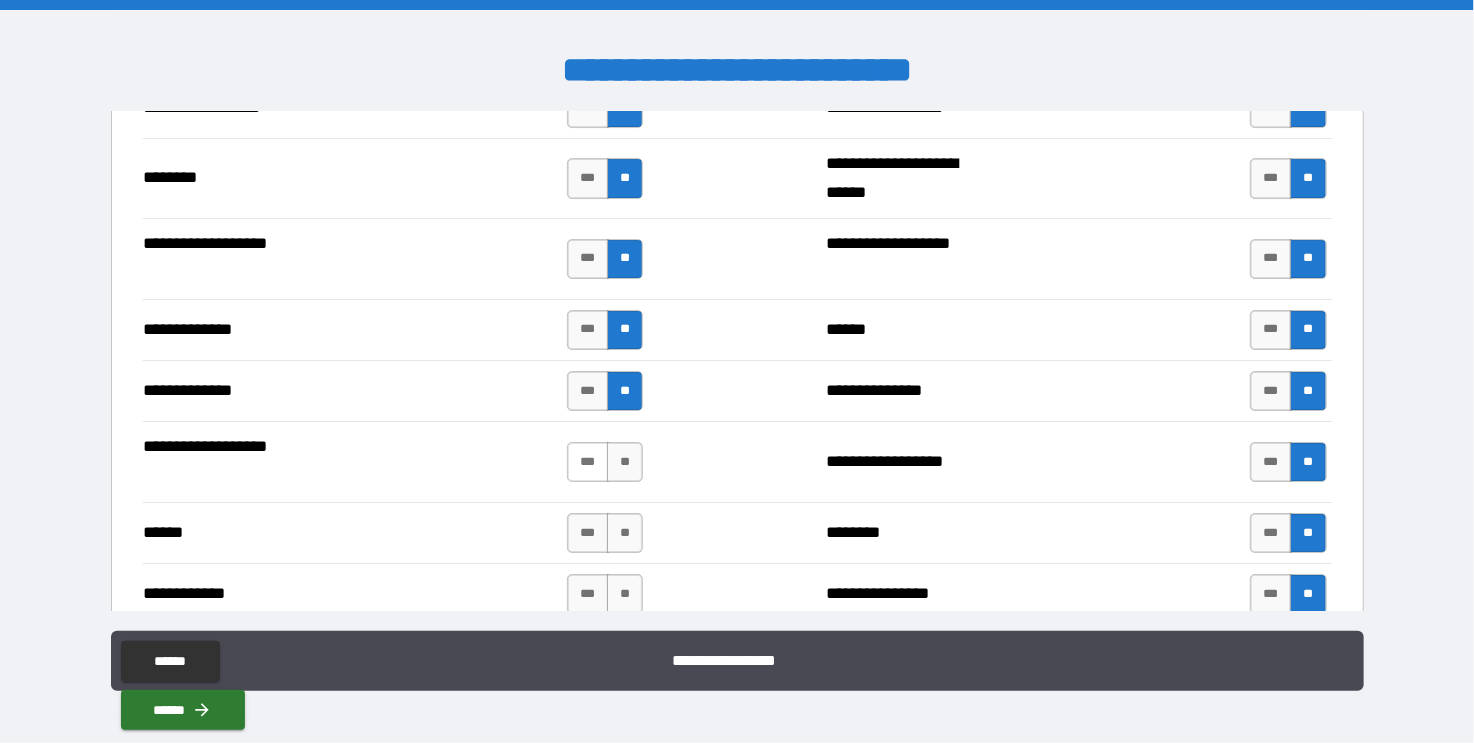 click on "***" at bounding box center (588, 462) 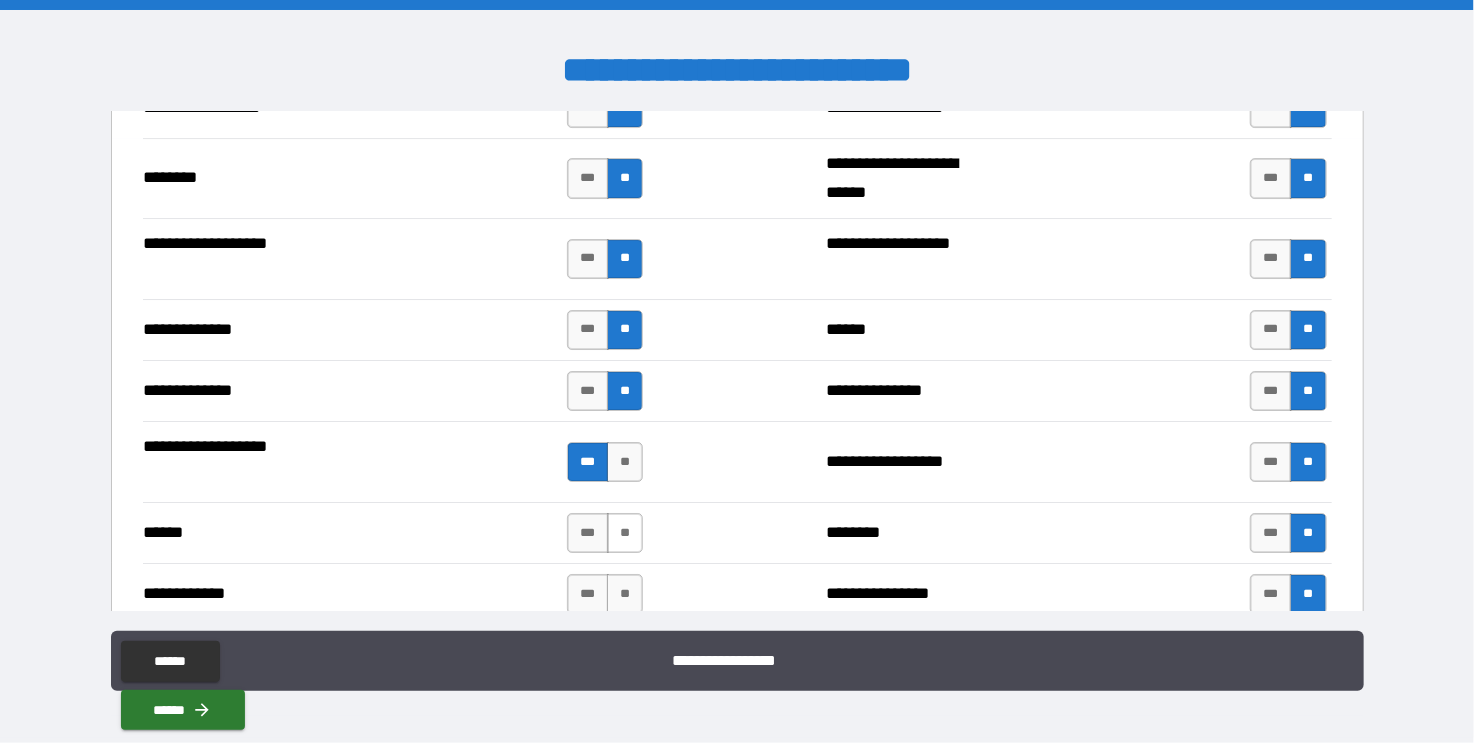 click on "**" at bounding box center (625, 533) 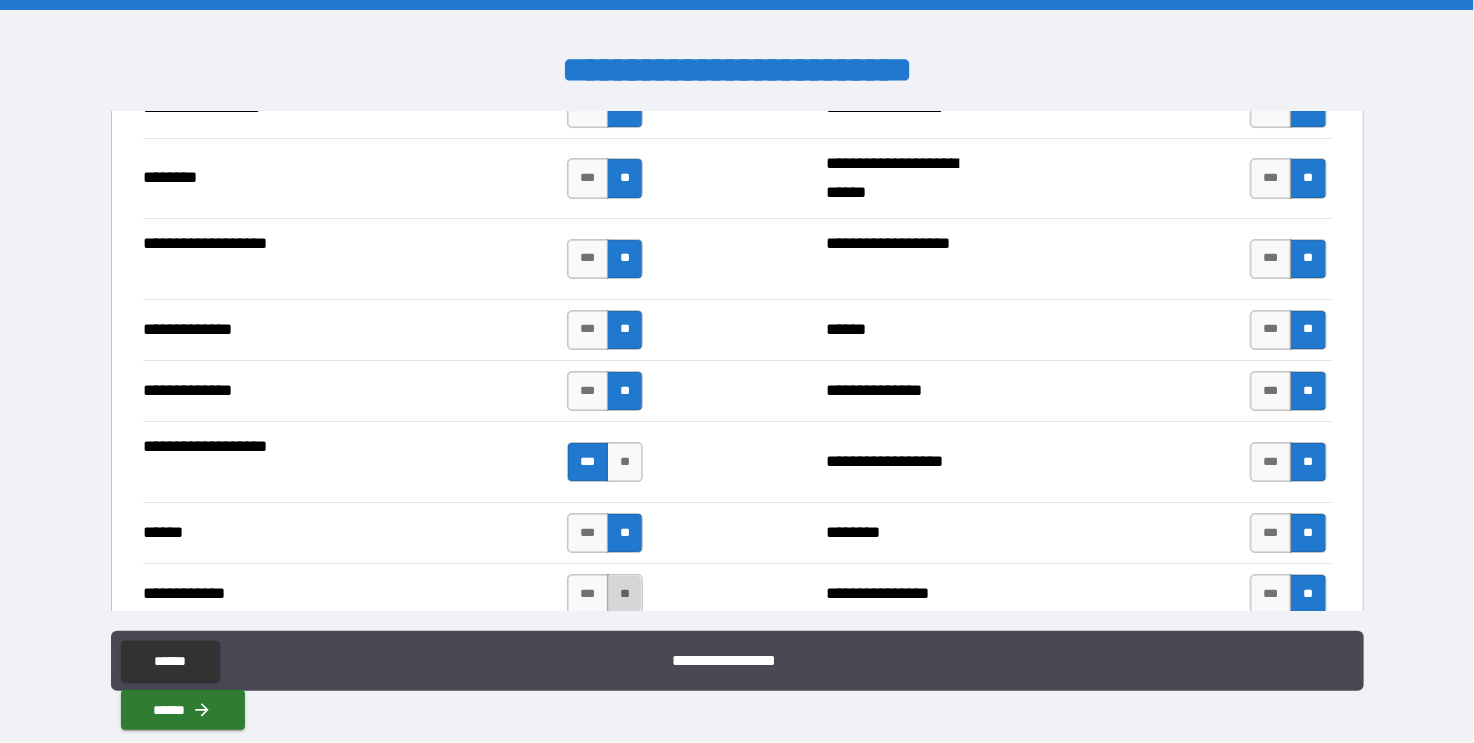 click on "**" at bounding box center [625, 594] 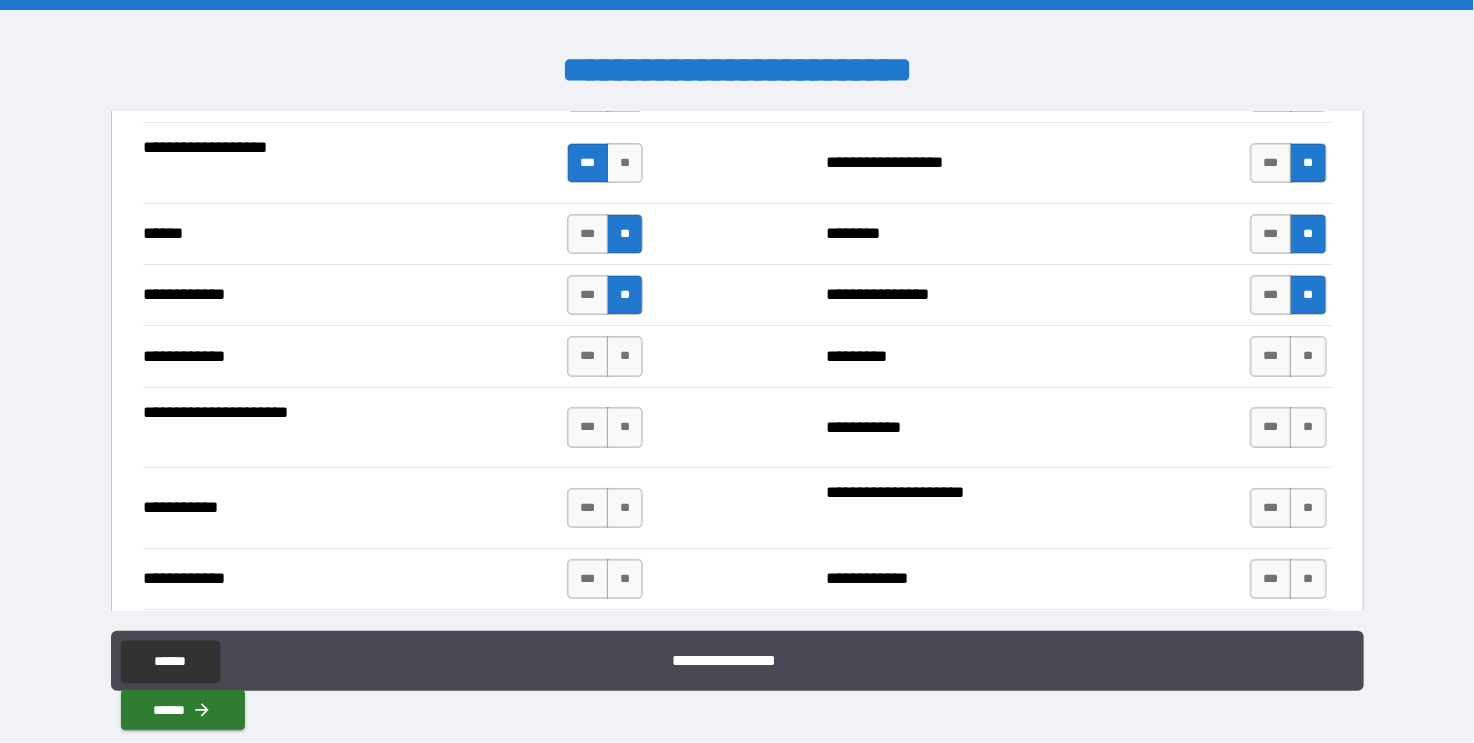 scroll, scrollTop: 3664, scrollLeft: 0, axis: vertical 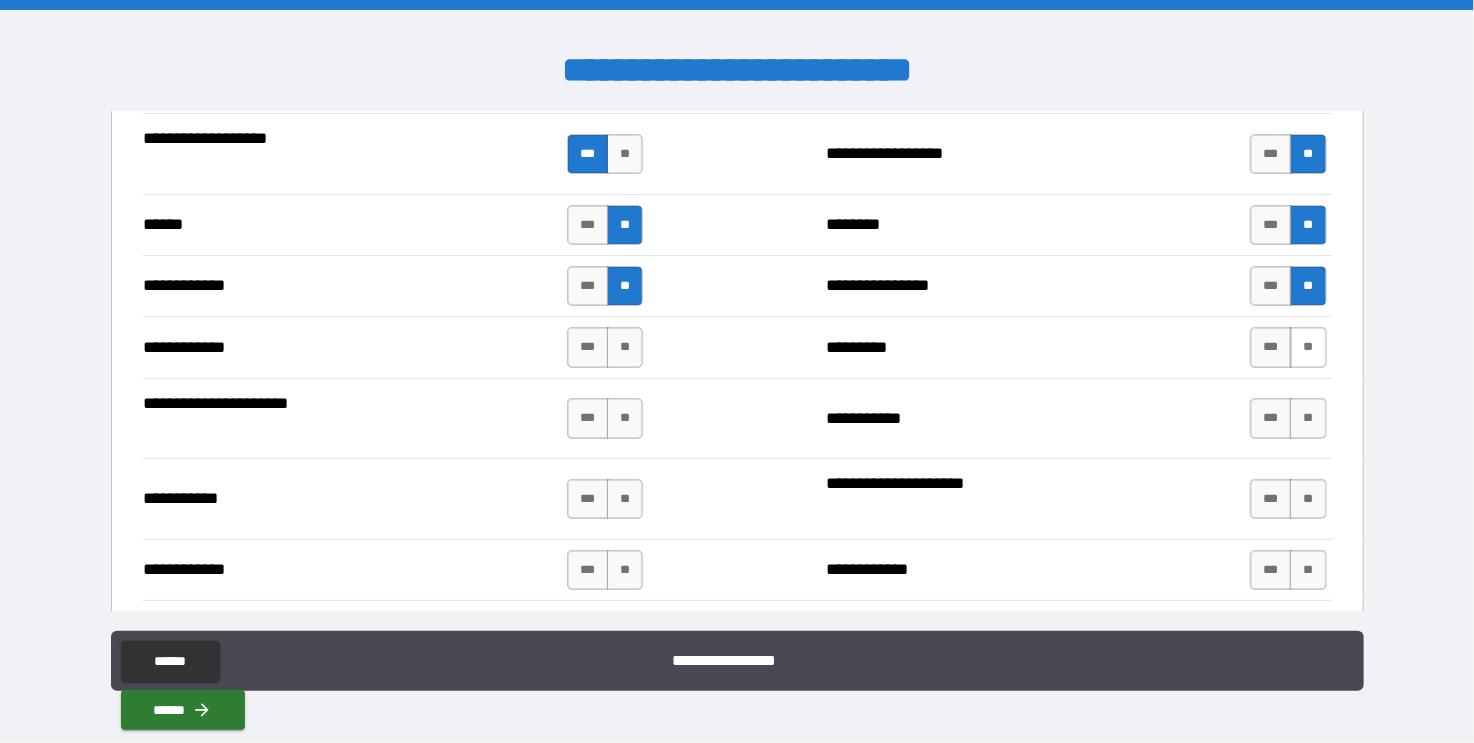 click on "**" at bounding box center (1308, 347) 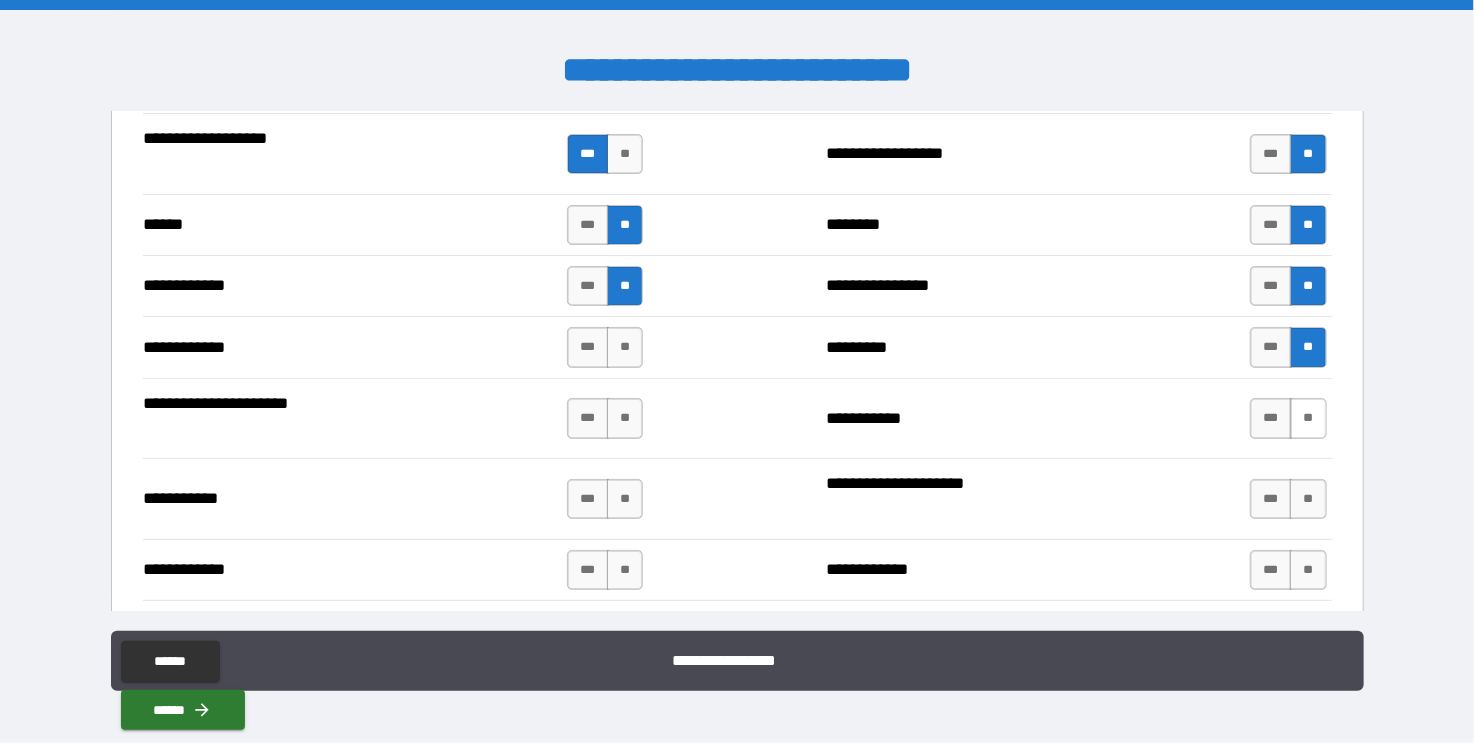 click on "**" at bounding box center (1308, 418) 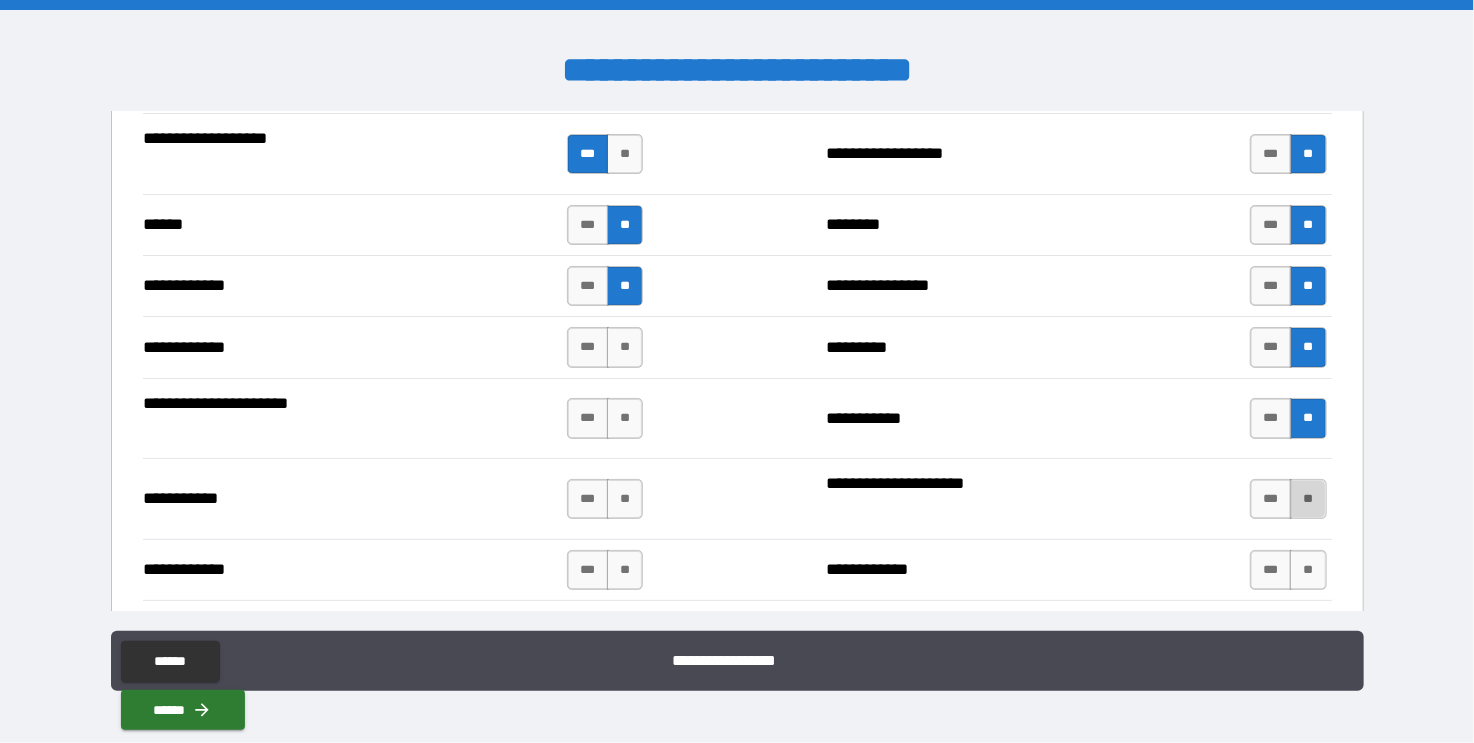 click on "**" at bounding box center (1308, 499) 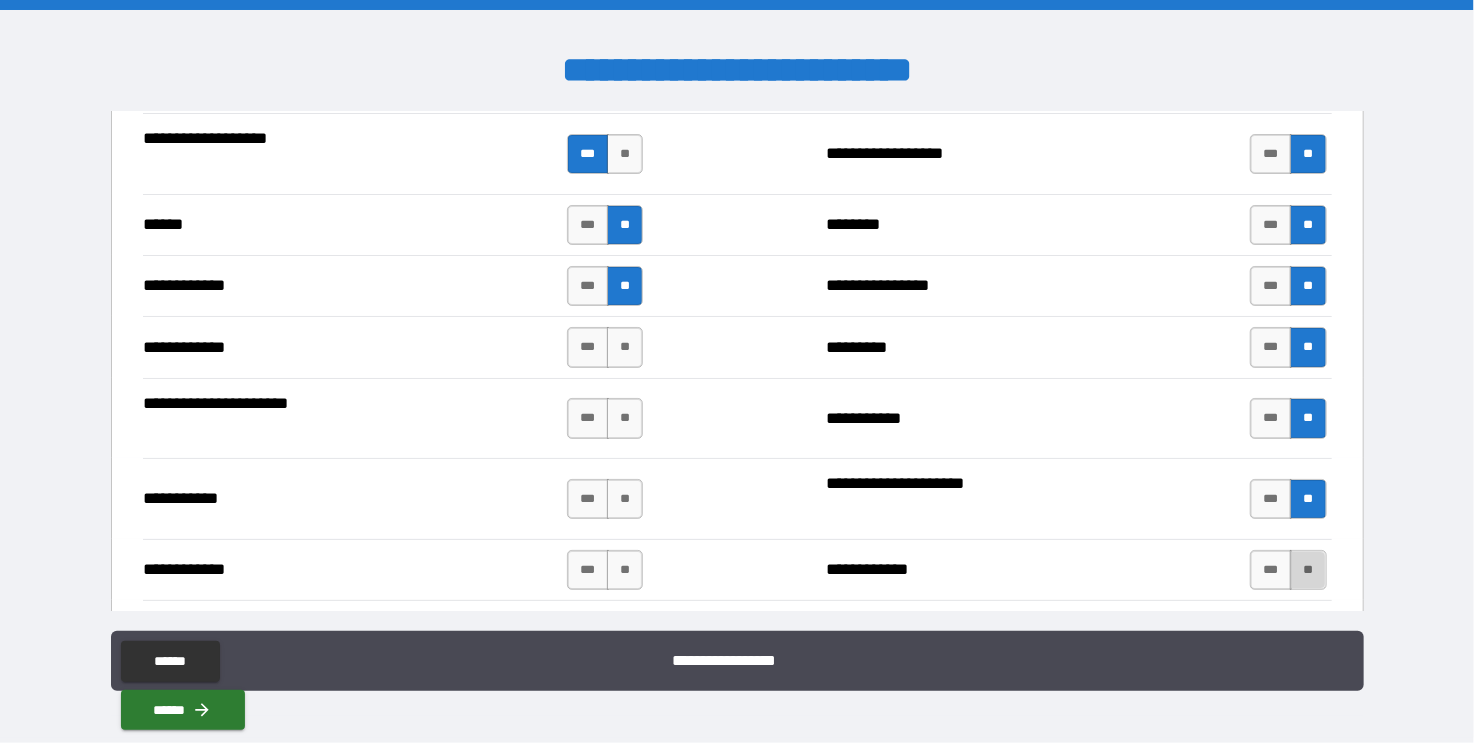 click on "**" at bounding box center (1308, 570) 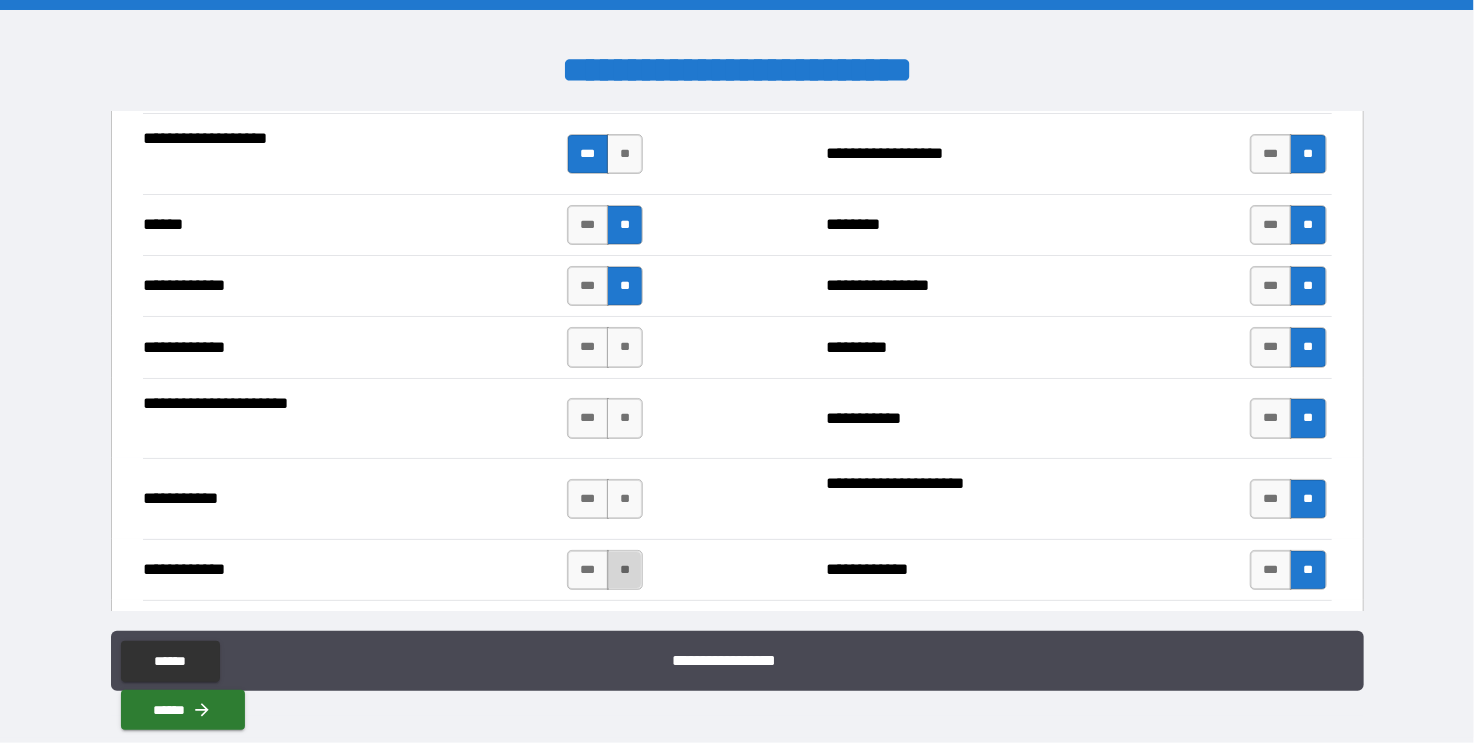 click on "**" at bounding box center [625, 570] 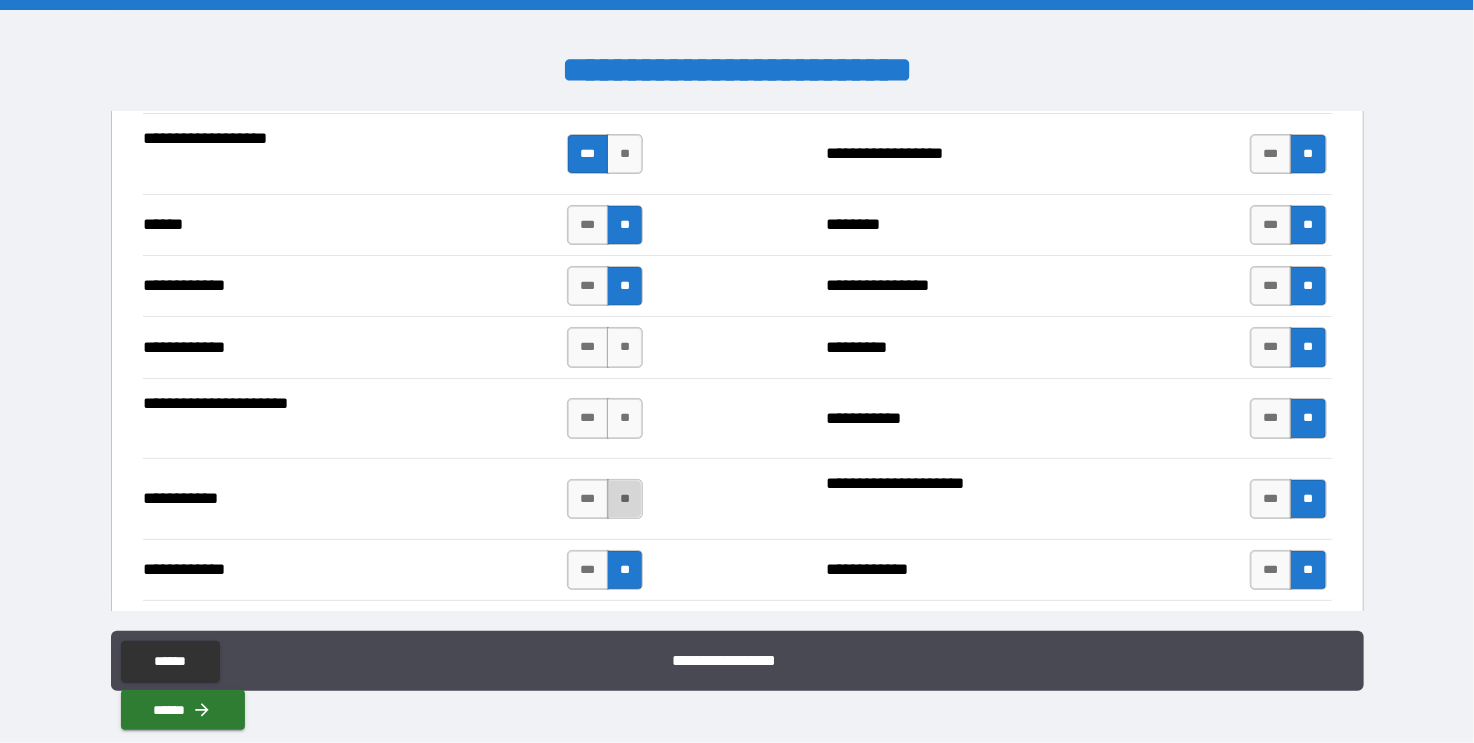 click on "**" at bounding box center [625, 499] 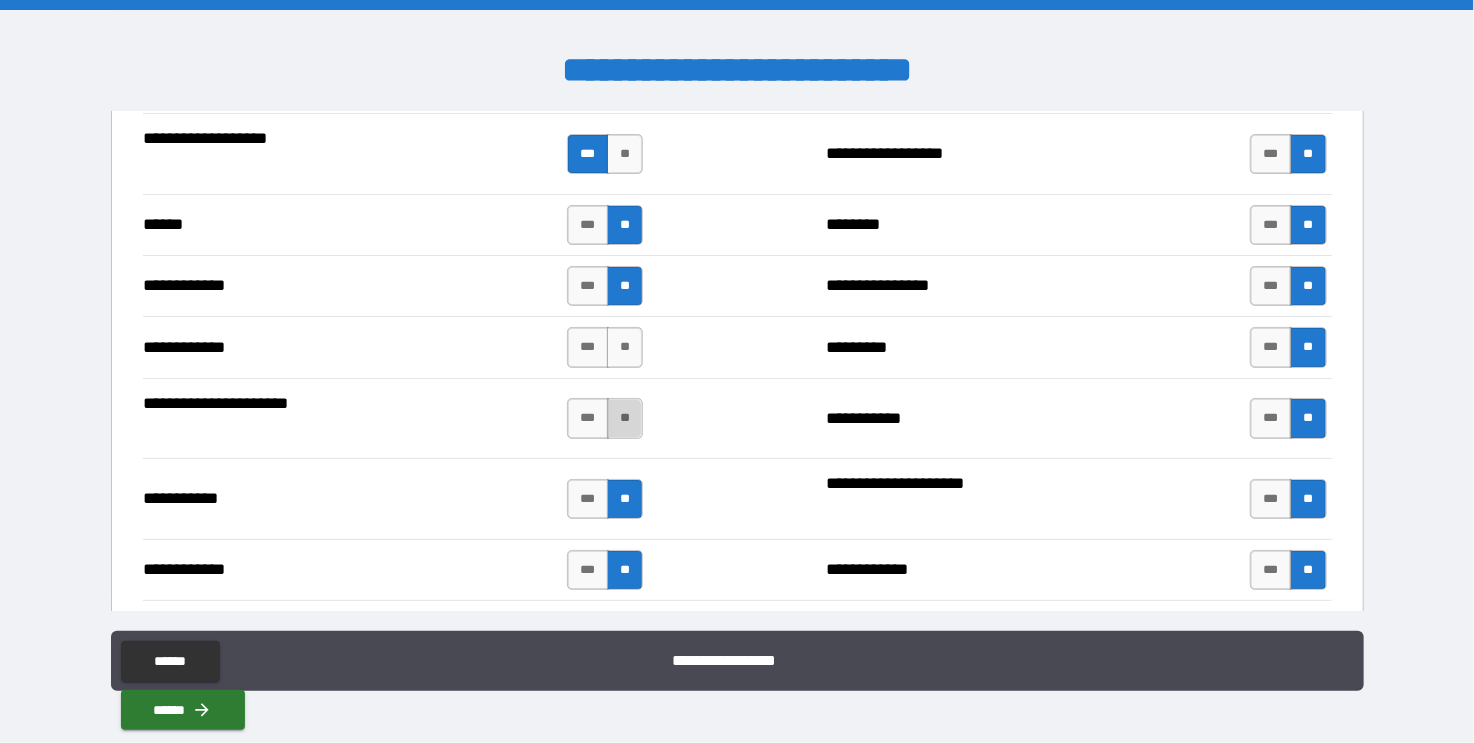 click on "**" at bounding box center [625, 418] 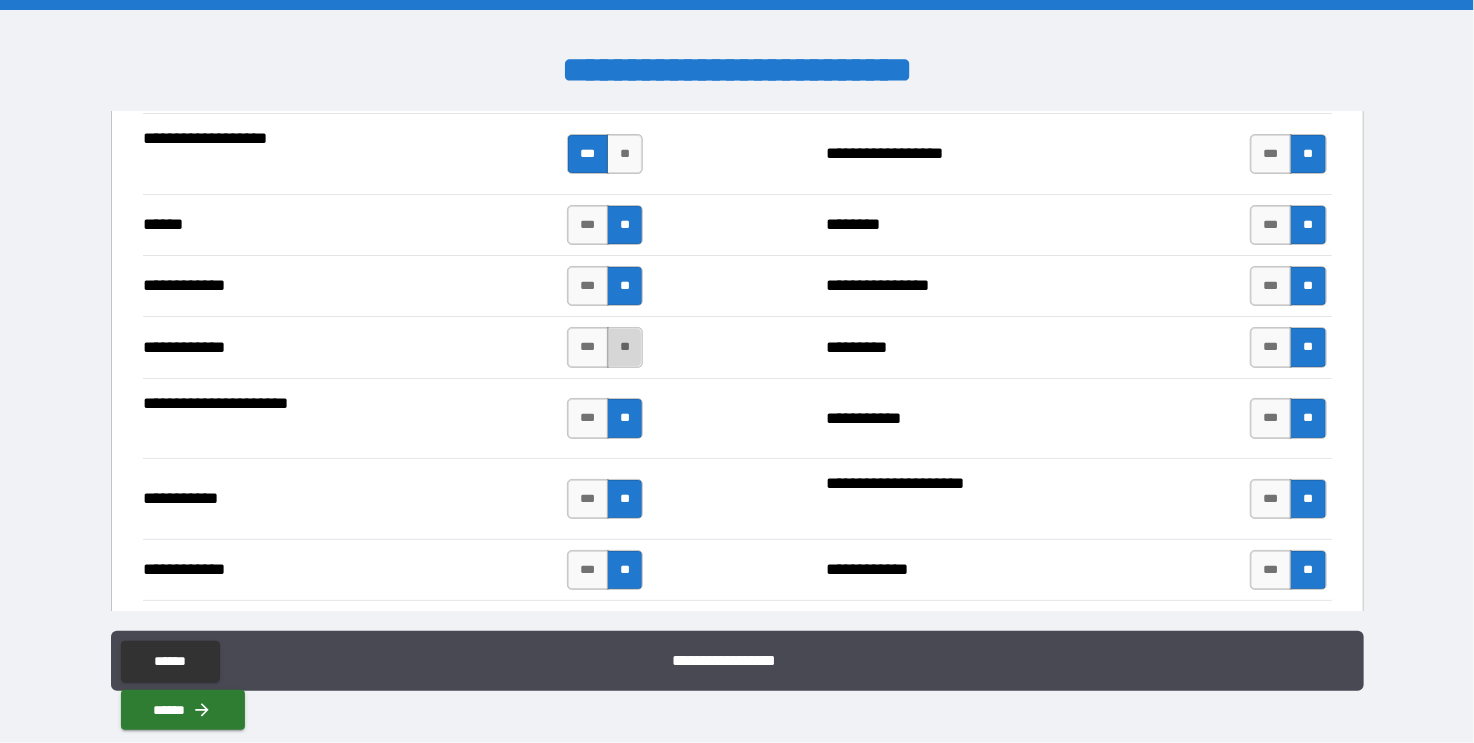 click on "**" at bounding box center (625, 347) 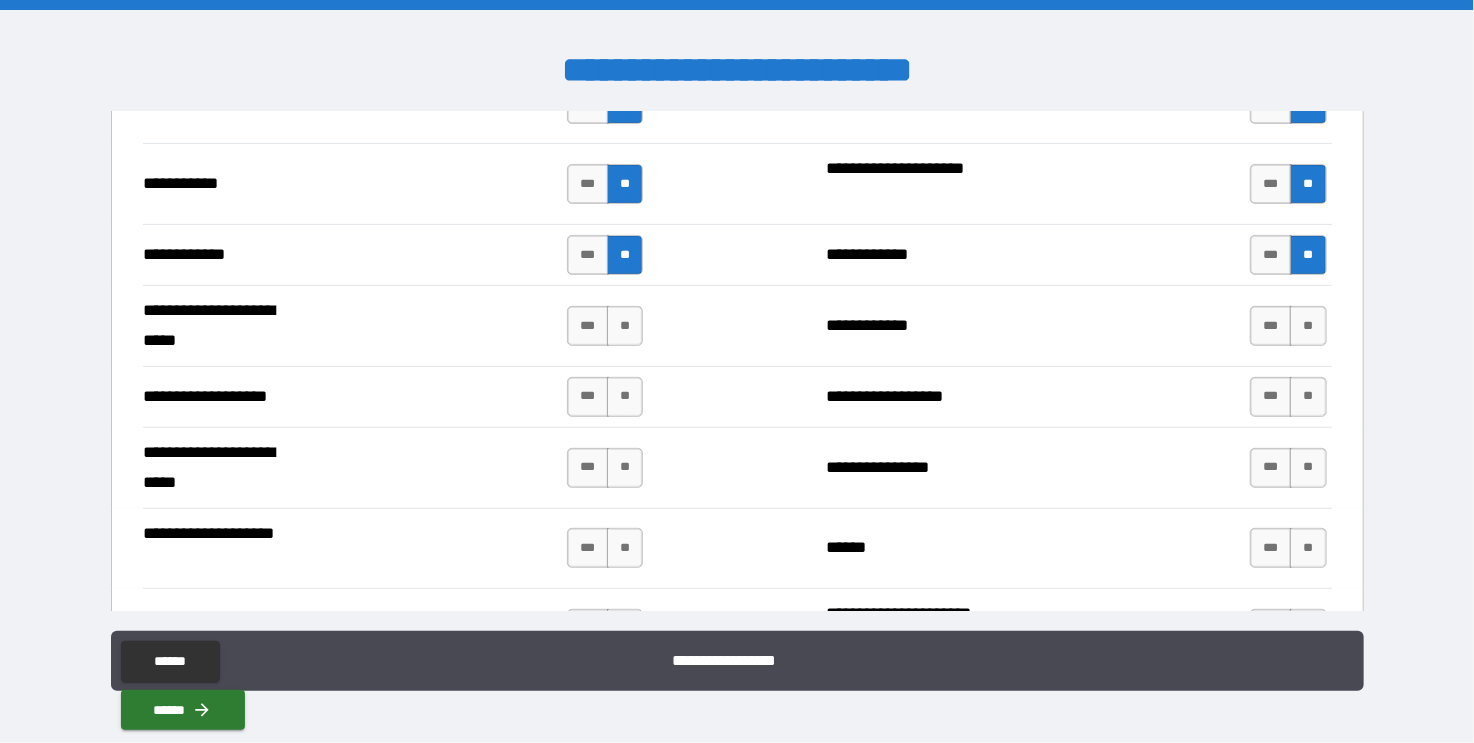scroll, scrollTop: 3996, scrollLeft: 0, axis: vertical 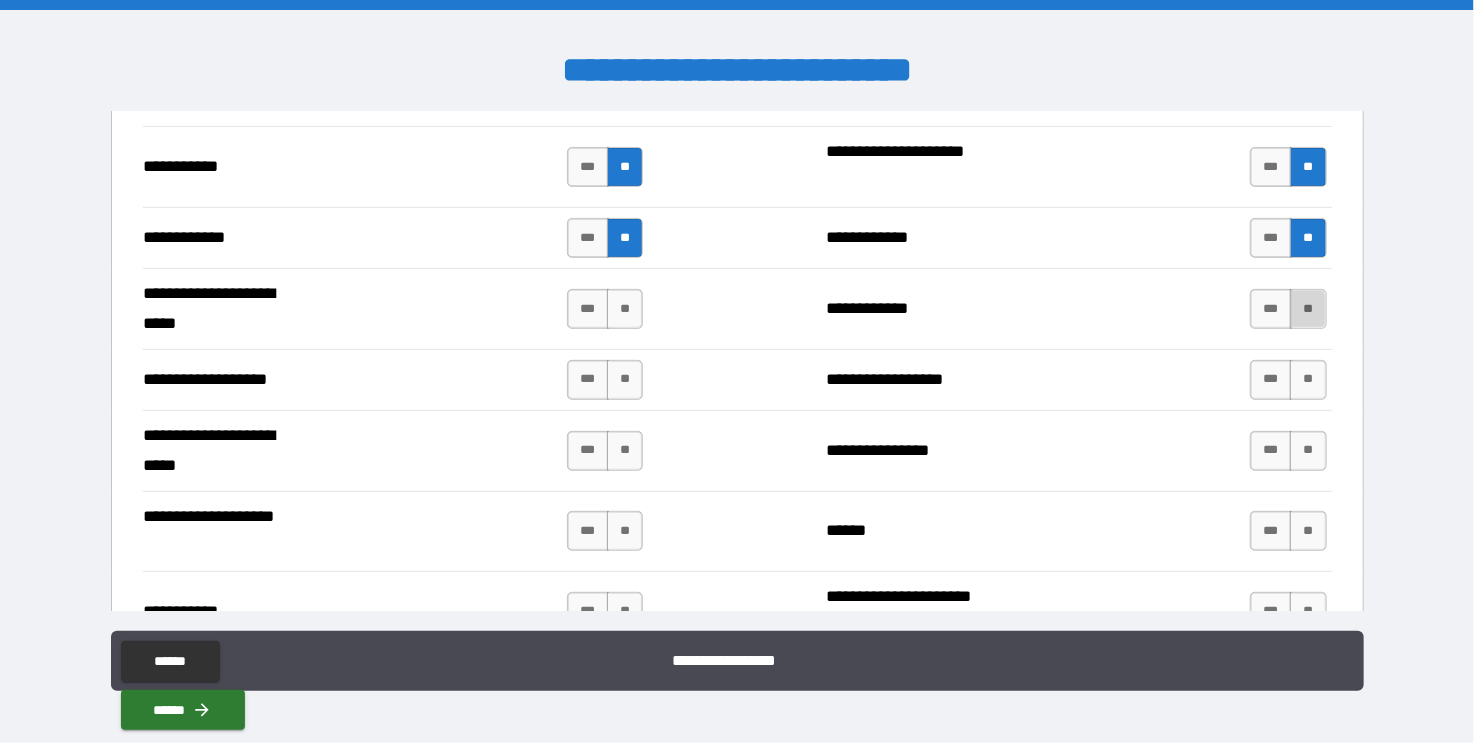 click on "**" at bounding box center (1308, 309) 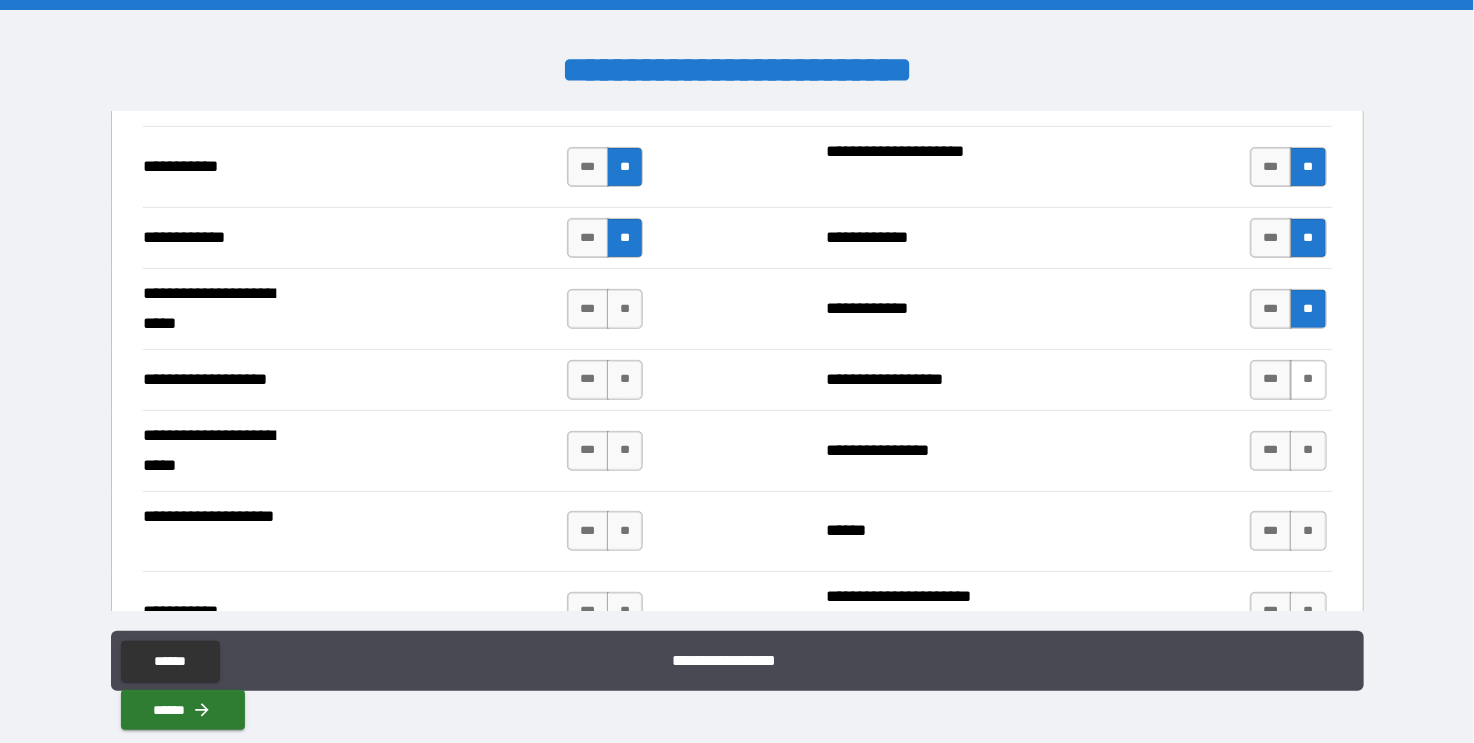 click on "**" at bounding box center [1308, 380] 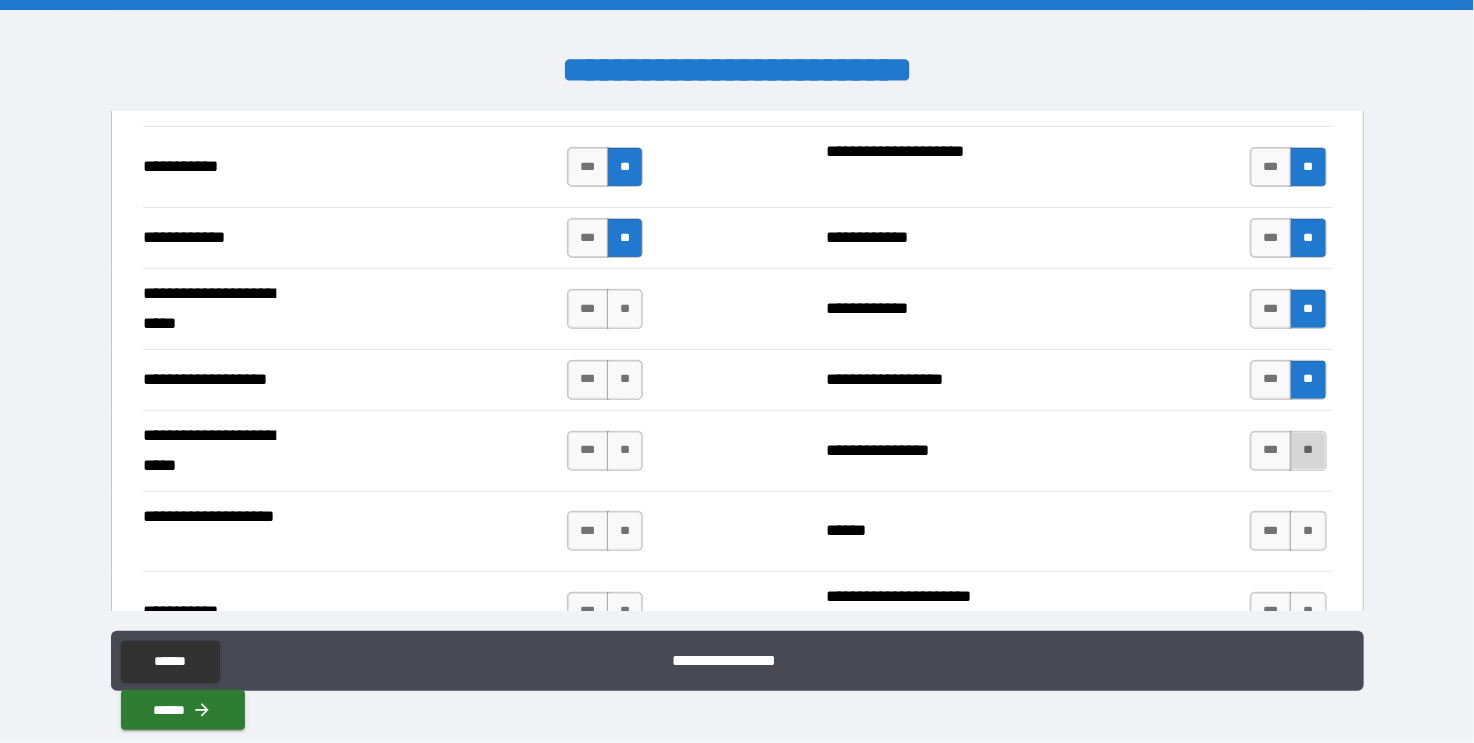 click on "**" at bounding box center [1308, 451] 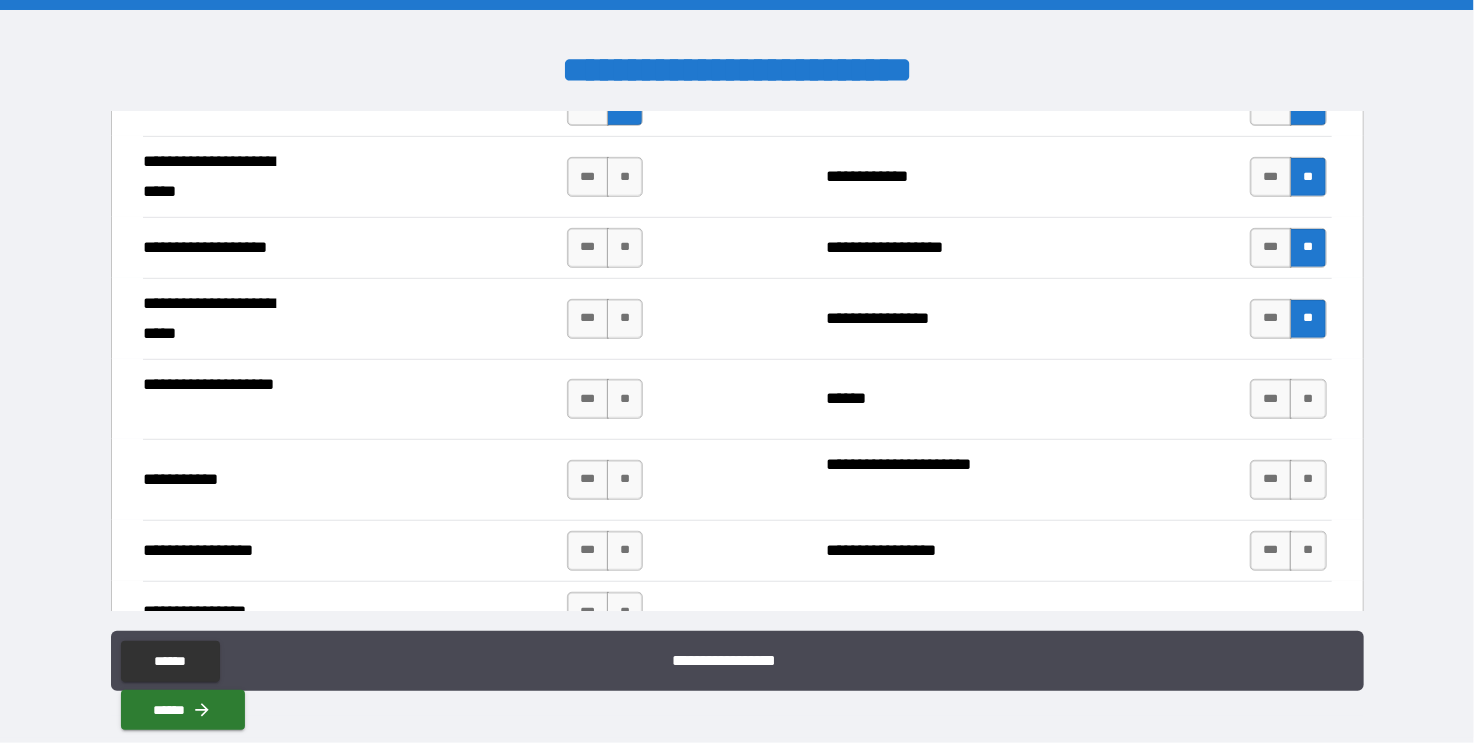 scroll, scrollTop: 4145, scrollLeft: 0, axis: vertical 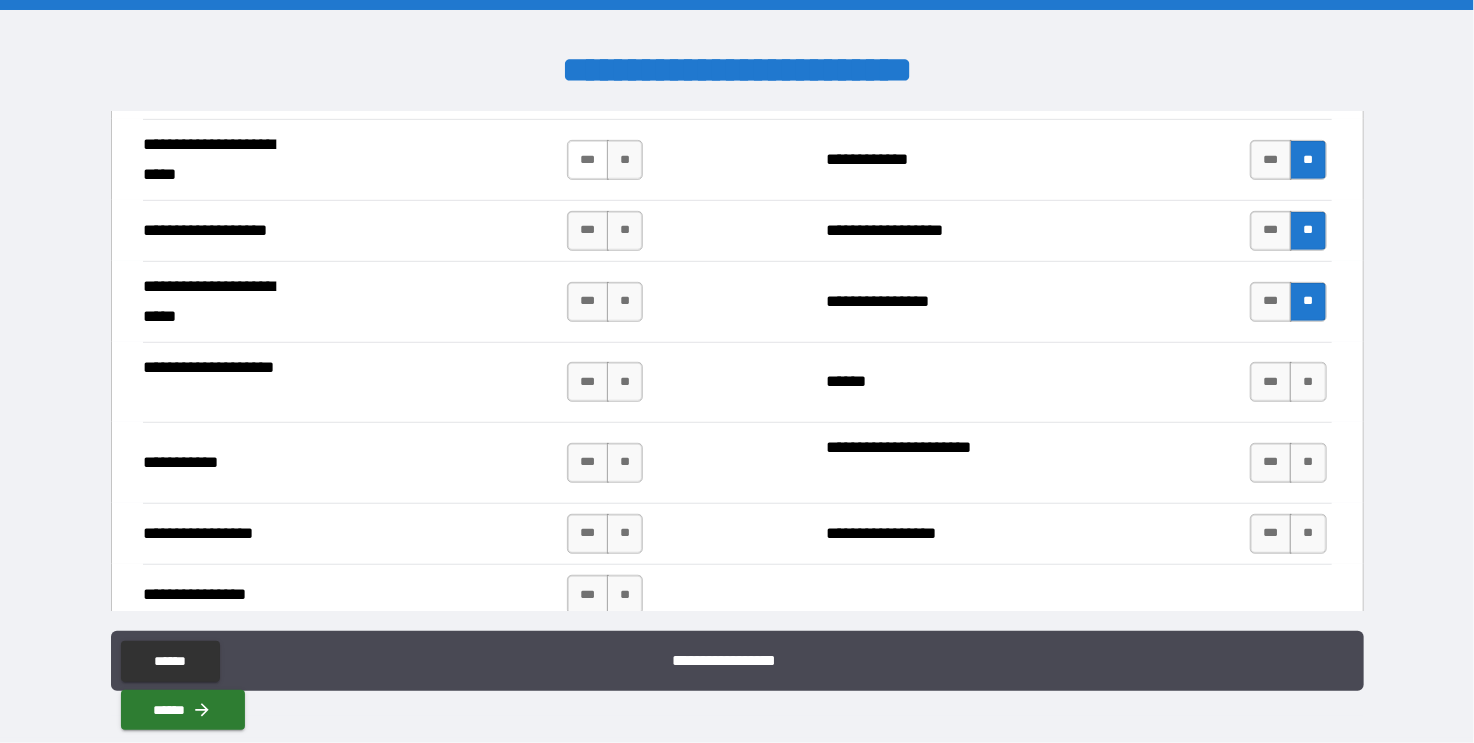 click on "***" at bounding box center (588, 160) 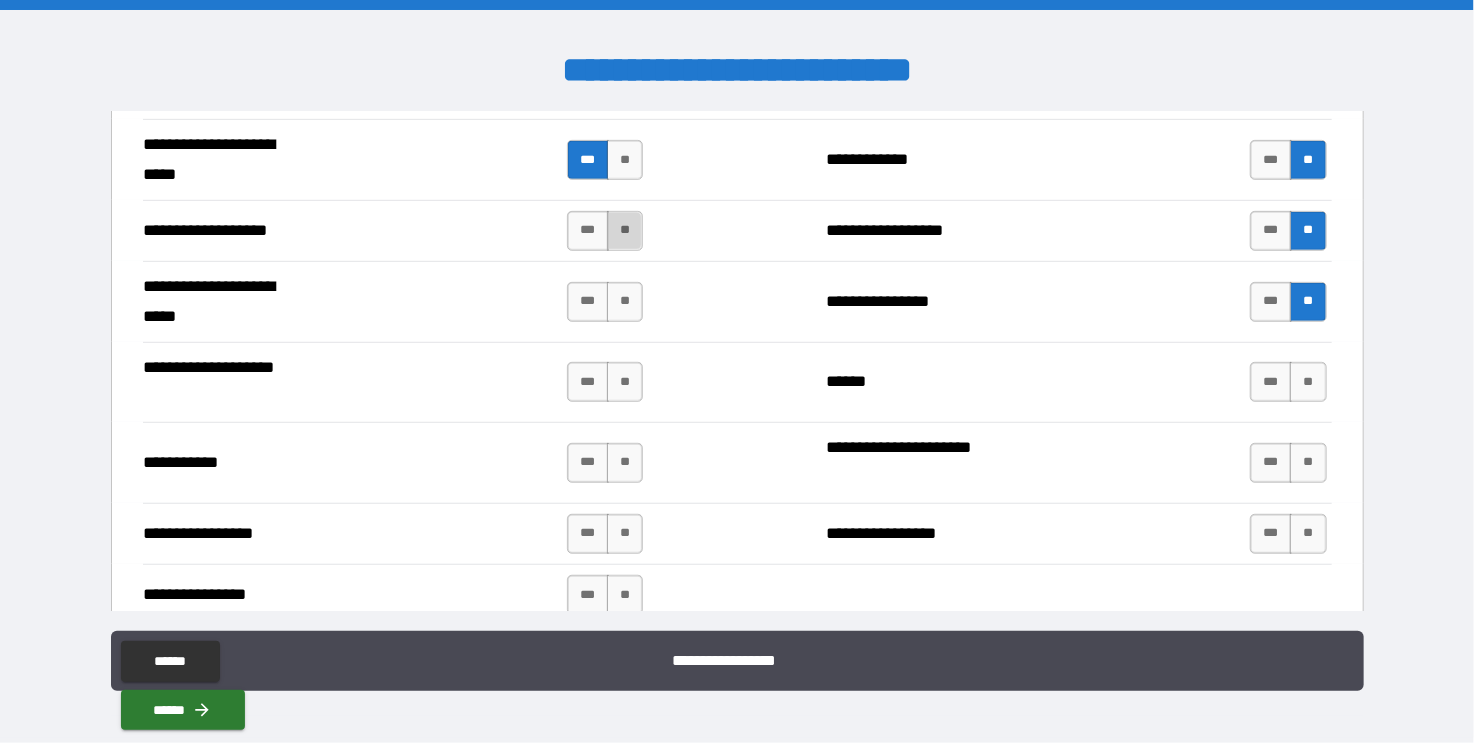 click on "**" at bounding box center [625, 231] 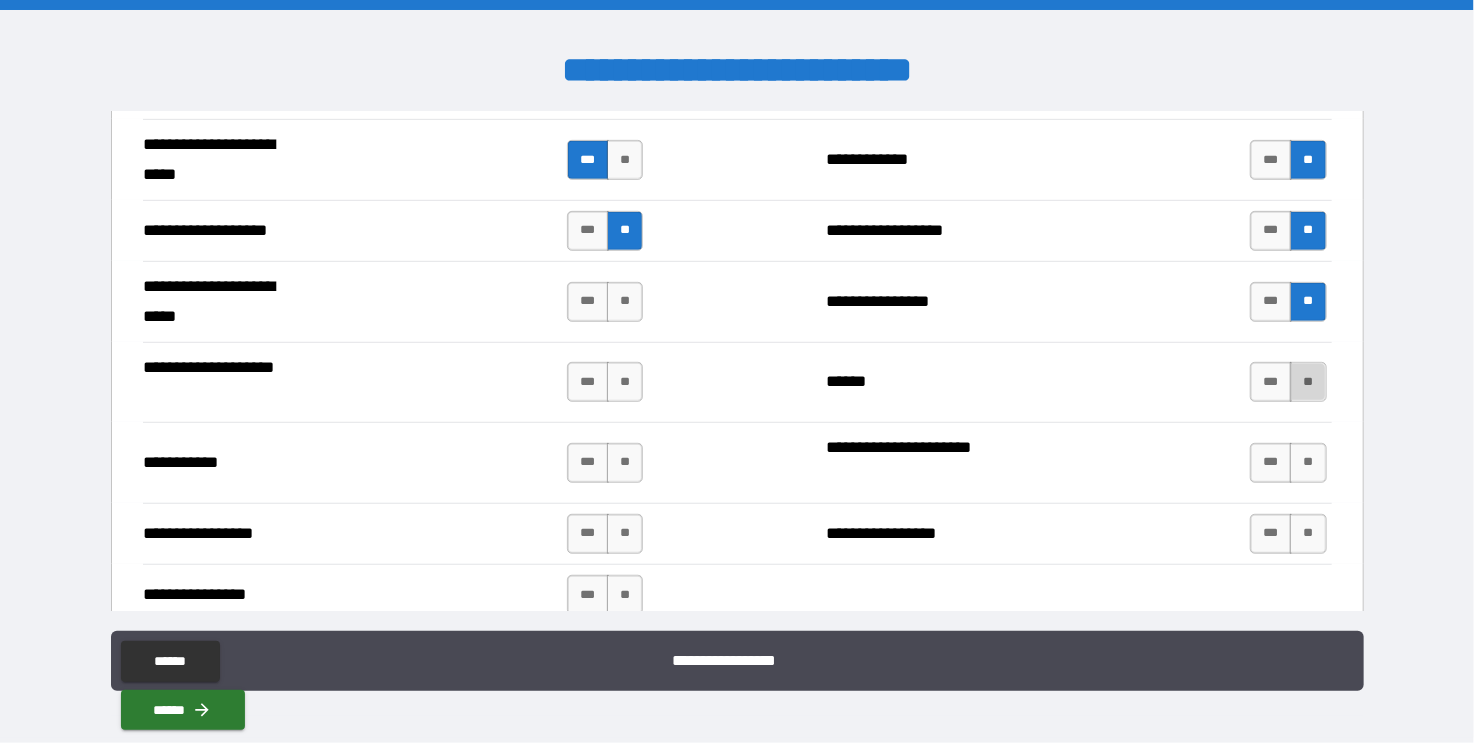 click on "**" at bounding box center (1308, 382) 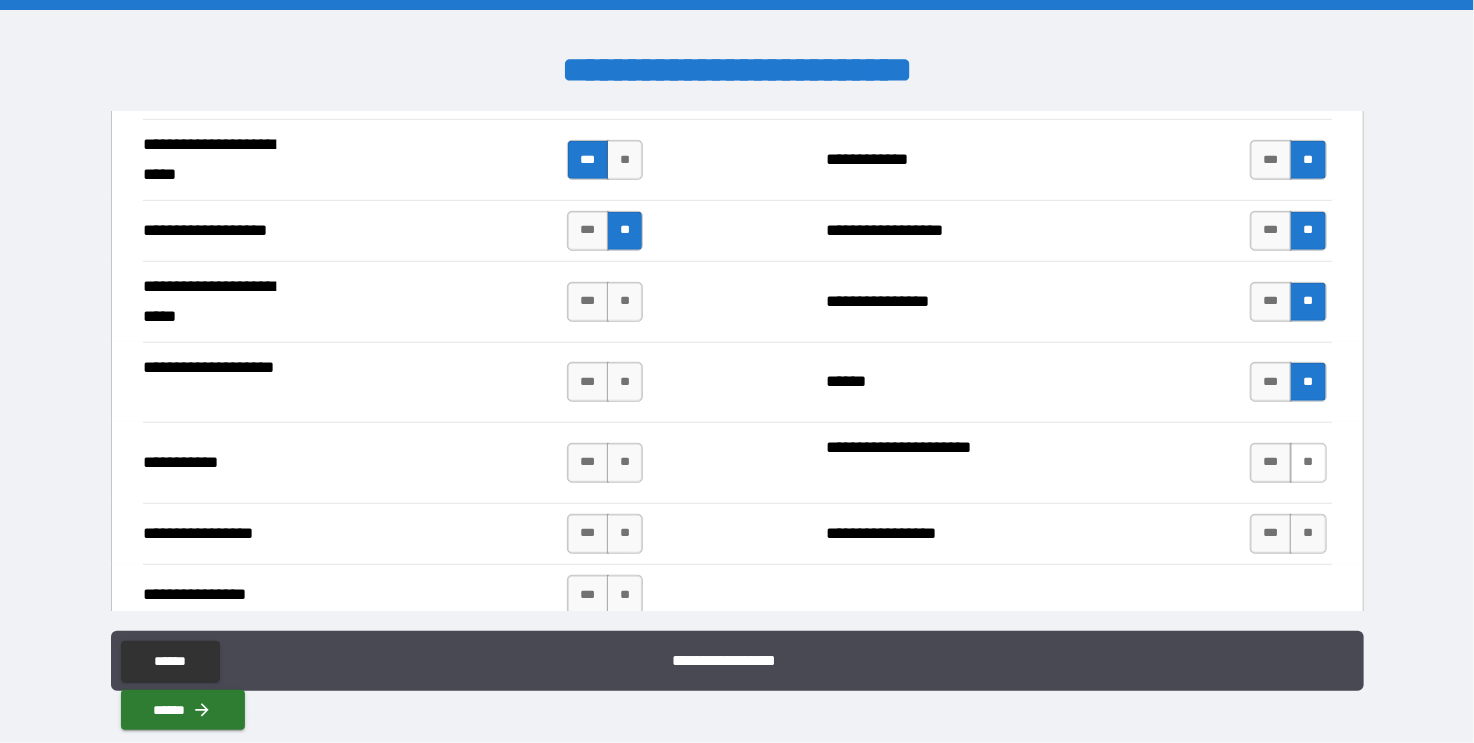 click on "**" at bounding box center [1308, 463] 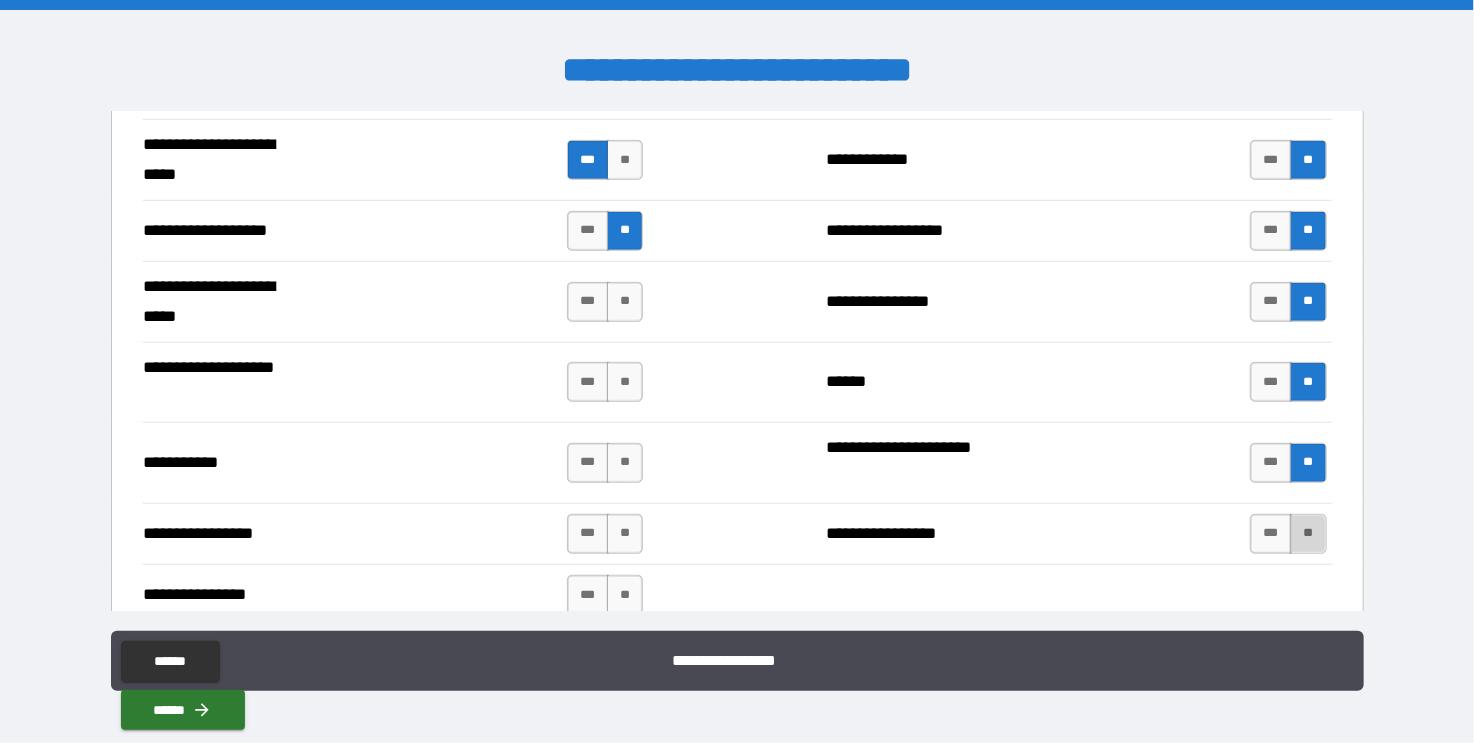 click on "**" at bounding box center (1308, 534) 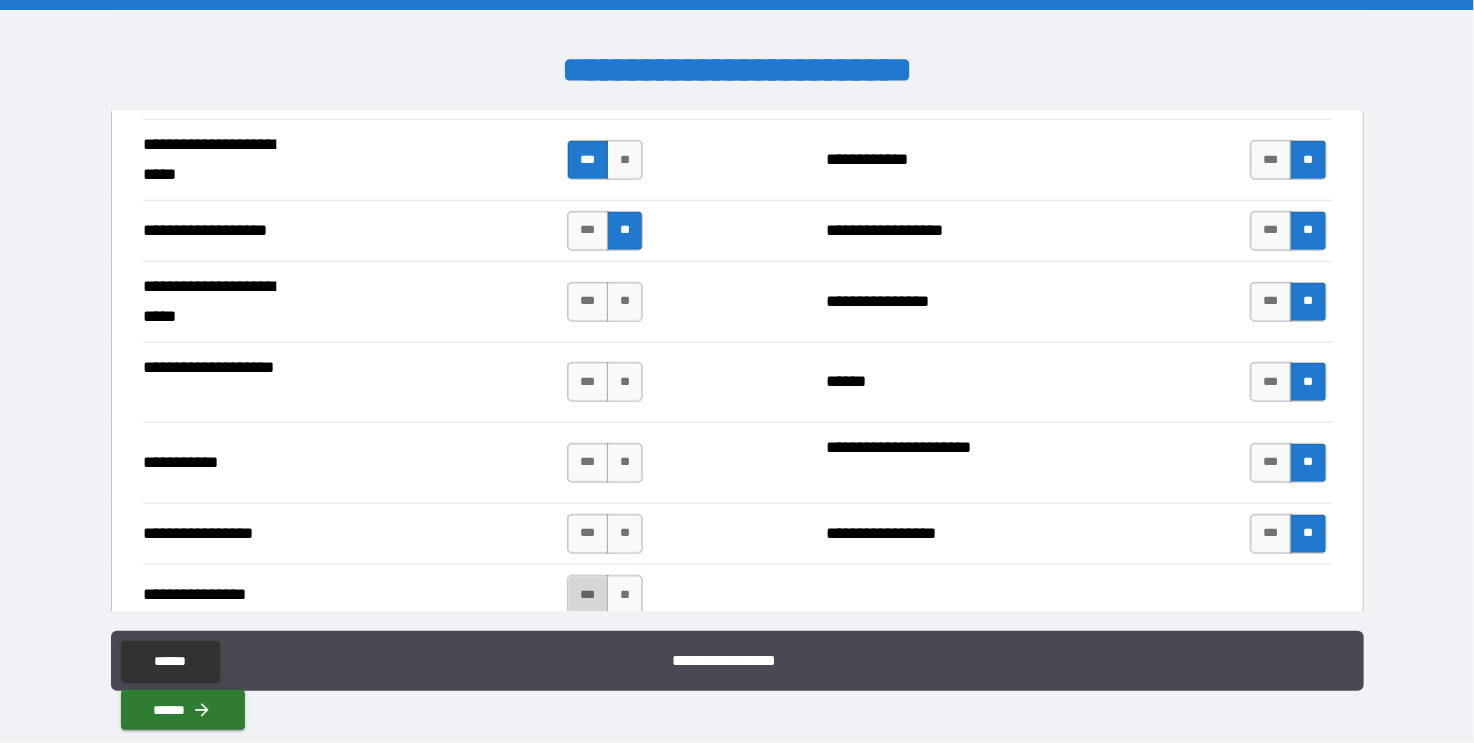 click on "***" at bounding box center (588, 595) 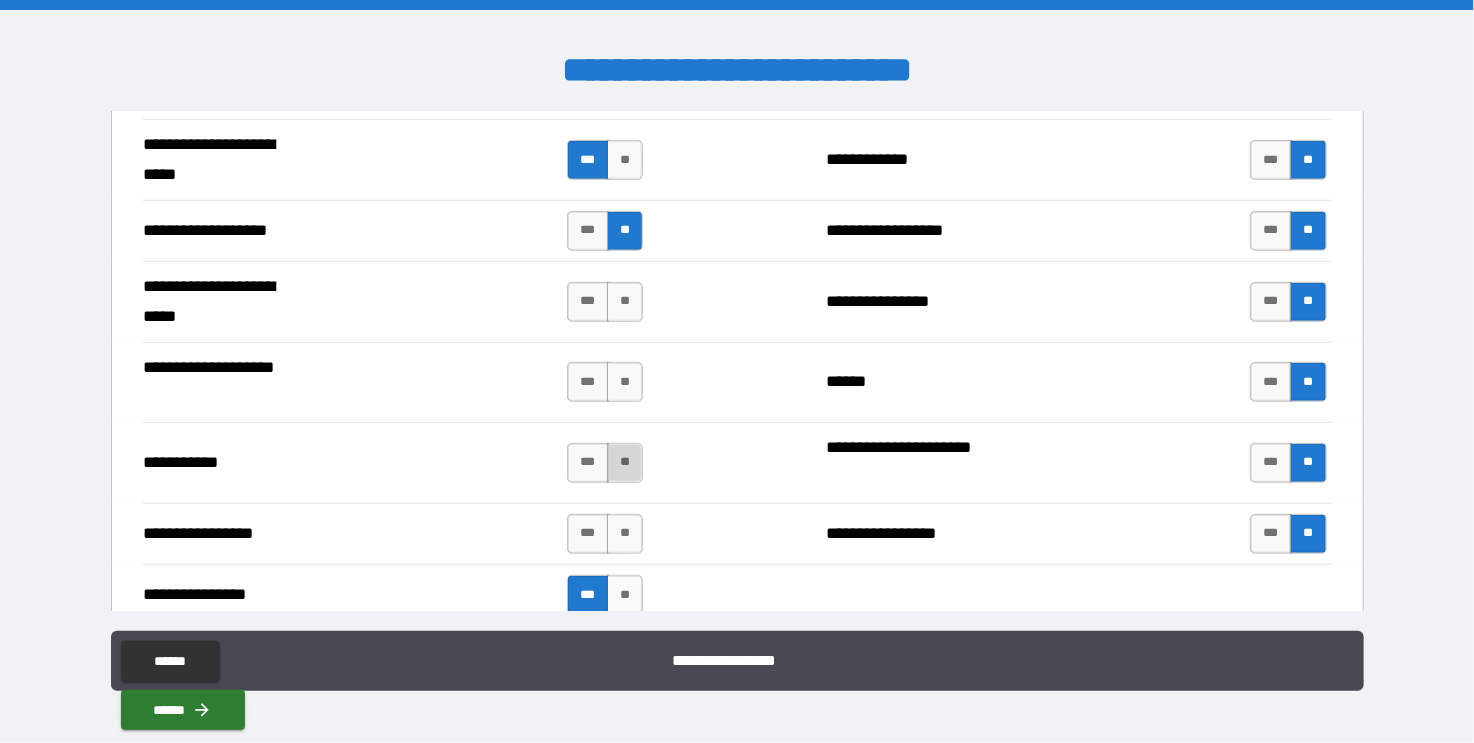 click on "**" at bounding box center [625, 463] 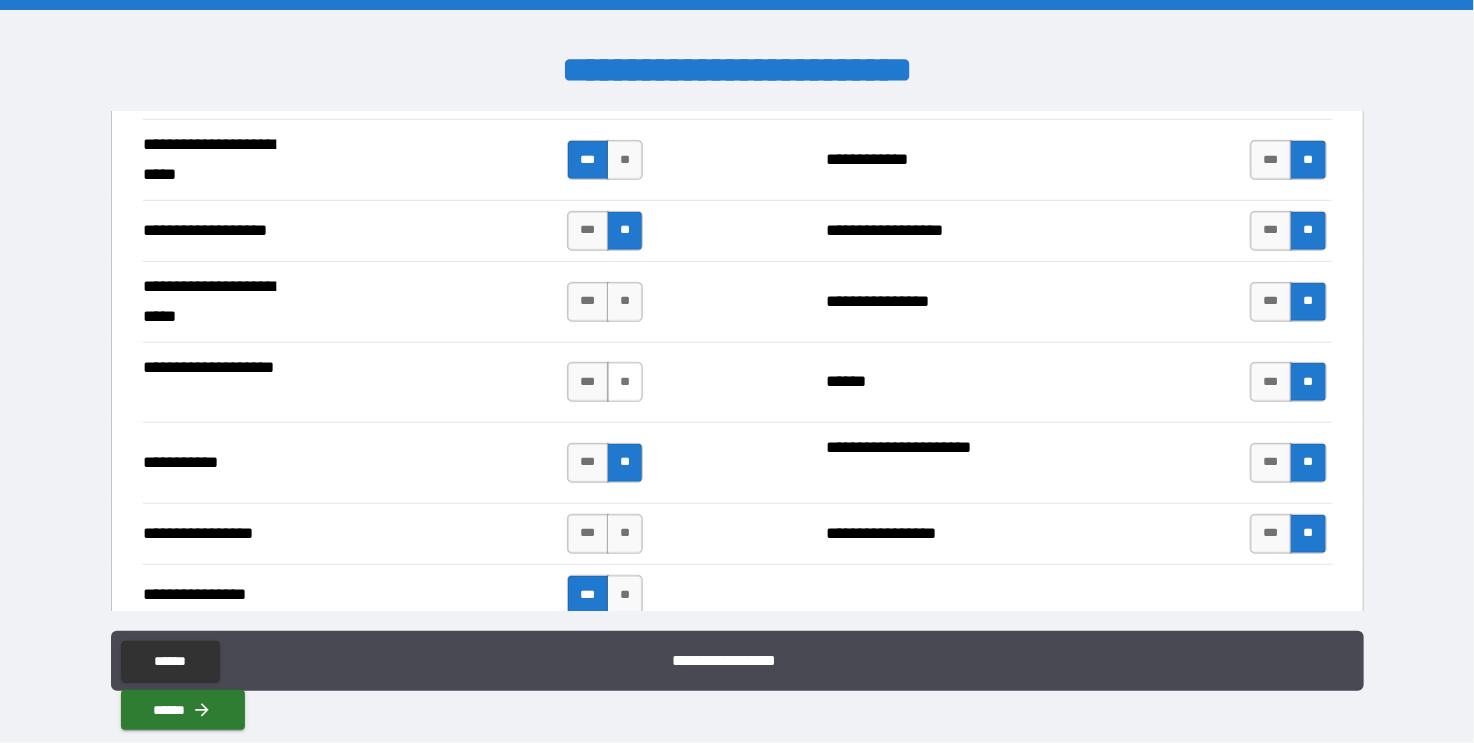 click on "**" at bounding box center (625, 382) 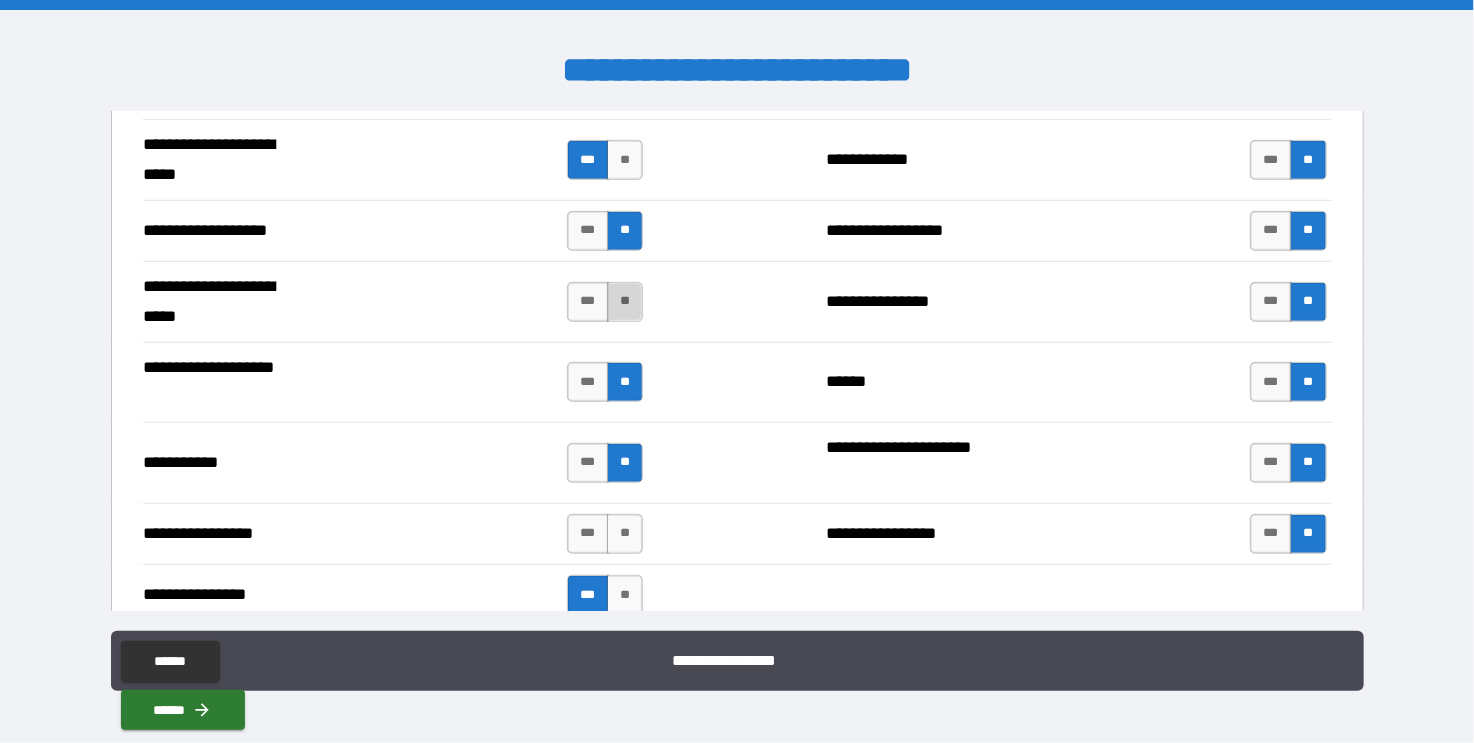 click on "**" at bounding box center [625, 302] 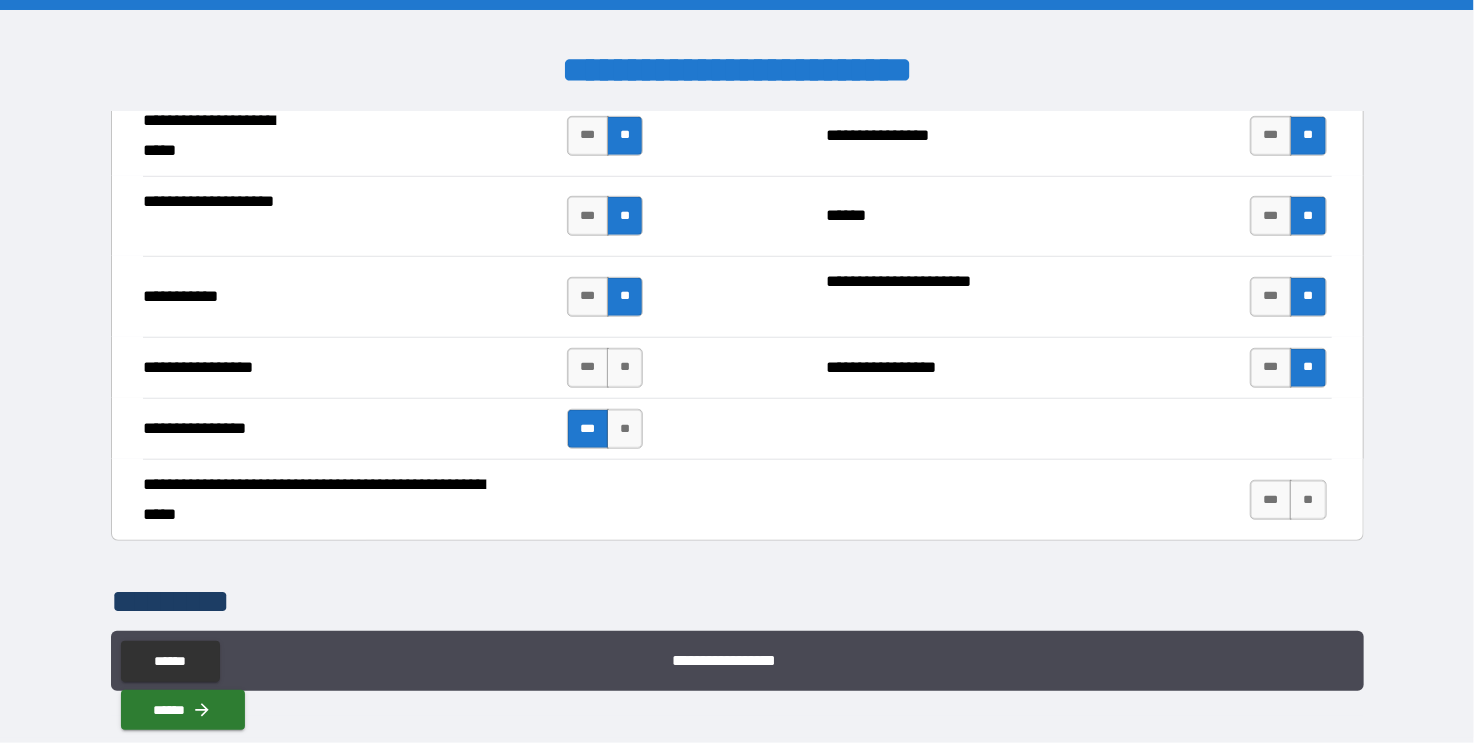 scroll, scrollTop: 4312, scrollLeft: 0, axis: vertical 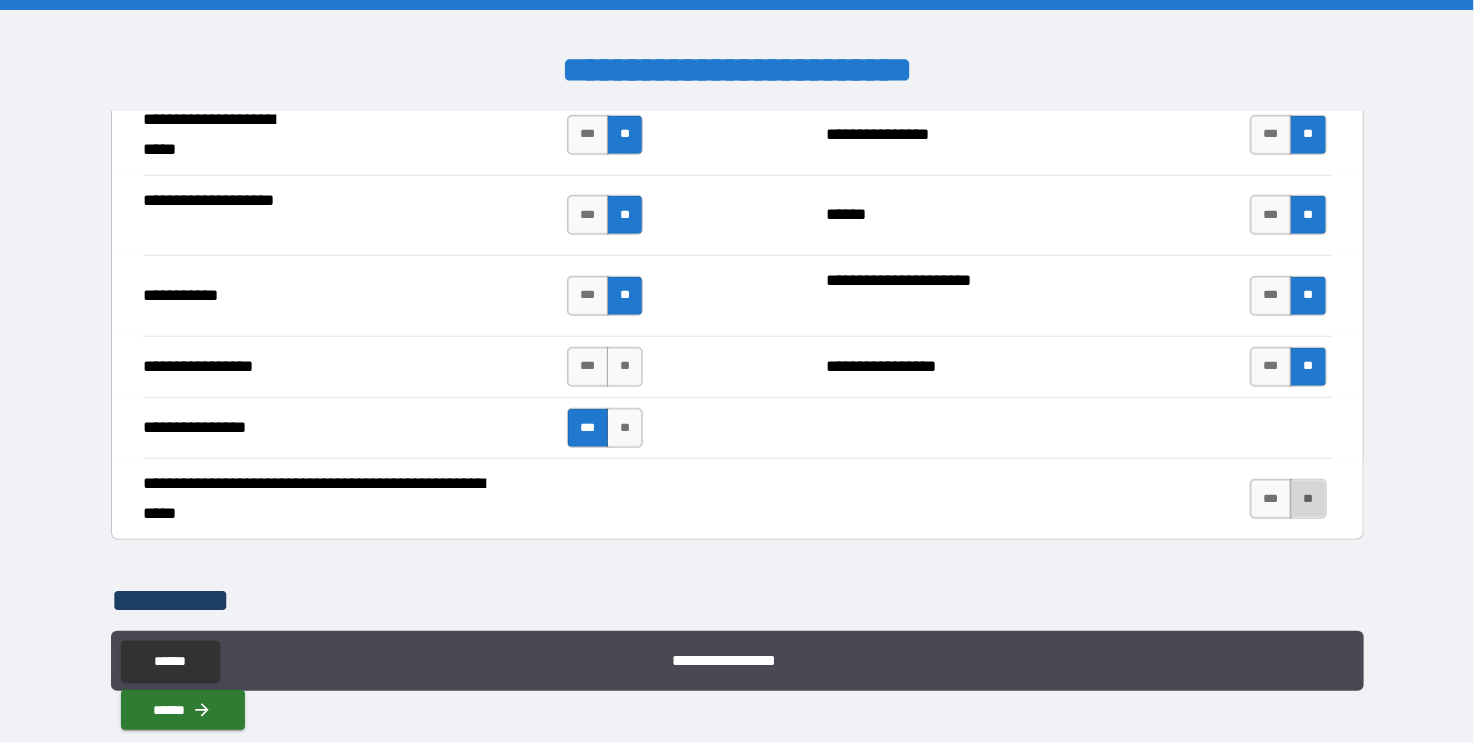 click on "**" at bounding box center (1308, 499) 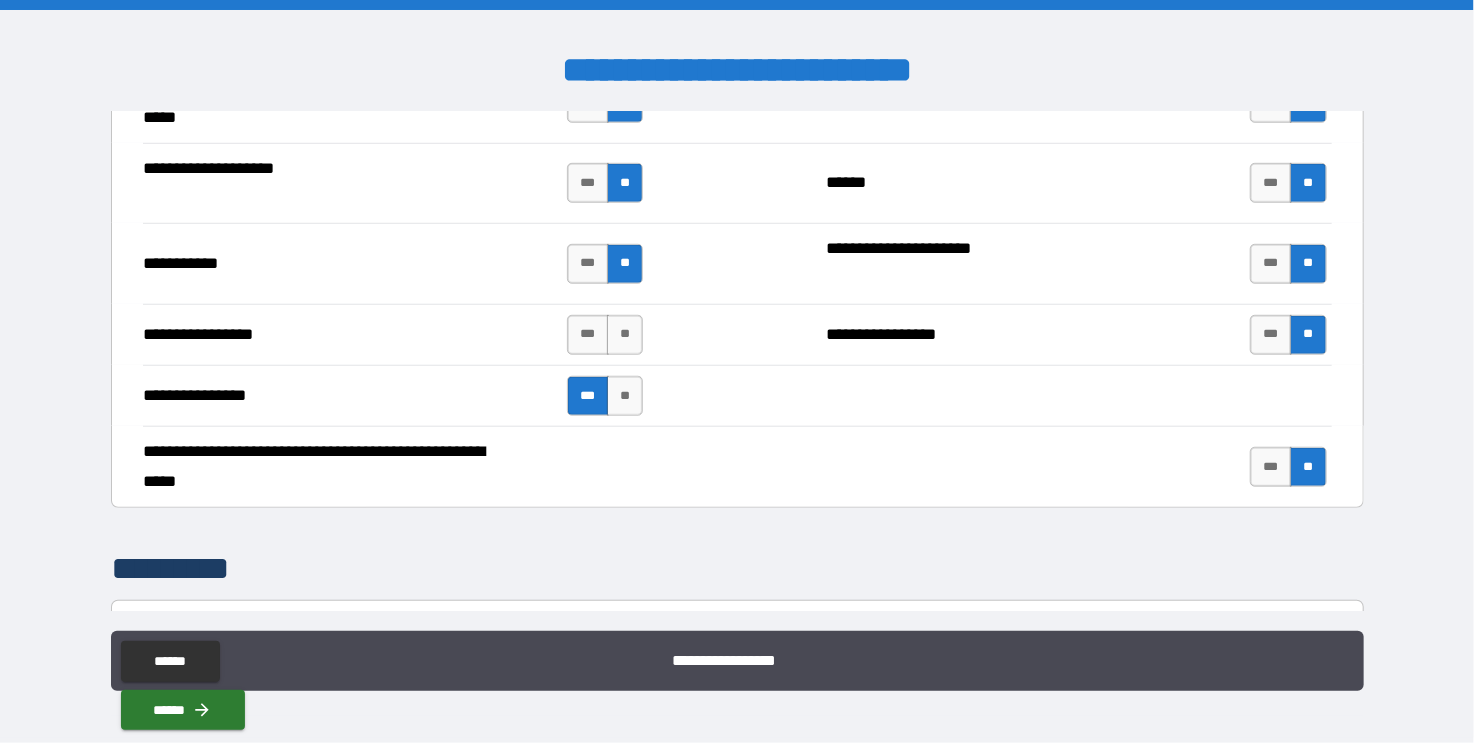 scroll, scrollTop: 4328, scrollLeft: 0, axis: vertical 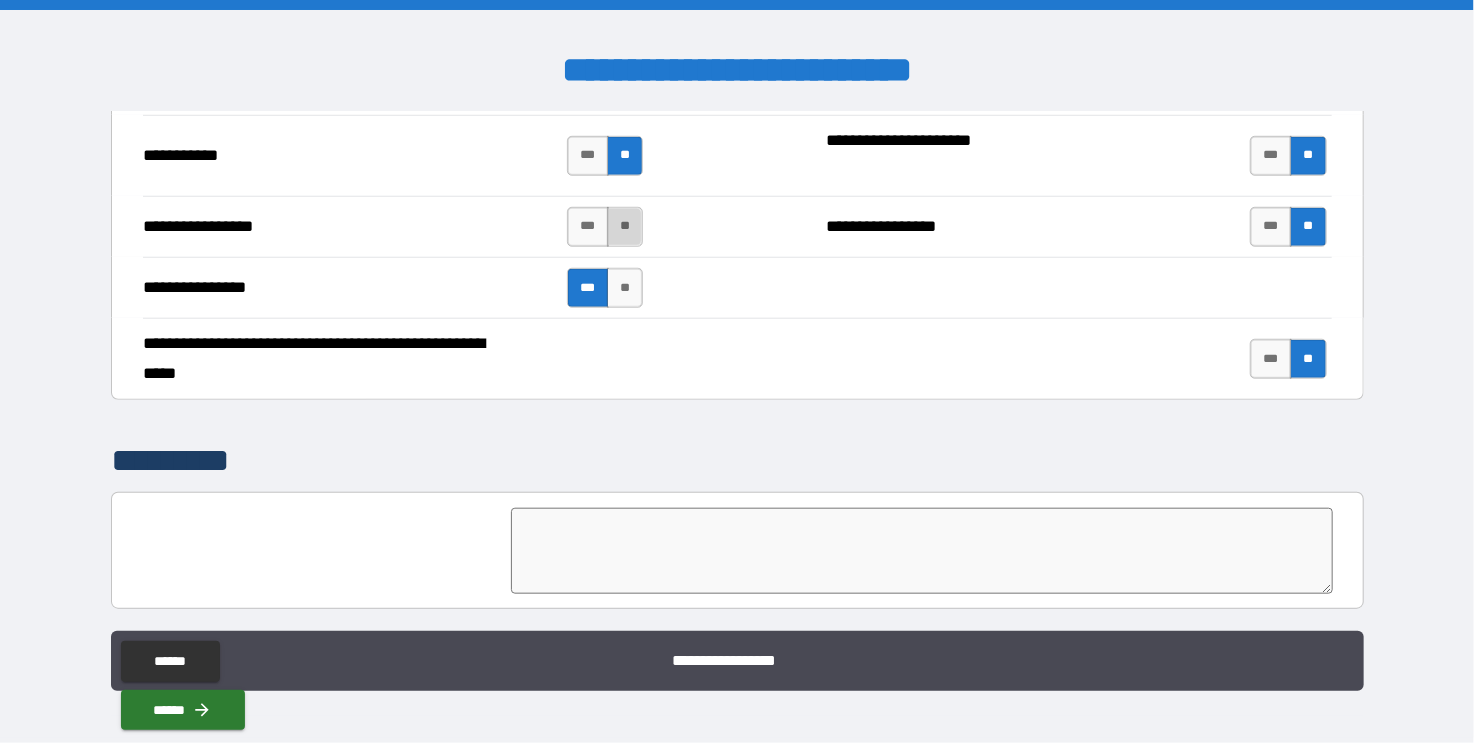 click on "**" at bounding box center (625, 227) 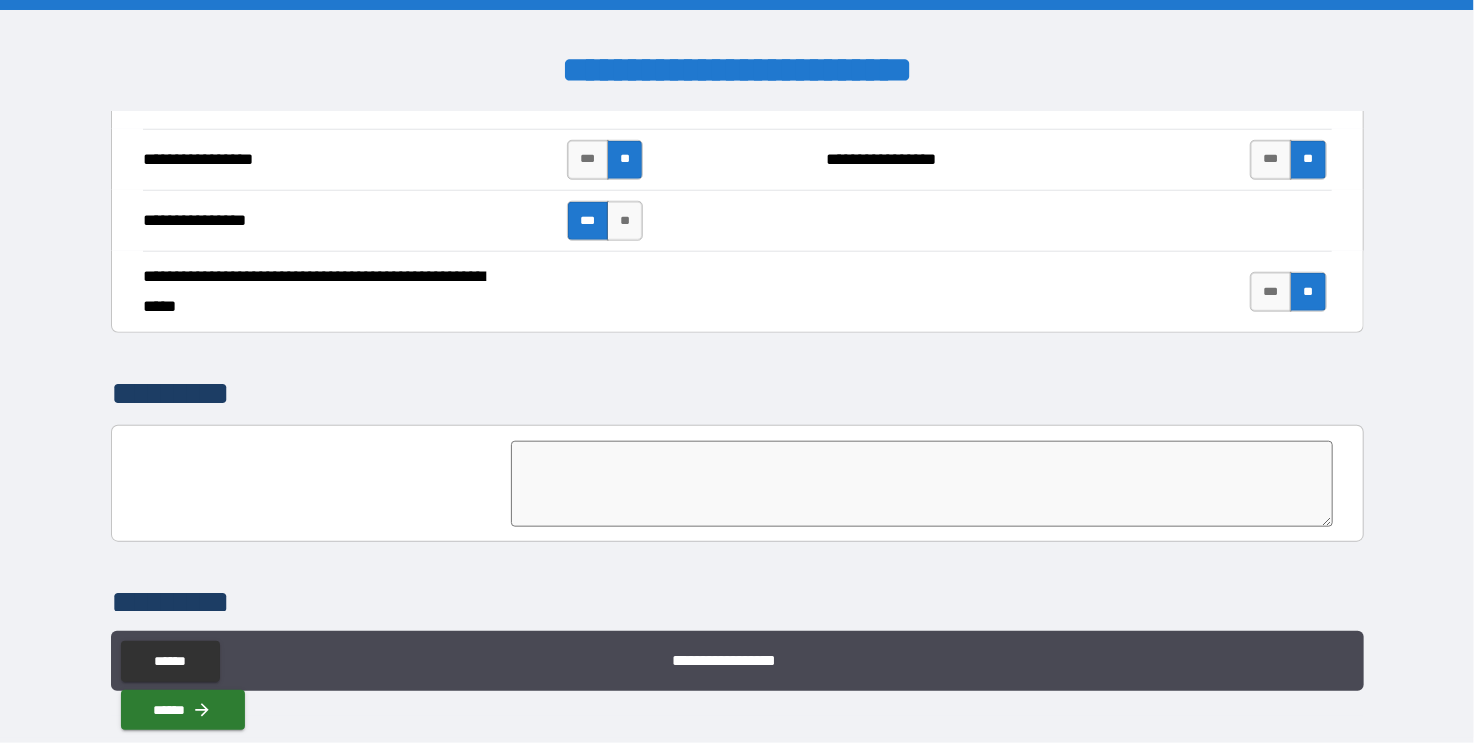scroll, scrollTop: 4552, scrollLeft: 0, axis: vertical 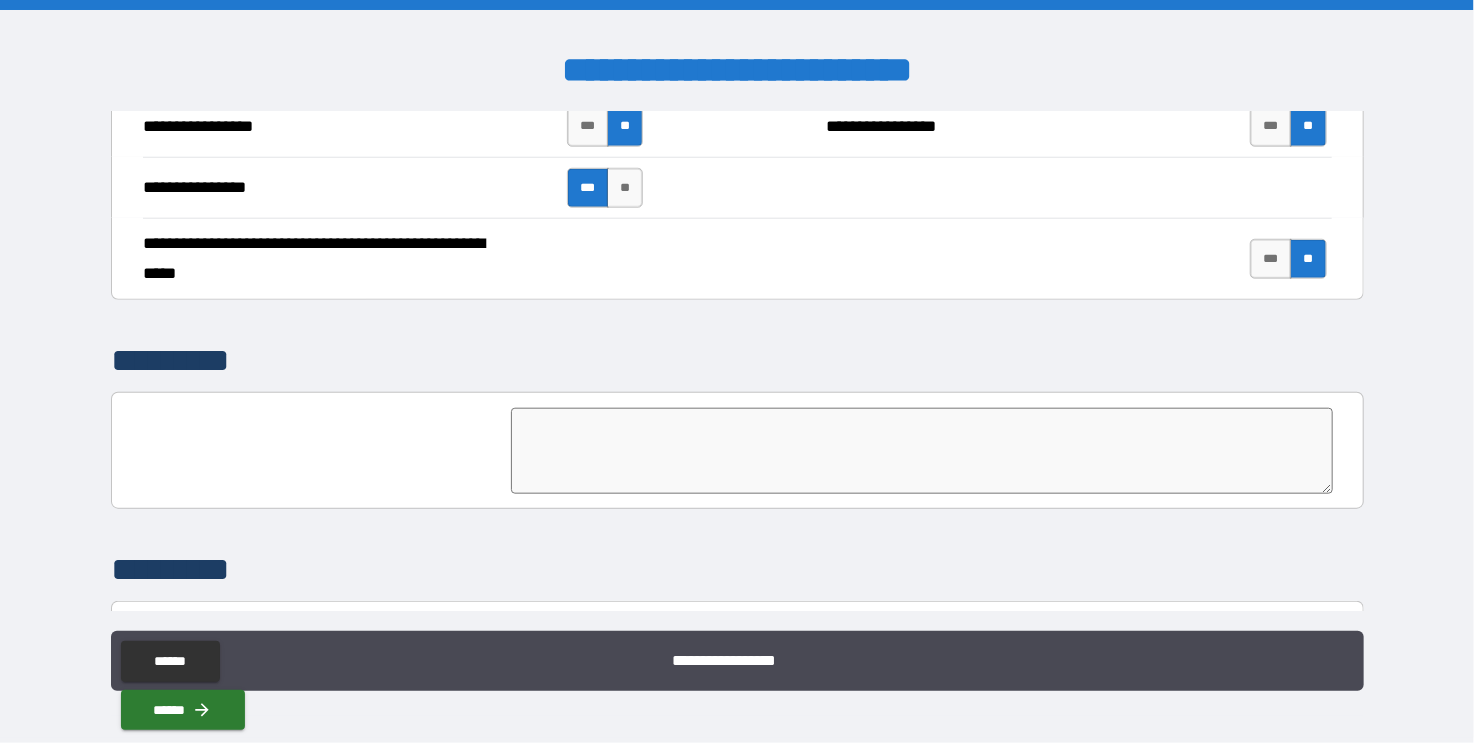 click at bounding box center (921, 451) 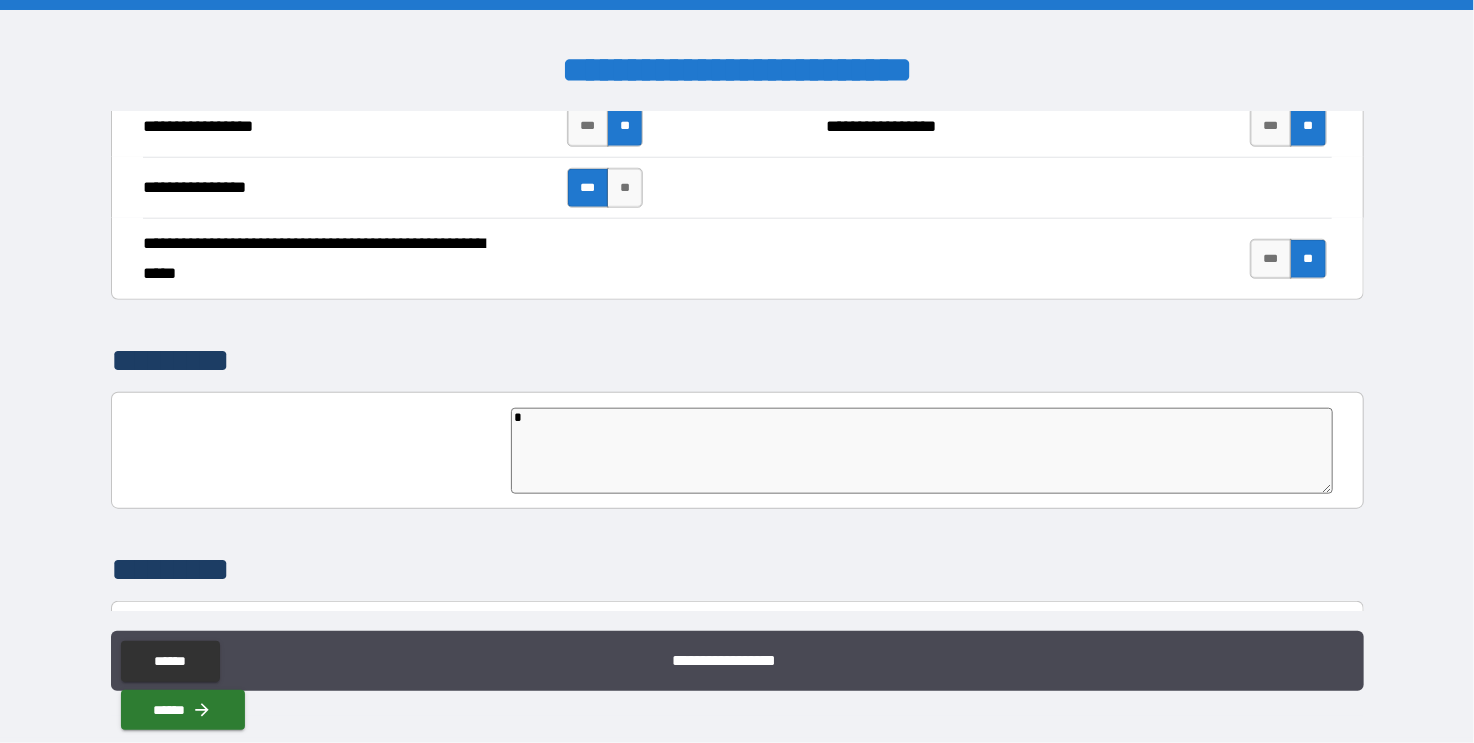 type on "*" 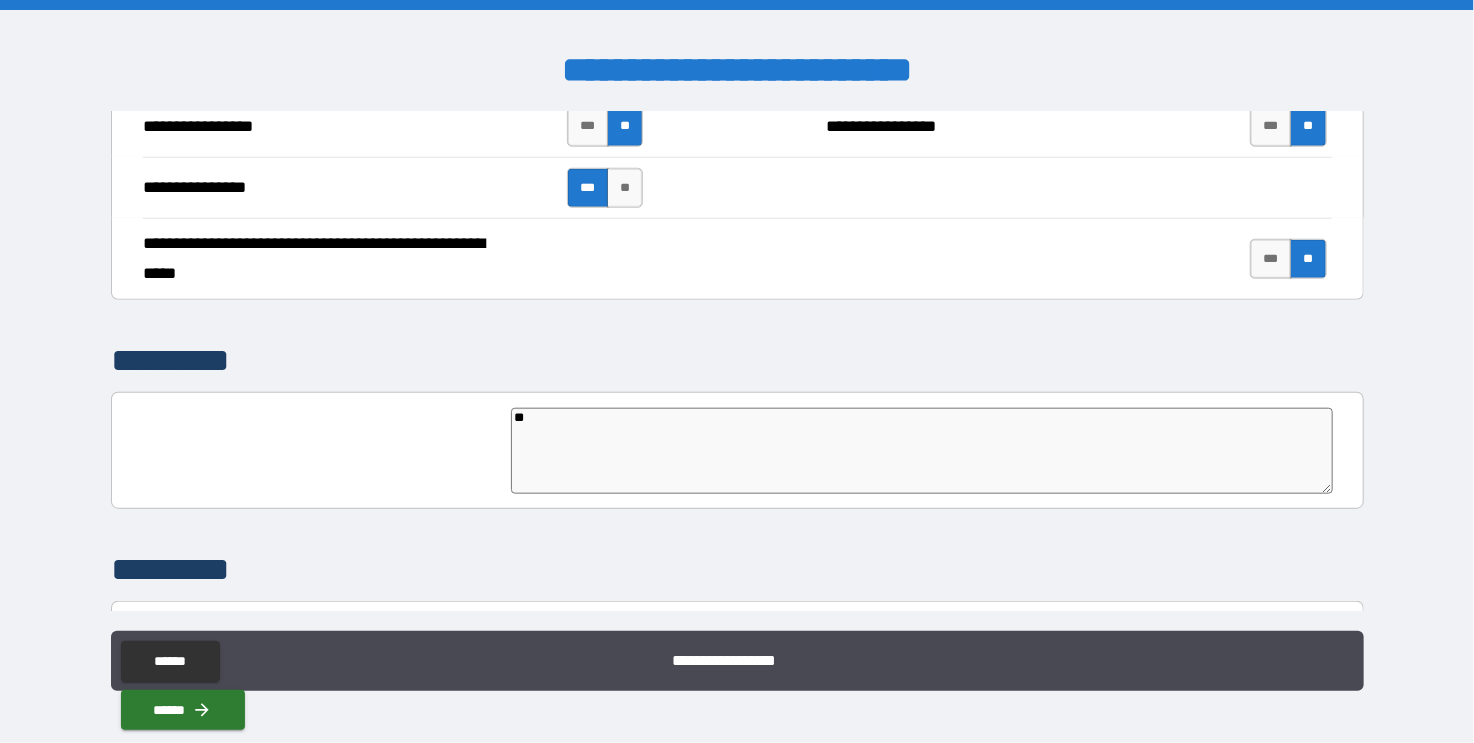 type on "*" 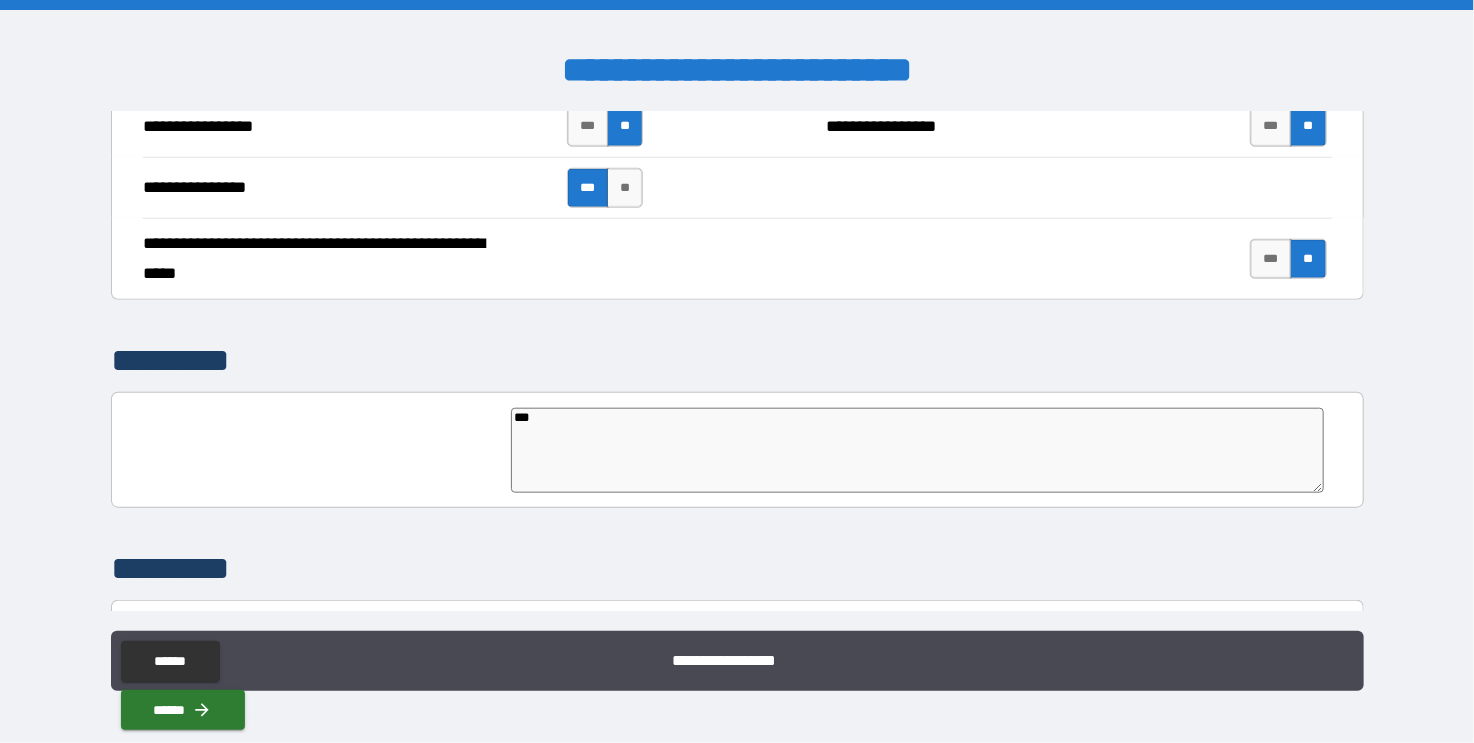 type on "*" 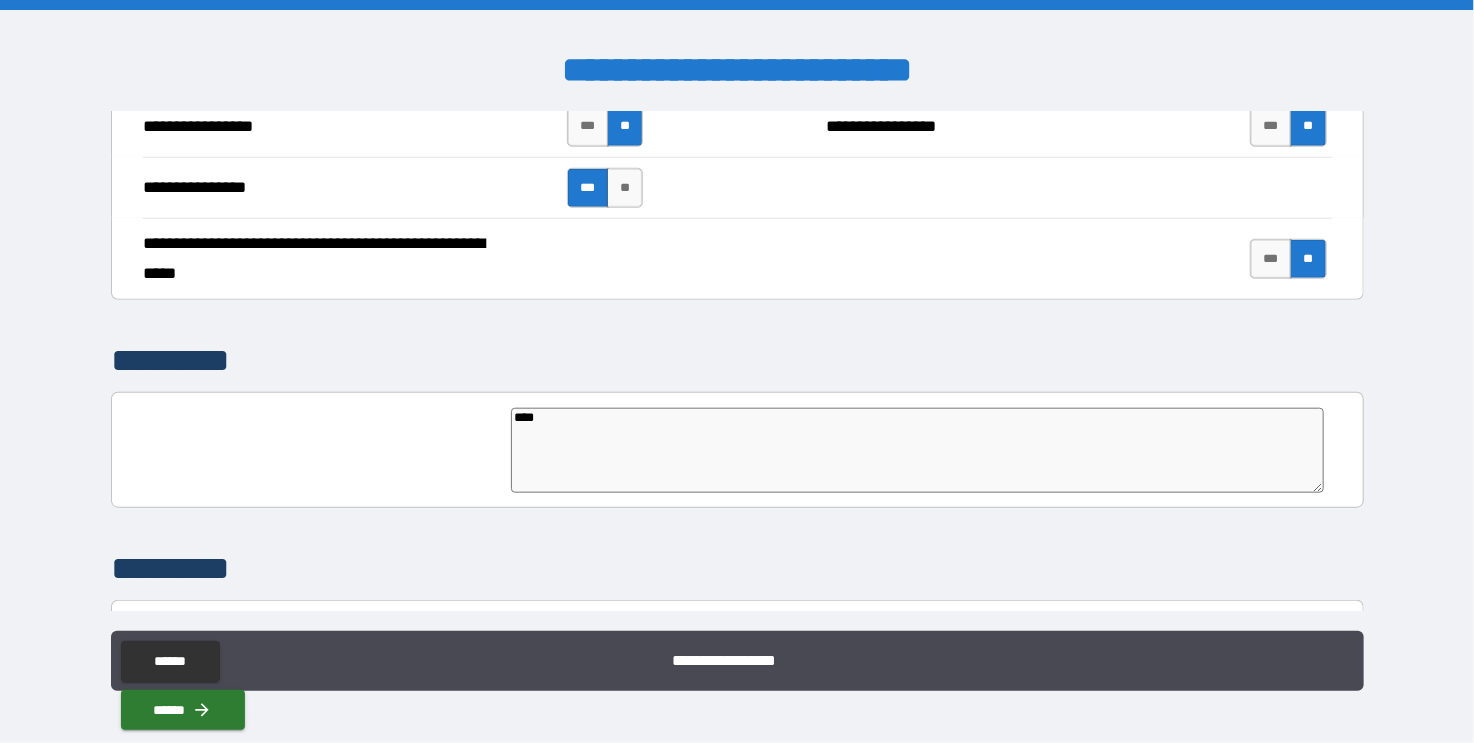 type on "*****" 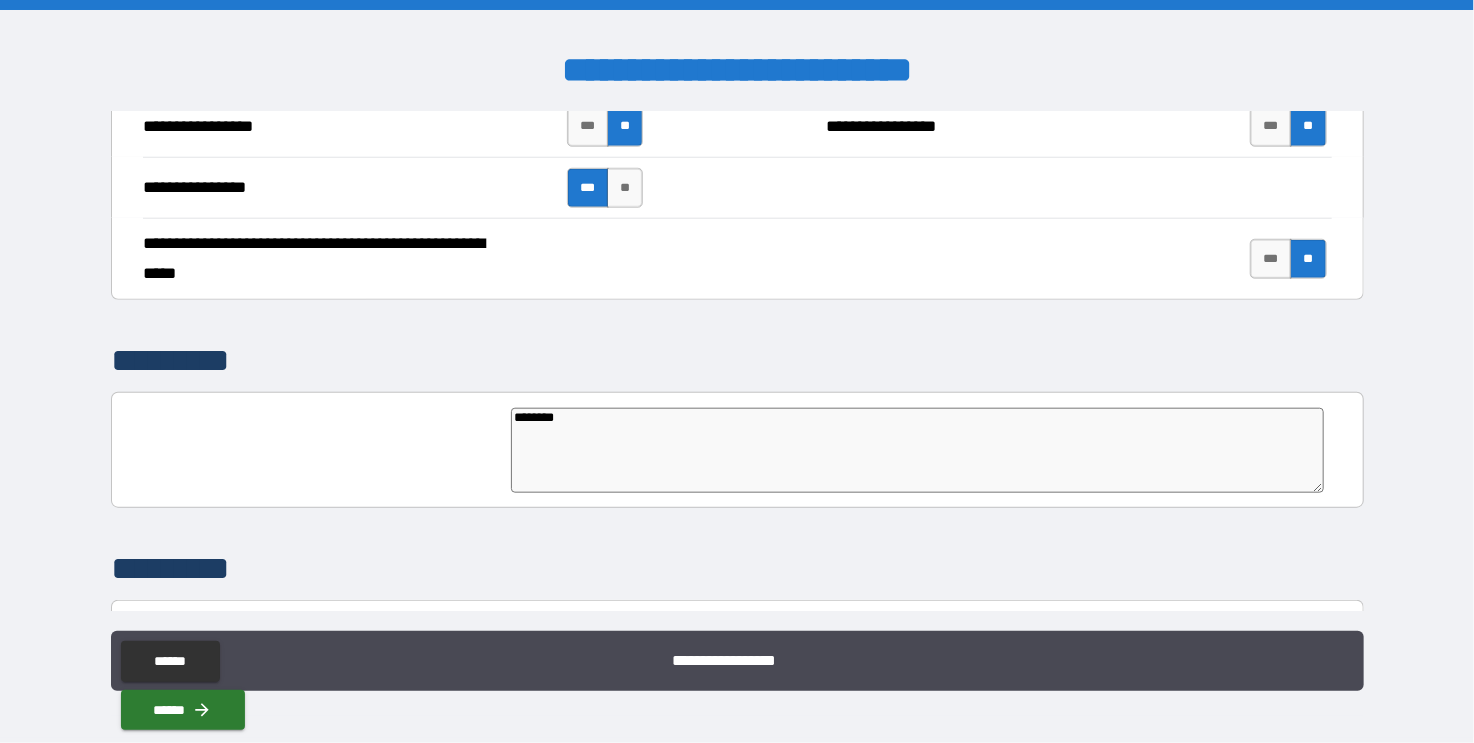 type on "*********" 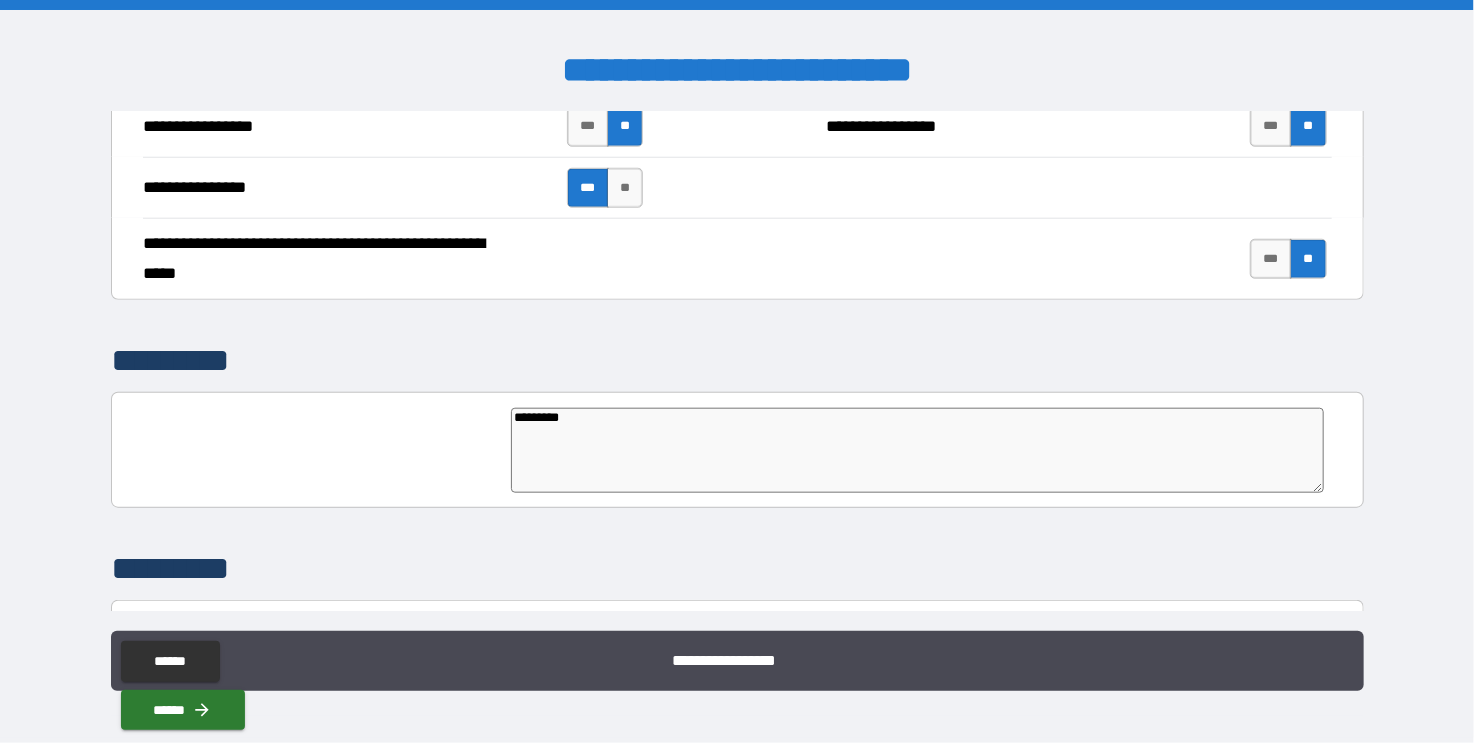 type on "*" 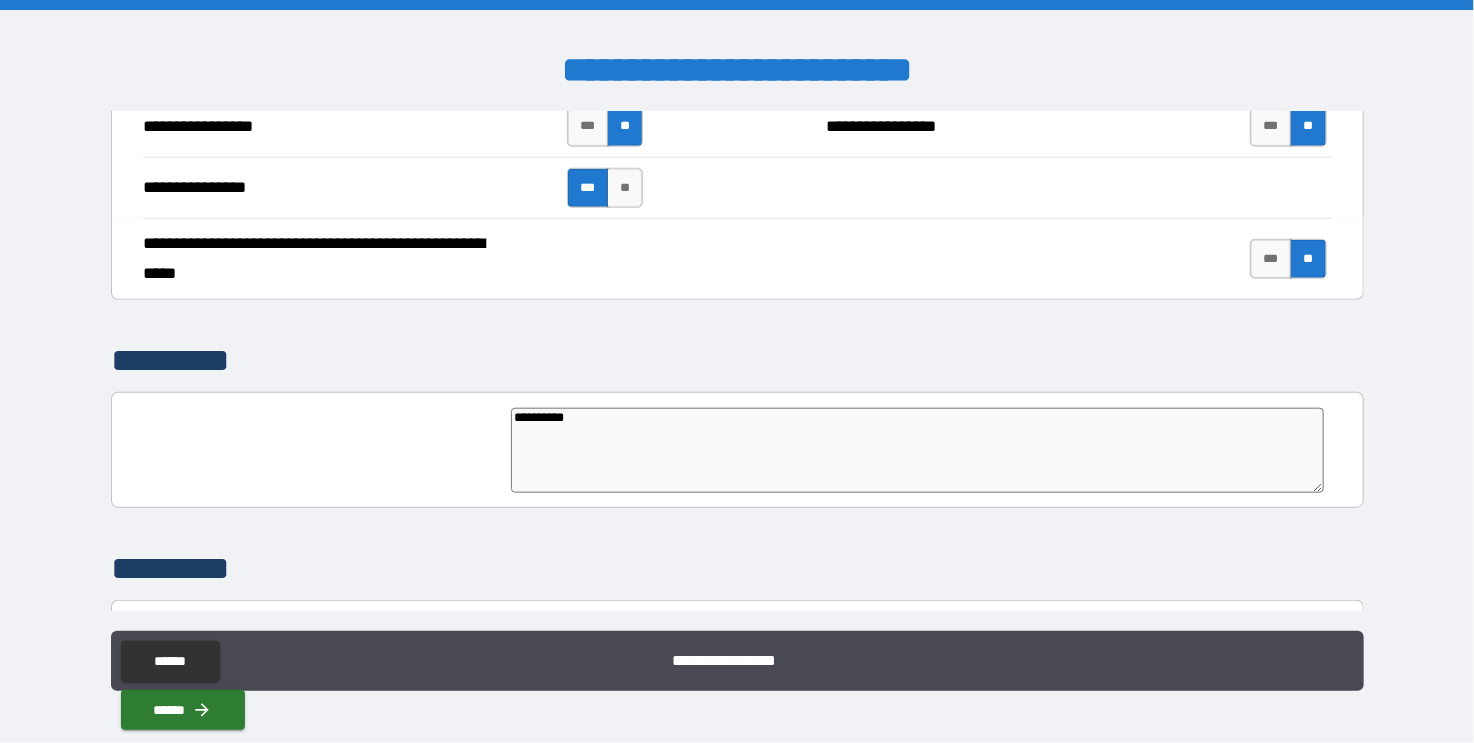 type on "*" 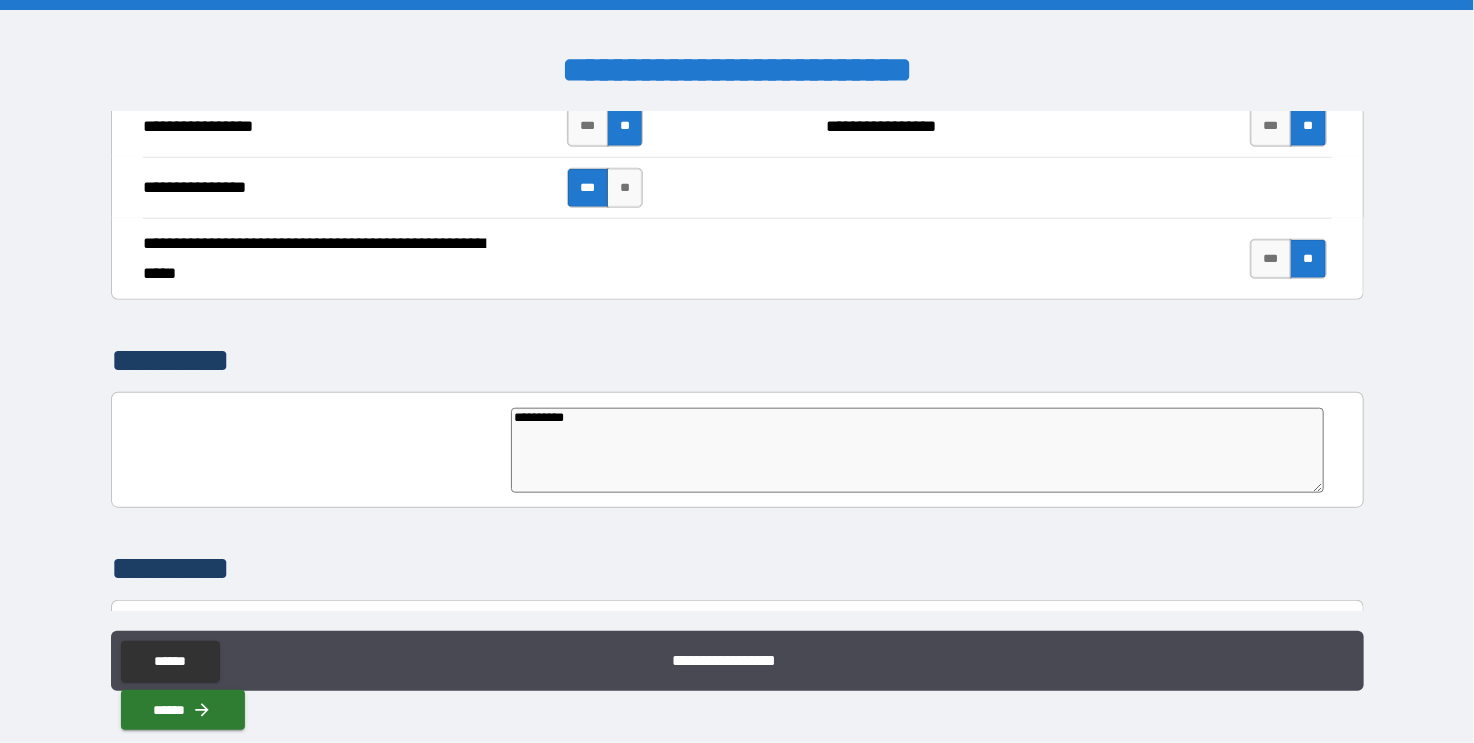type on "**********" 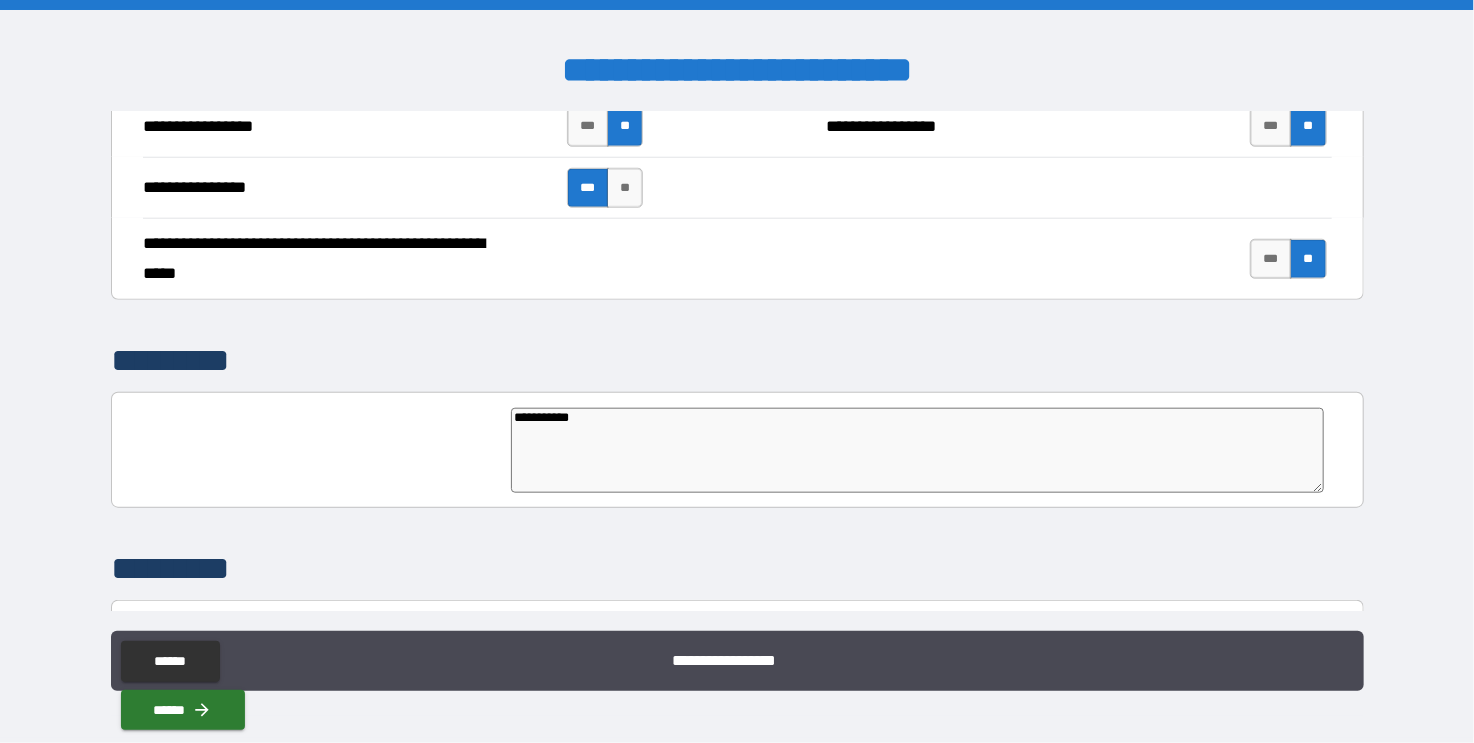 type on "**********" 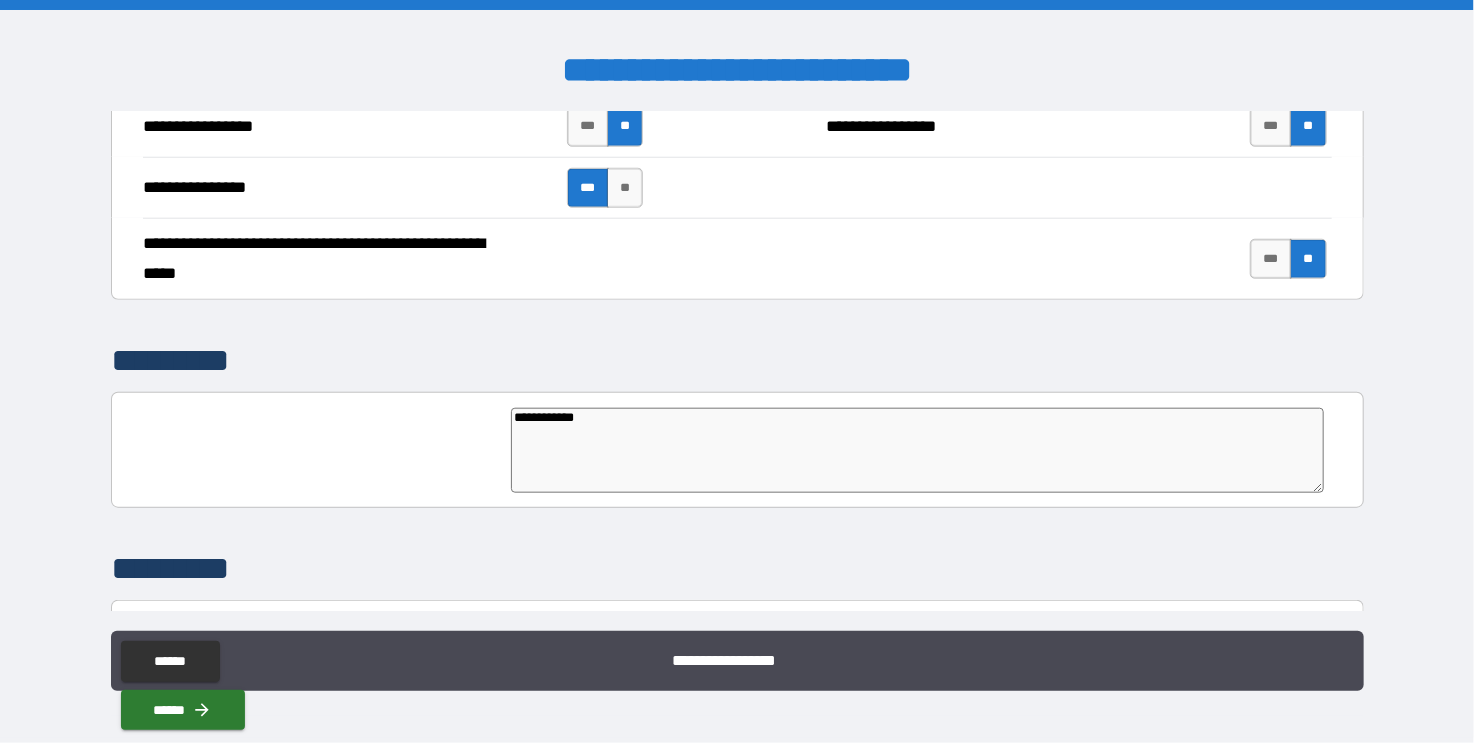 type on "**********" 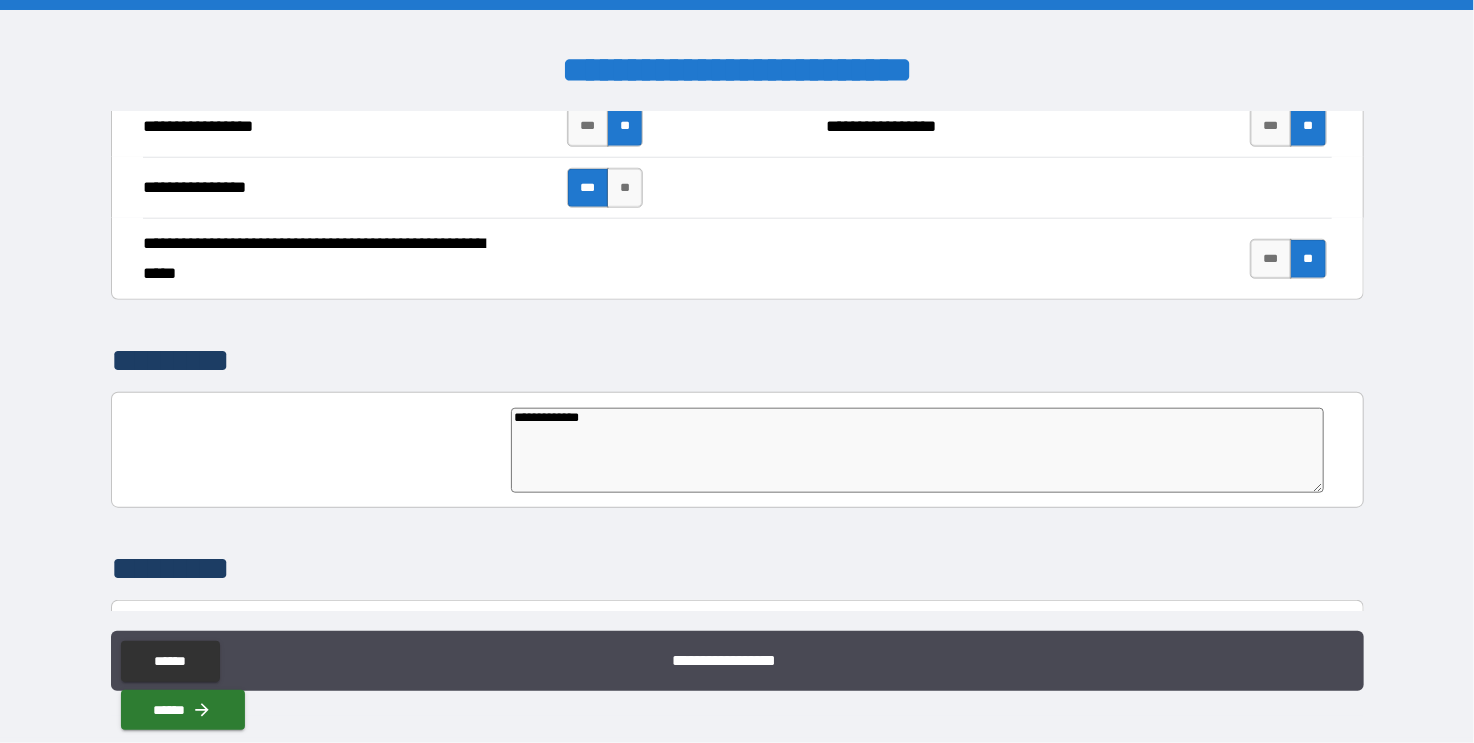 type on "*" 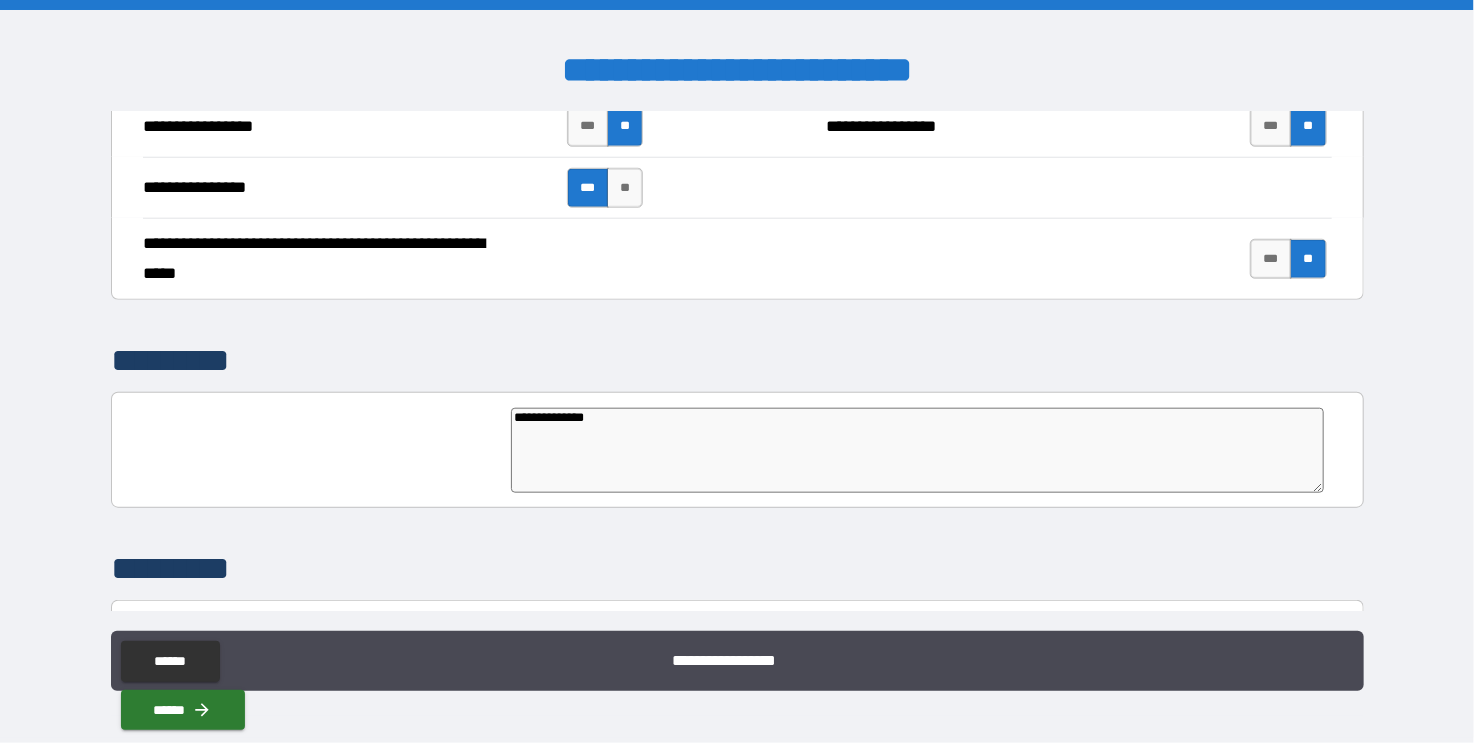 type on "**********" 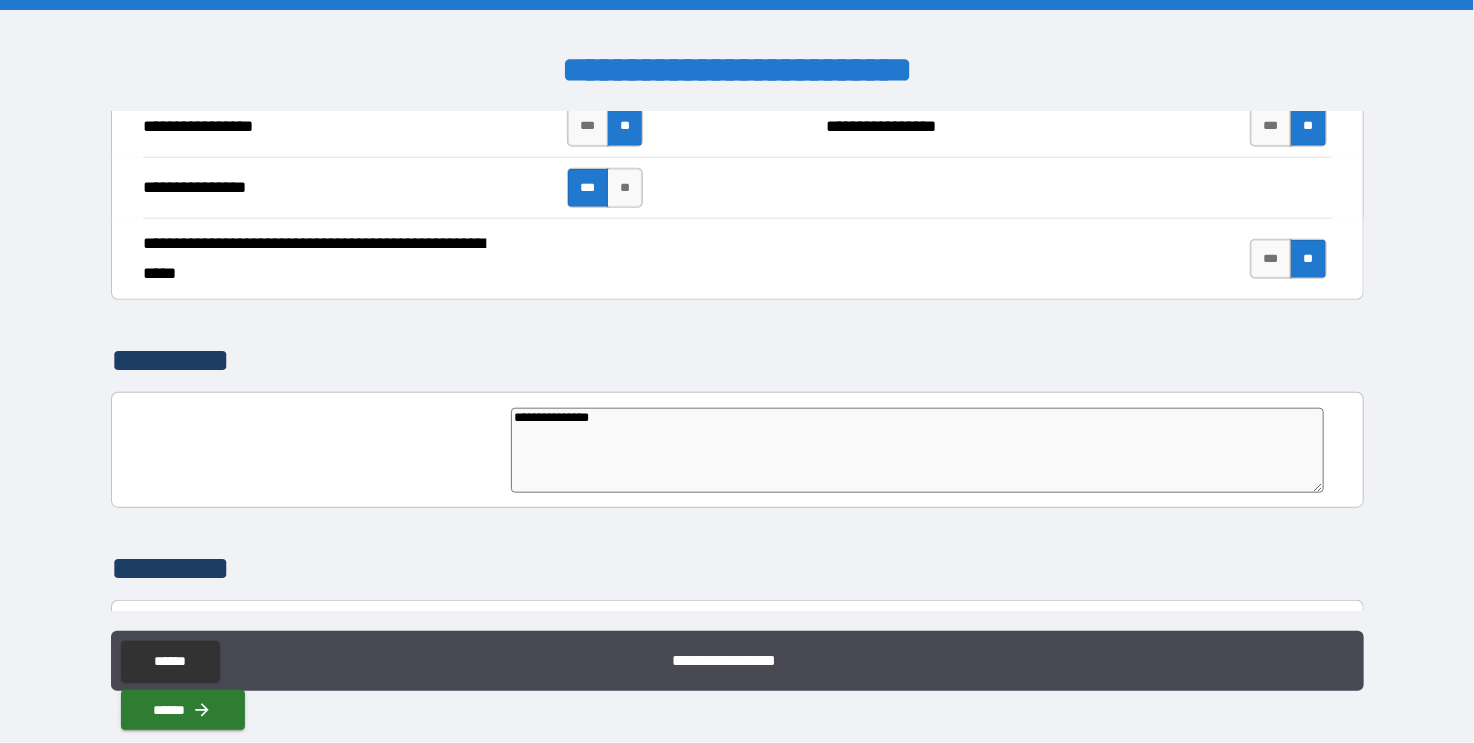 type on "*" 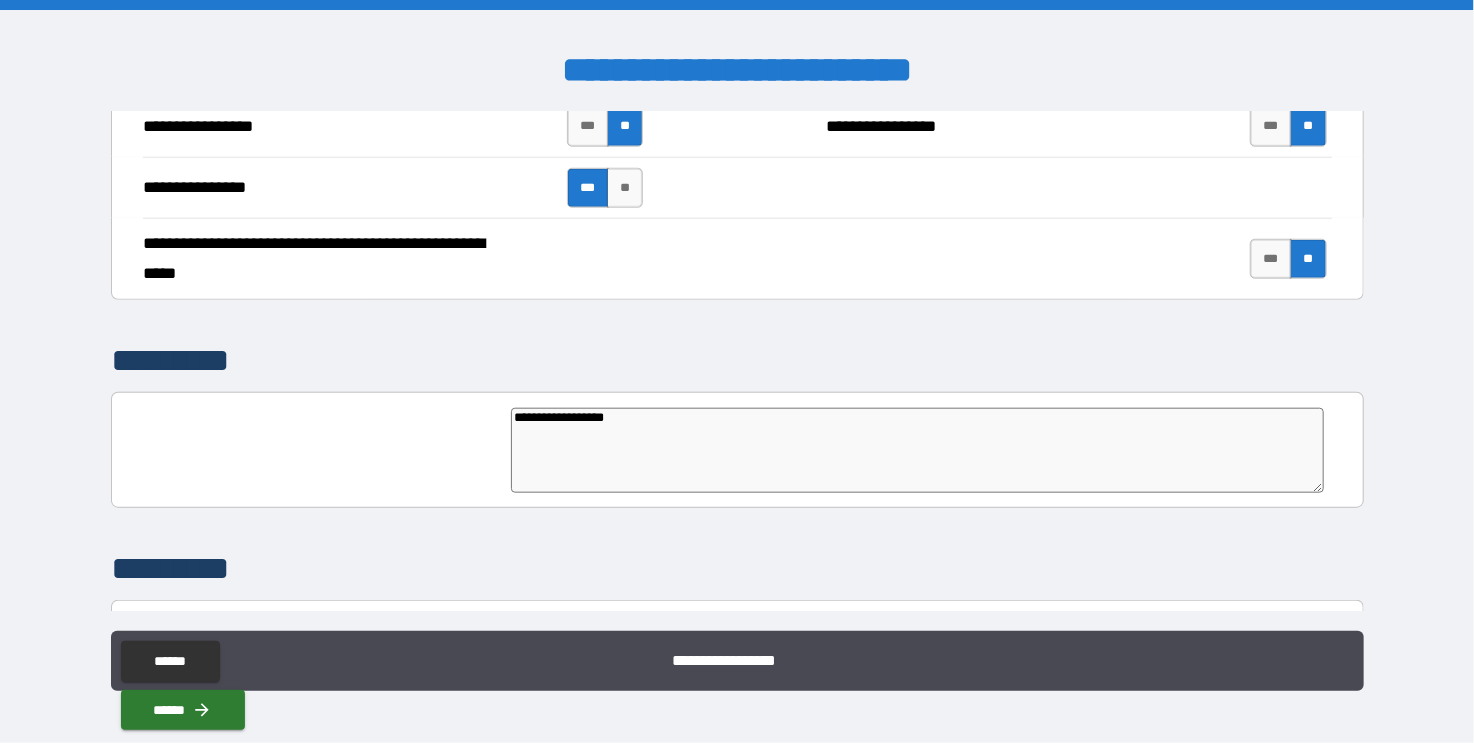type on "**********" 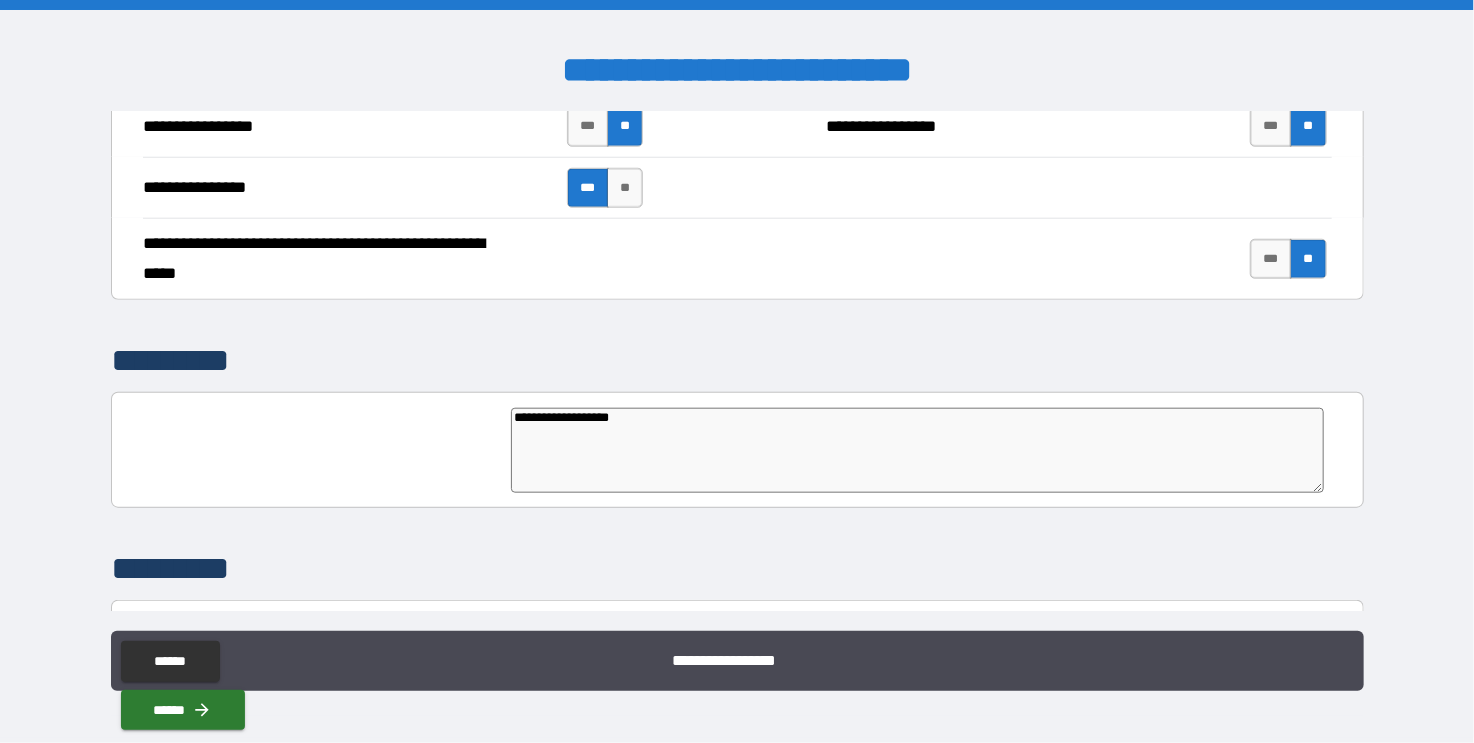 type on "*" 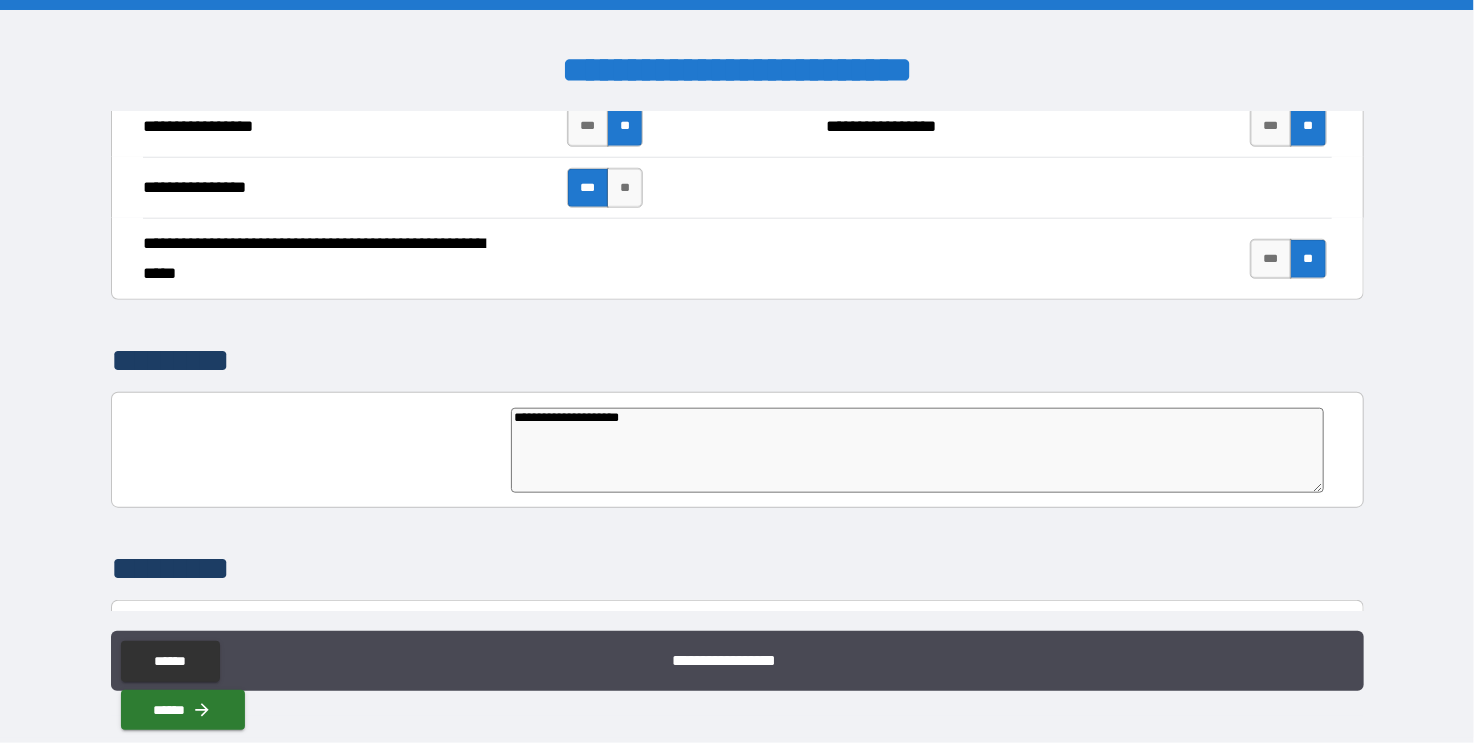 type on "**********" 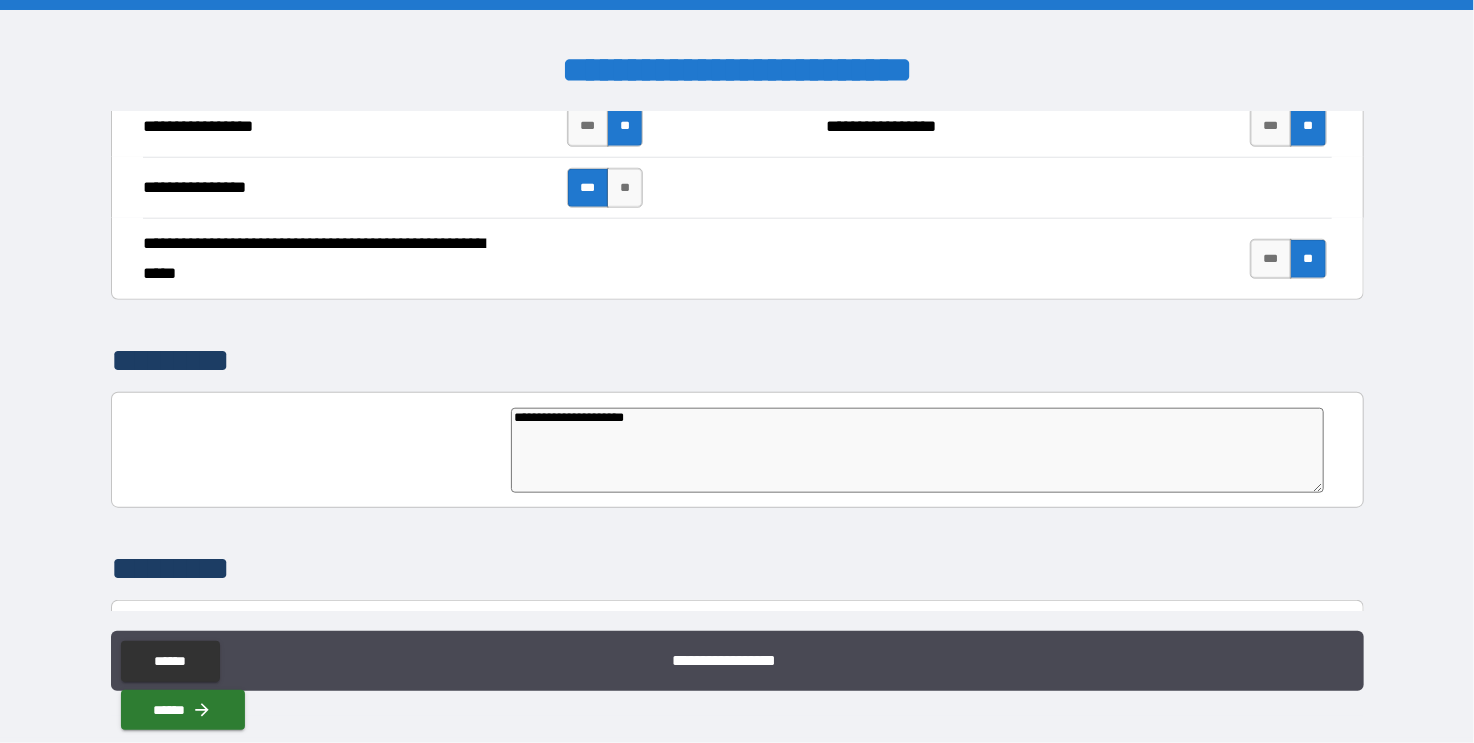 type on "**********" 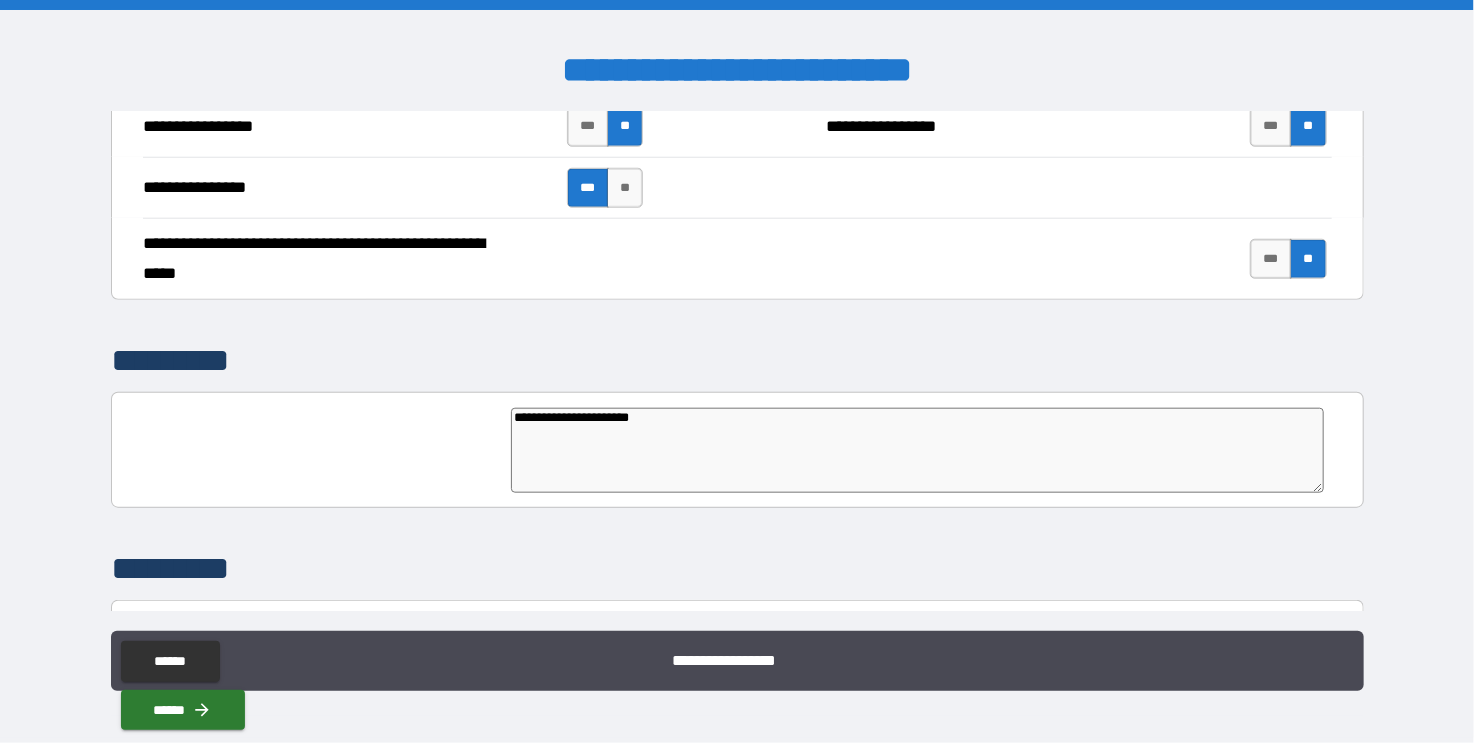 type on "*" 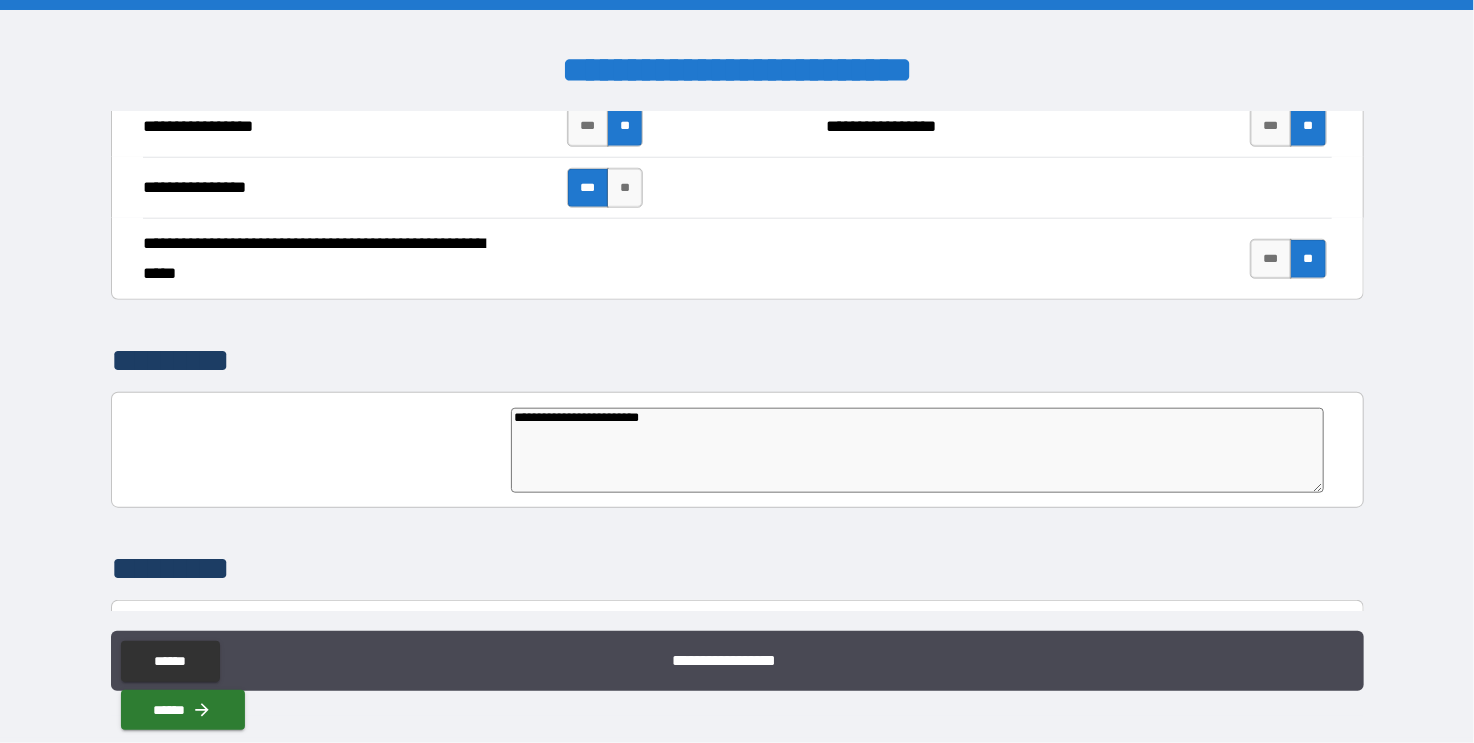 type on "**********" 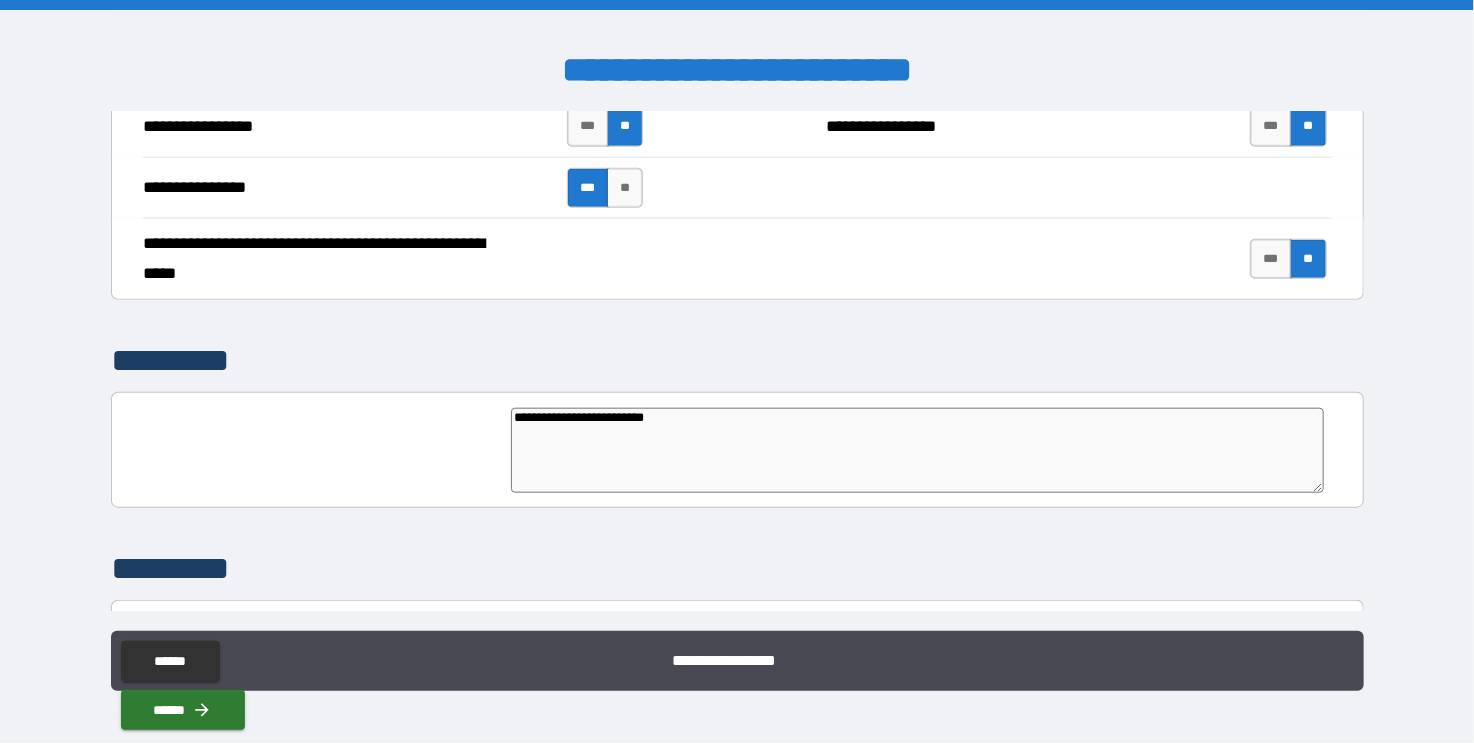 type on "*" 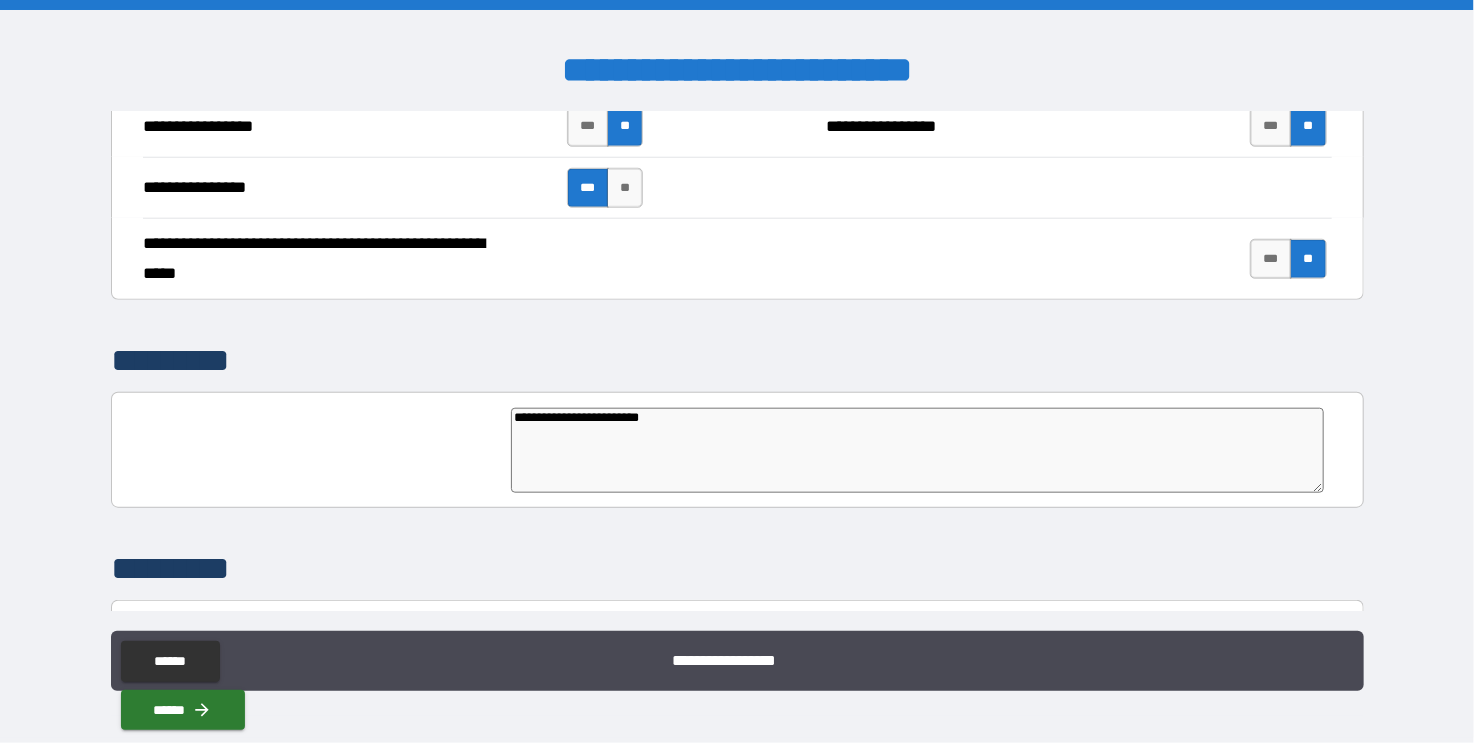type on "*" 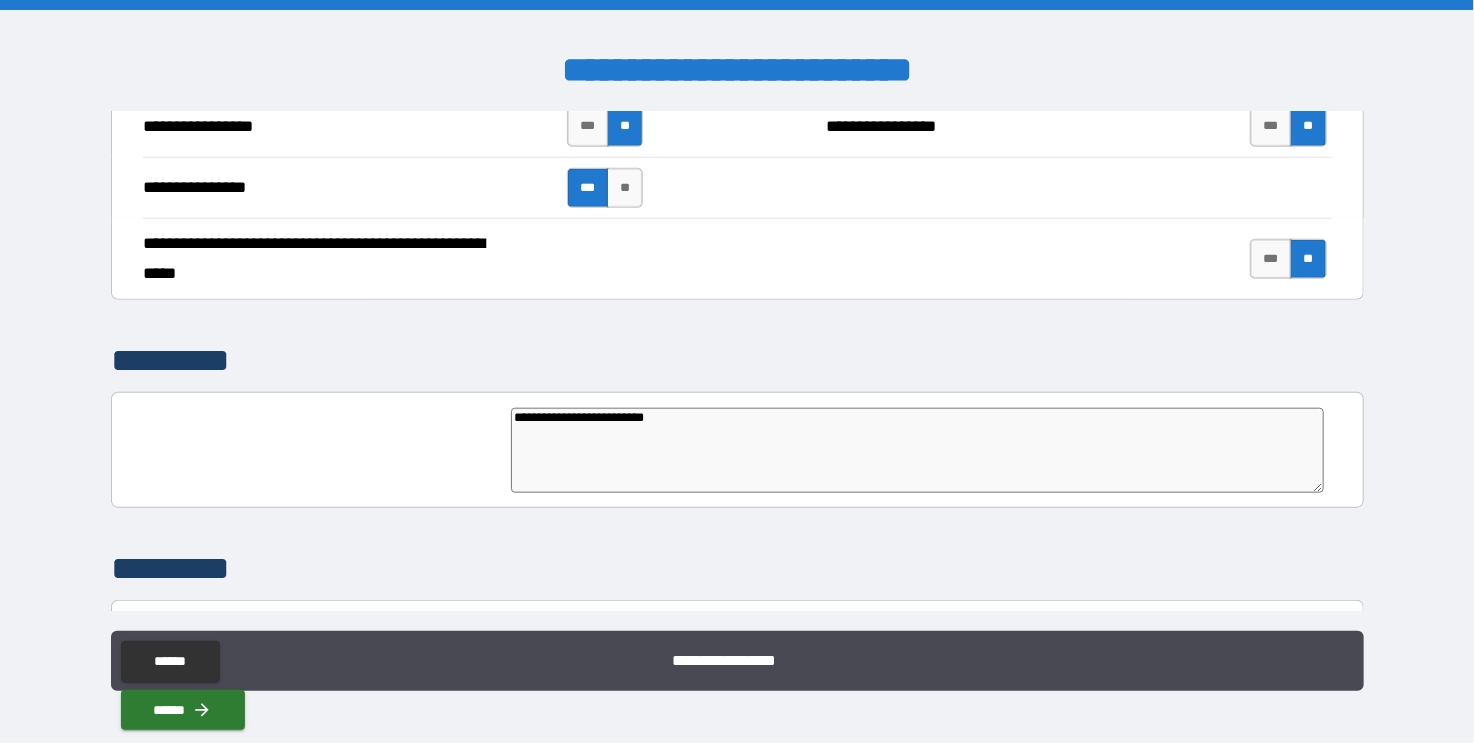type on "**********" 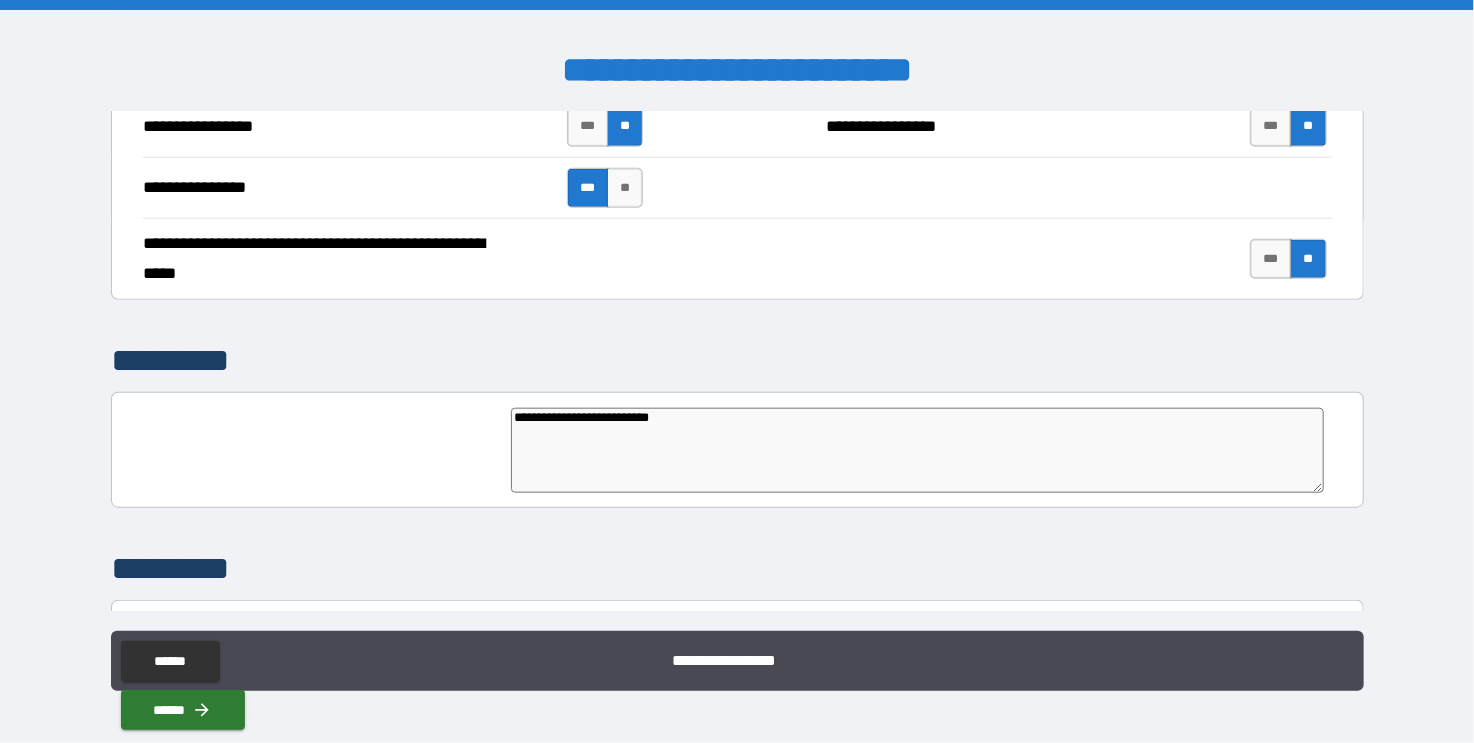 type on "**********" 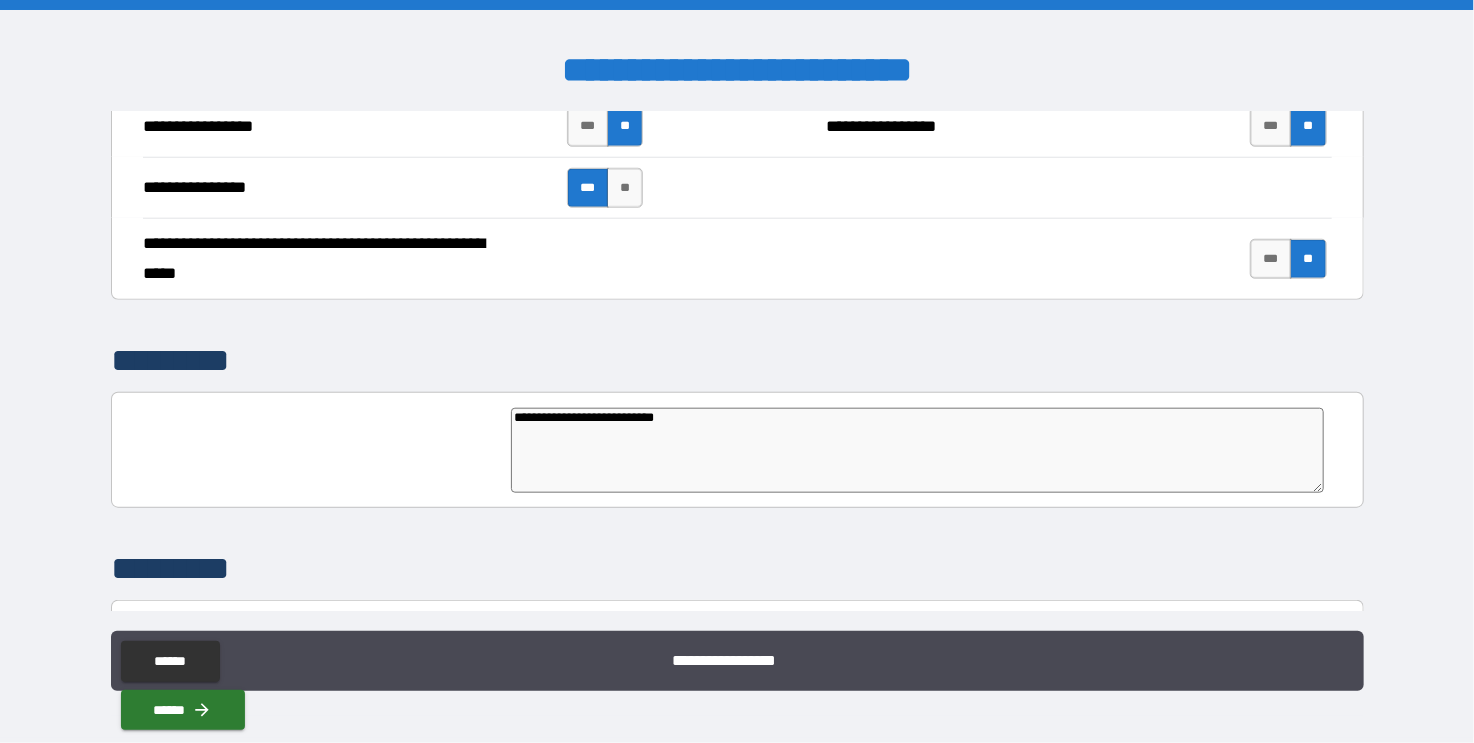 type on "*" 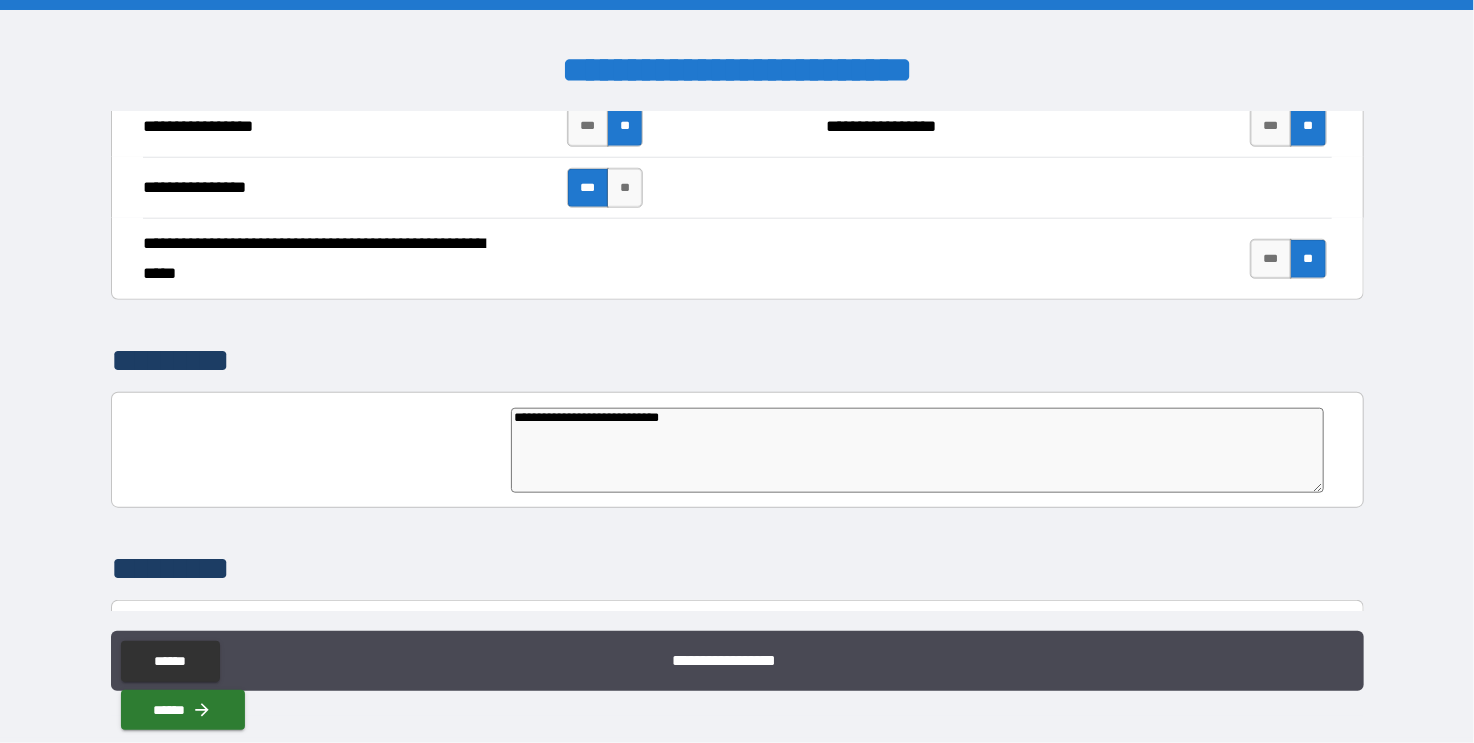 type on "*" 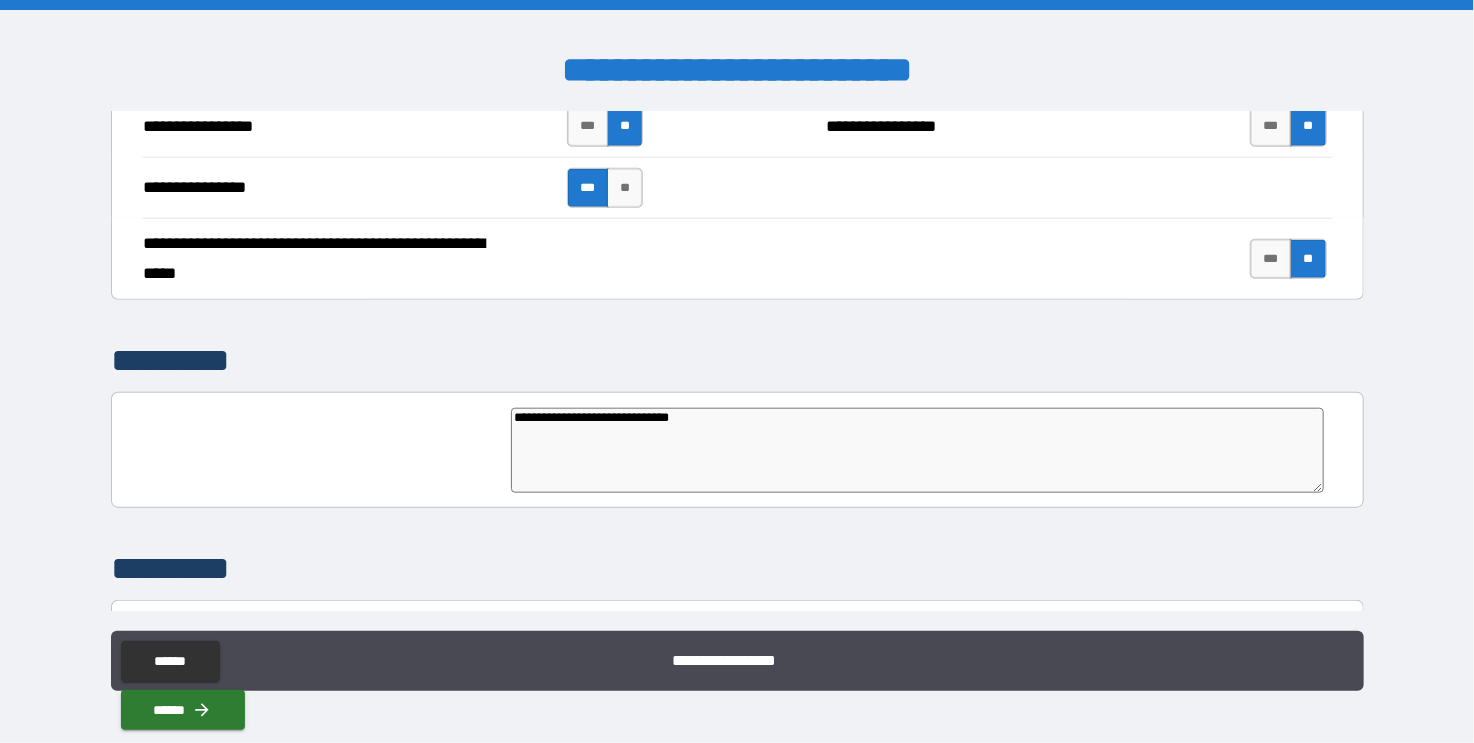 type on "**********" 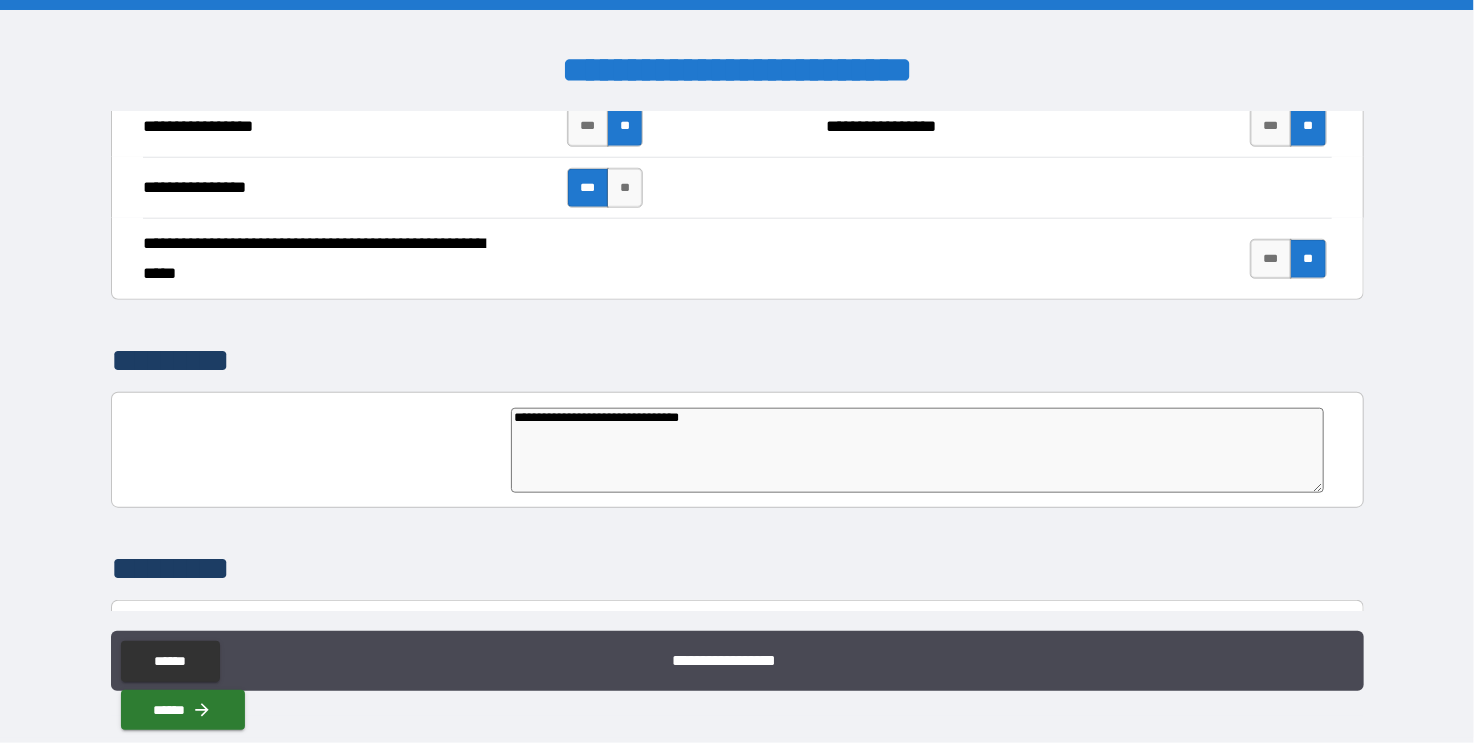 type on "**********" 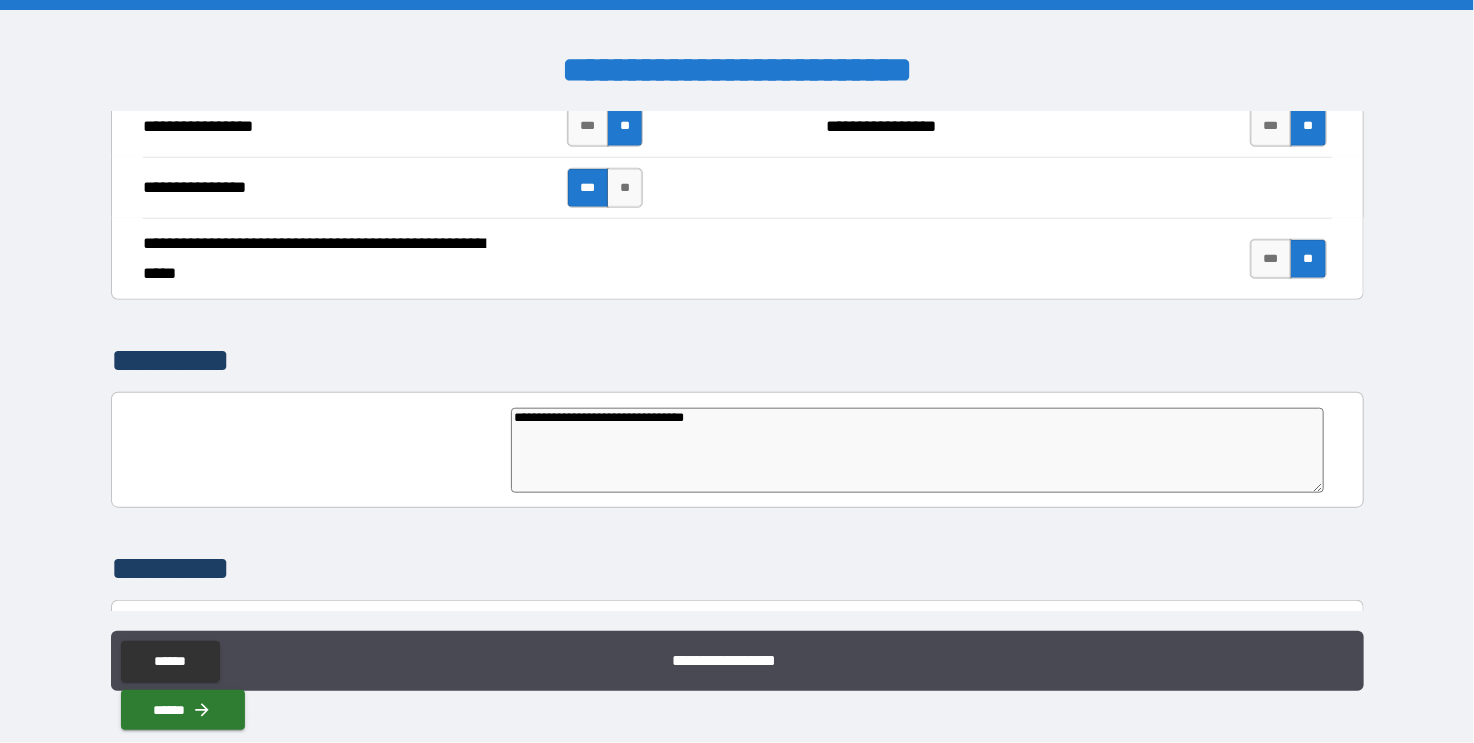 type on "*" 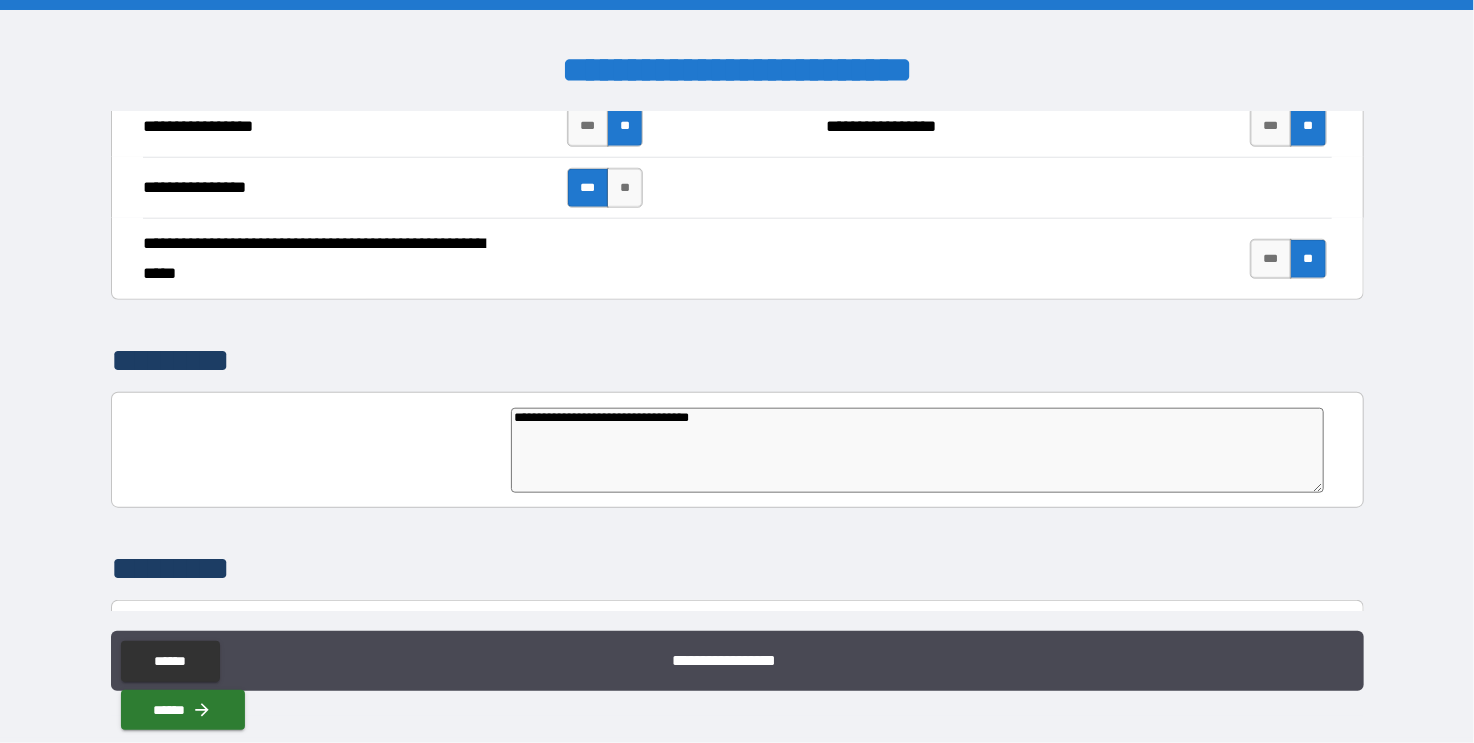 type on "*" 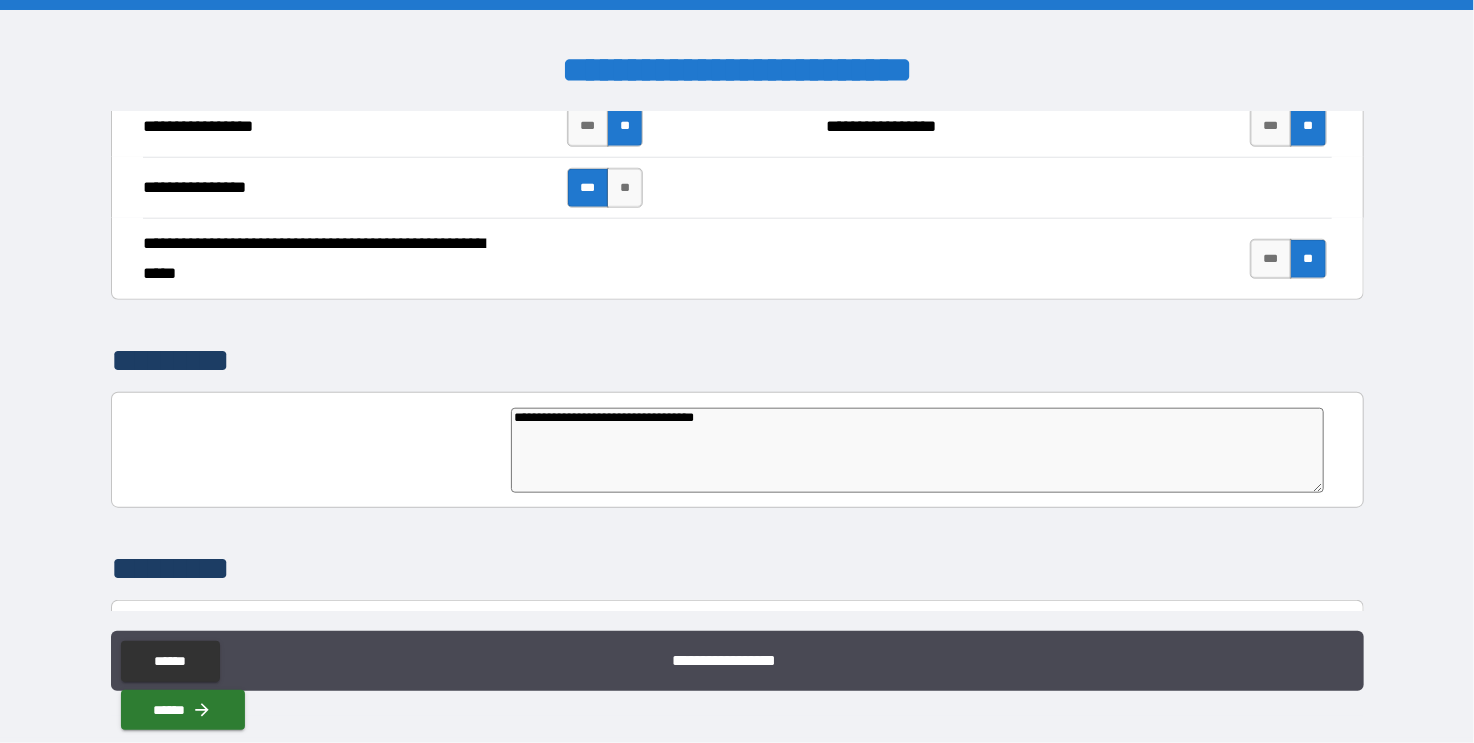 type on "**********" 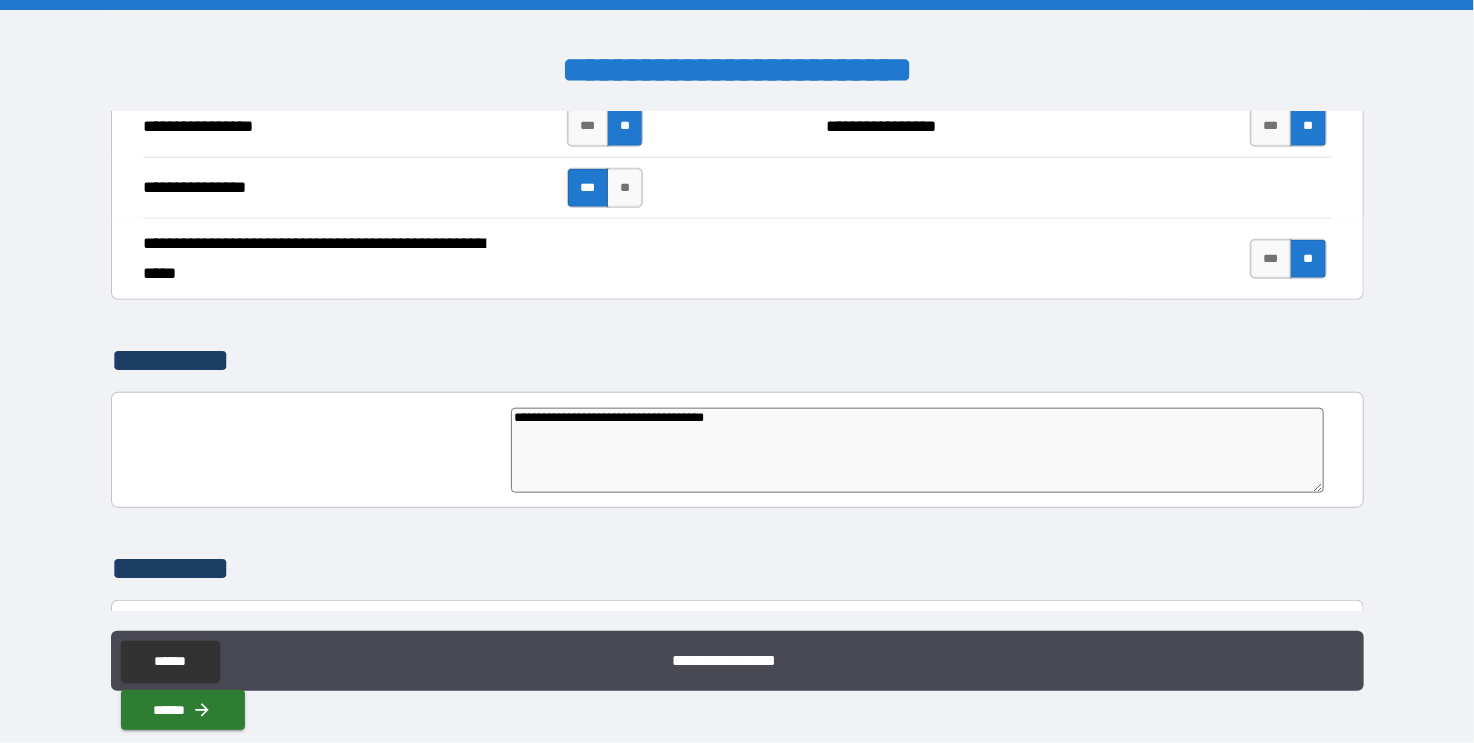 type on "**********" 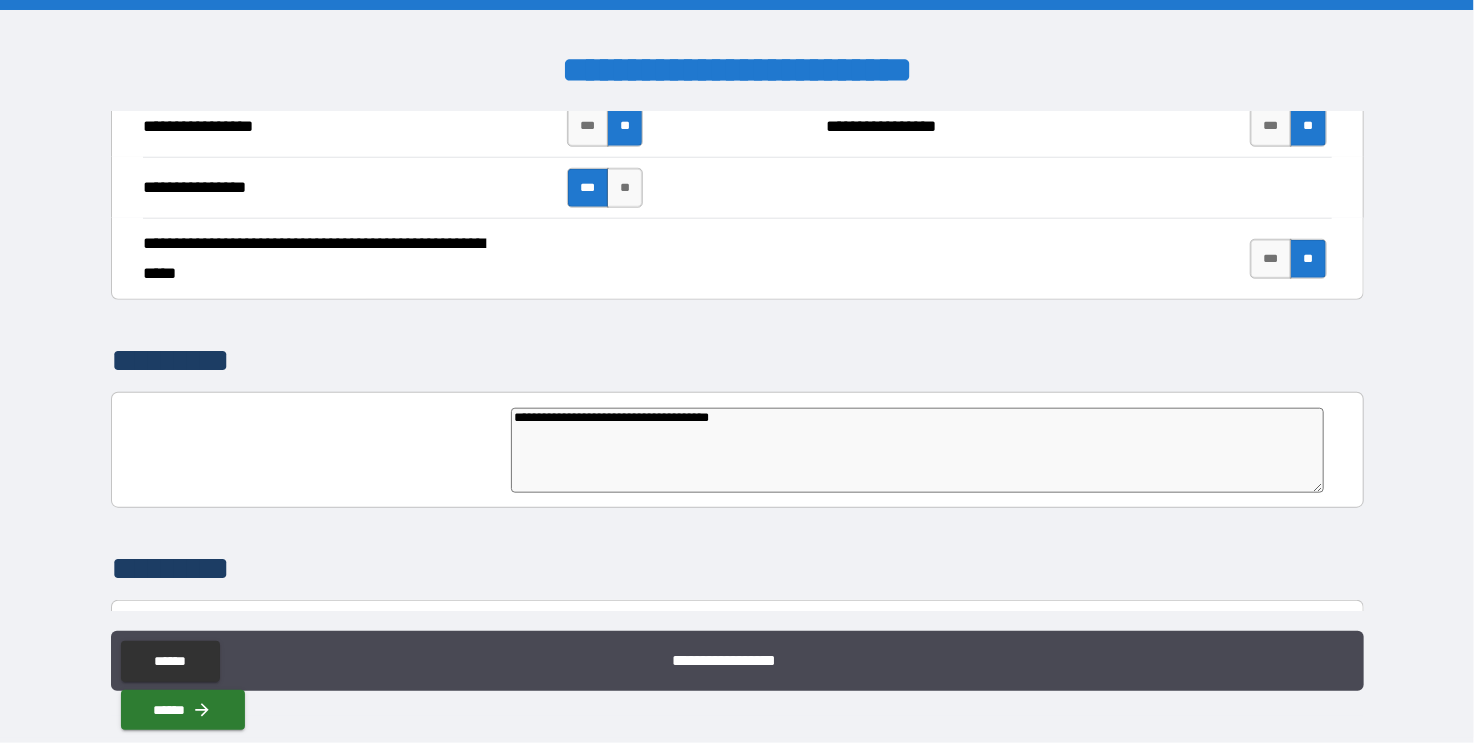 type on "*" 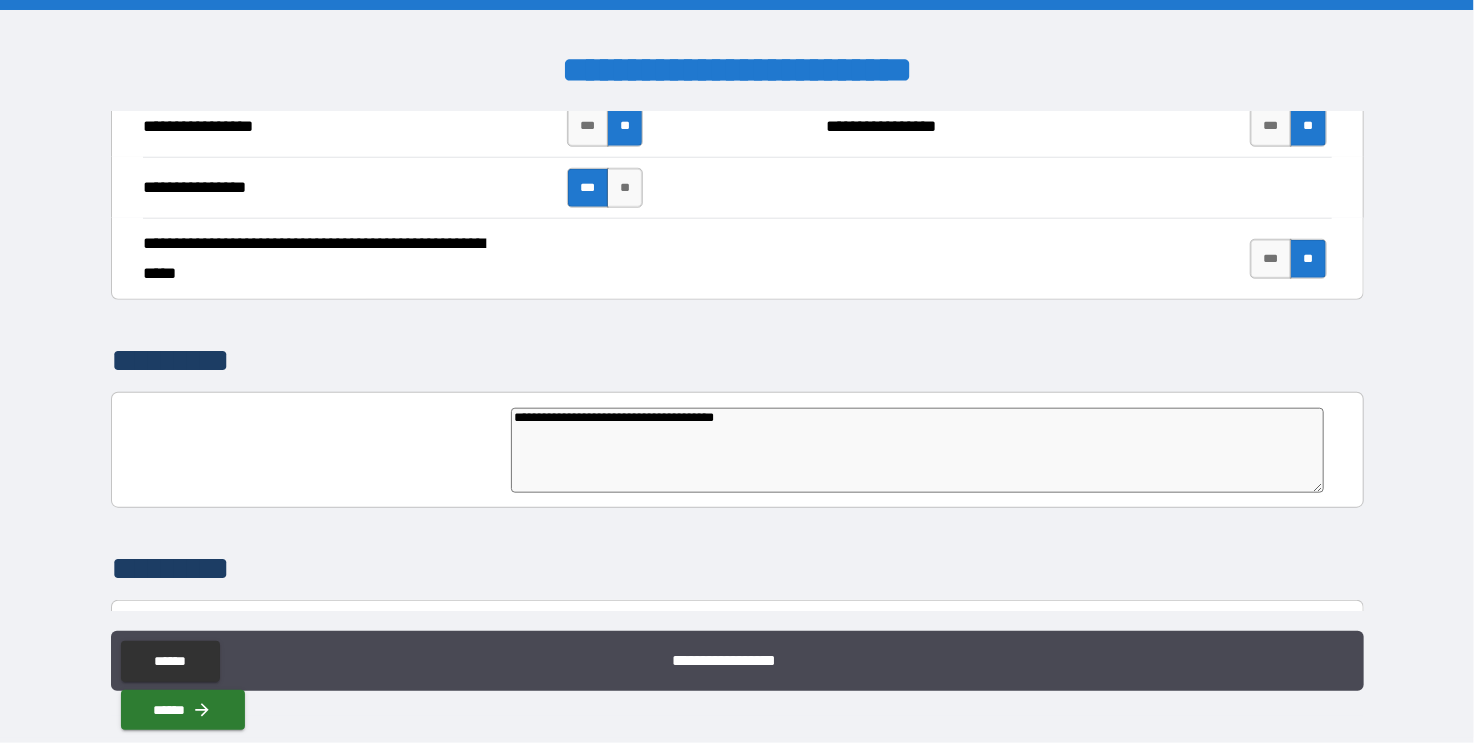 type on "**********" 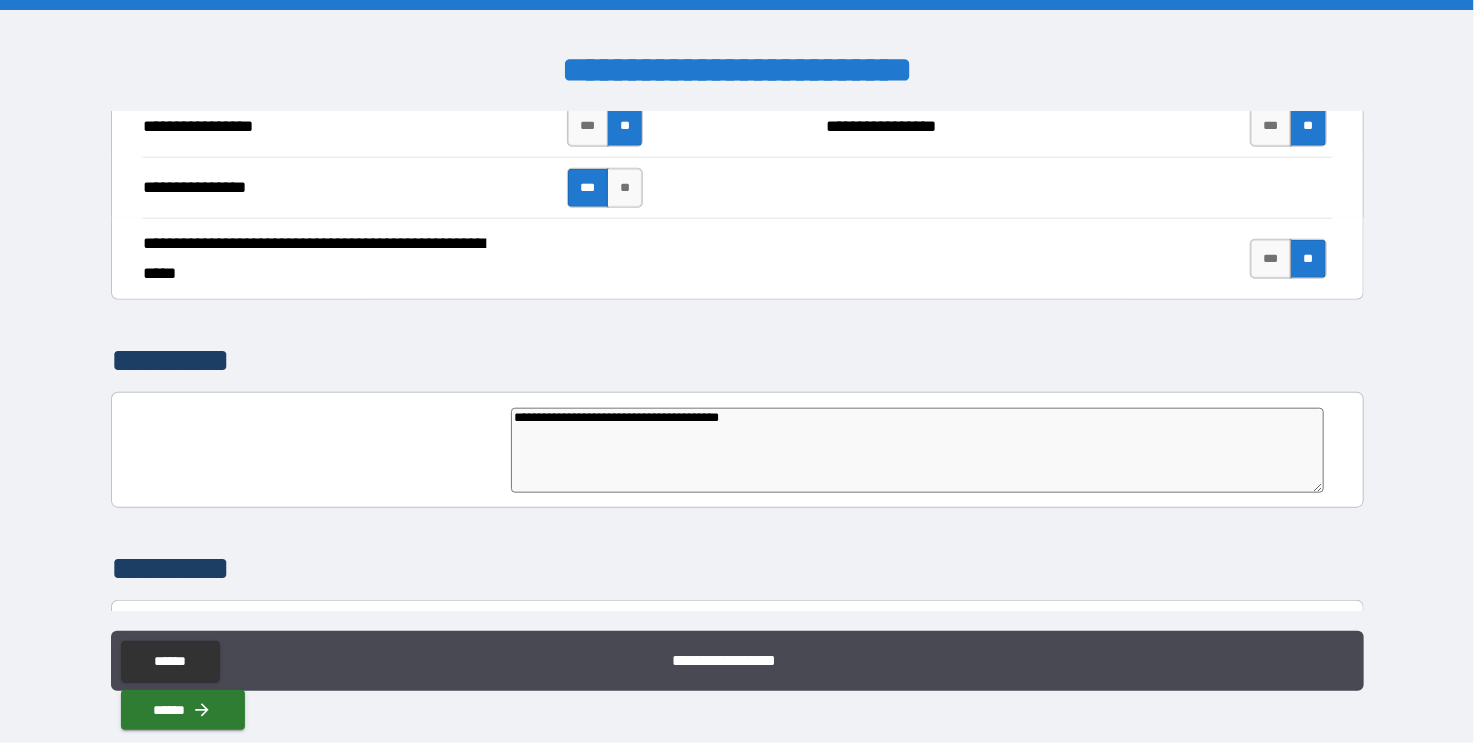 type on "*" 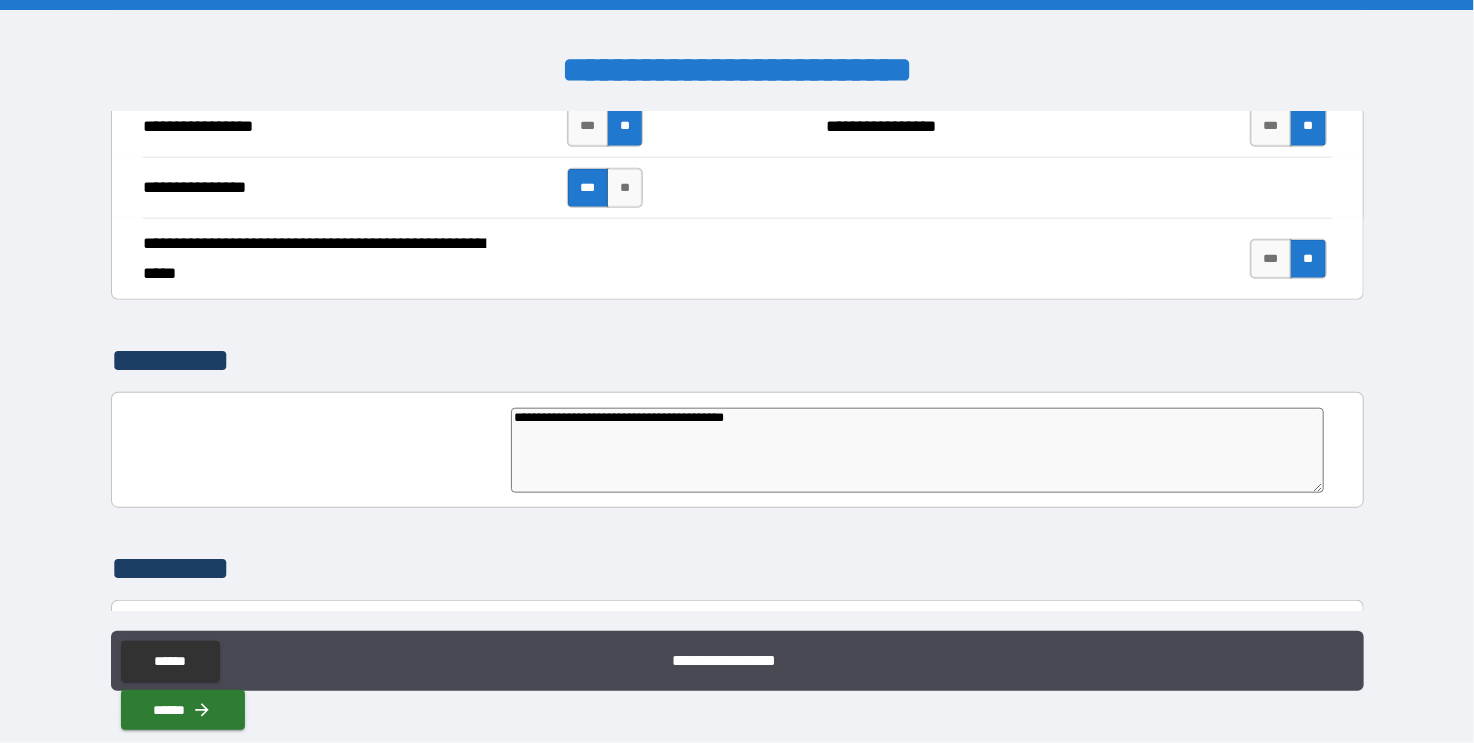 type on "**********" 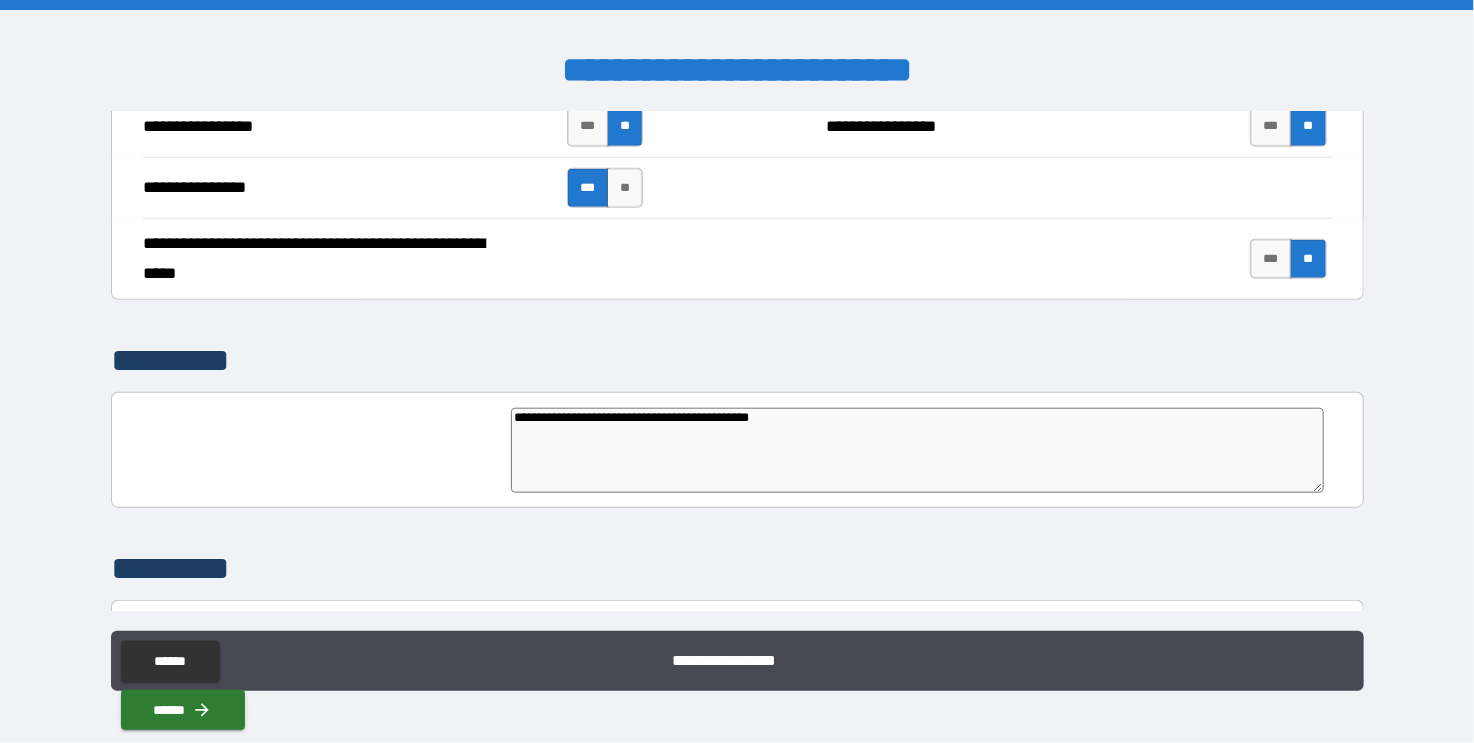 type on "**********" 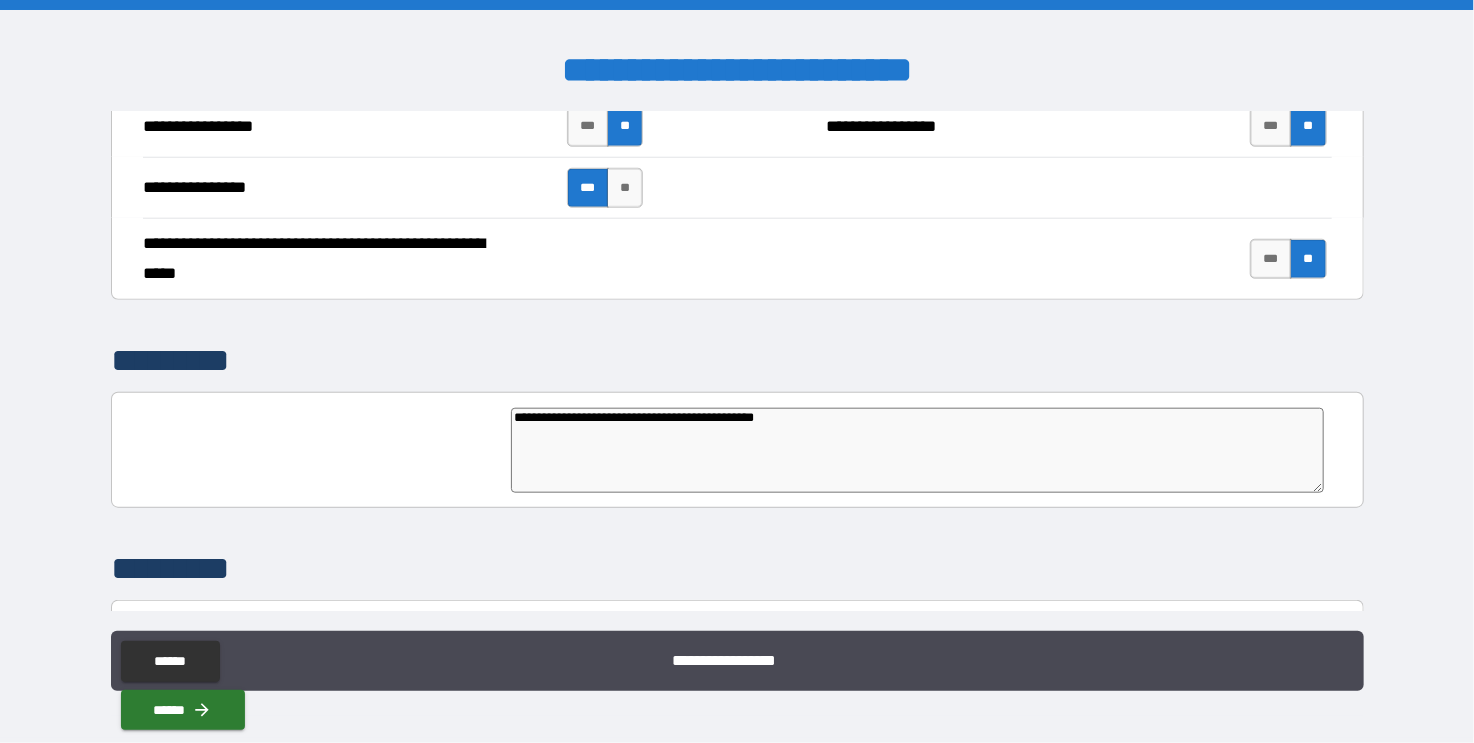 type on "*" 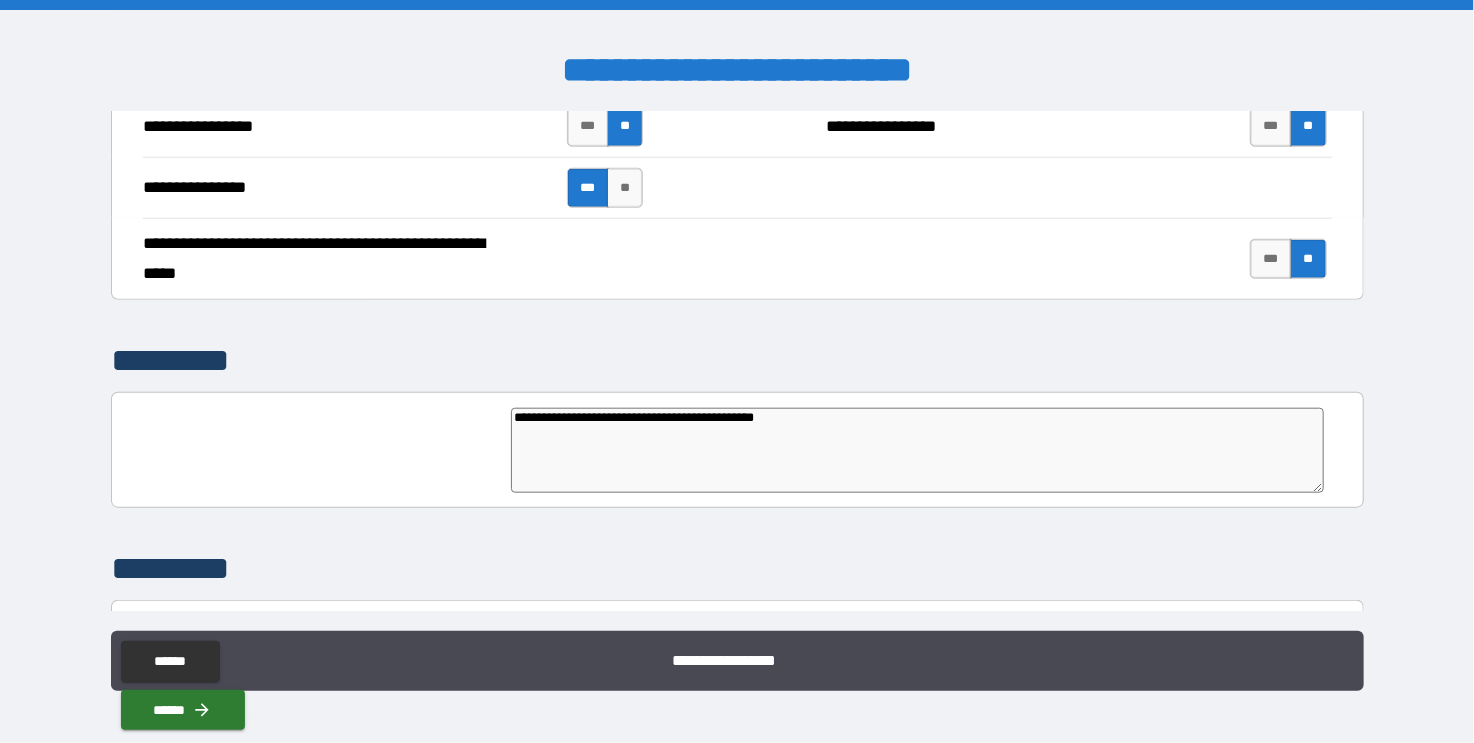 type on "**********" 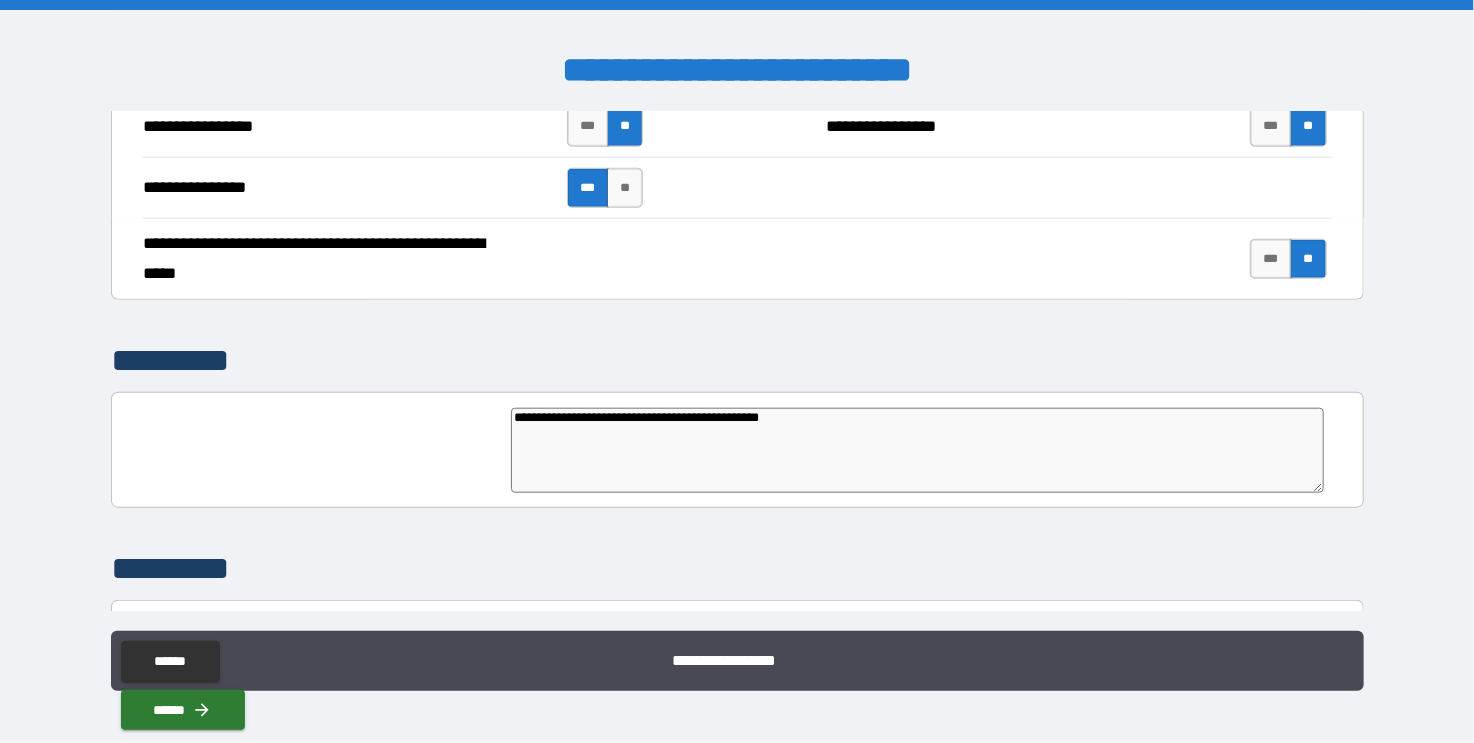 type on "*" 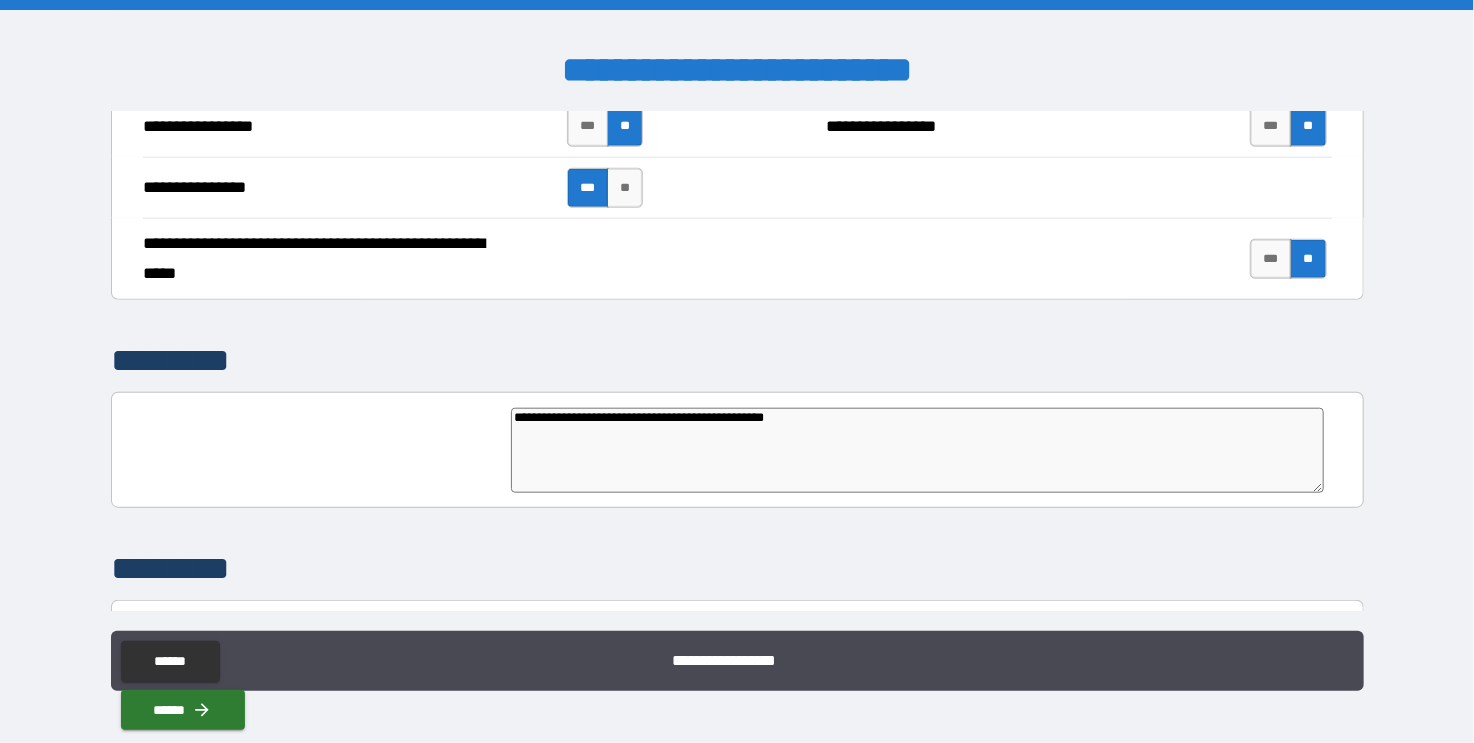 type on "*" 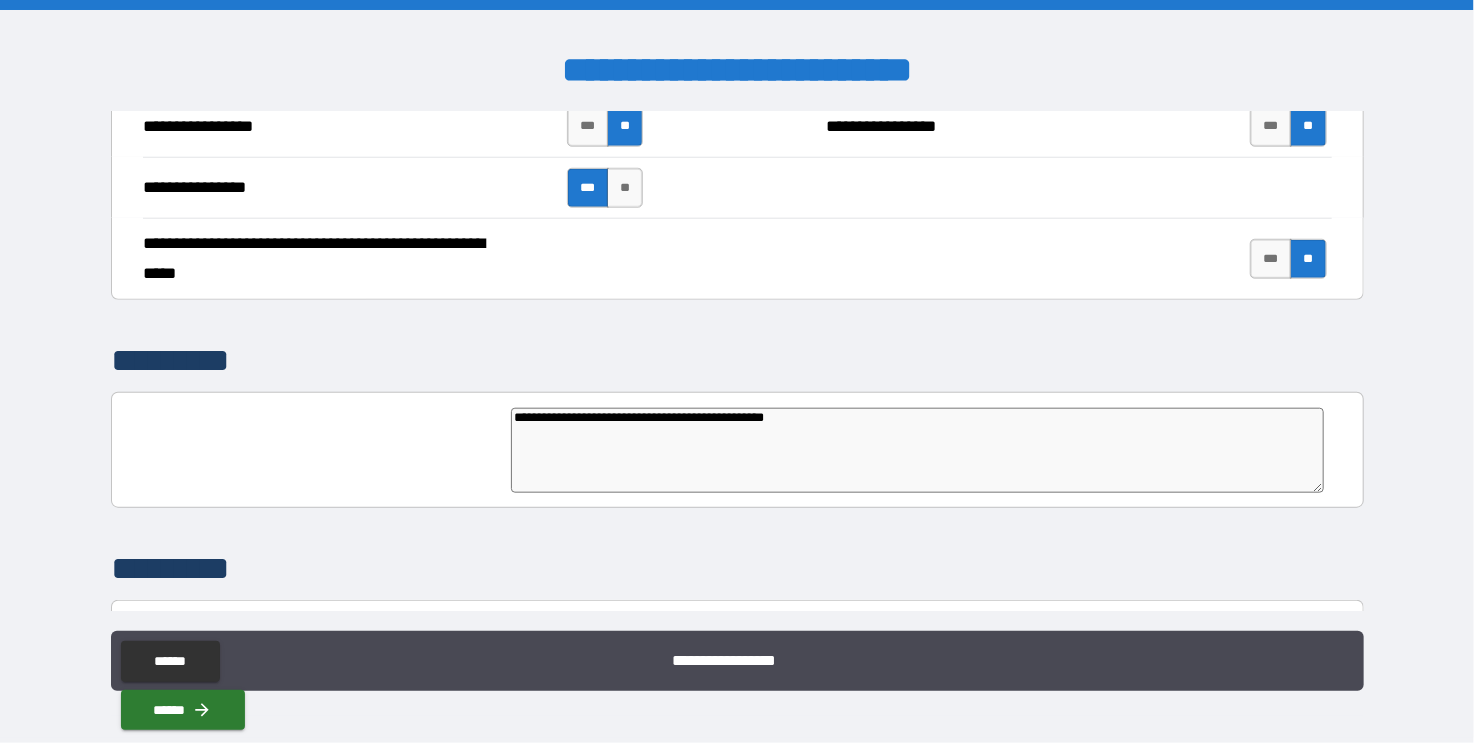 type on "**********" 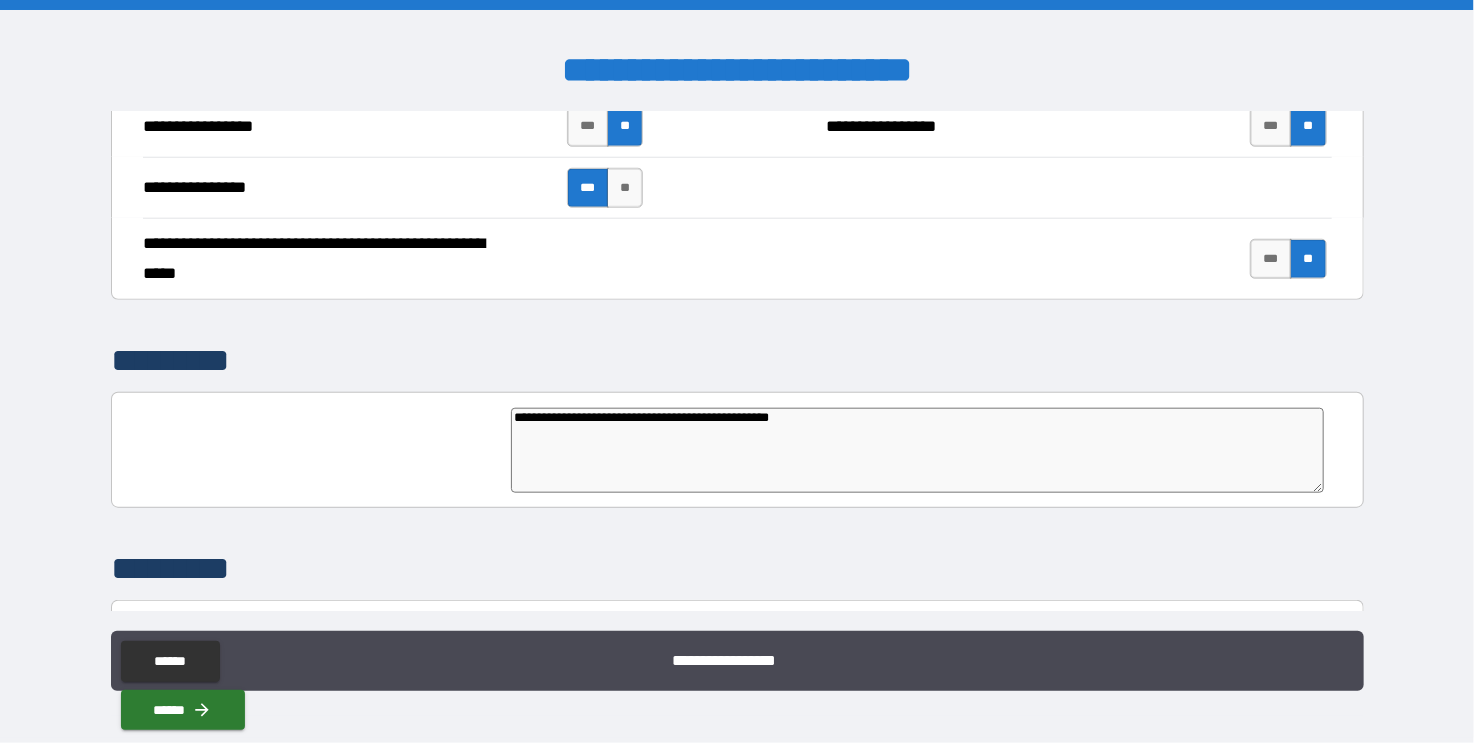 type on "*" 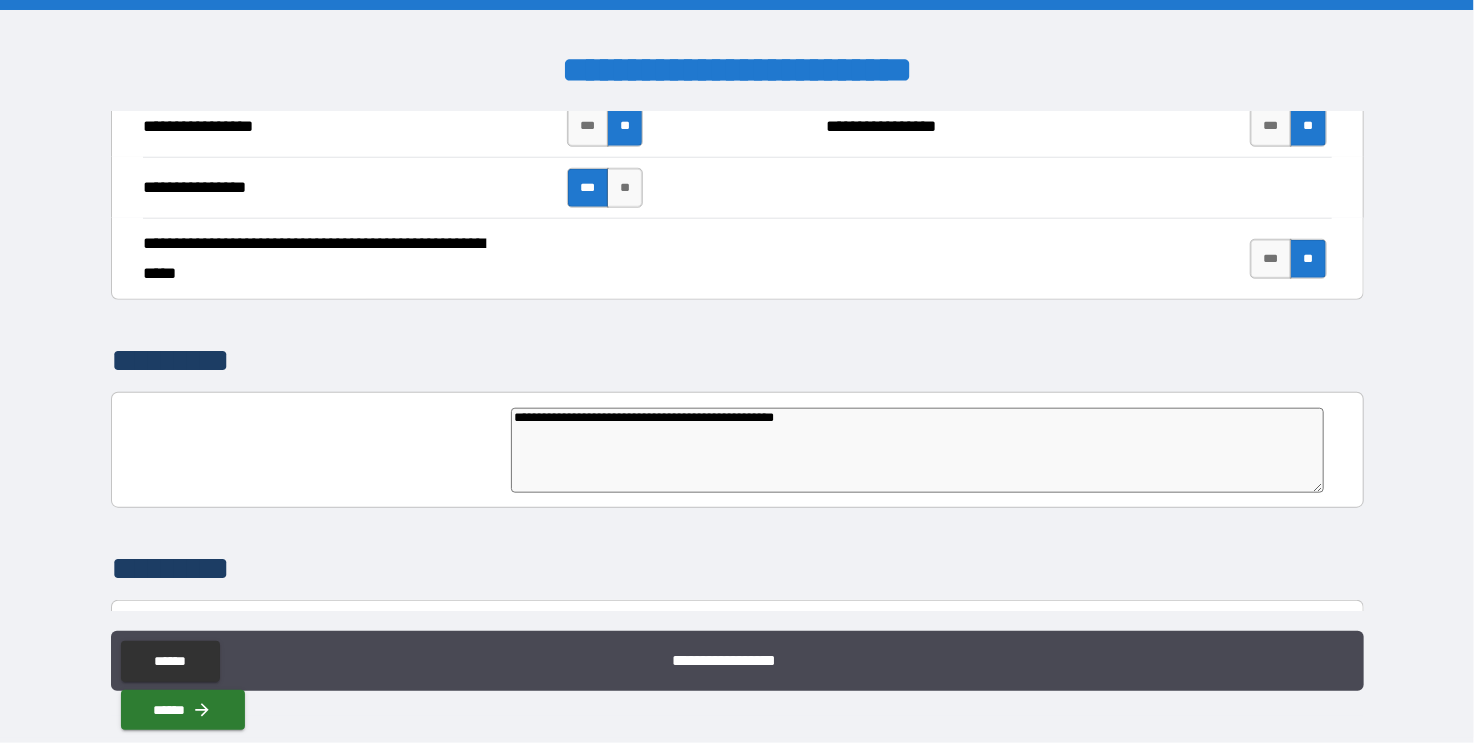 type on "**********" 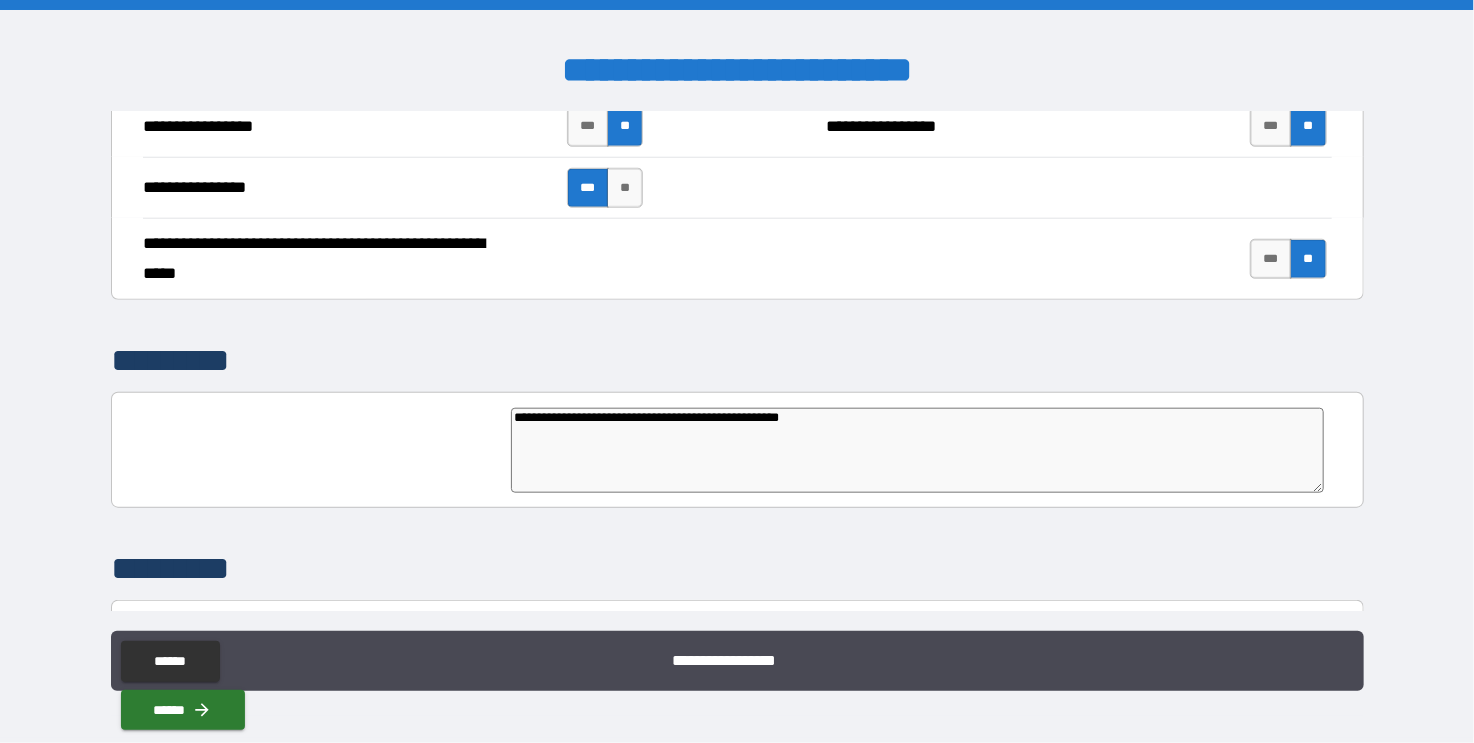 type on "*" 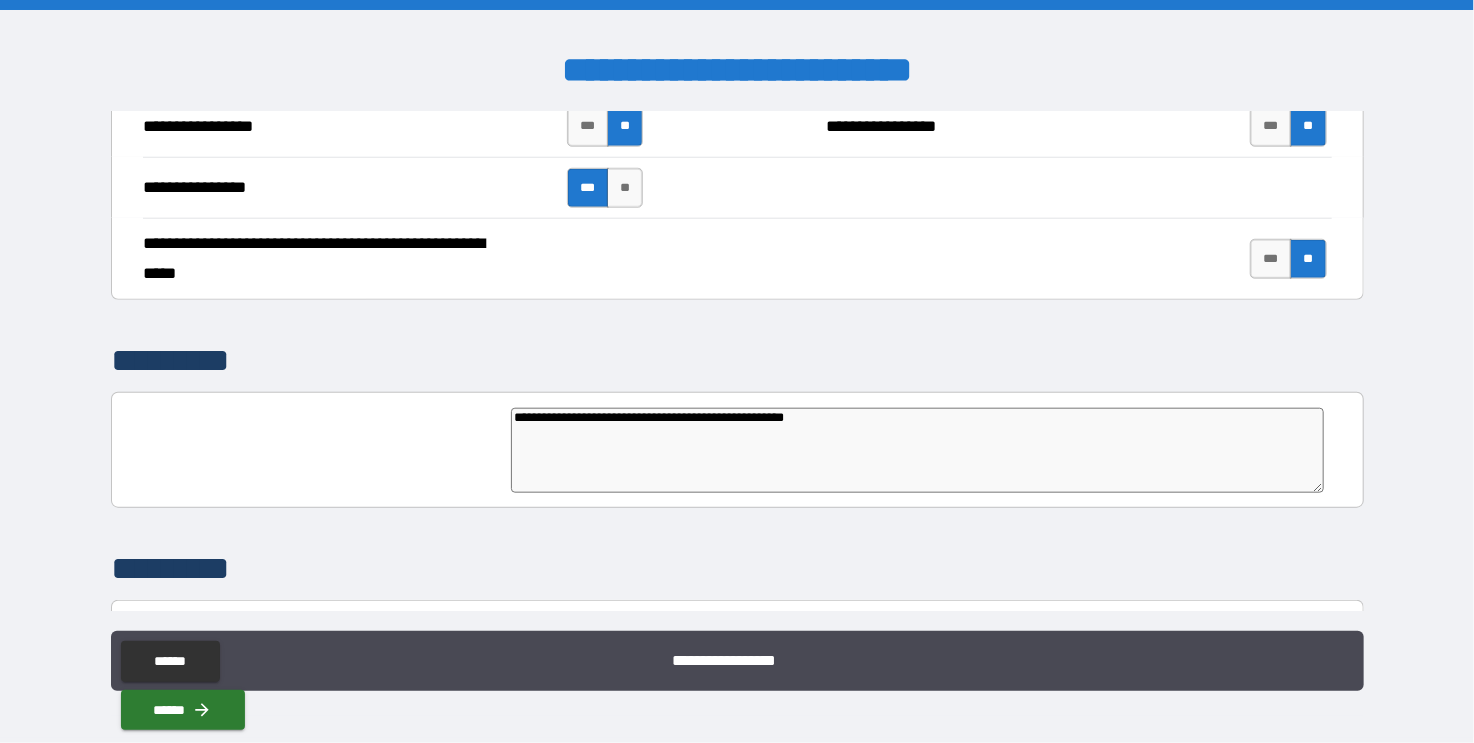 type on "*" 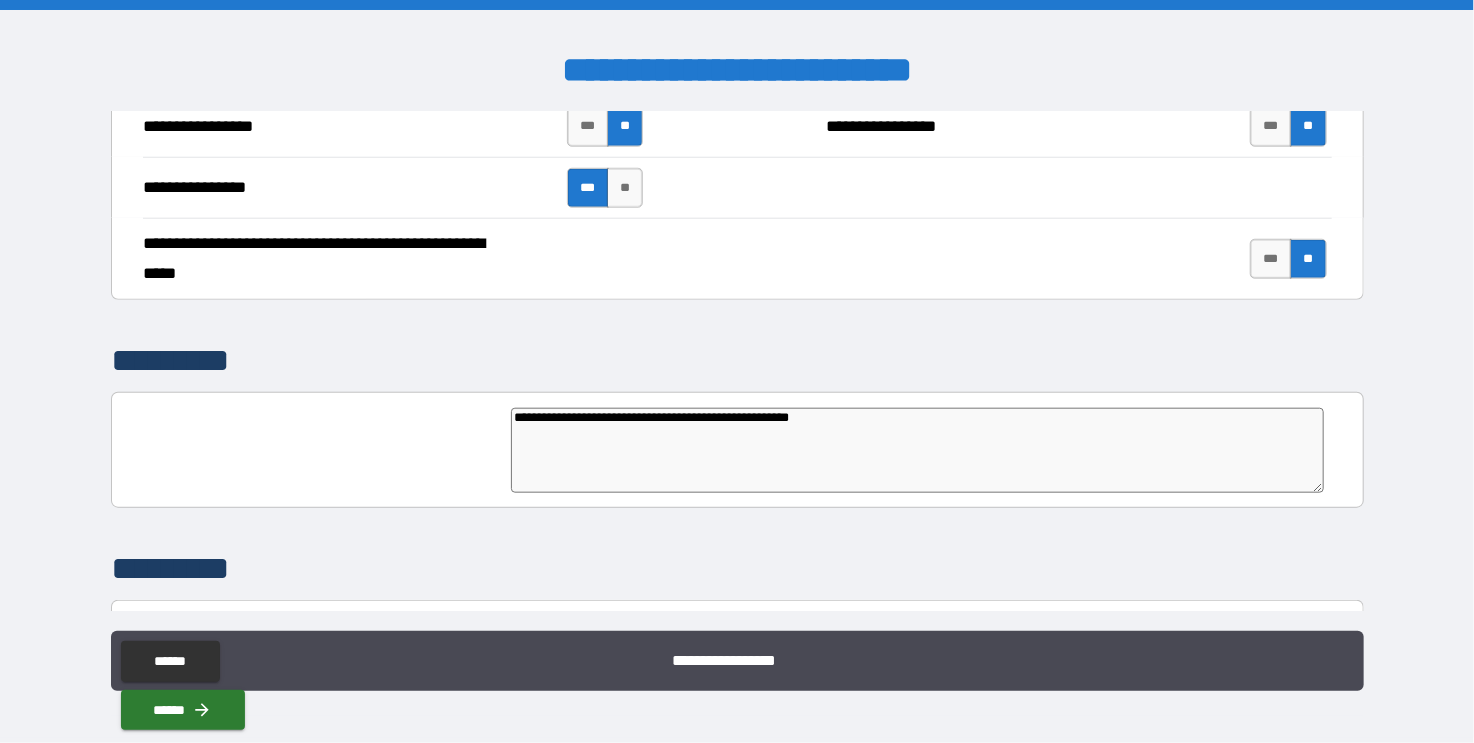 type on "**********" 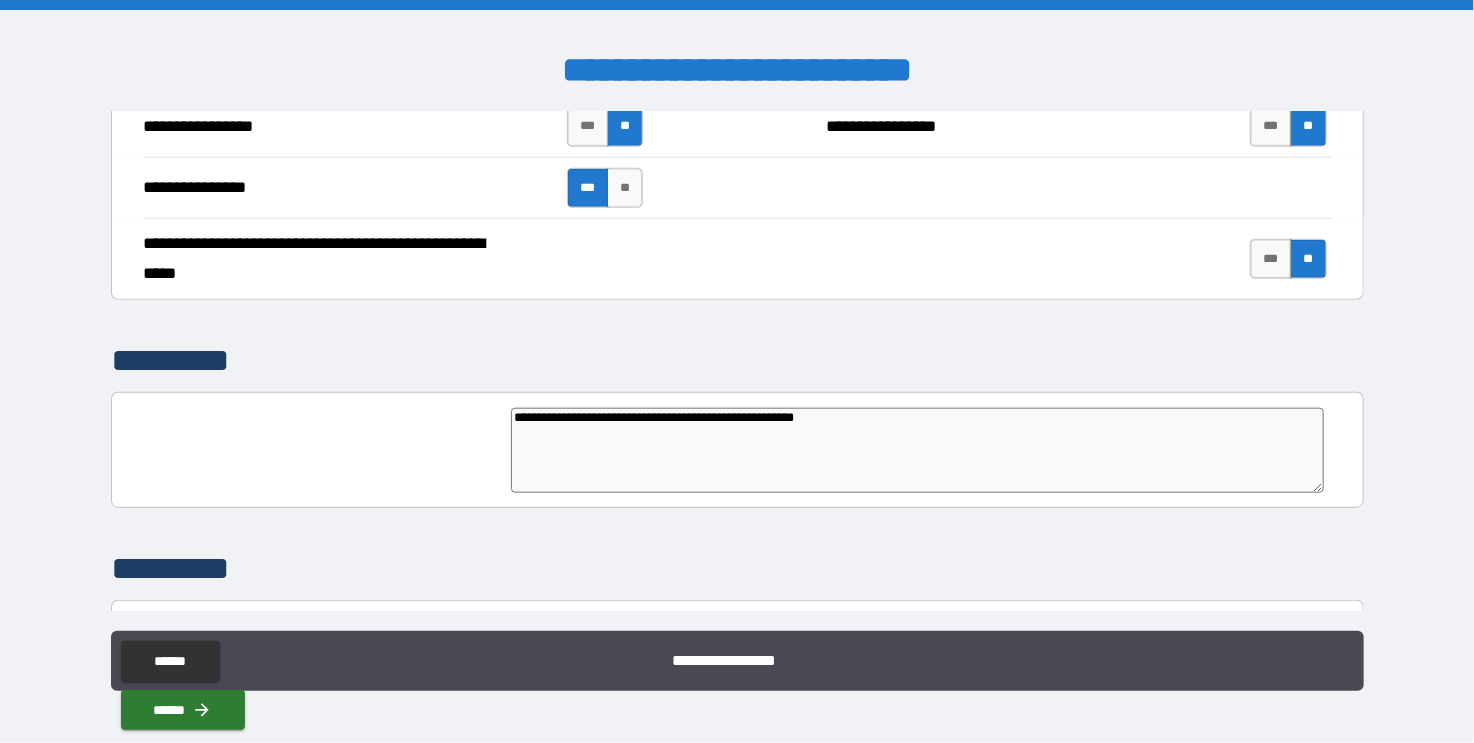 type on "*" 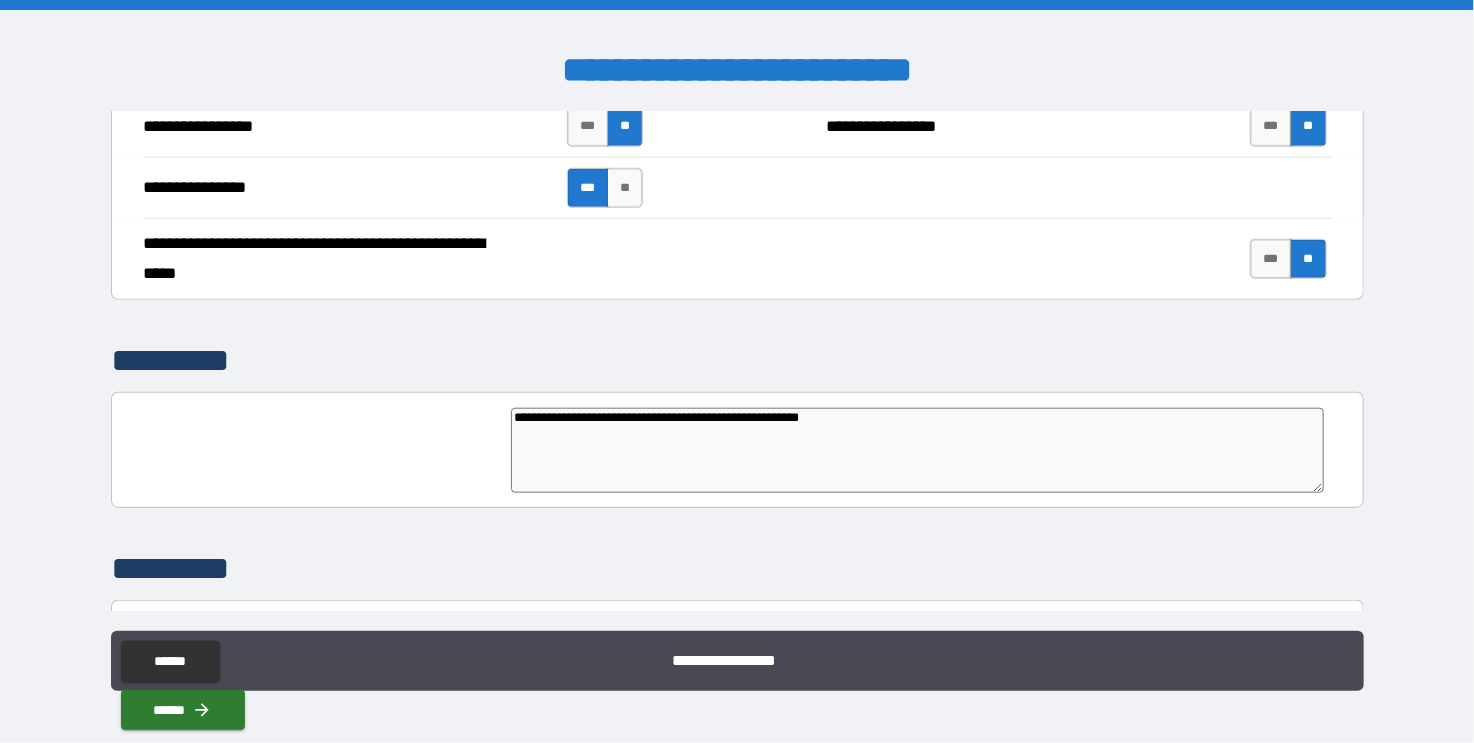 type on "**********" 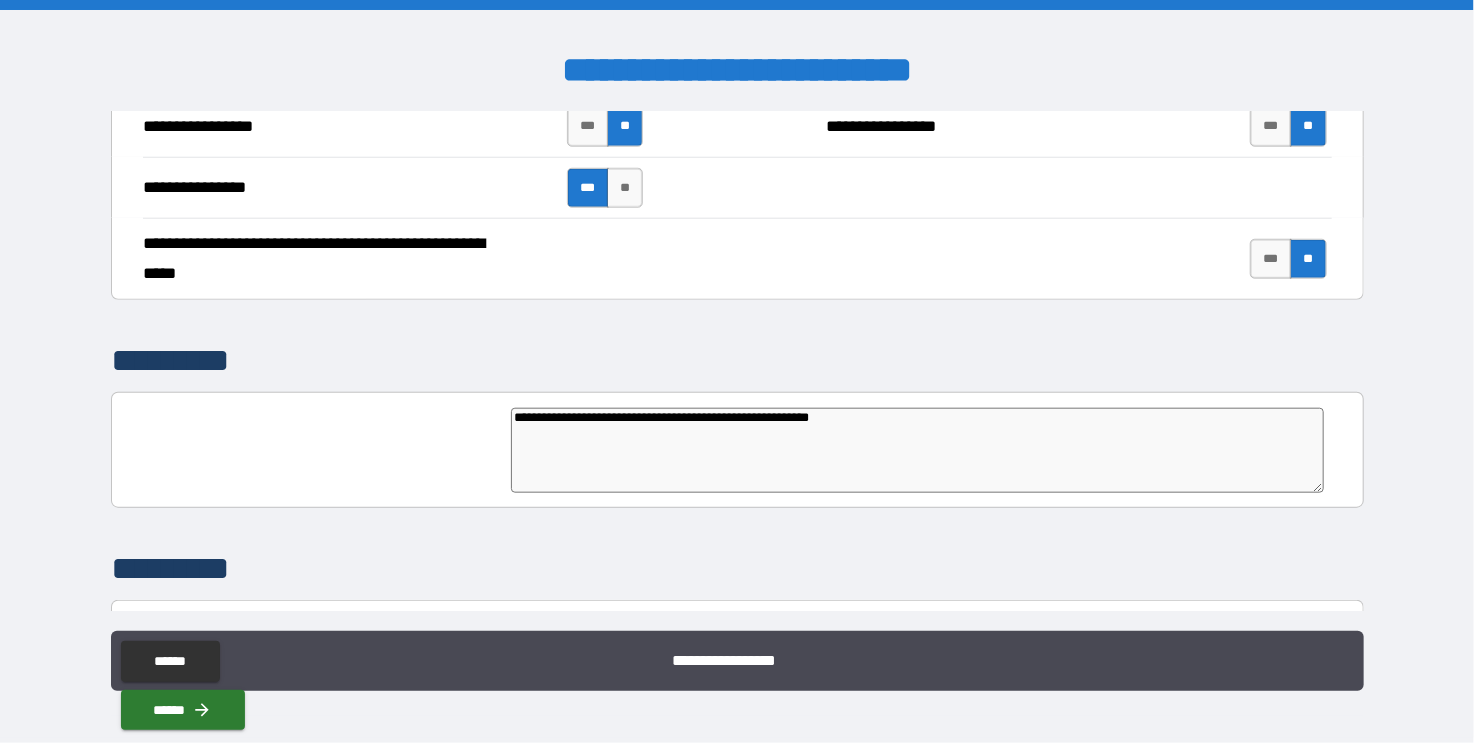 type on "**********" 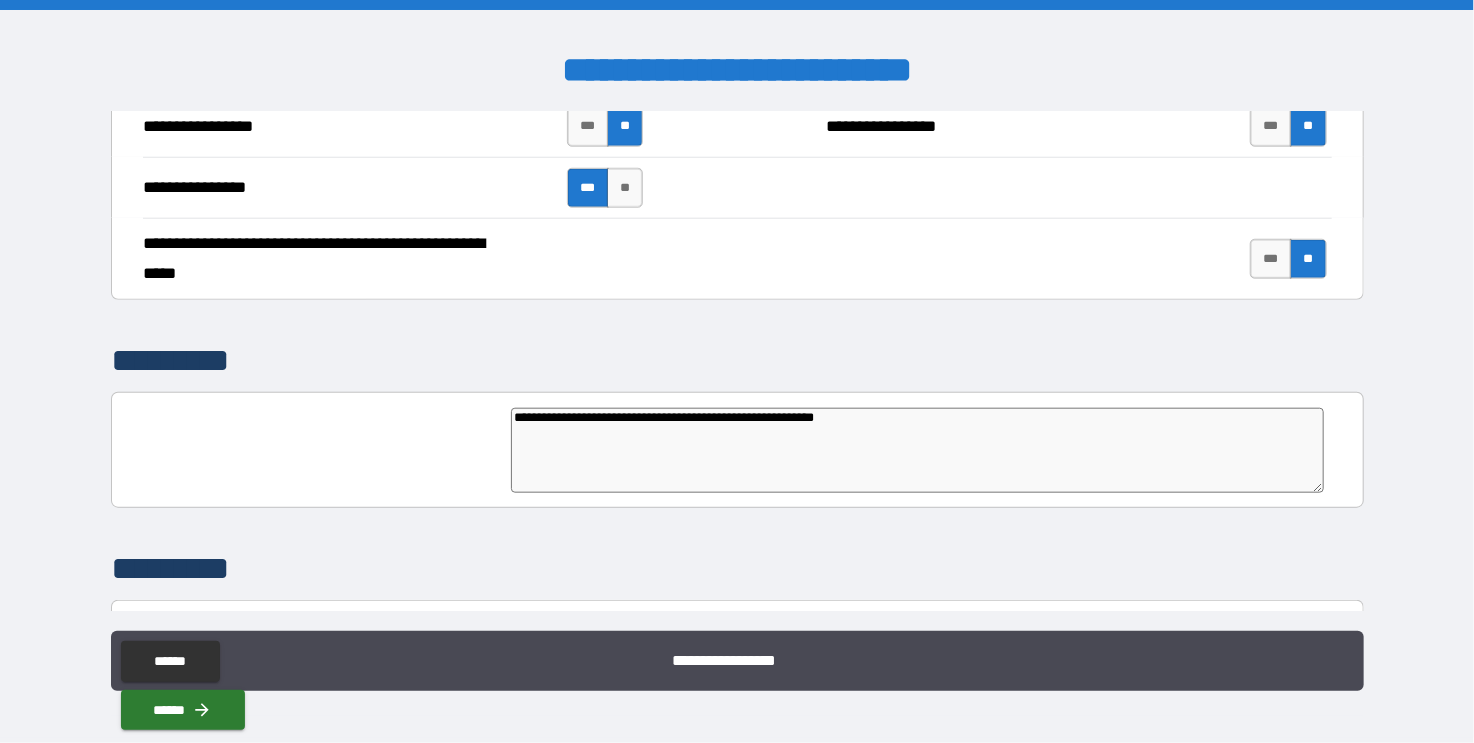 type on "*" 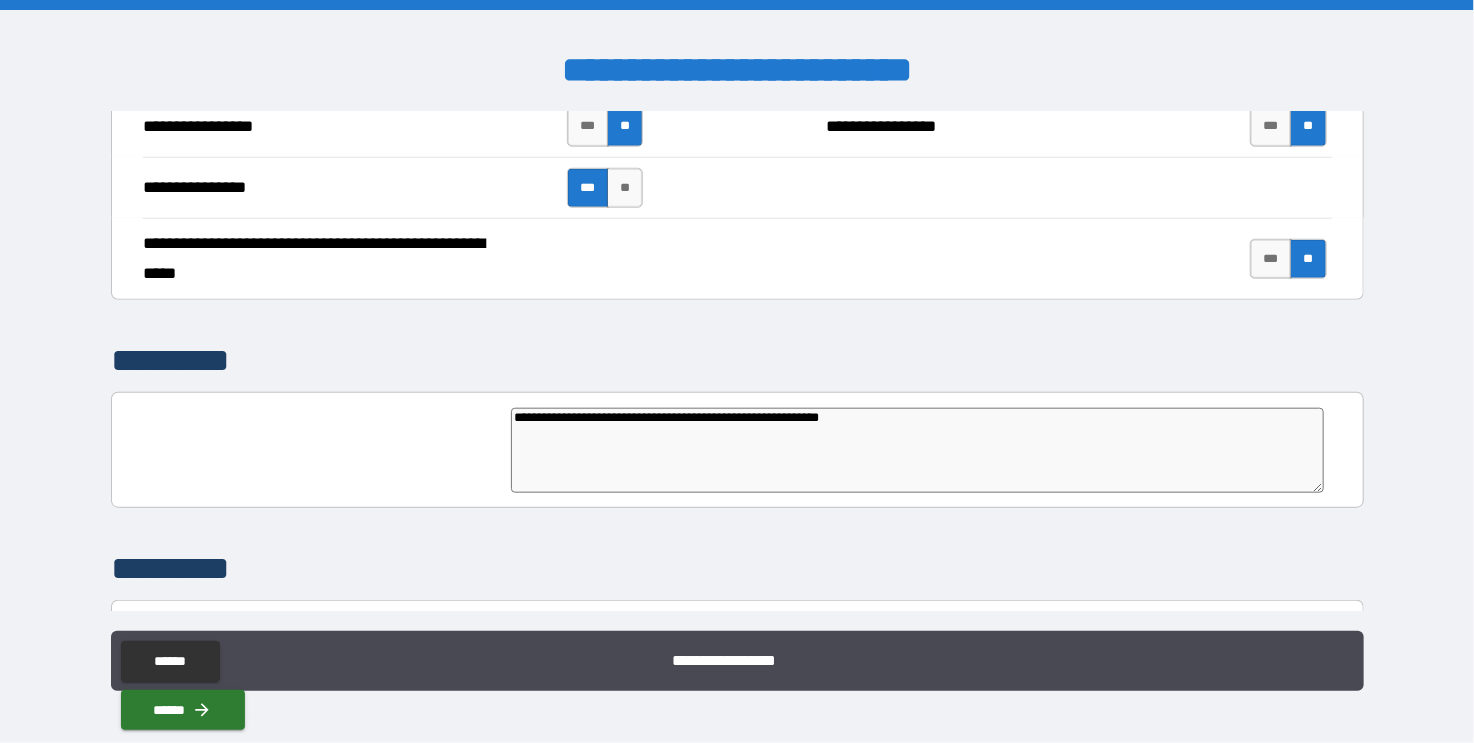 type on "*" 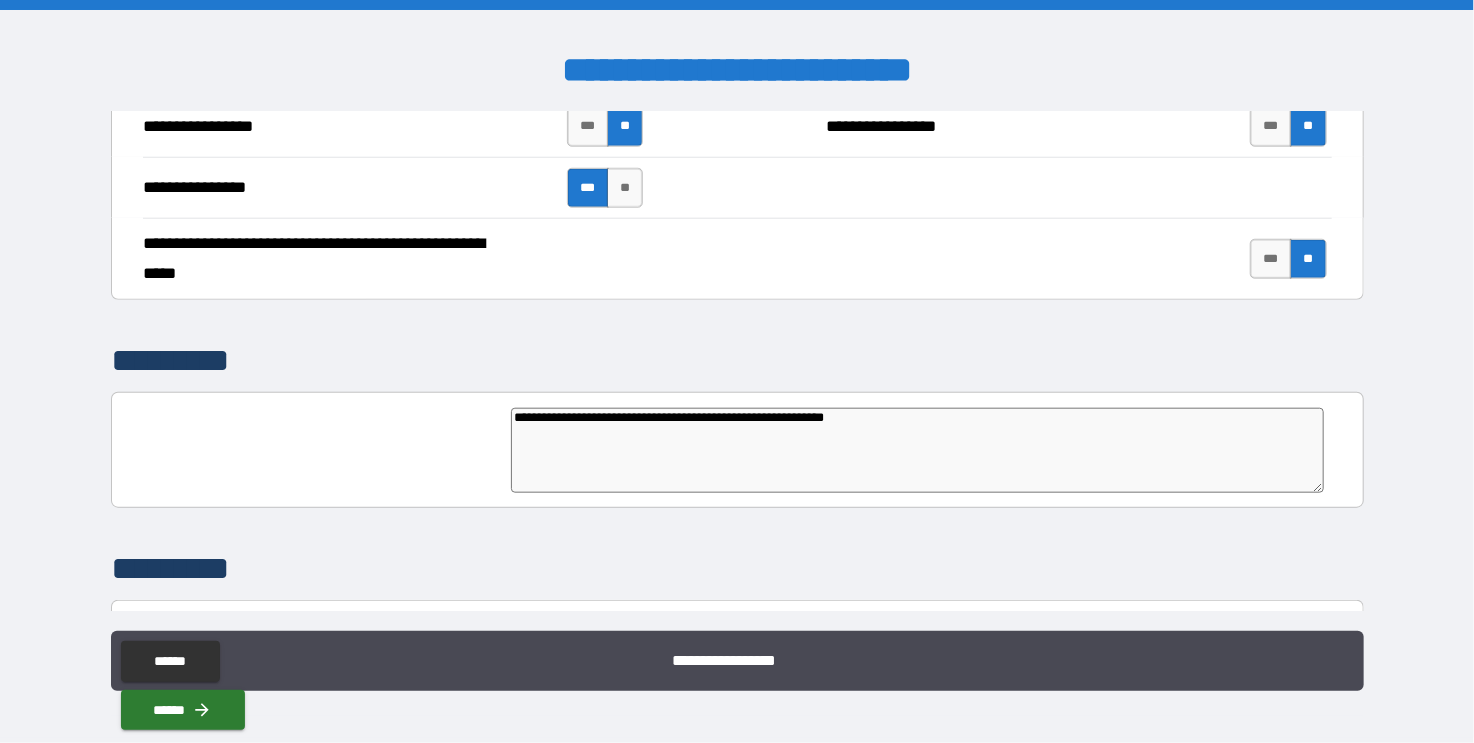 type 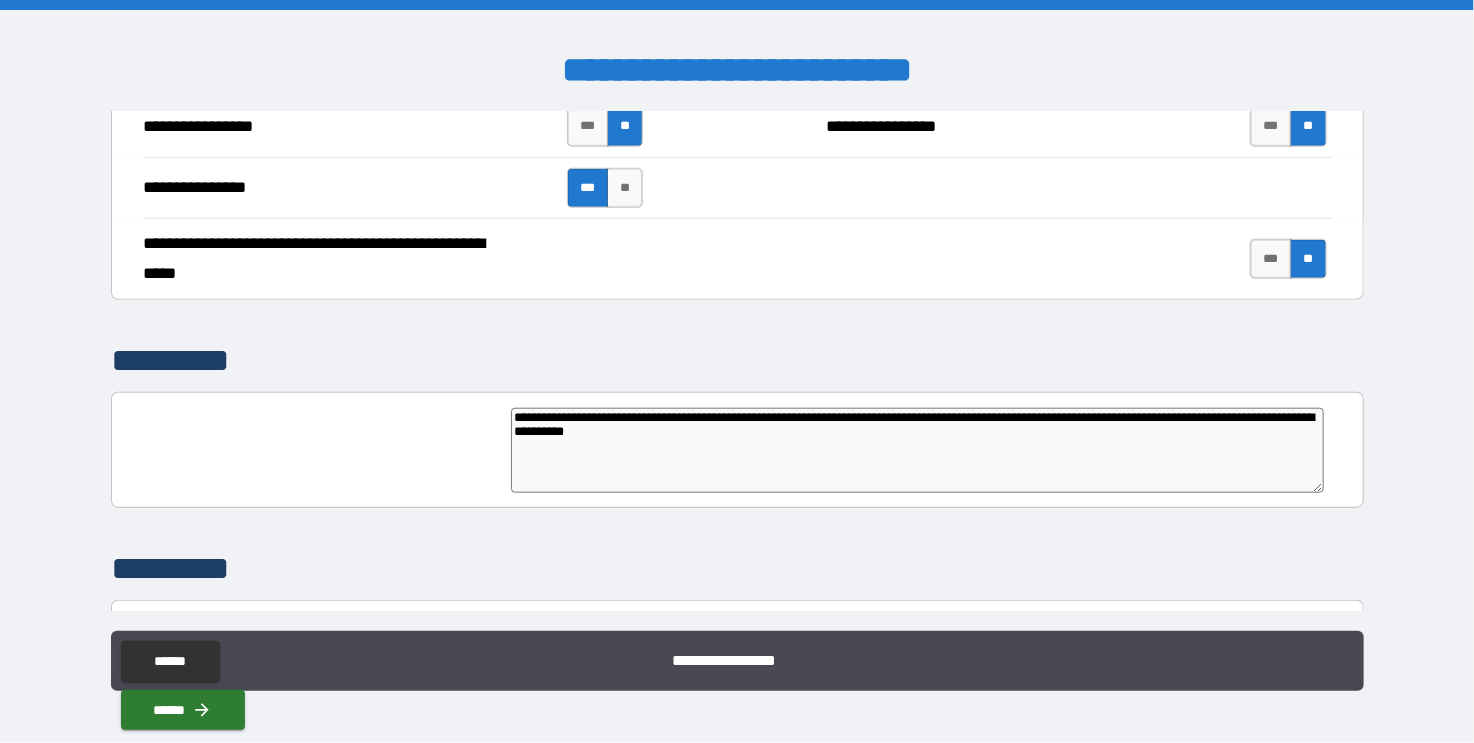 click at bounding box center (321, 453) 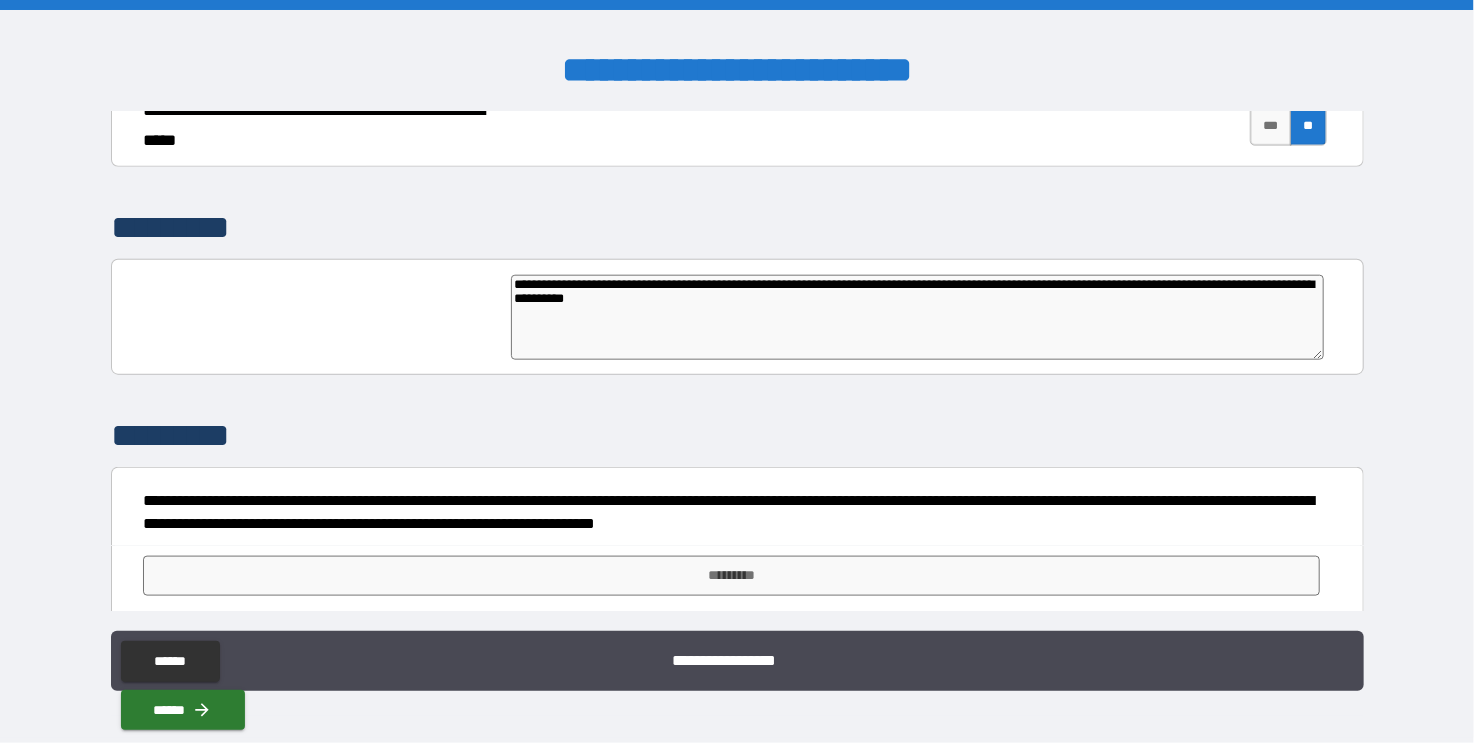 click on "**********" at bounding box center (917, 318) 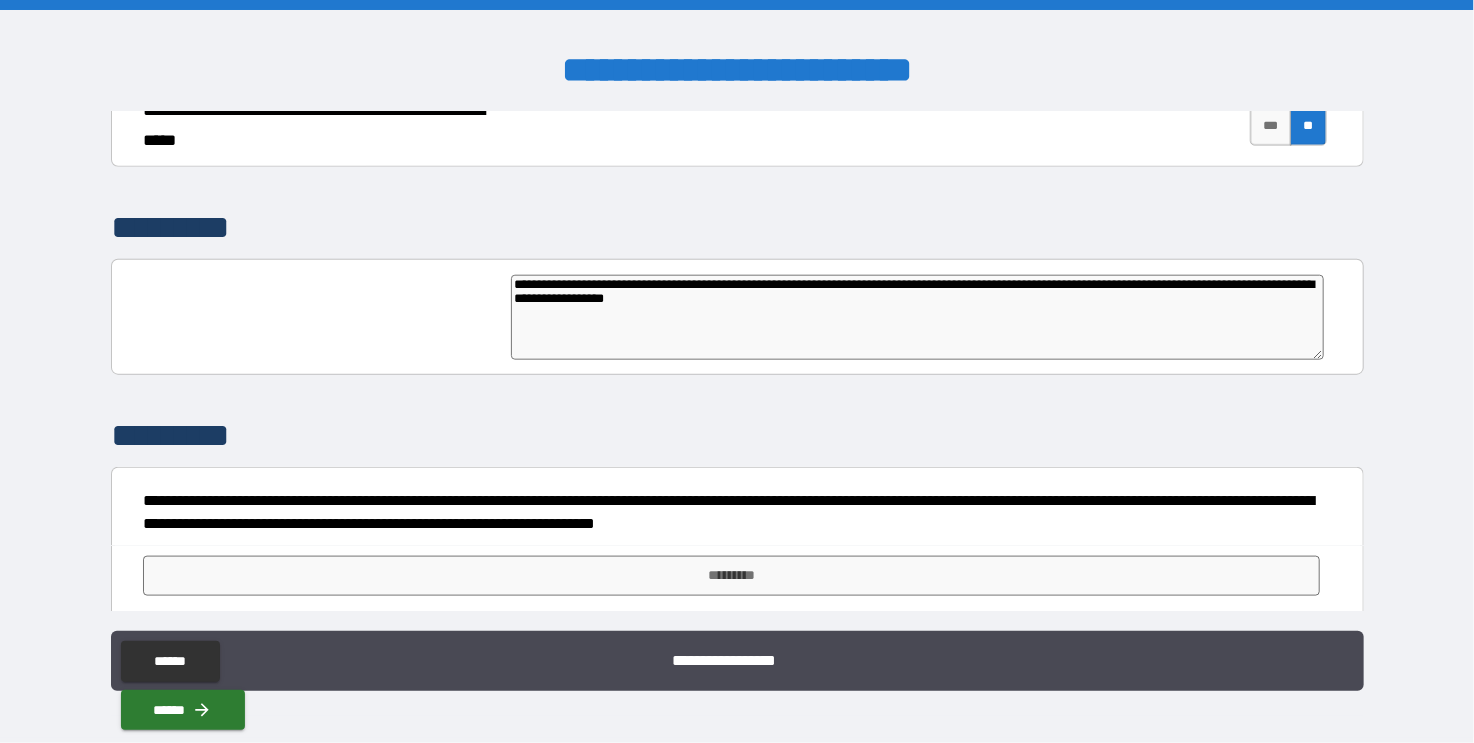 click on "**********" at bounding box center [917, 318] 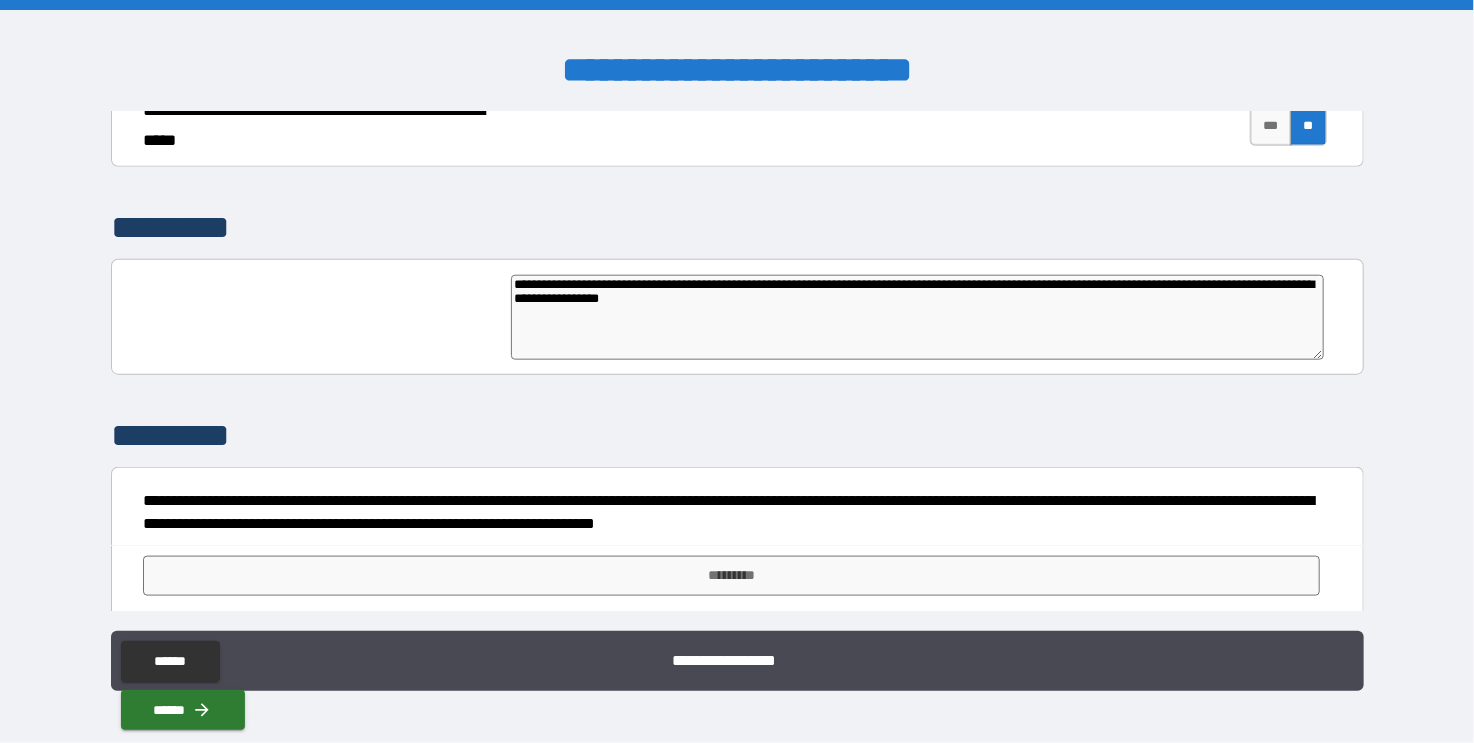 click on "**********" at bounding box center (917, 318) 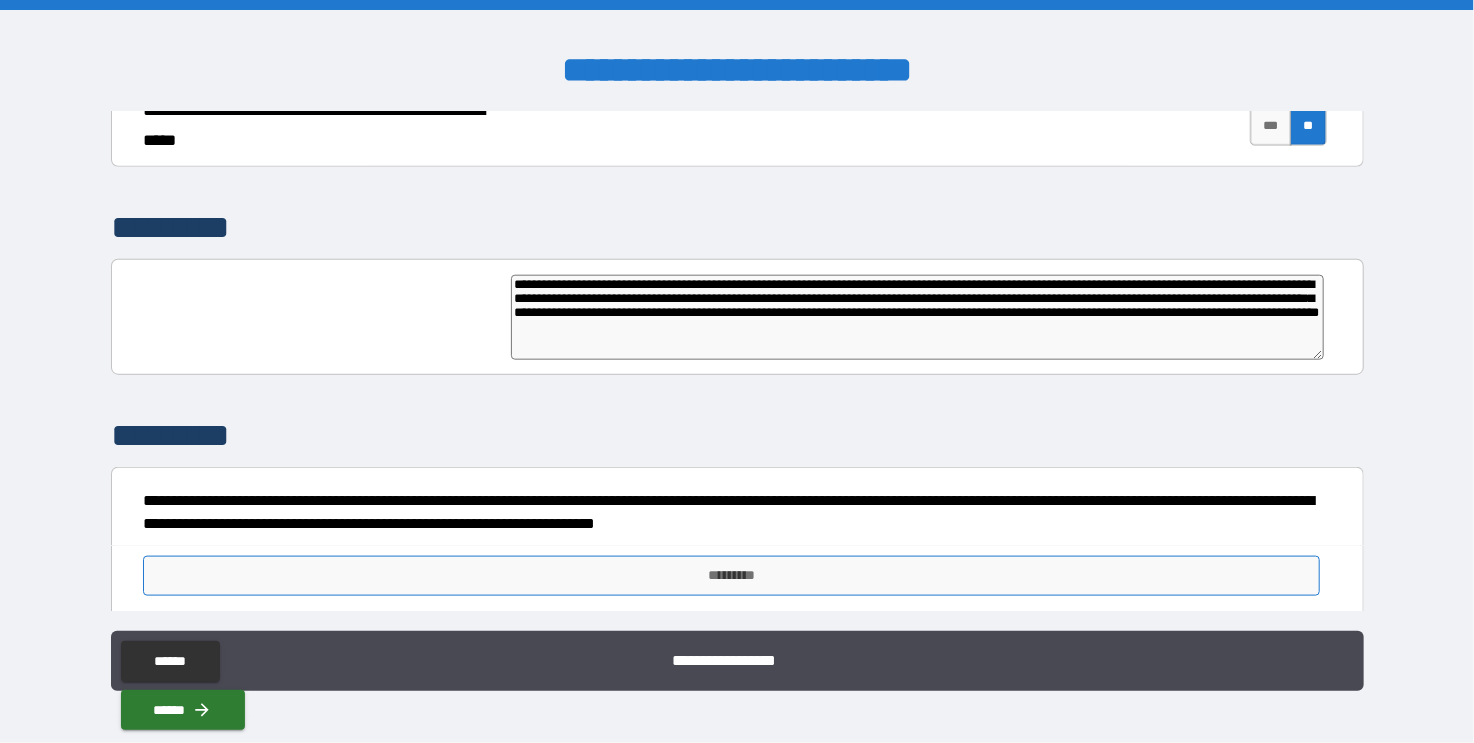 click on "*********" at bounding box center (731, 576) 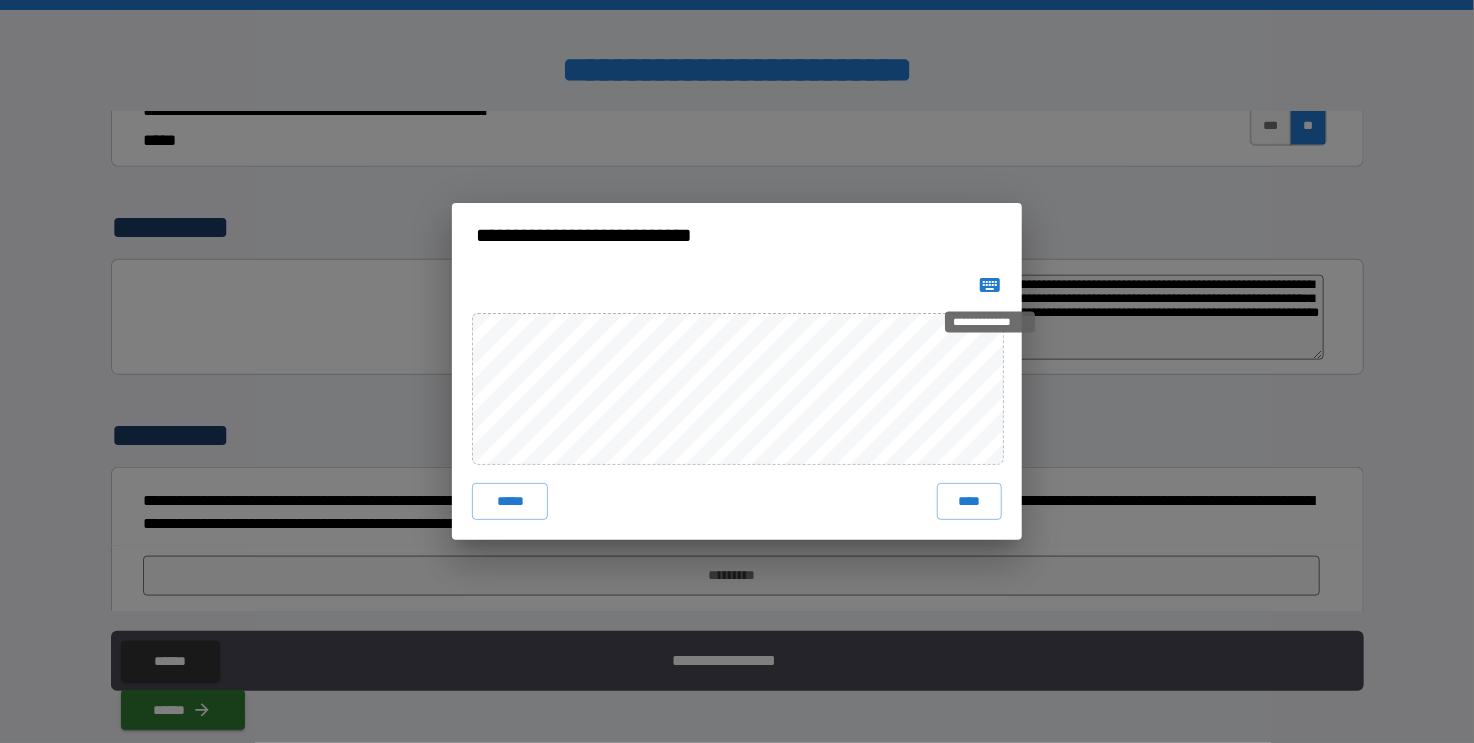 click 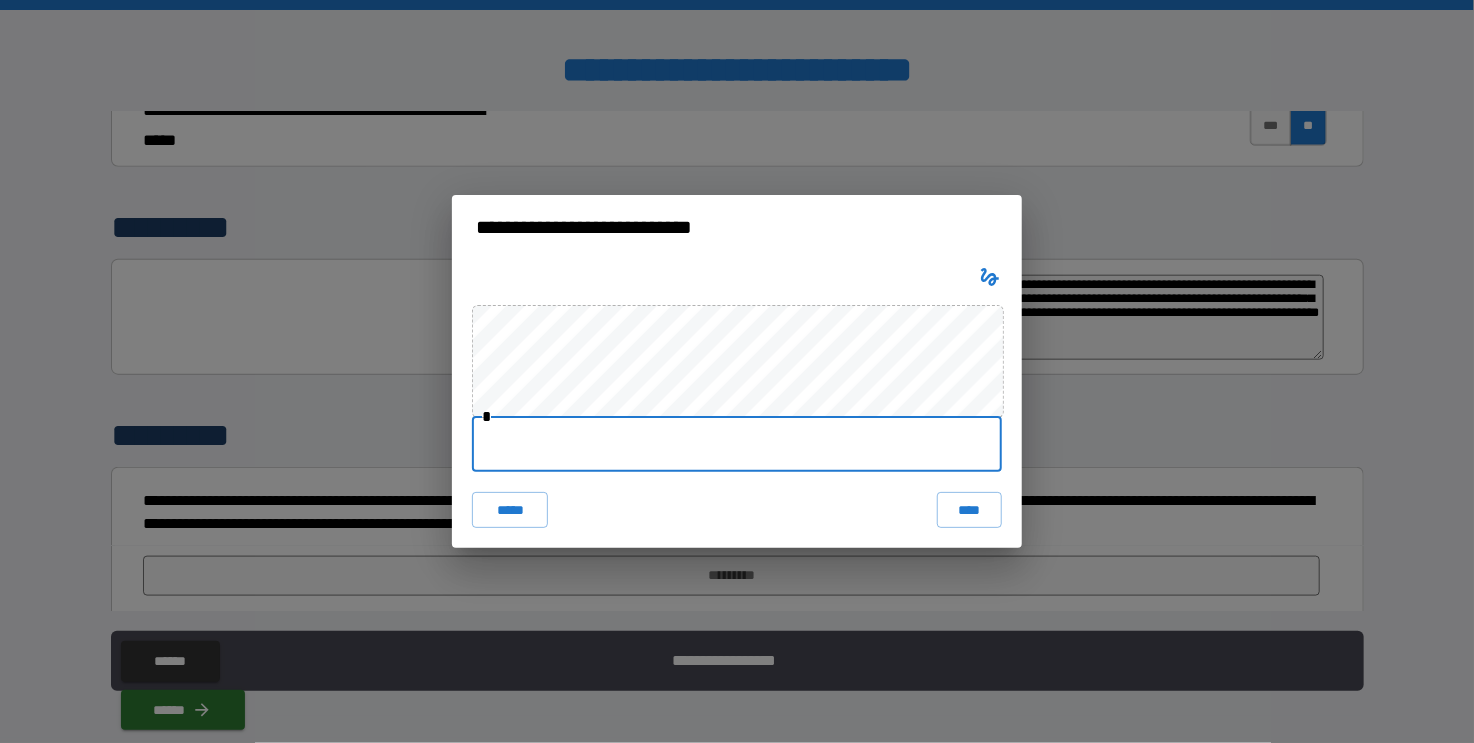 click at bounding box center [737, 444] 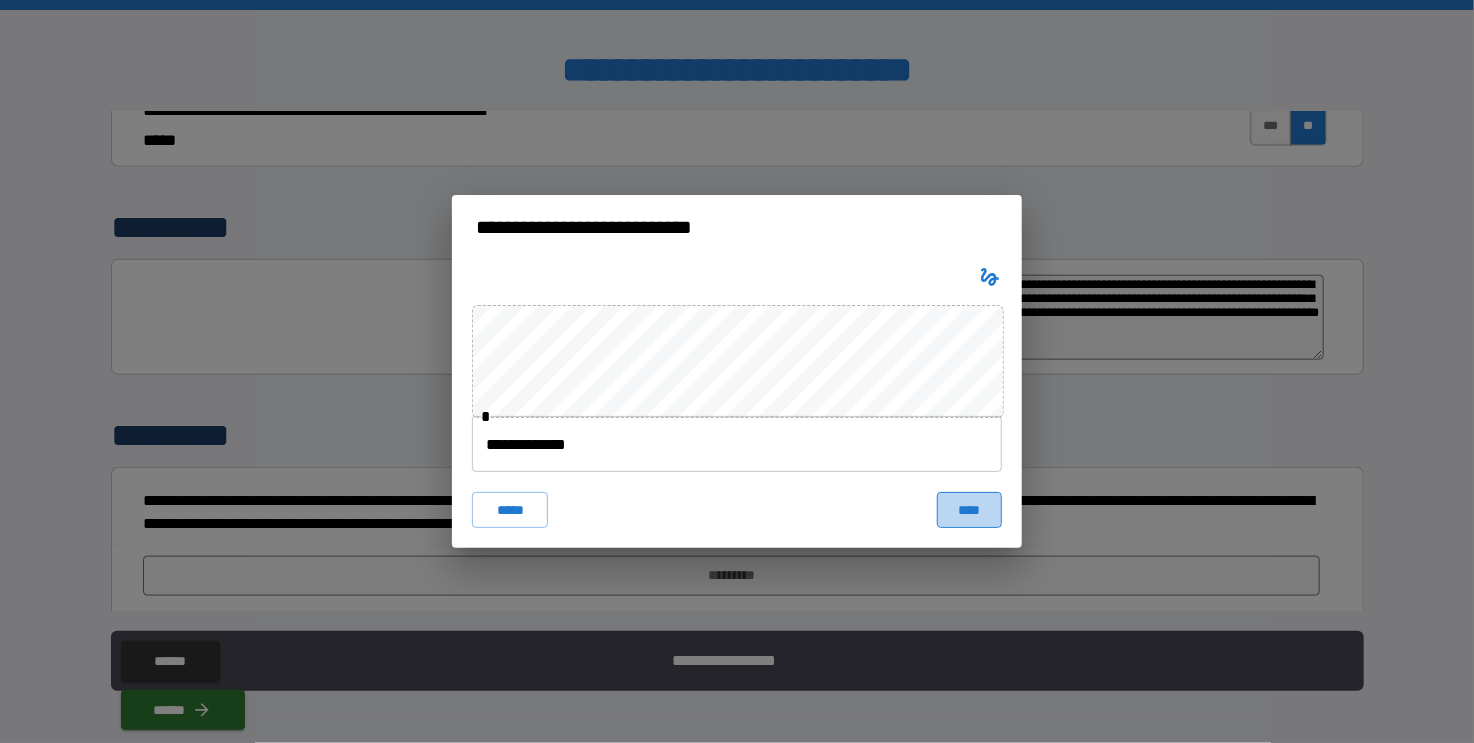 click on "****" at bounding box center (969, 510) 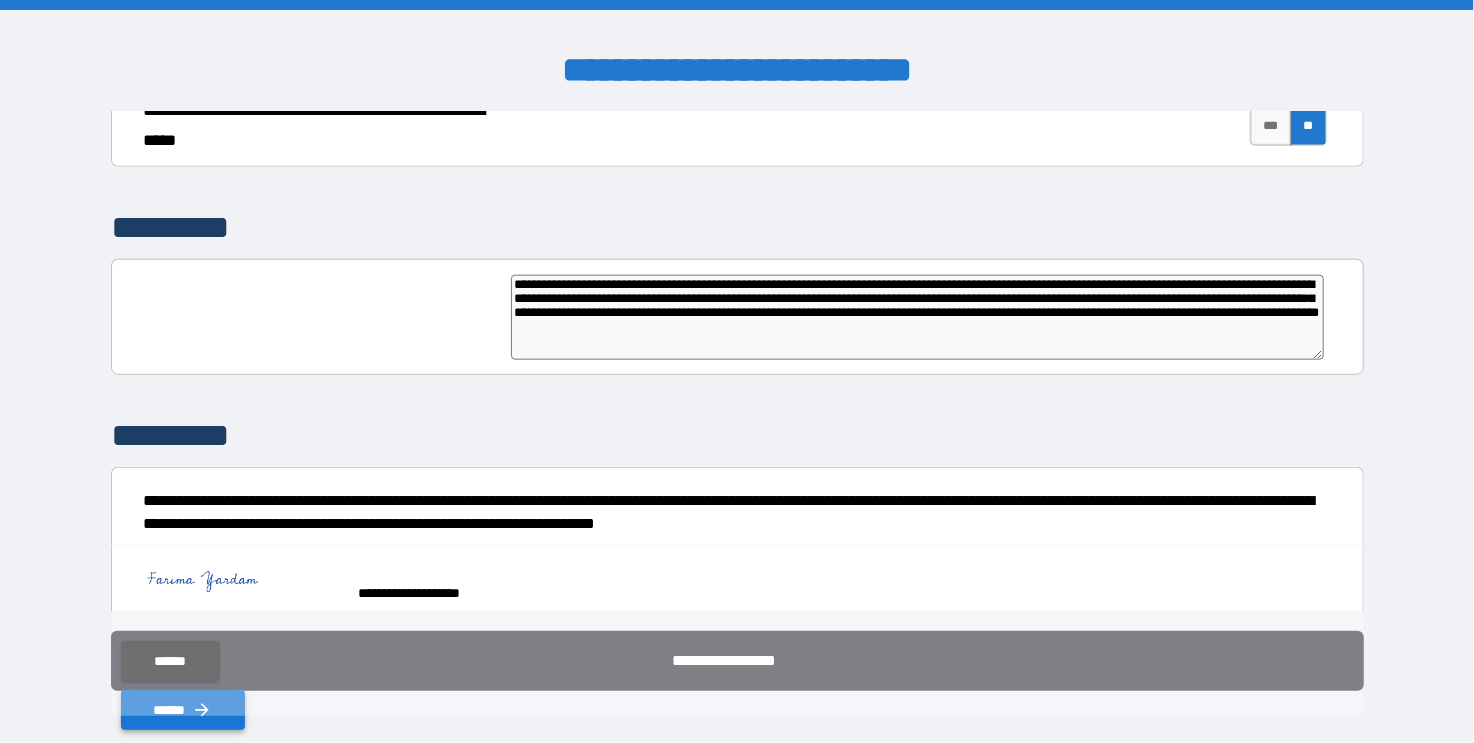 click on "******" at bounding box center [183, 710] 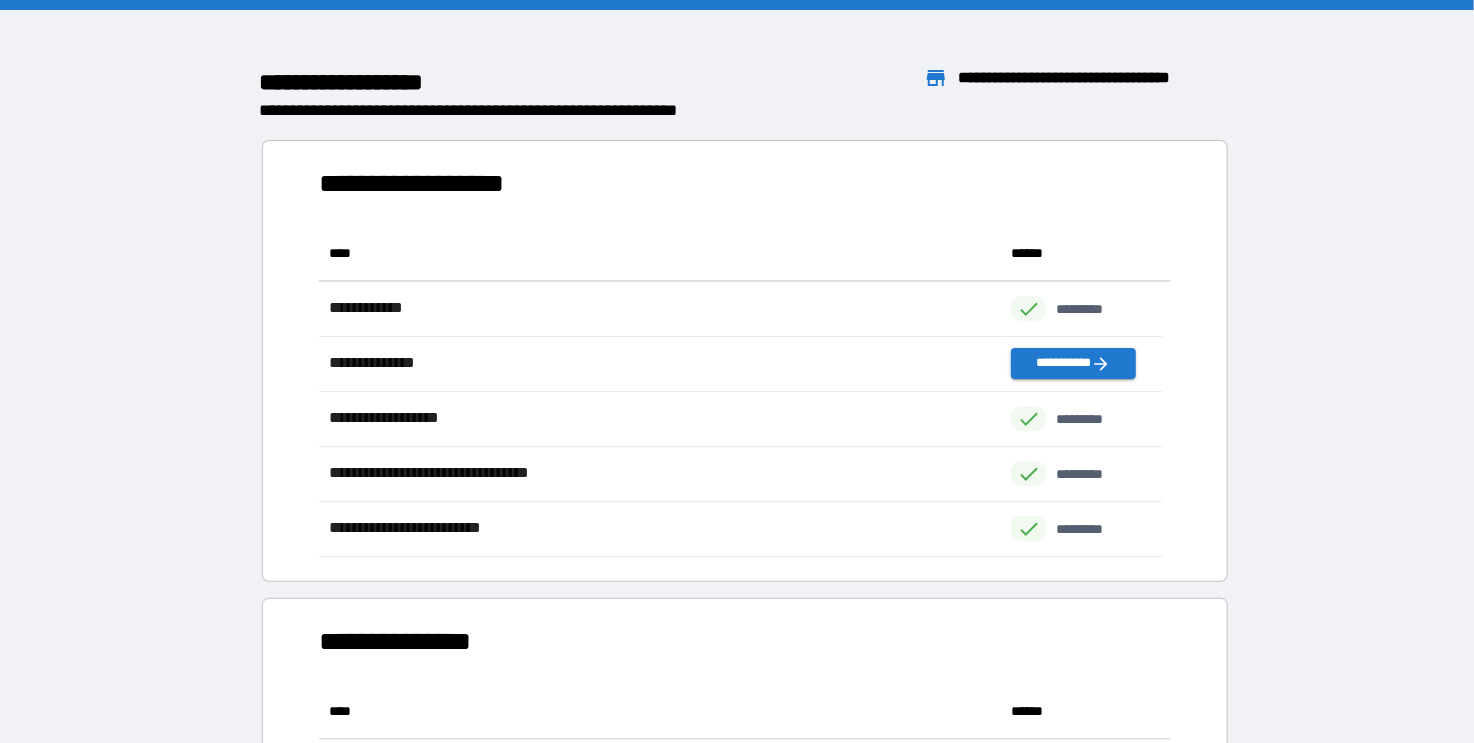 scroll, scrollTop: 316, scrollLeft: 828, axis: both 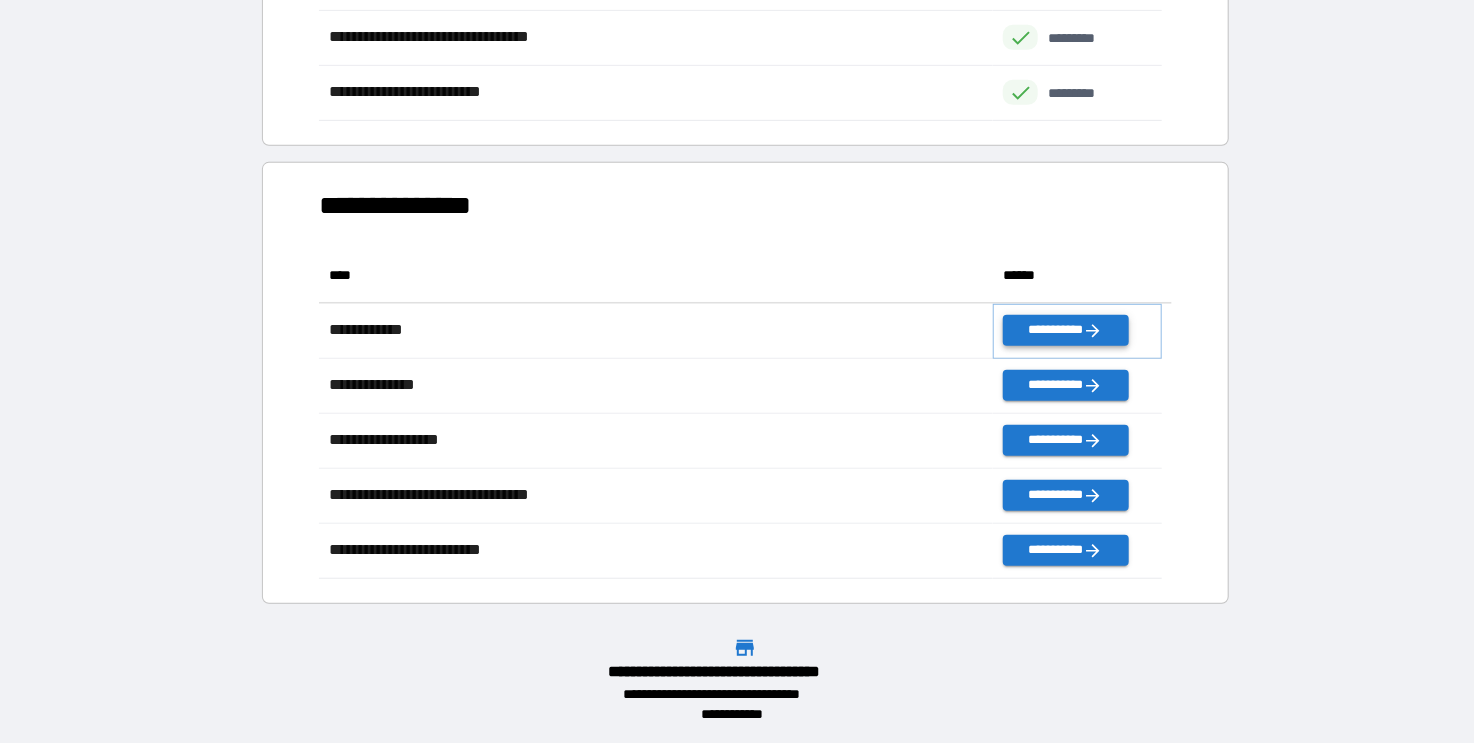 click on "**********" at bounding box center (1065, 330) 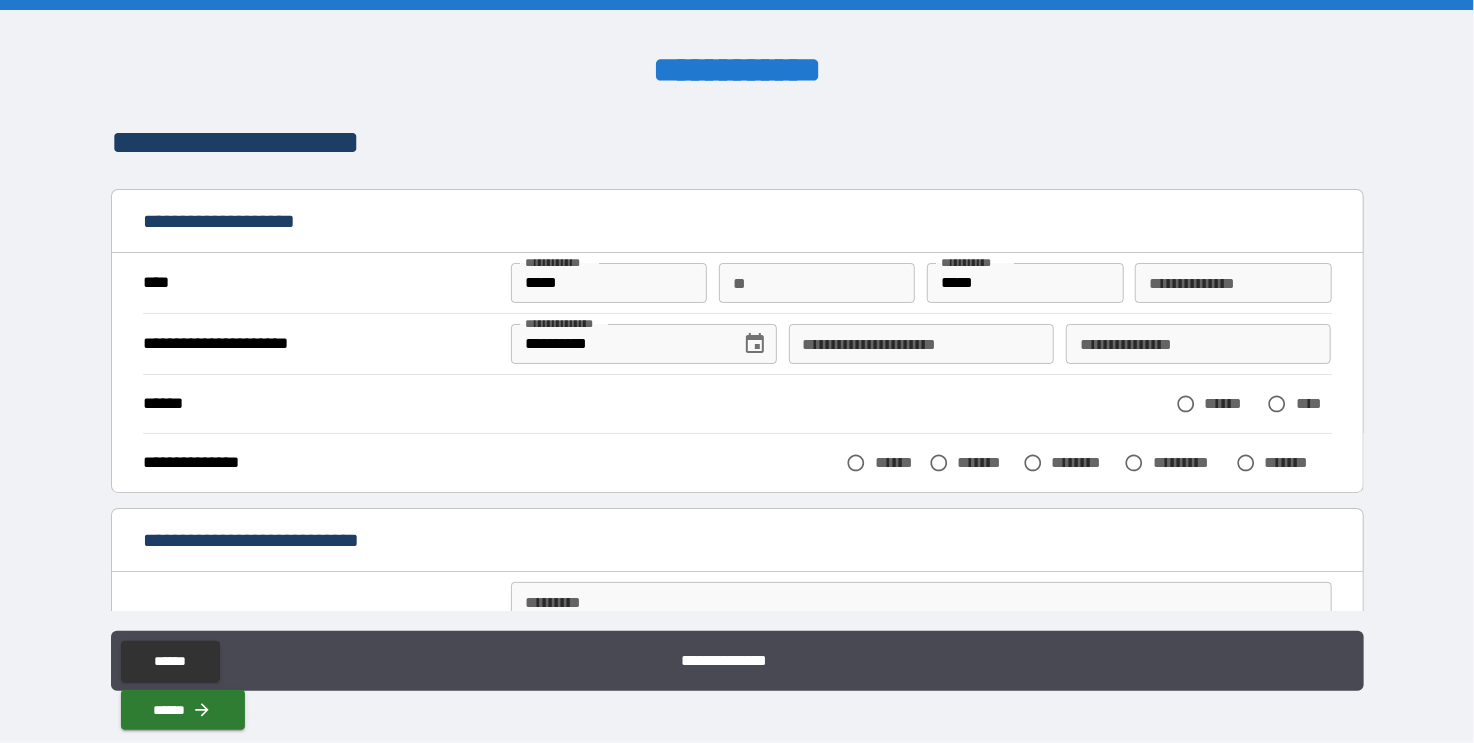 click on "**********" at bounding box center (921, 344) 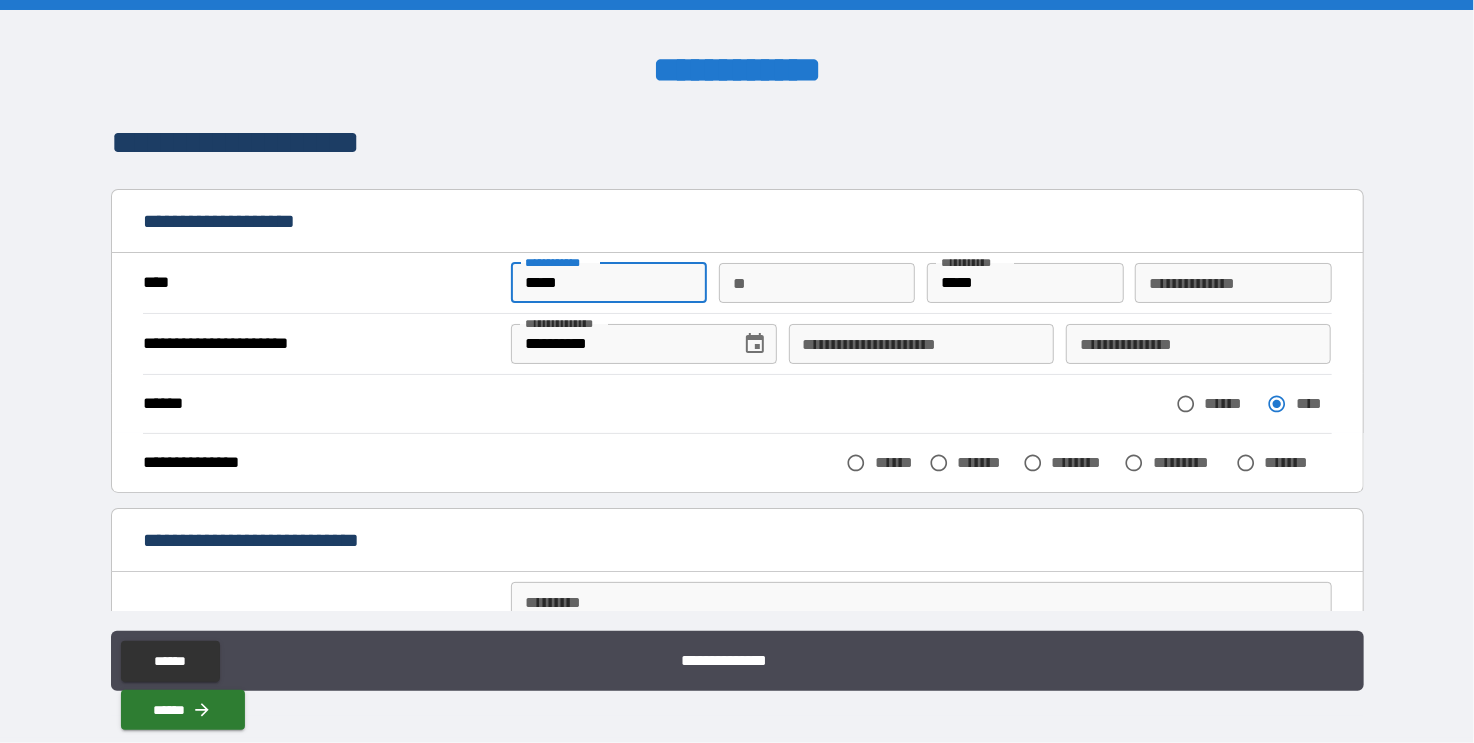 click on "*****" at bounding box center (609, 283) 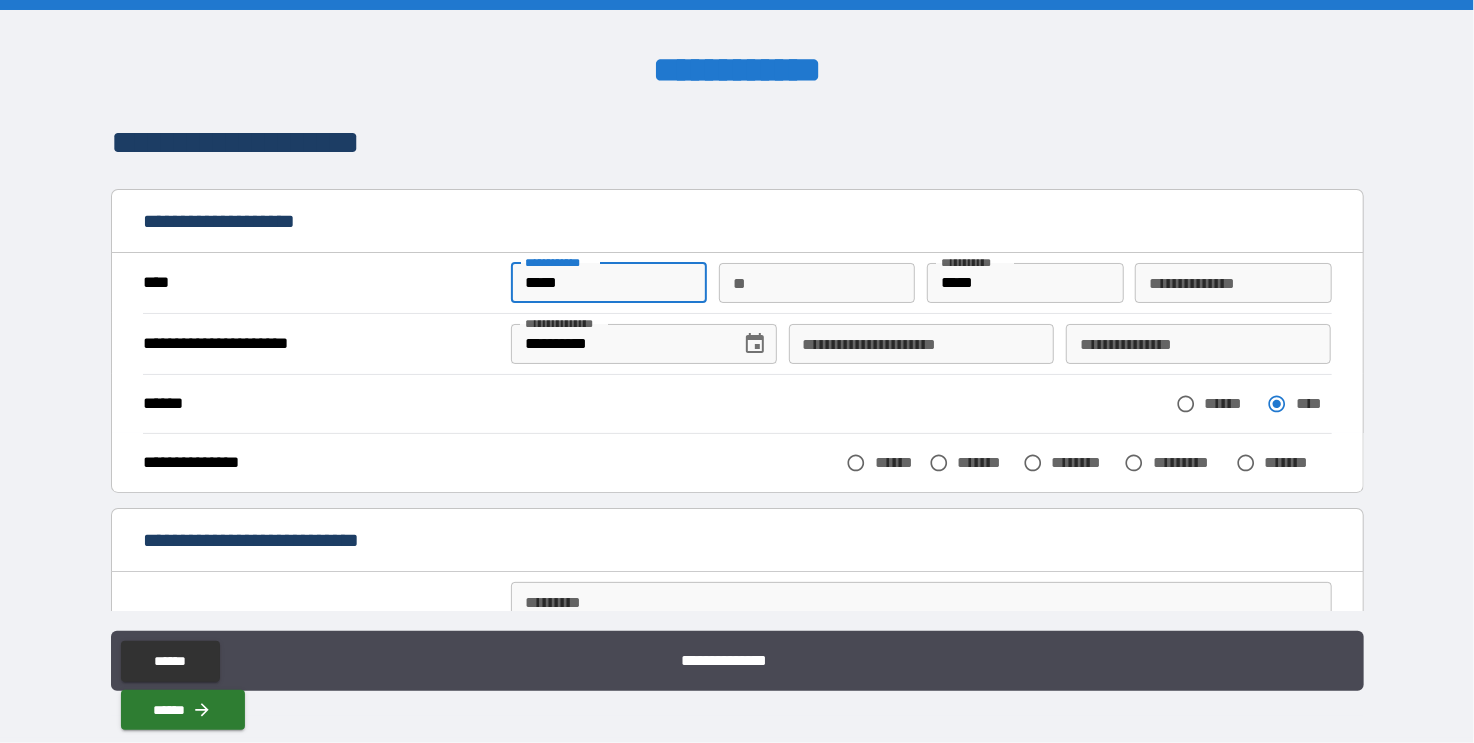 click on "**" at bounding box center [817, 283] 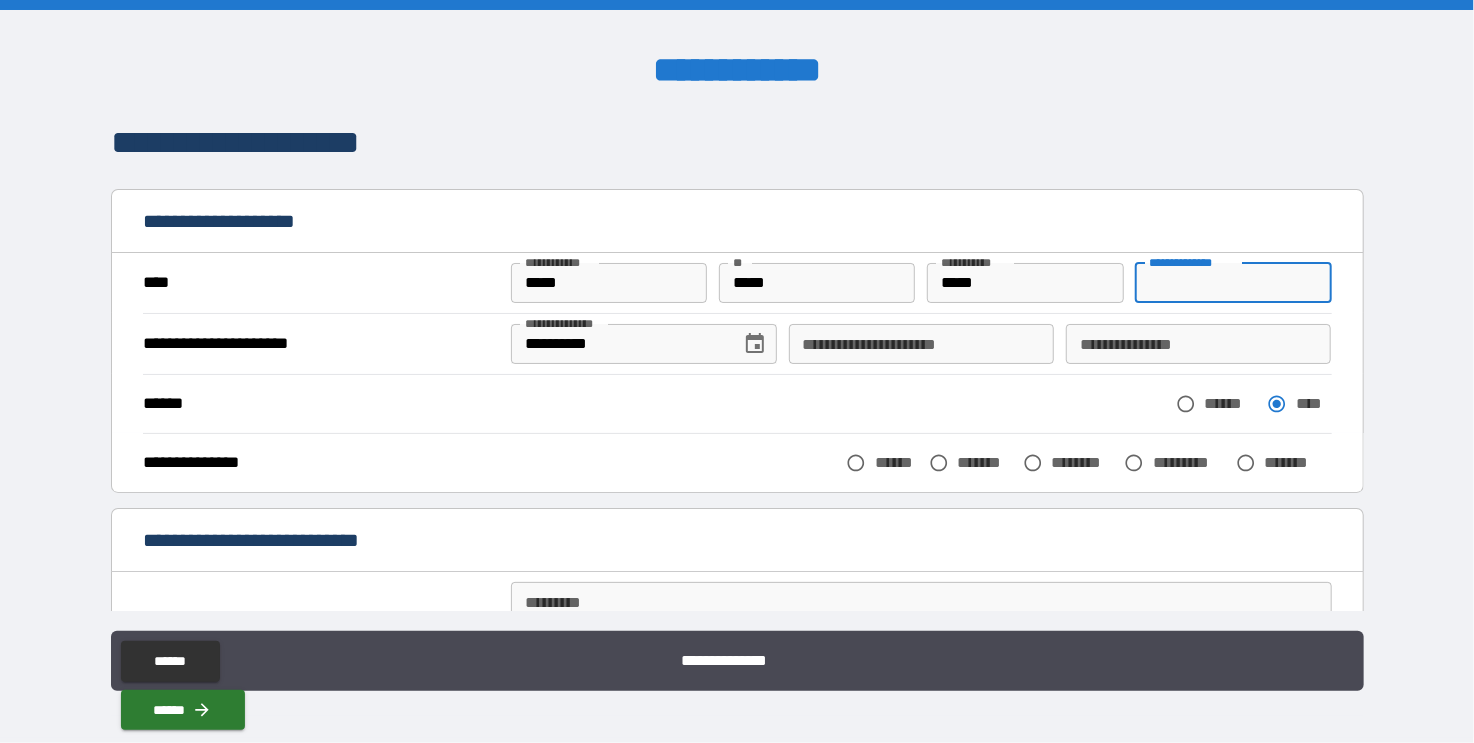 click on "**********" at bounding box center [1233, 283] 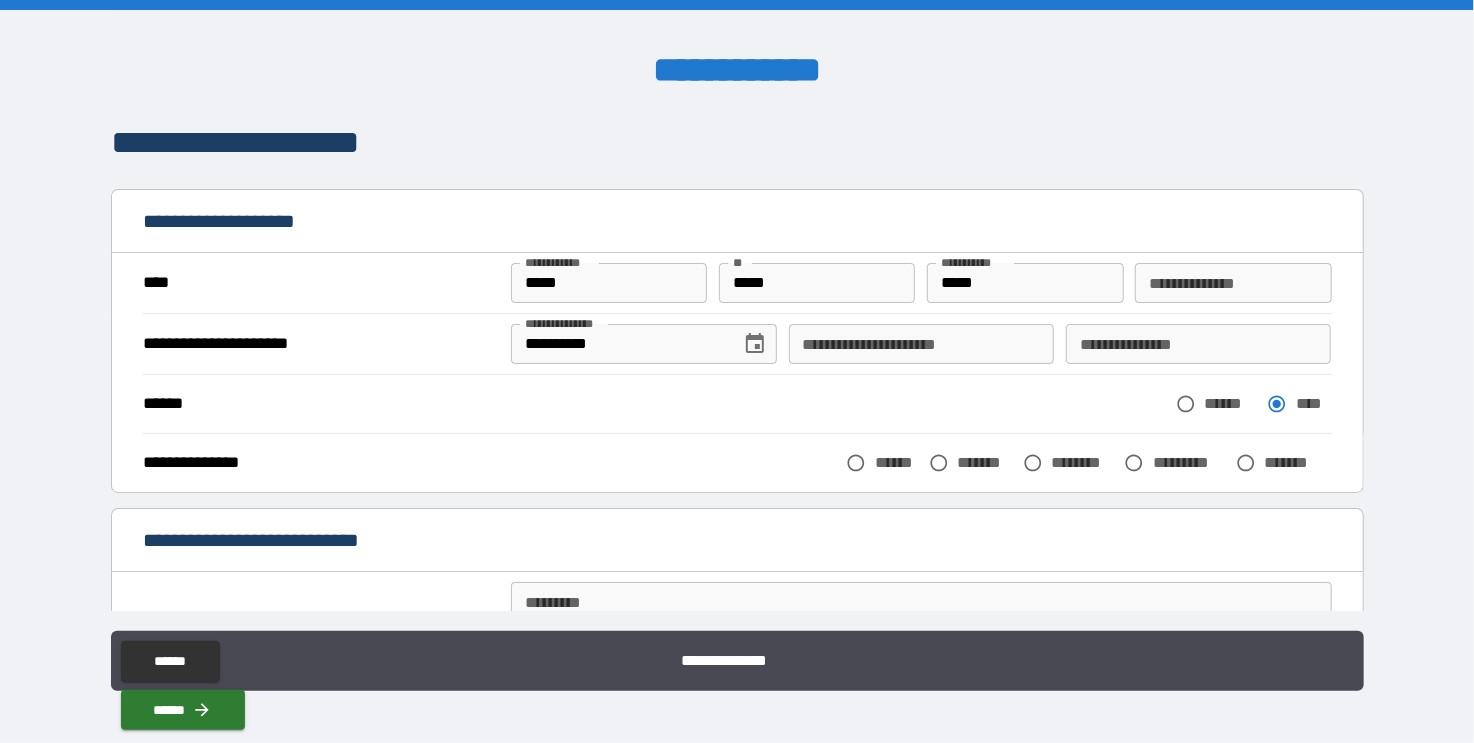click on "**********" at bounding box center [737, 143] 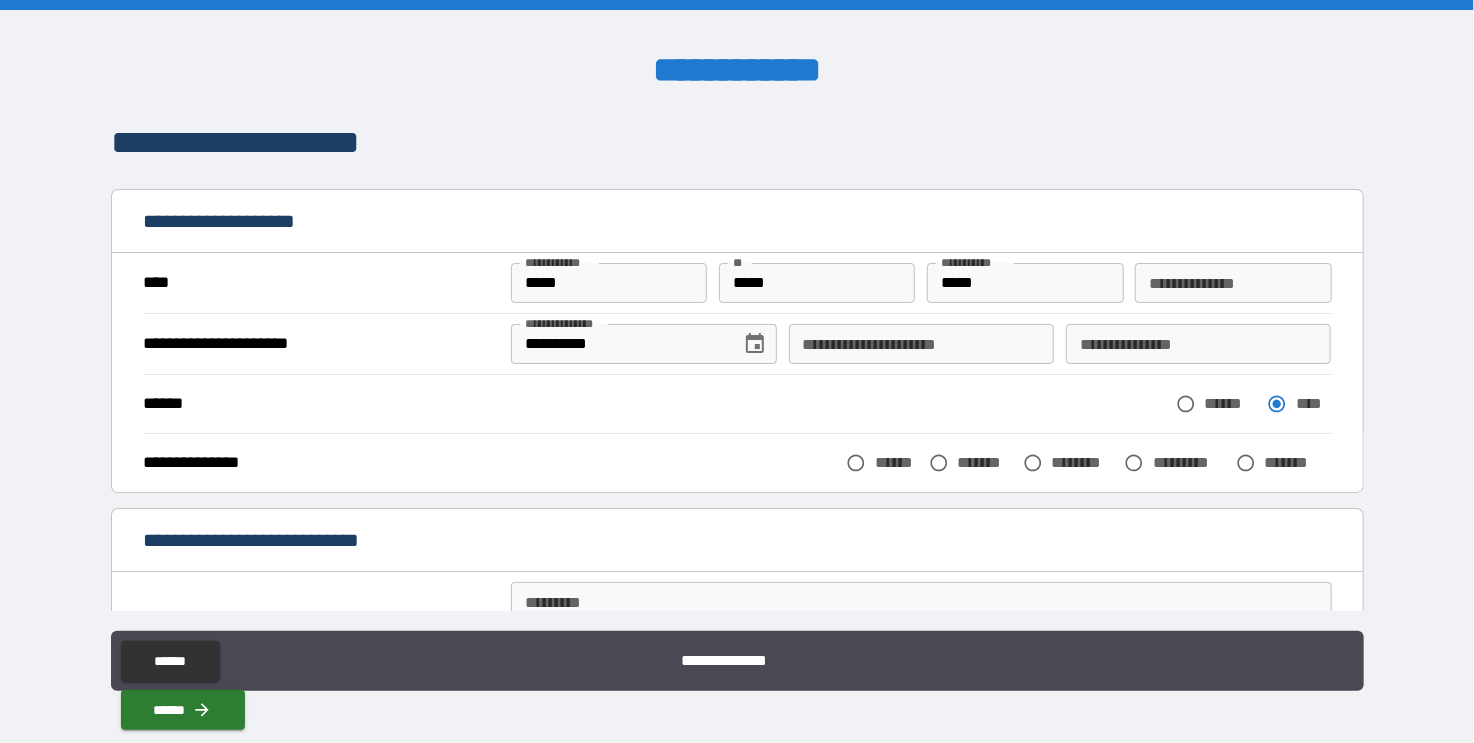 click on "**********" at bounding box center (1233, 283) 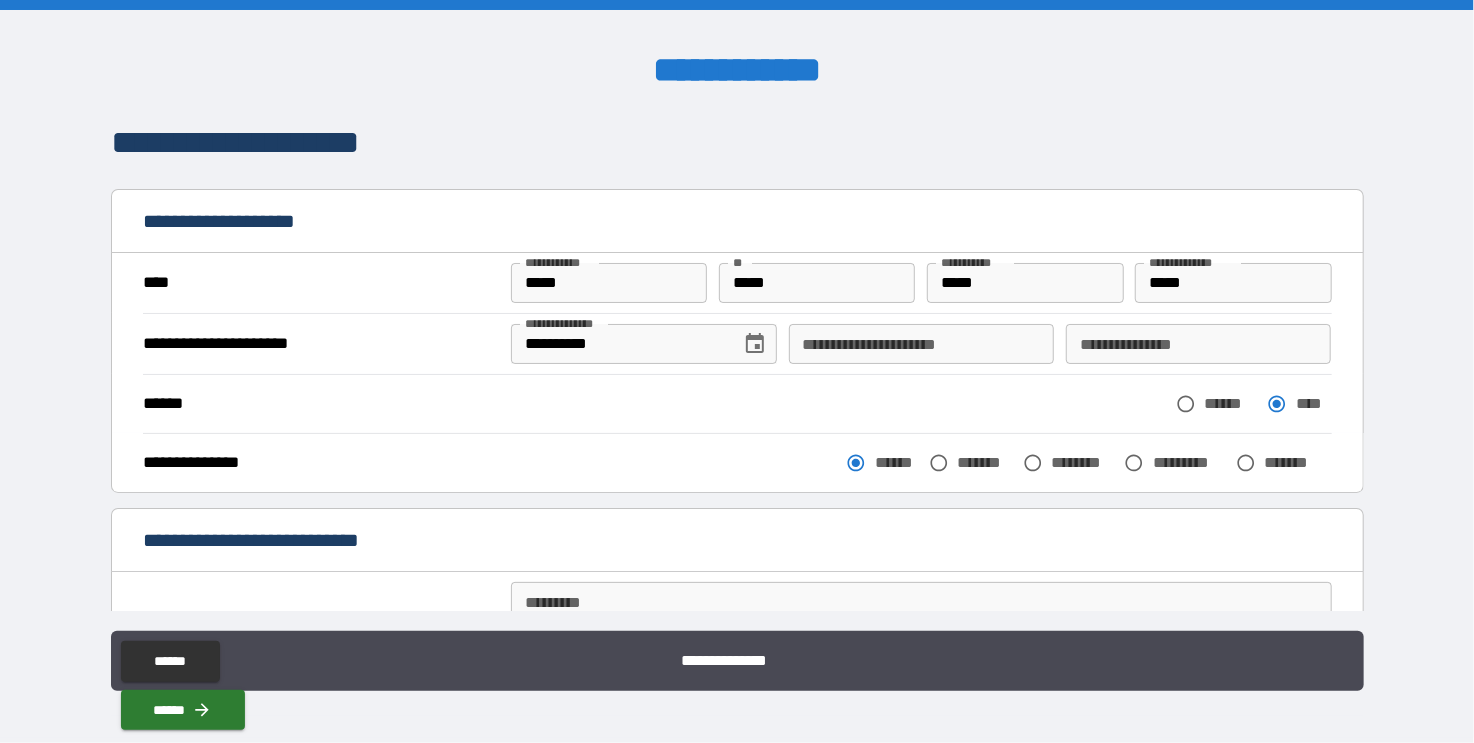 click on "**********" at bounding box center [921, 344] 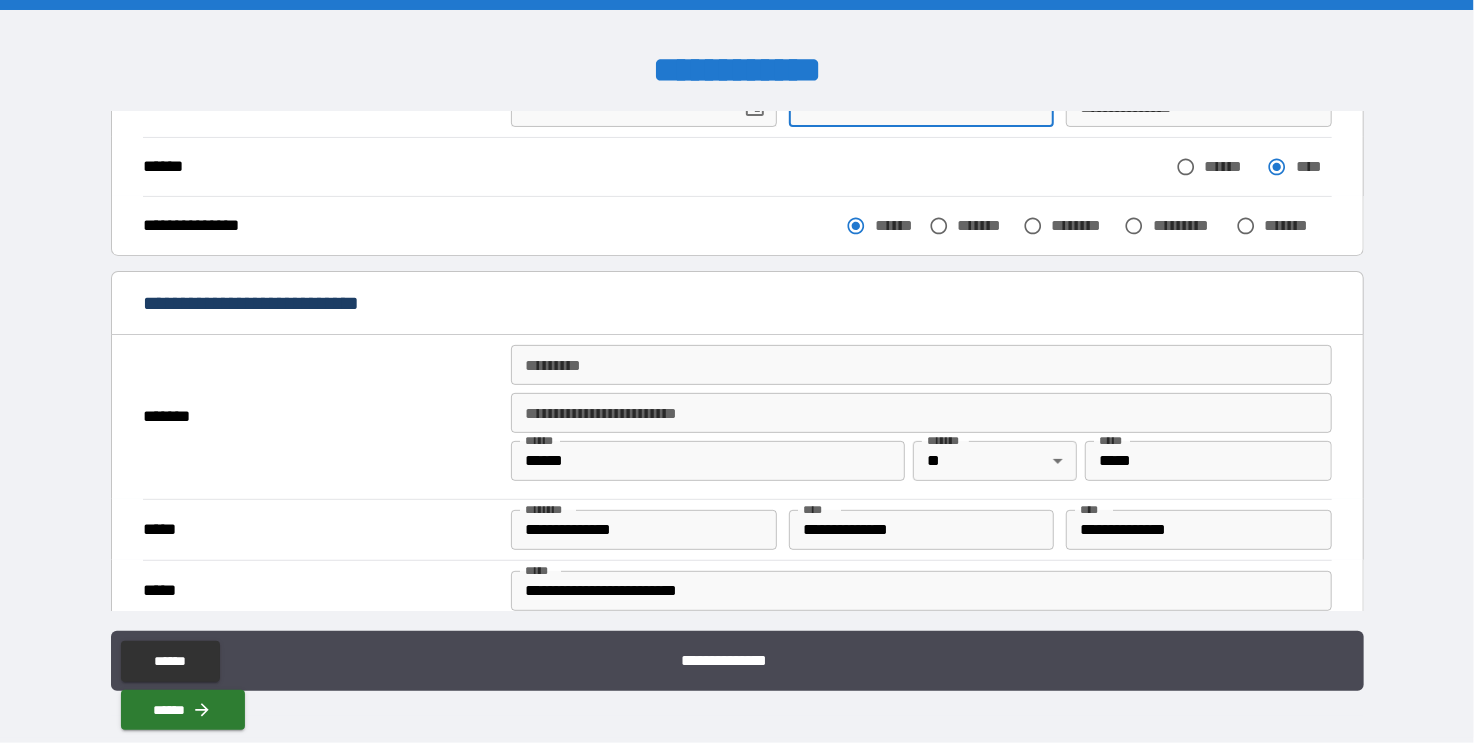 scroll, scrollTop: 249, scrollLeft: 0, axis: vertical 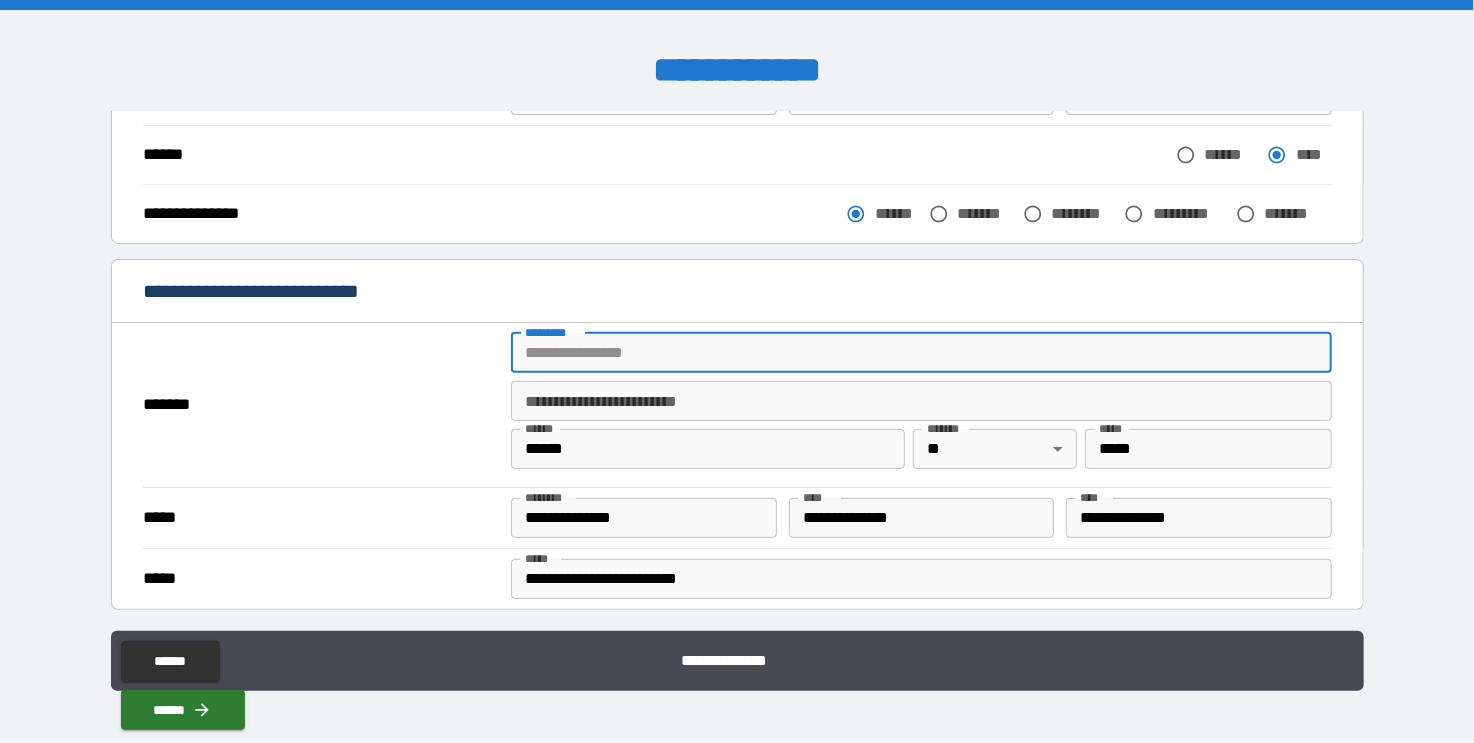 click on "*******   *" at bounding box center (921, 353) 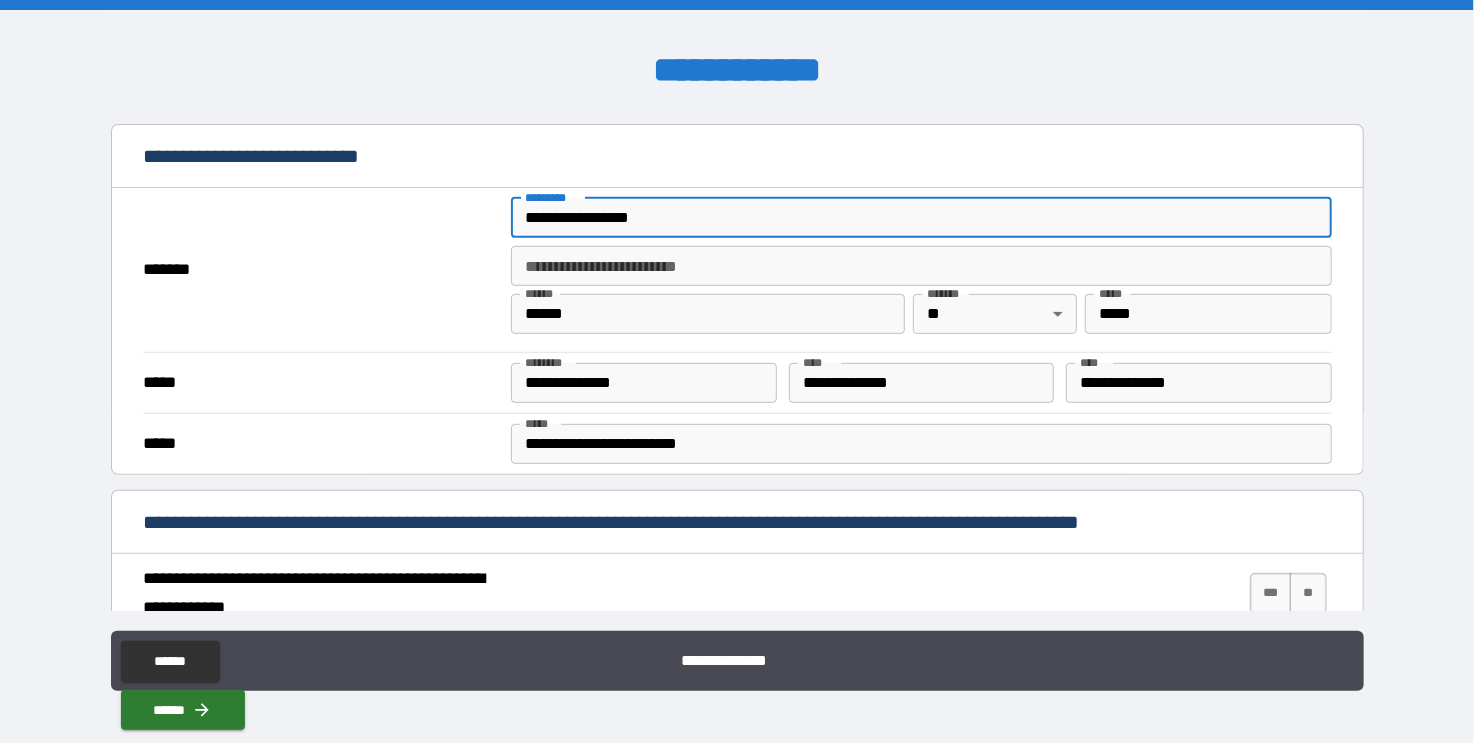 scroll, scrollTop: 362, scrollLeft: 0, axis: vertical 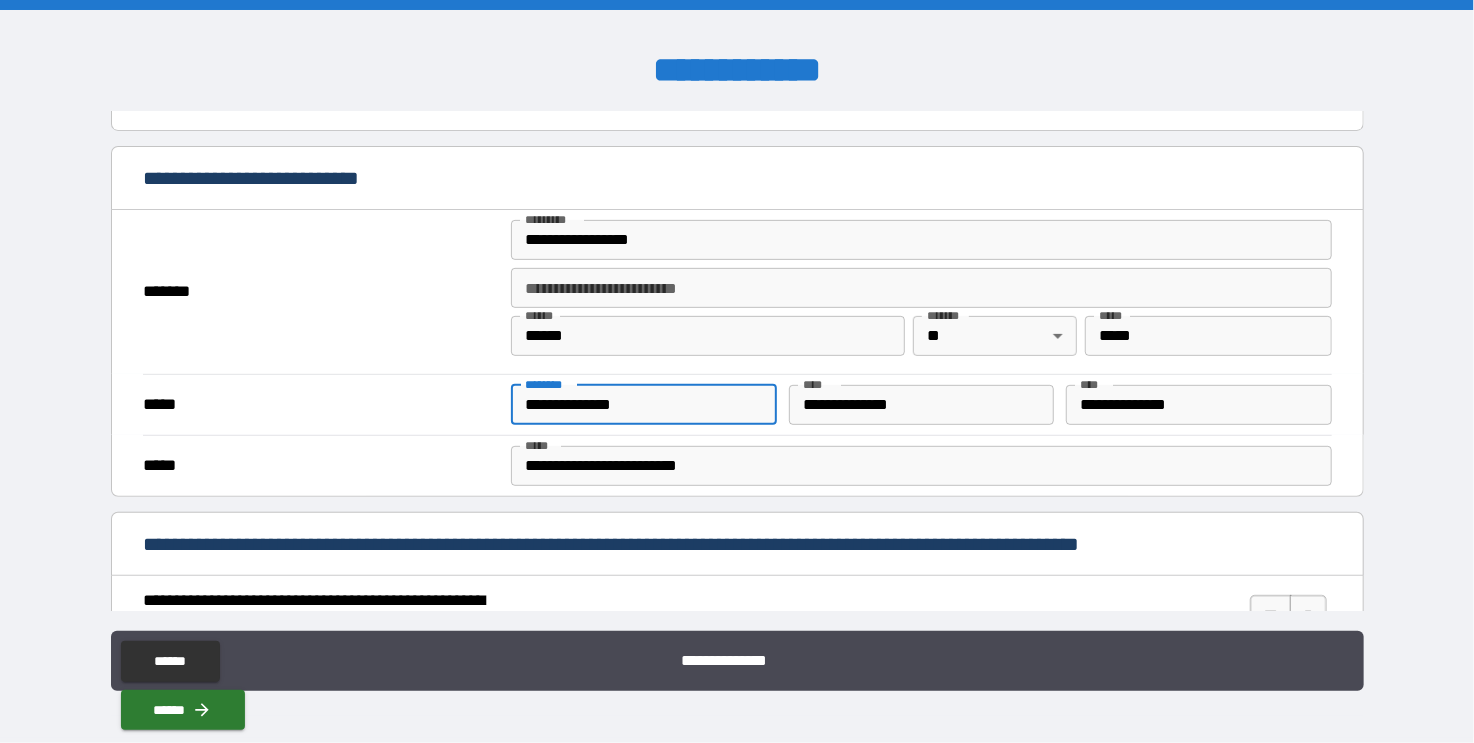 click on "**********" at bounding box center [643, 405] 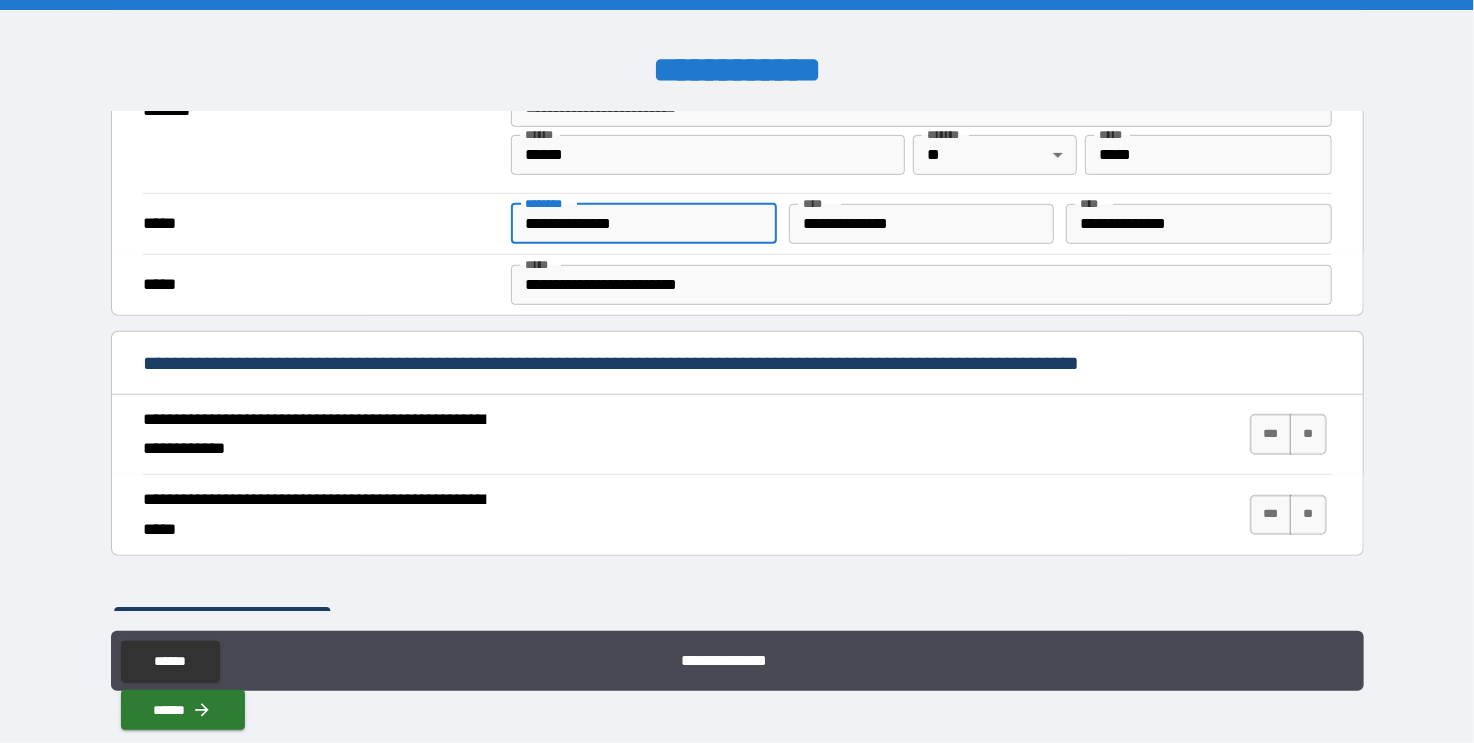 scroll, scrollTop: 562, scrollLeft: 0, axis: vertical 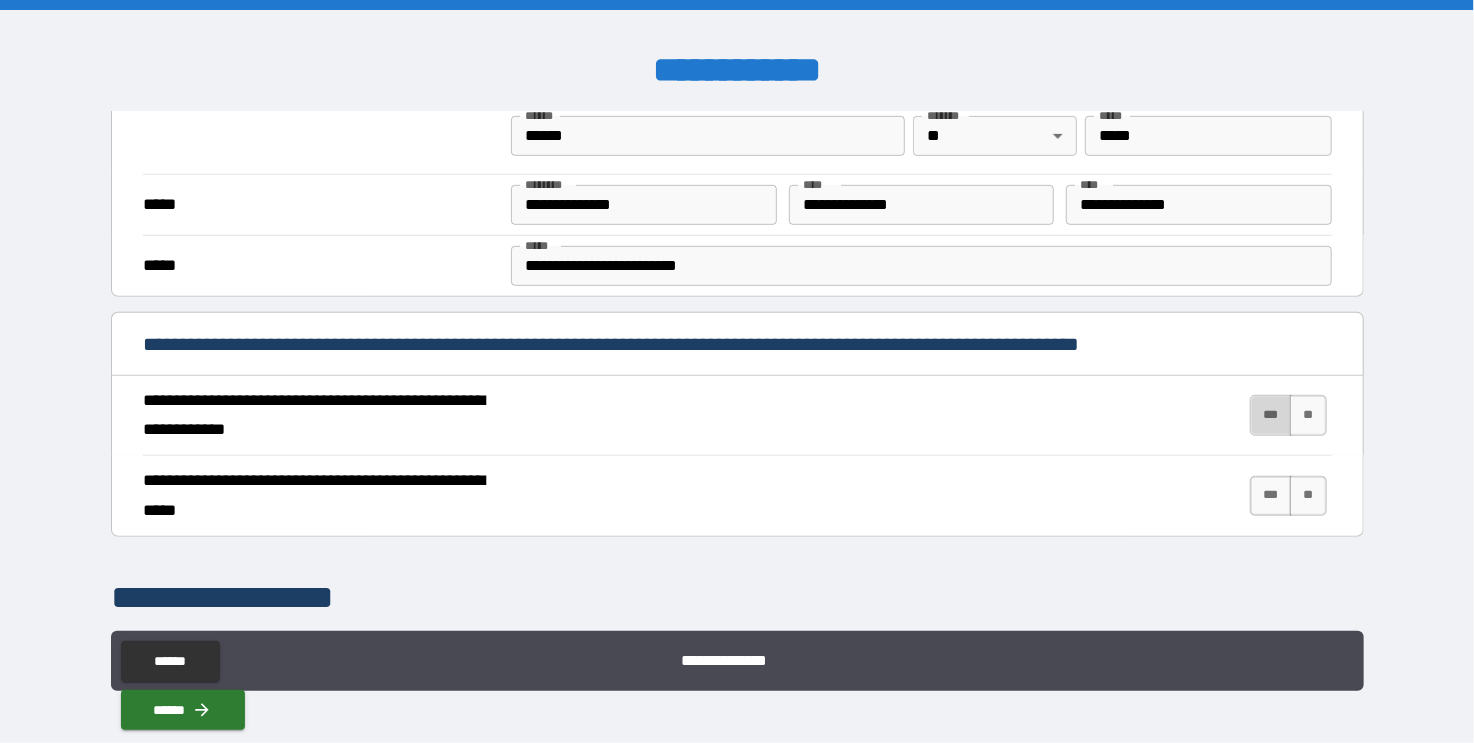click on "***" at bounding box center (1271, 415) 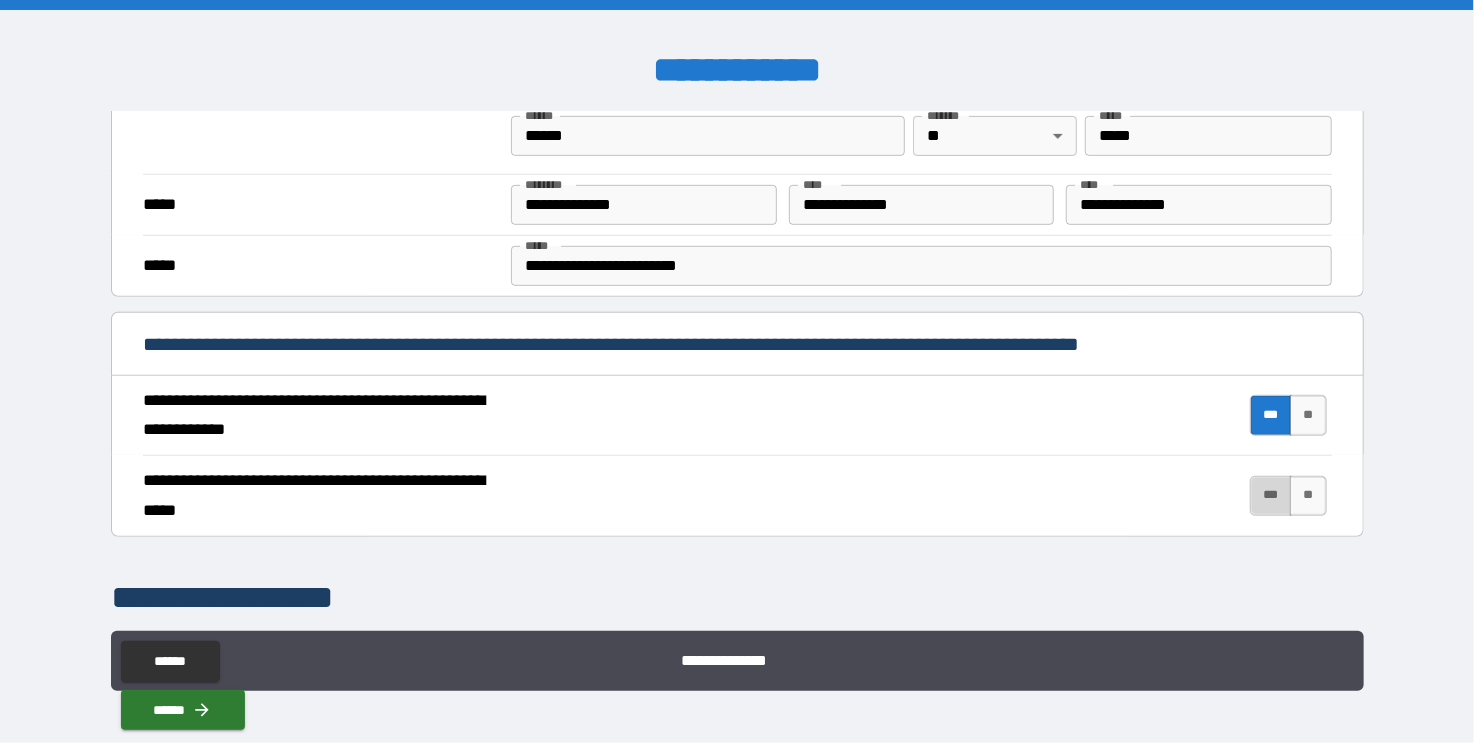 click on "***" at bounding box center (1271, 496) 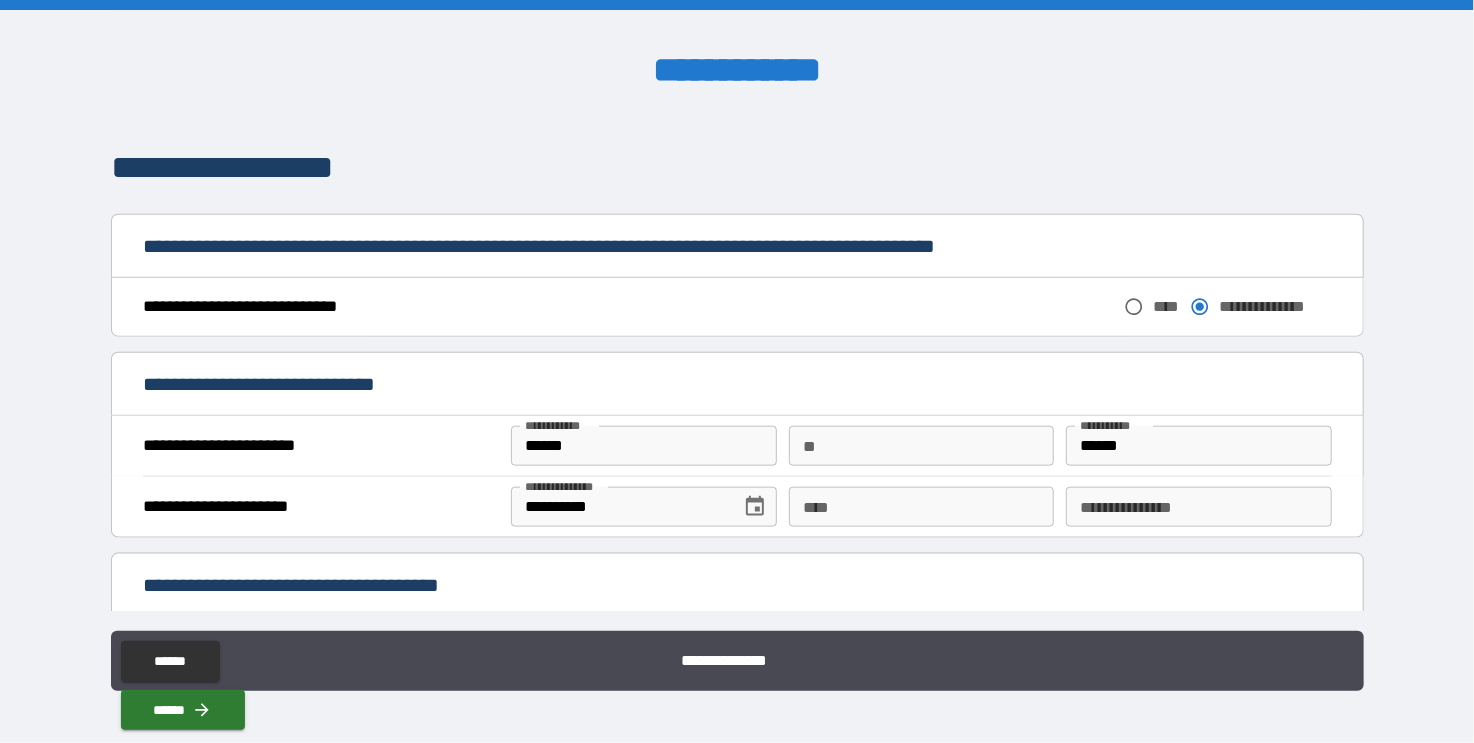 scroll, scrollTop: 1000, scrollLeft: 0, axis: vertical 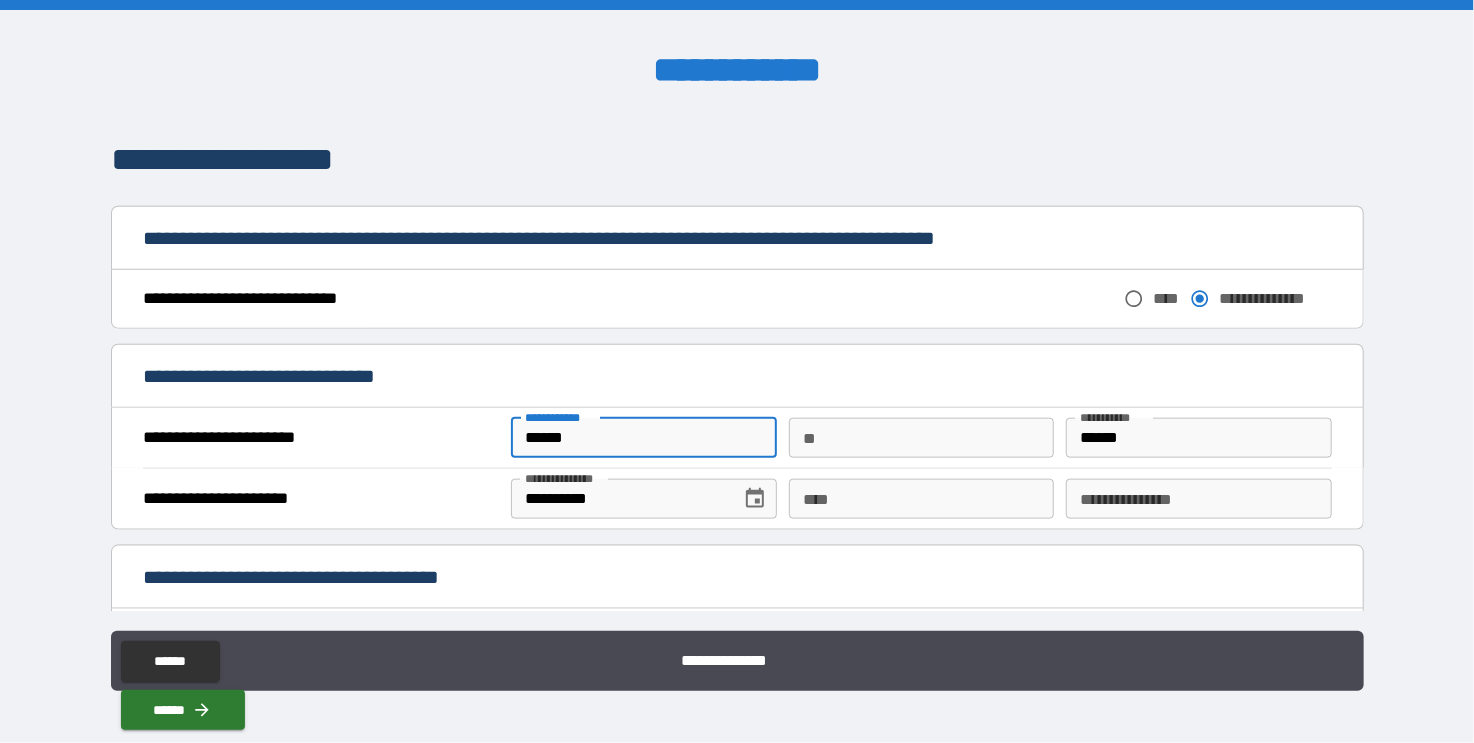 click on "******" at bounding box center [643, 438] 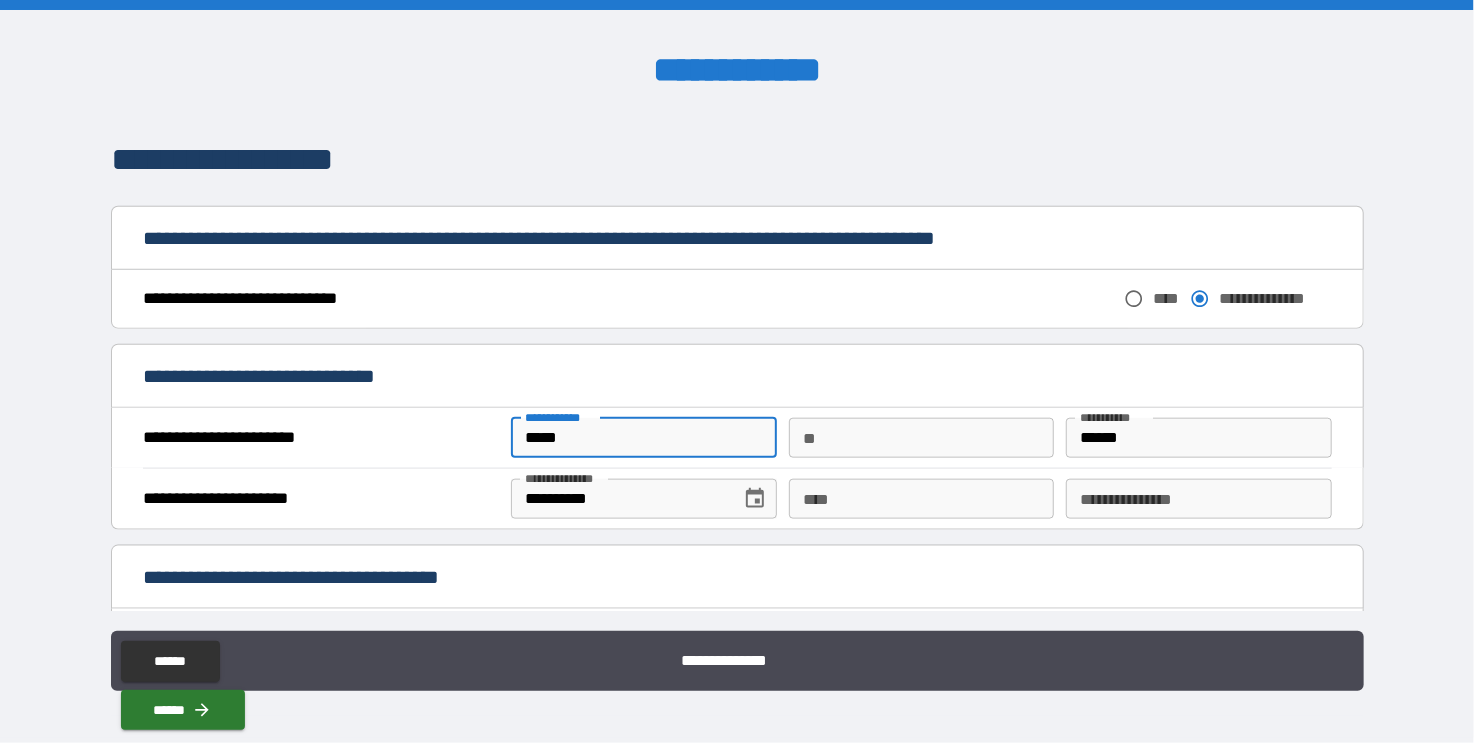 click on "******" at bounding box center [1198, 438] 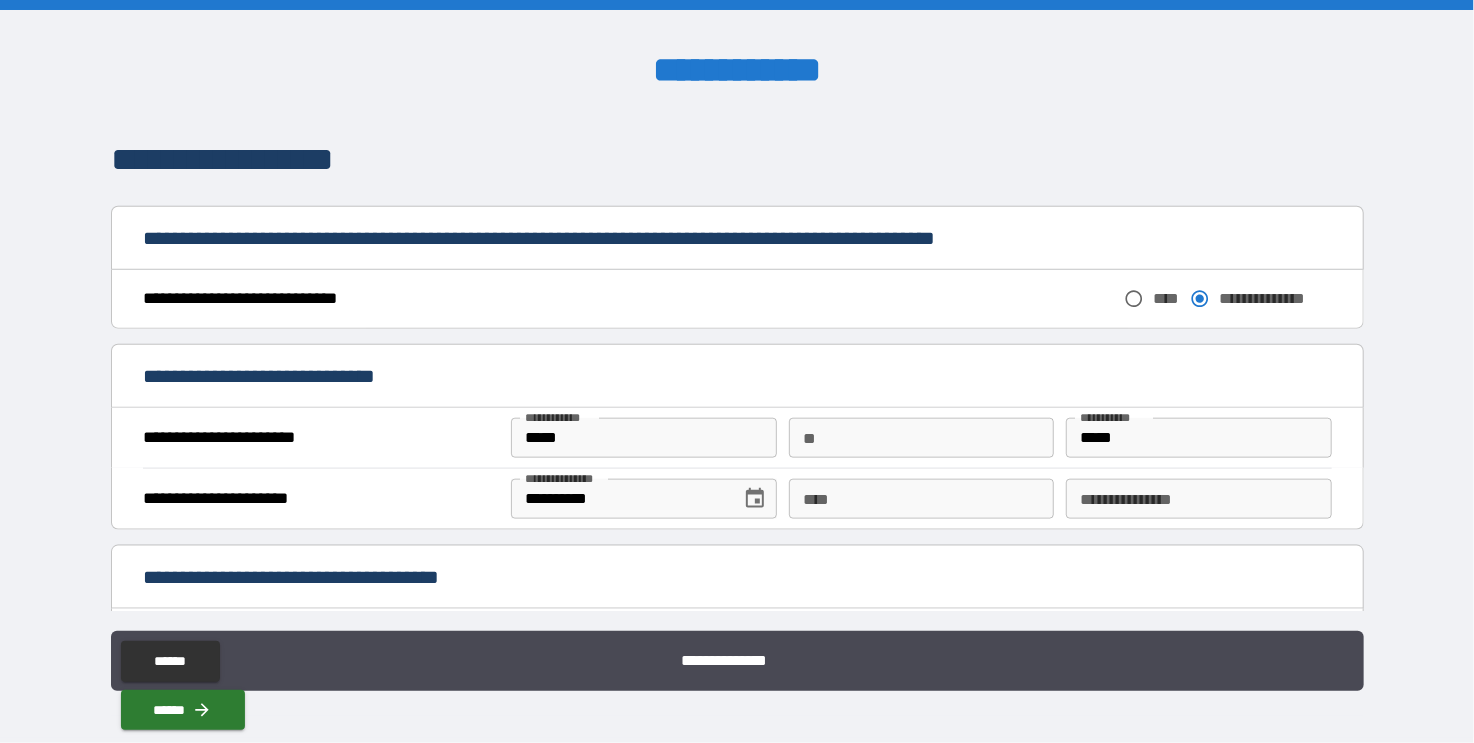 click on "**********" at bounding box center (737, 498) 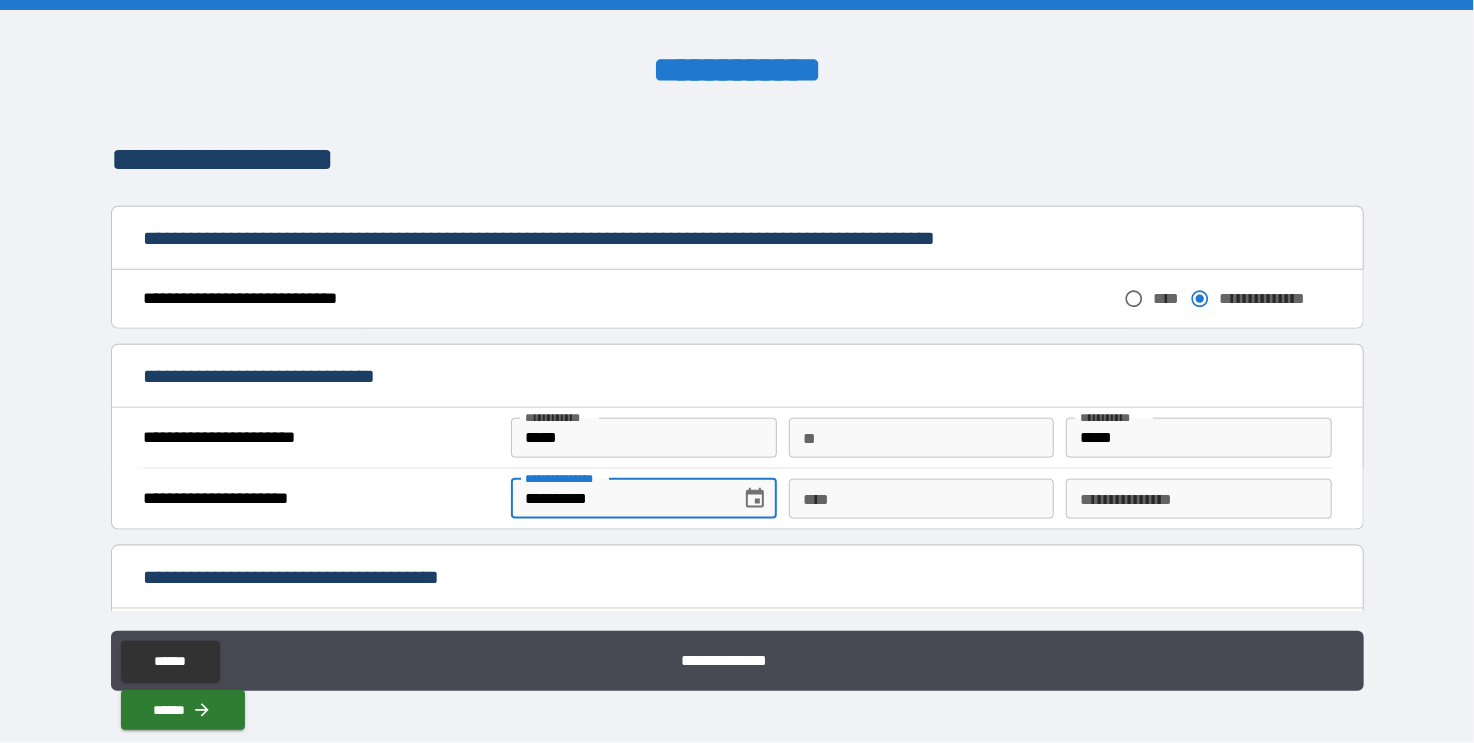 click on "**********" at bounding box center (618, 499) 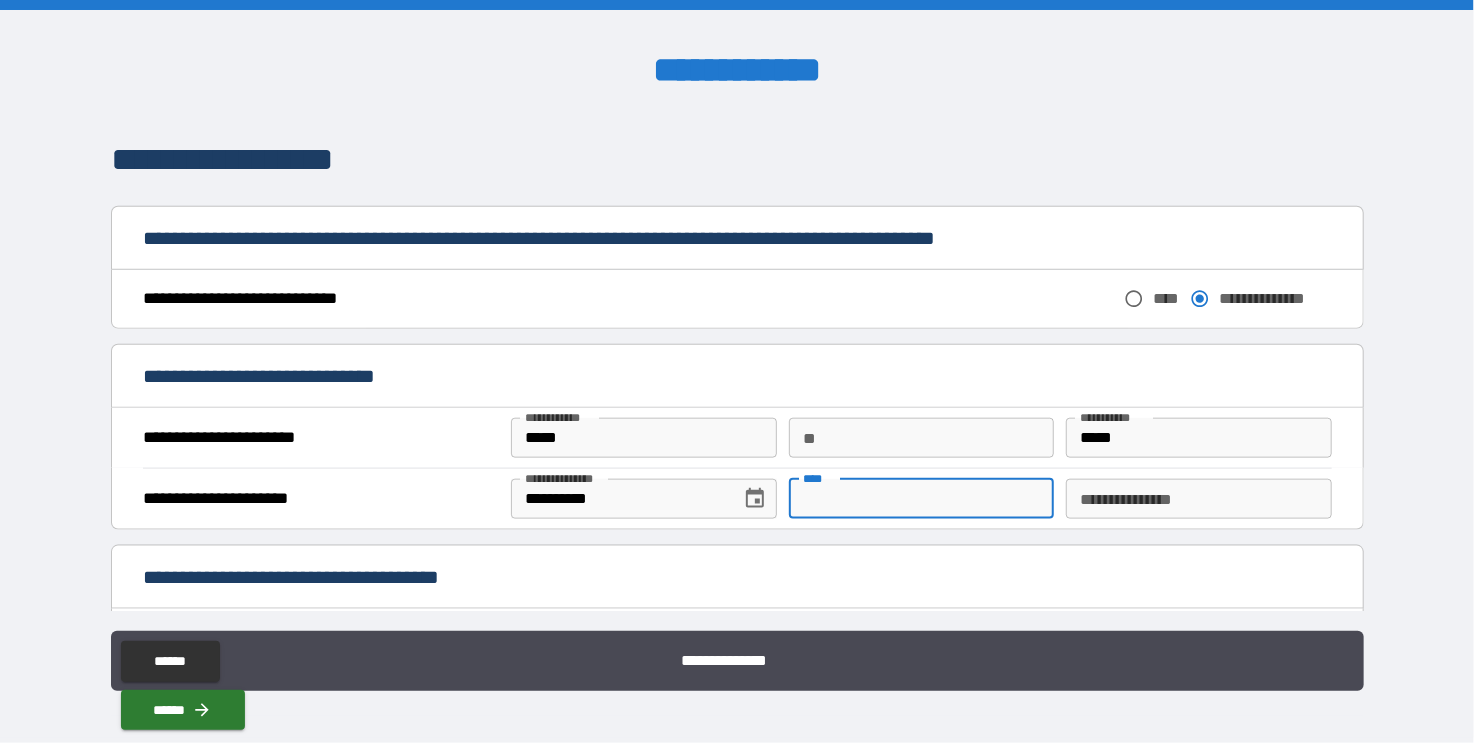click on "****" at bounding box center [921, 499] 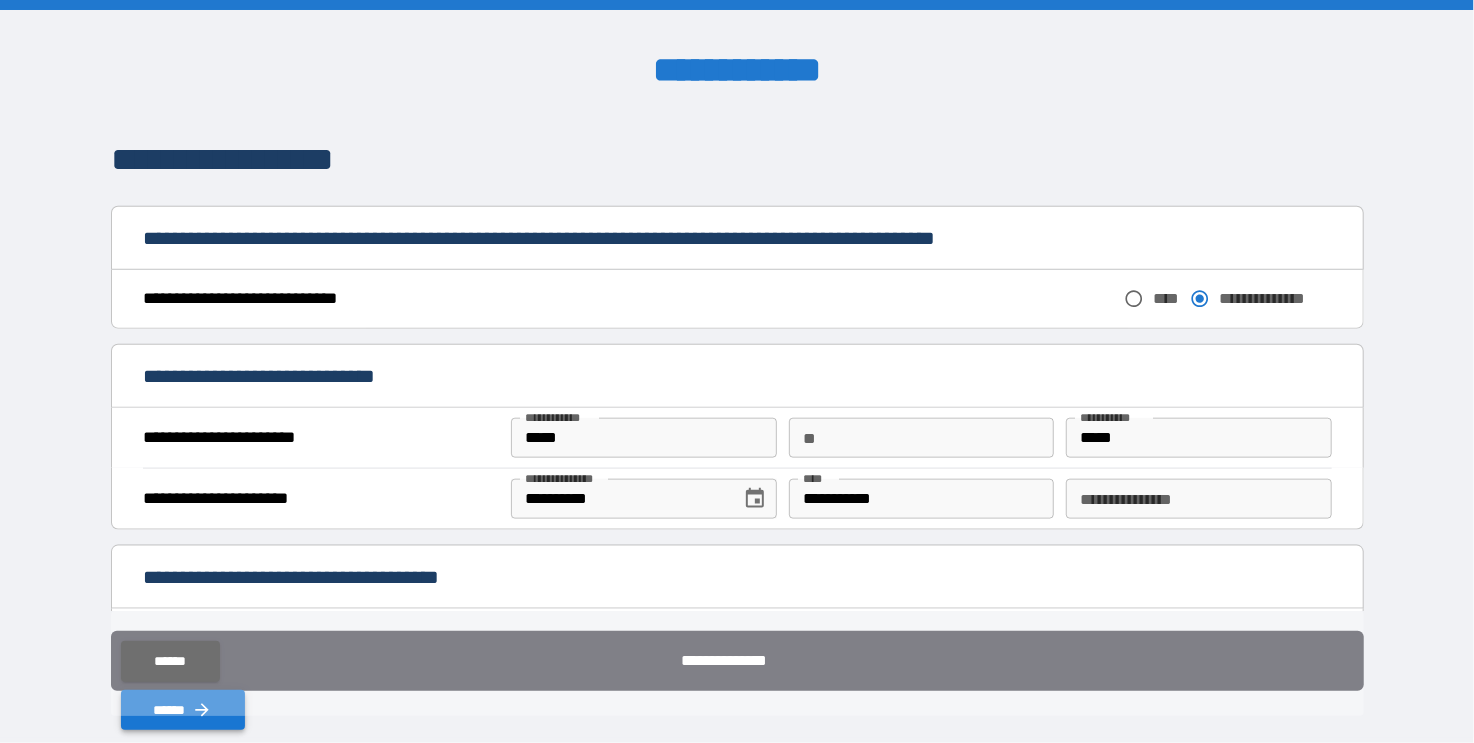 click on "******" at bounding box center (183, 710) 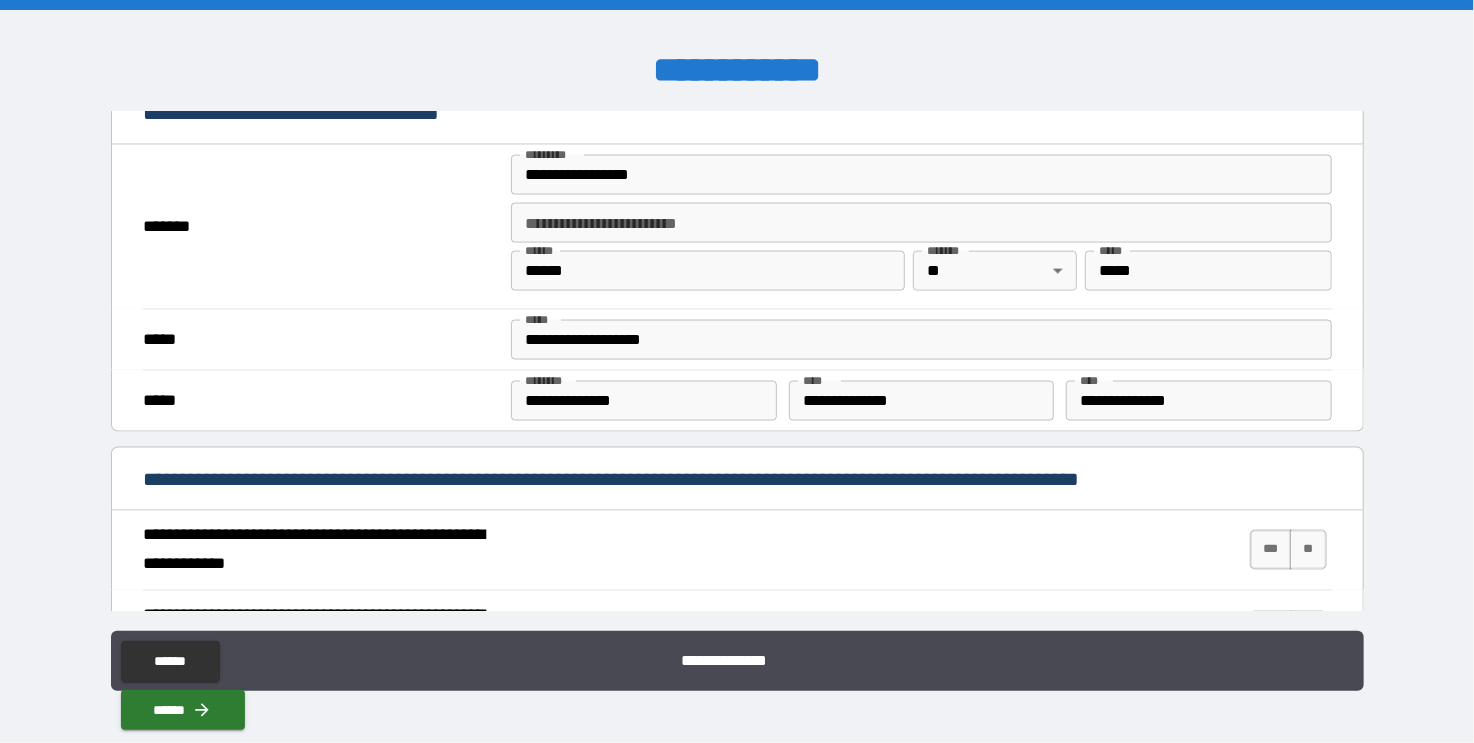 scroll, scrollTop: 1464, scrollLeft: 0, axis: vertical 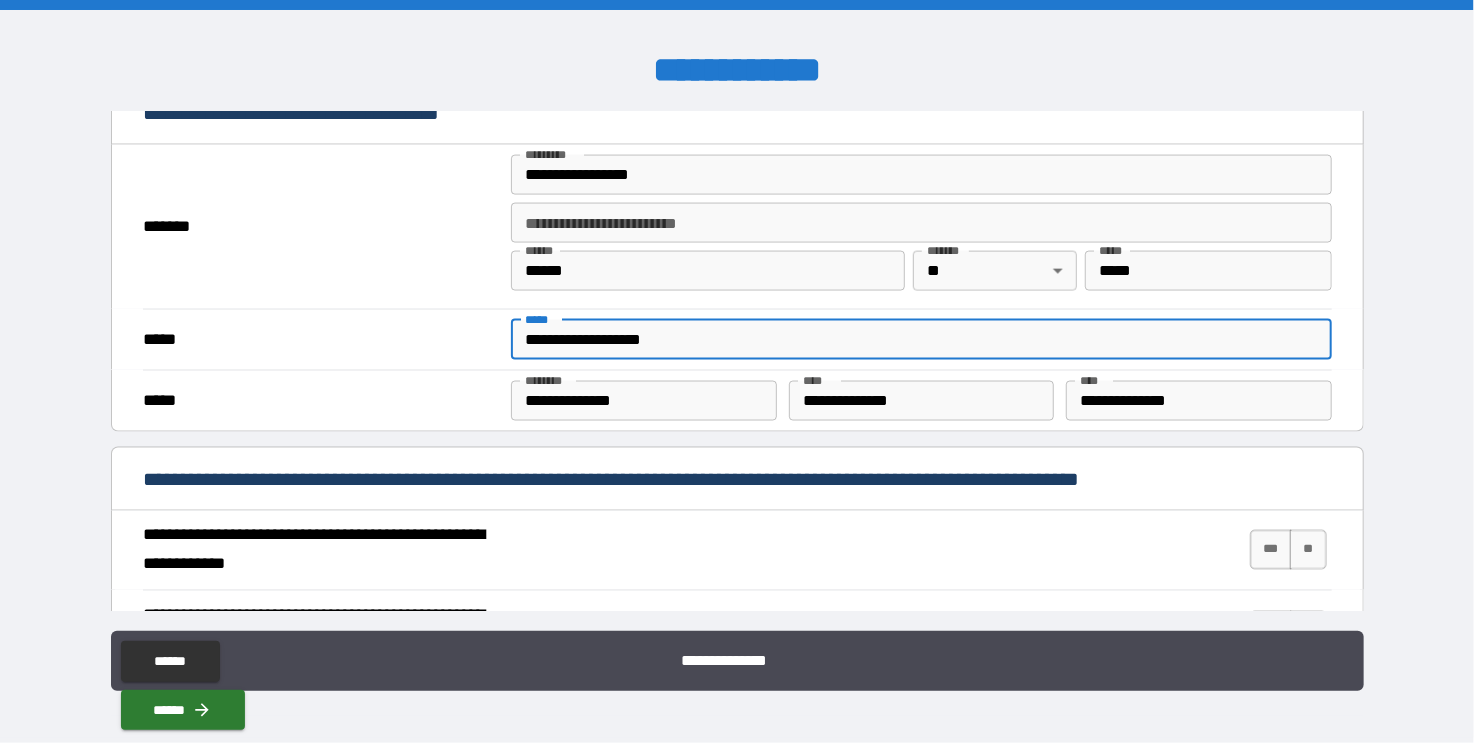click on "**********" at bounding box center [921, 340] 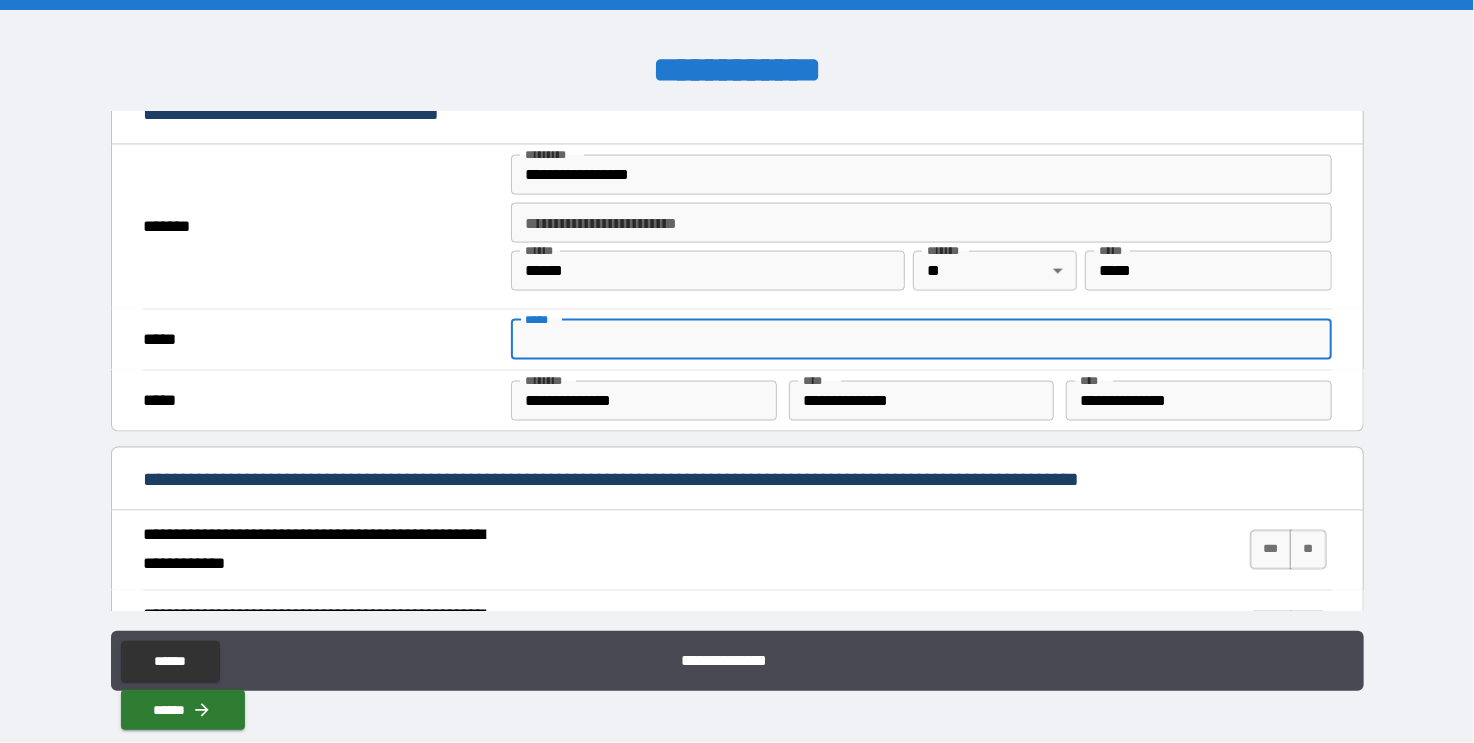 click on "*****" at bounding box center [921, 340] 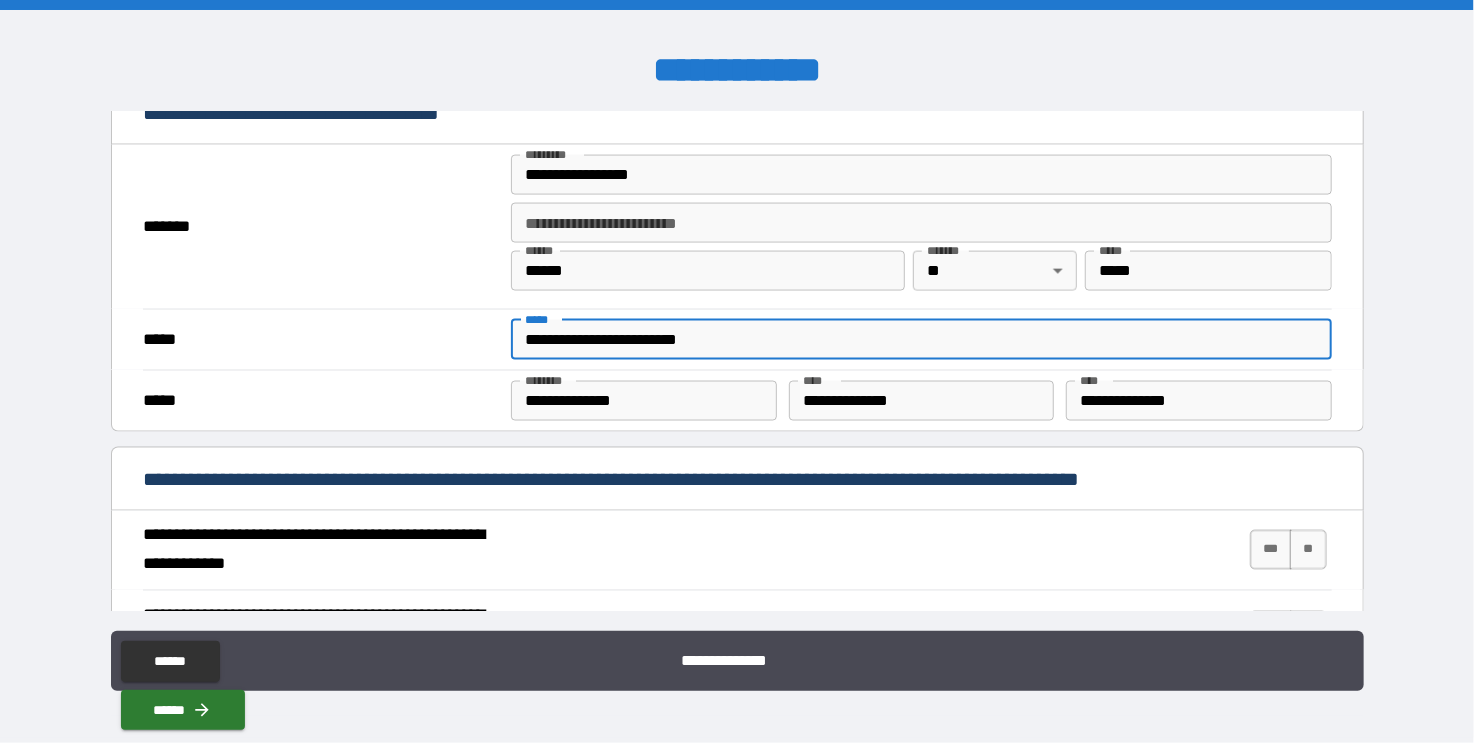 click on "**********" at bounding box center [643, 401] 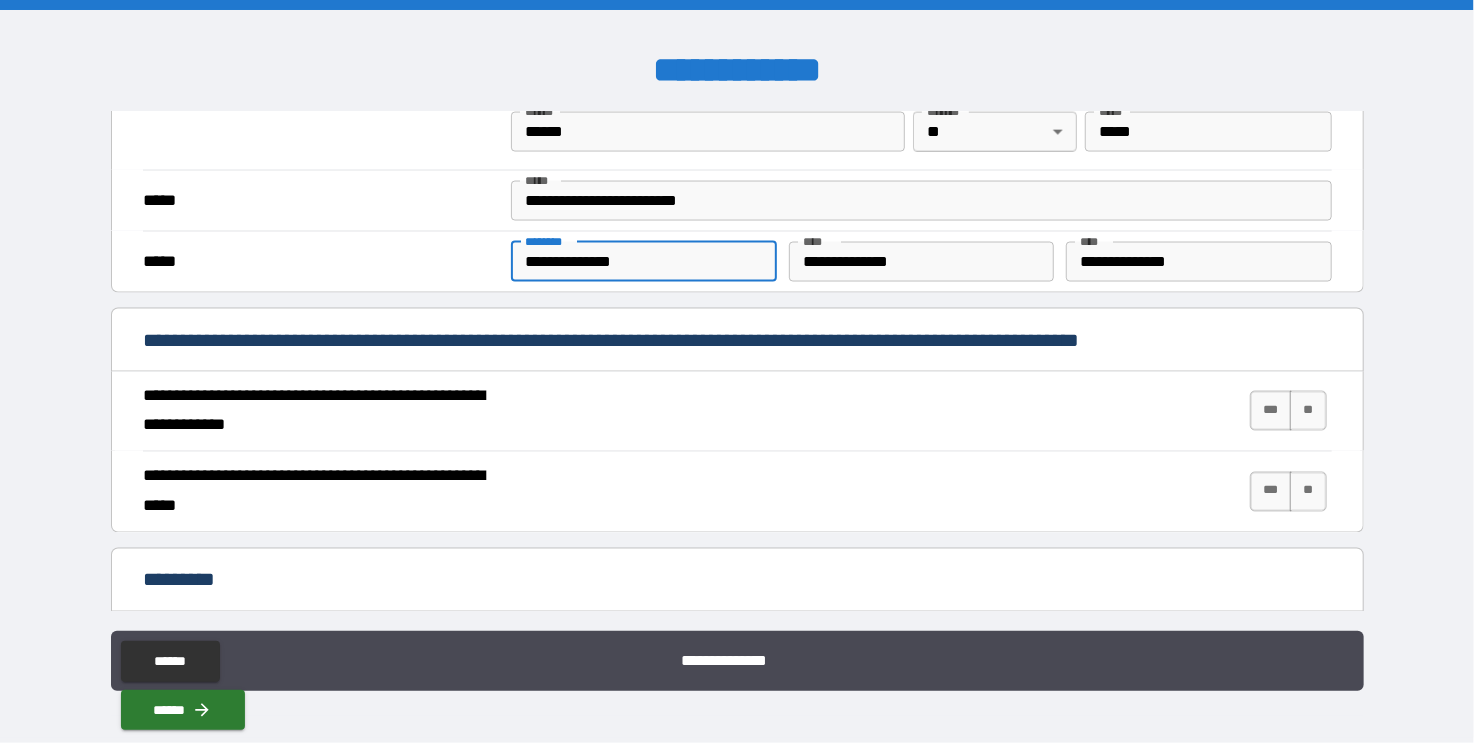 scroll, scrollTop: 1608, scrollLeft: 0, axis: vertical 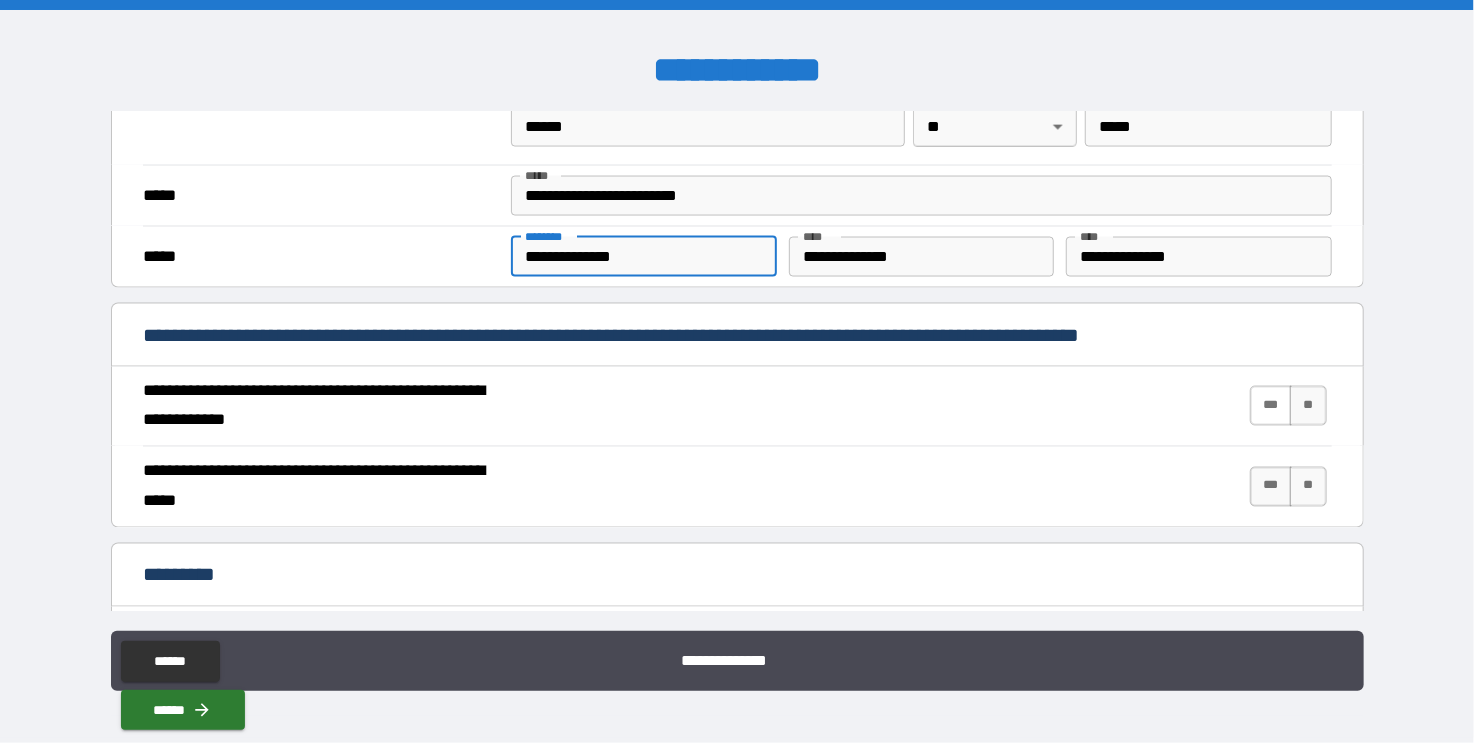 click on "***" at bounding box center (1271, 406) 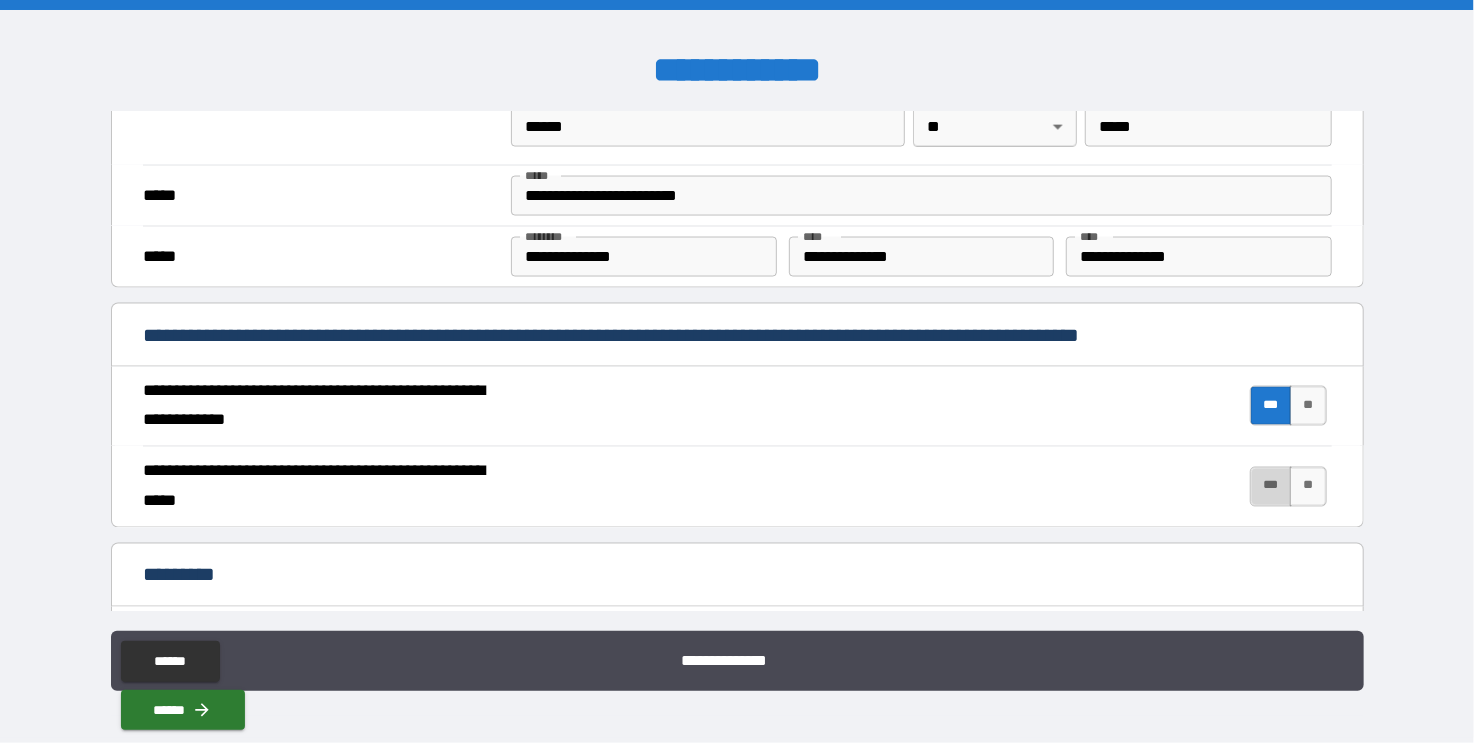 click on "***" at bounding box center [1271, 487] 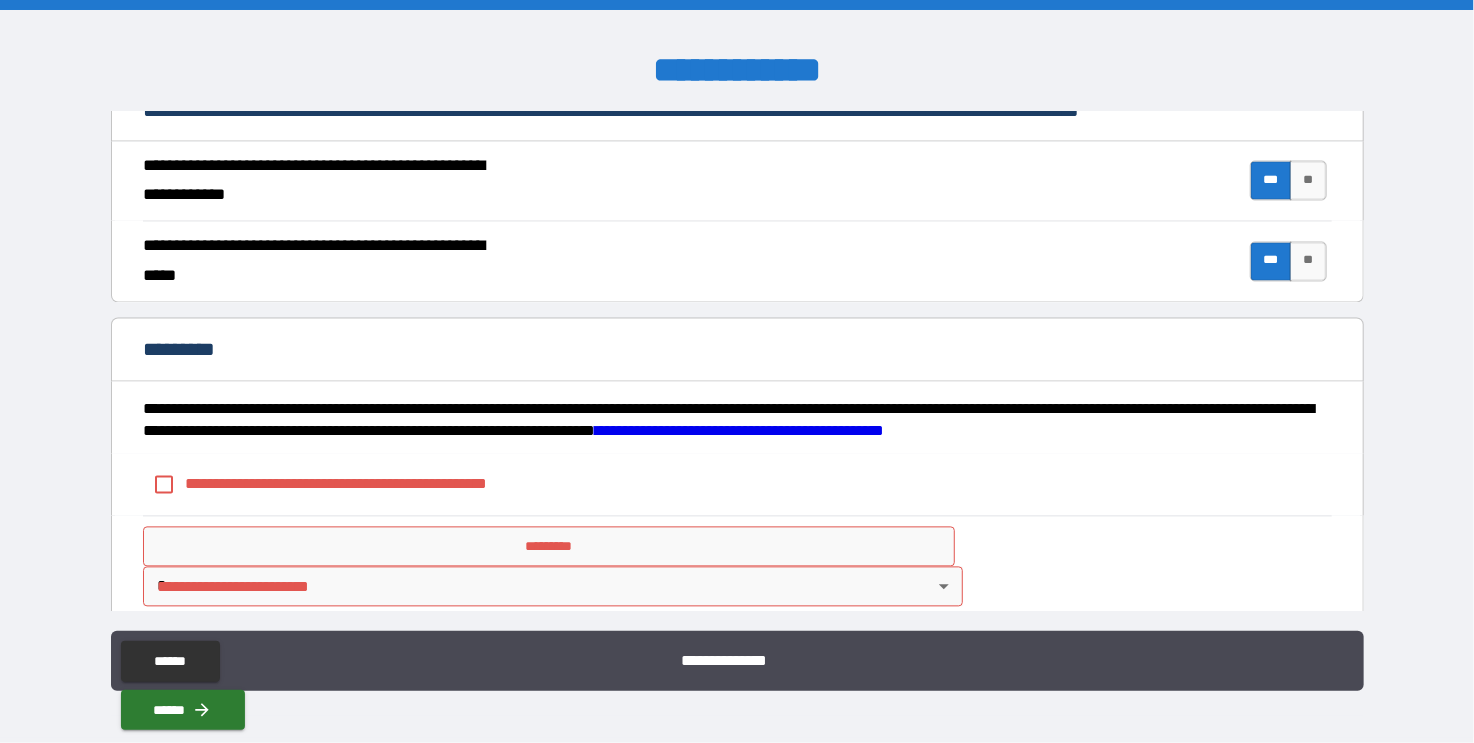 scroll, scrollTop: 1852, scrollLeft: 0, axis: vertical 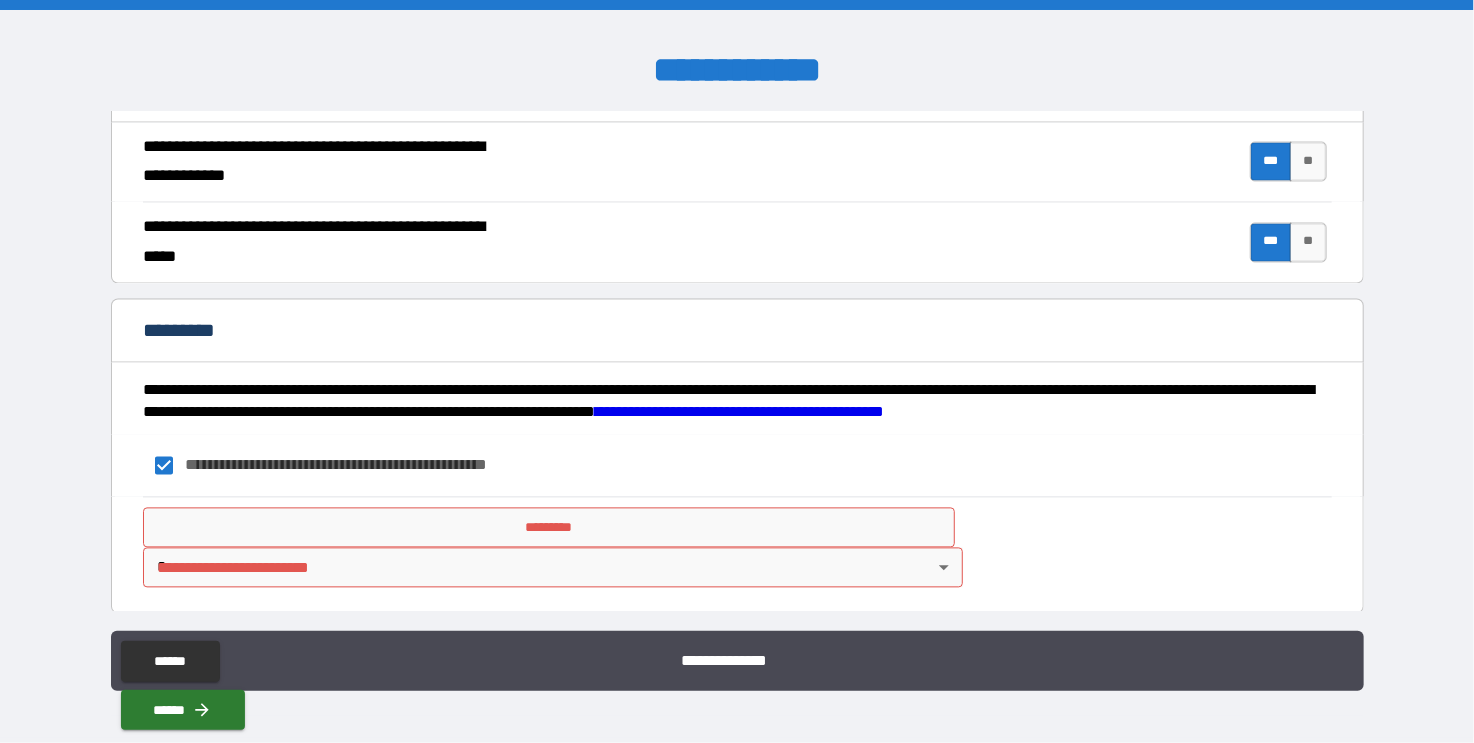 click on "*********" at bounding box center [549, 528] 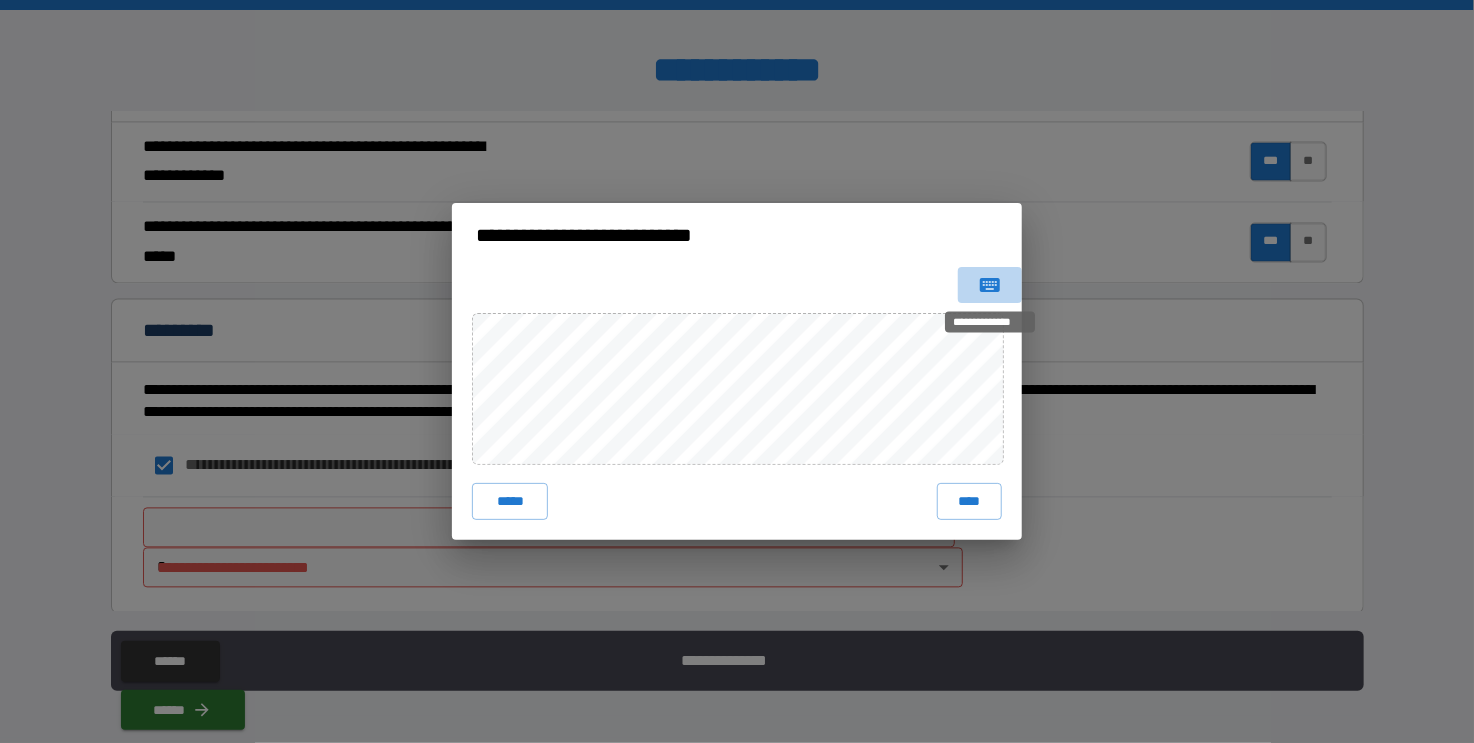 click 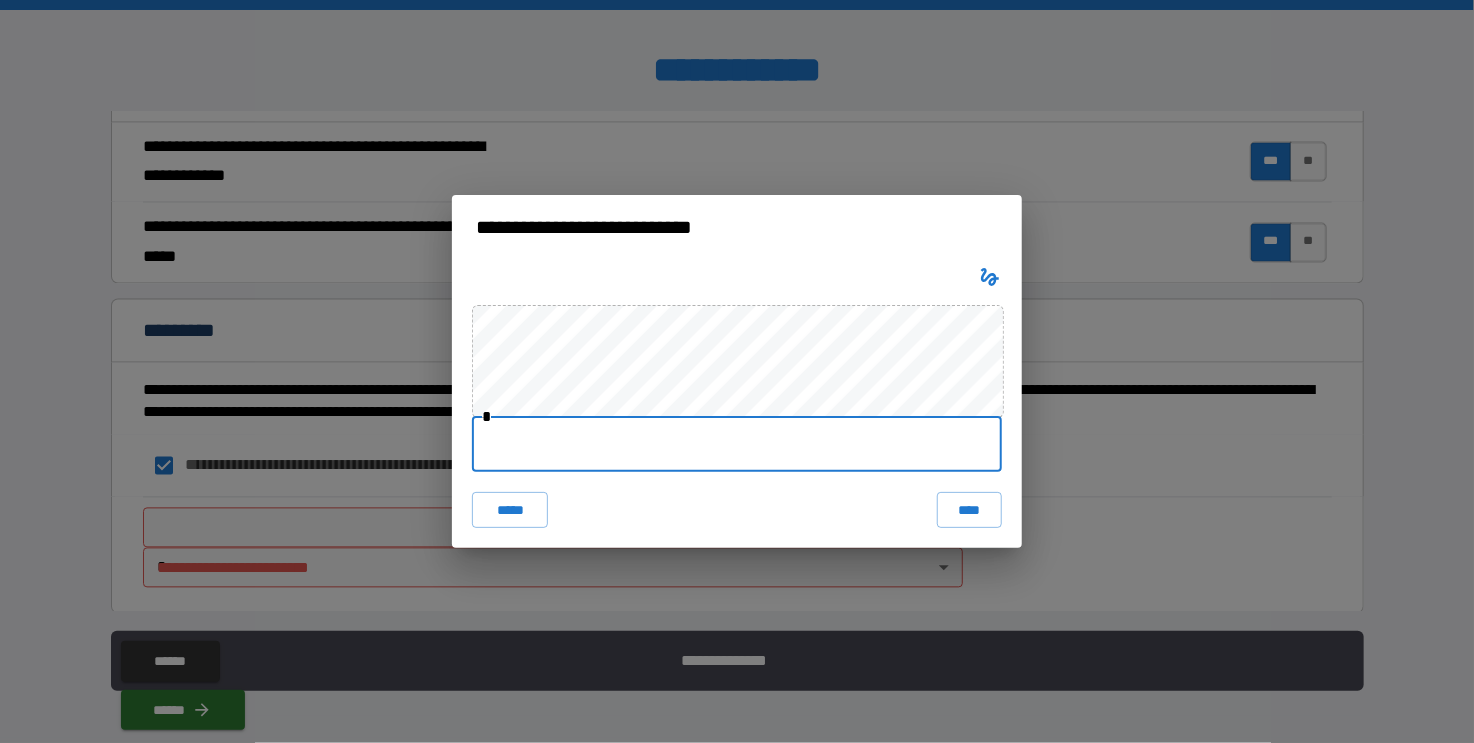 click at bounding box center (737, 444) 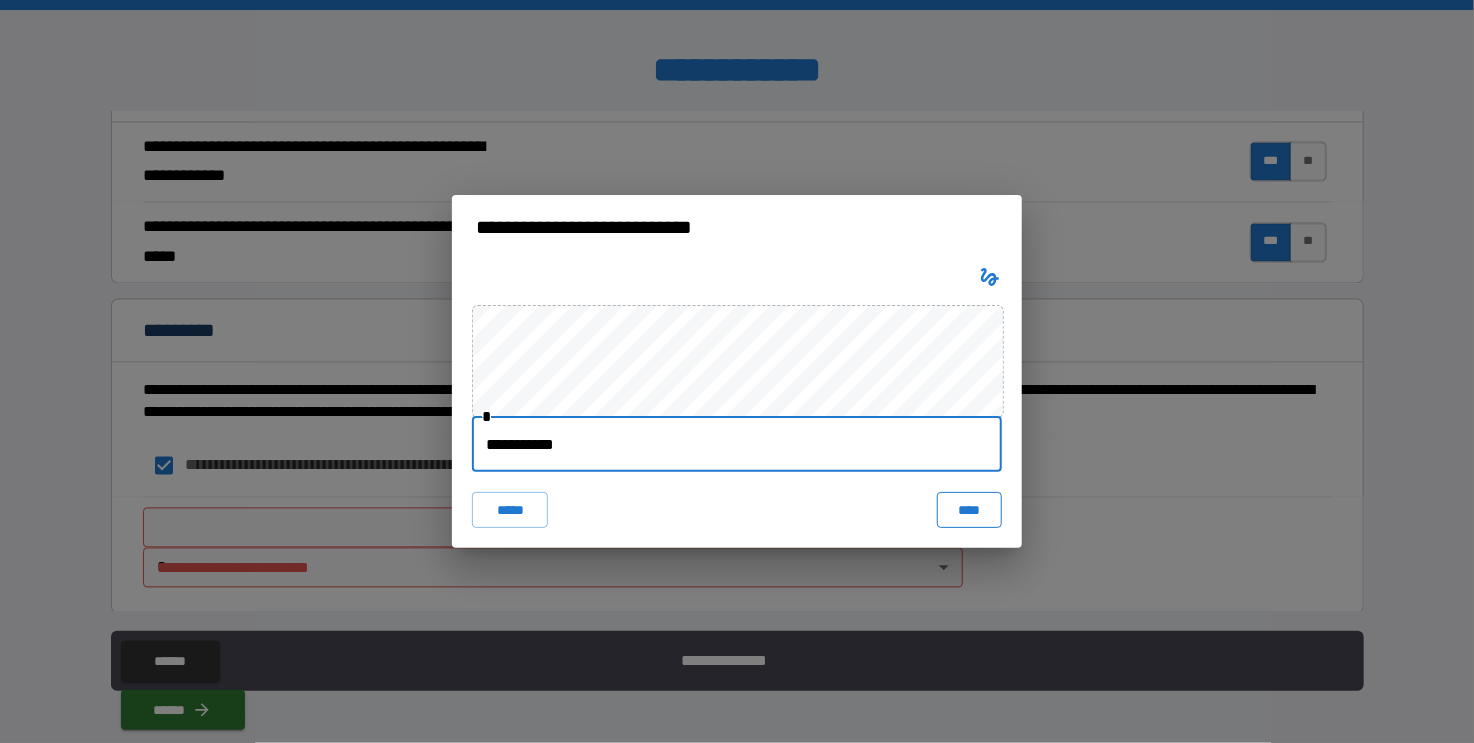 click on "****" at bounding box center (969, 510) 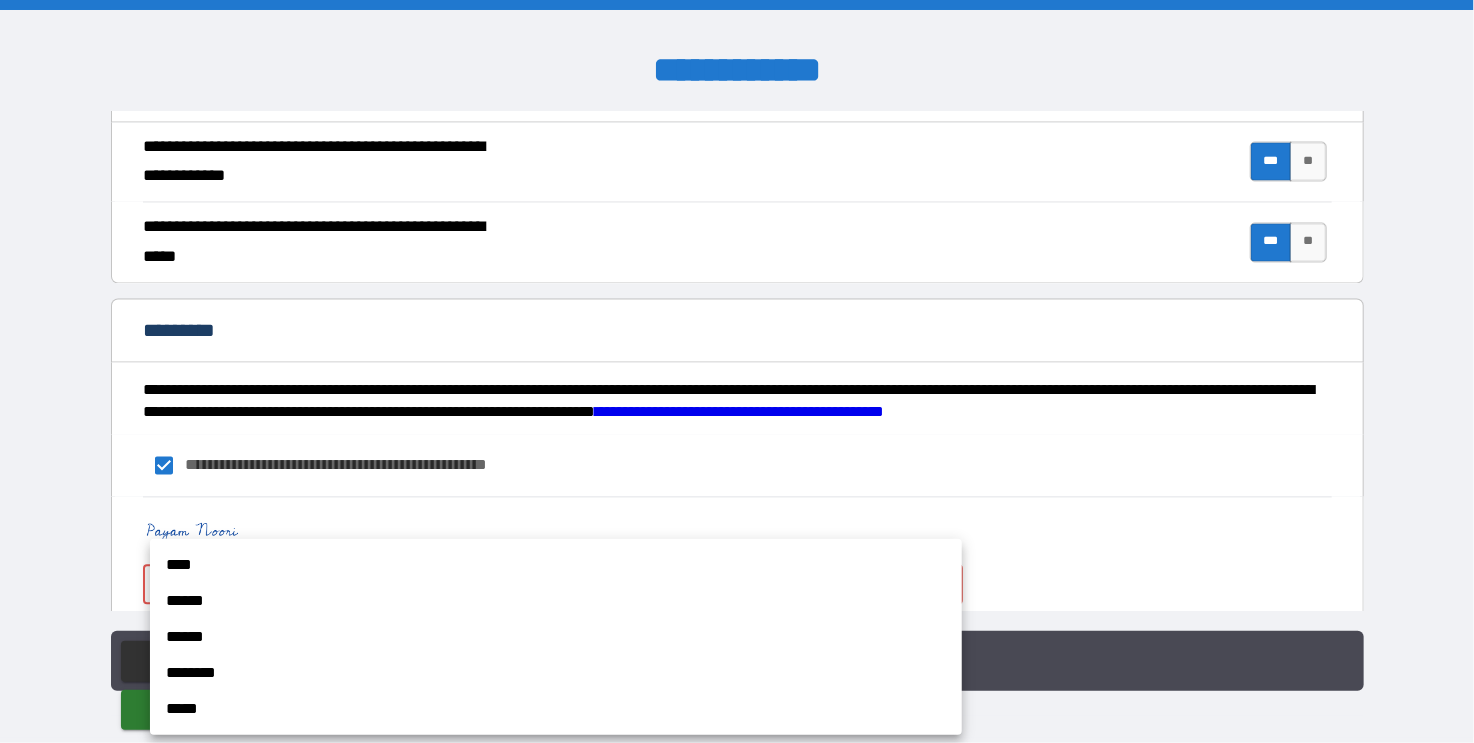 click on "**********" at bounding box center [737, 371] 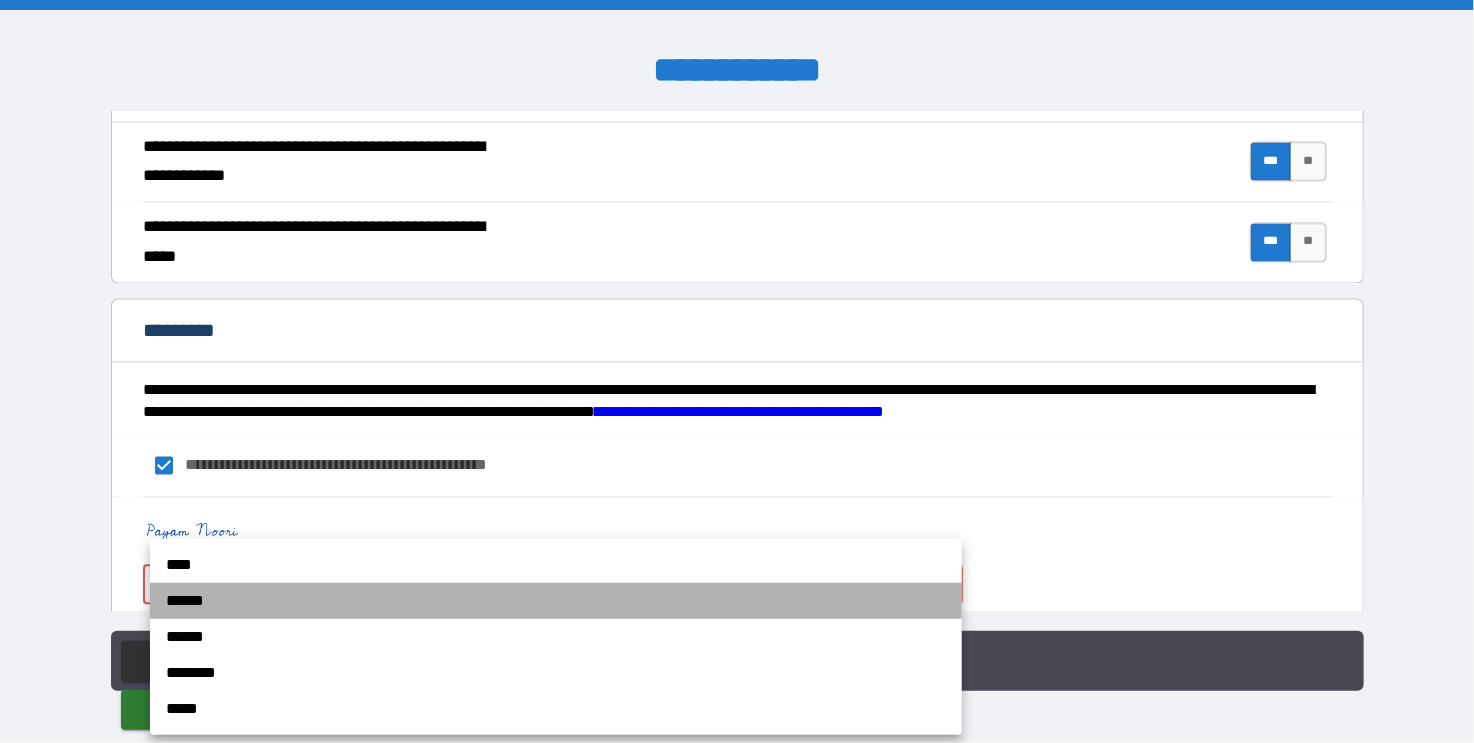 click on "******" at bounding box center [556, 601] 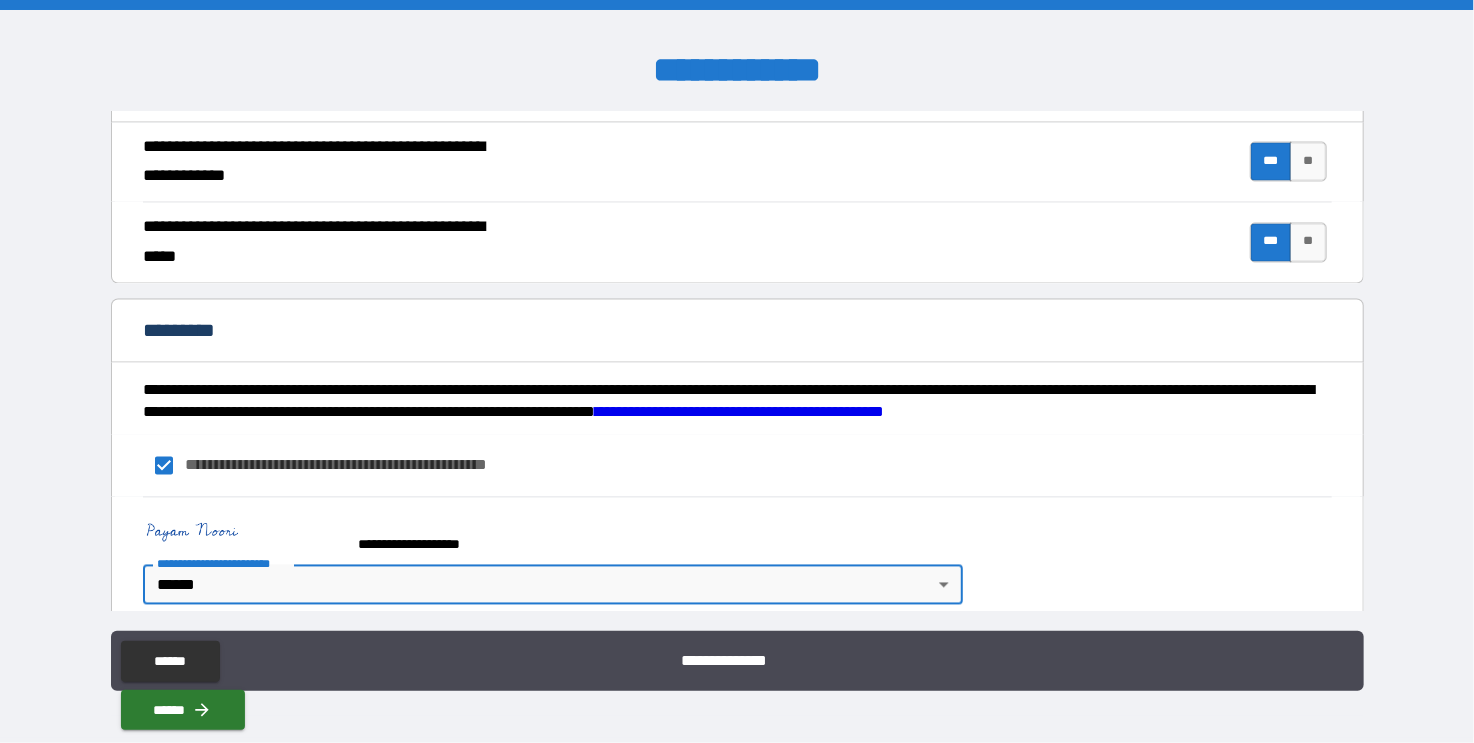 scroll, scrollTop: 1869, scrollLeft: 0, axis: vertical 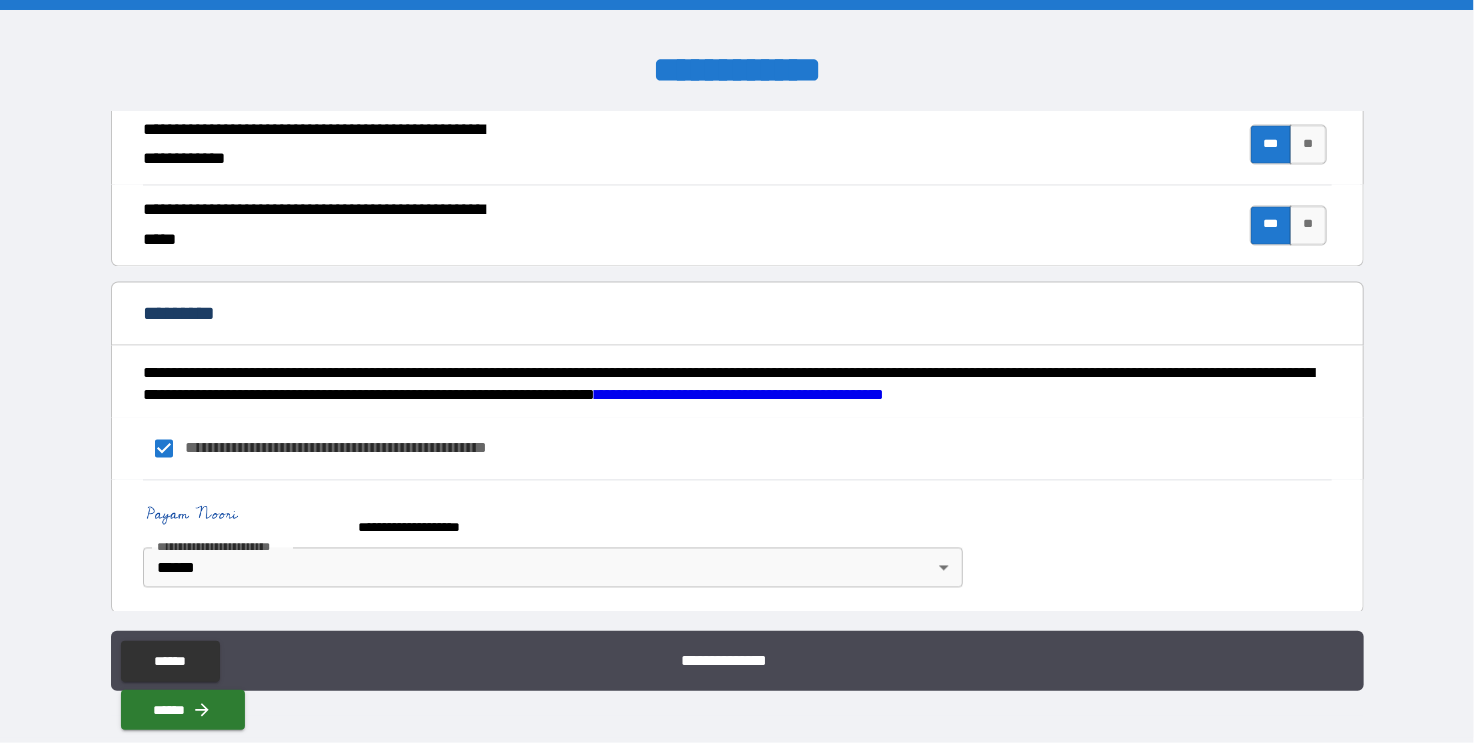 drag, startPoint x: 1296, startPoint y: 662, endPoint x: 1314, endPoint y: 493, distance: 169.95587 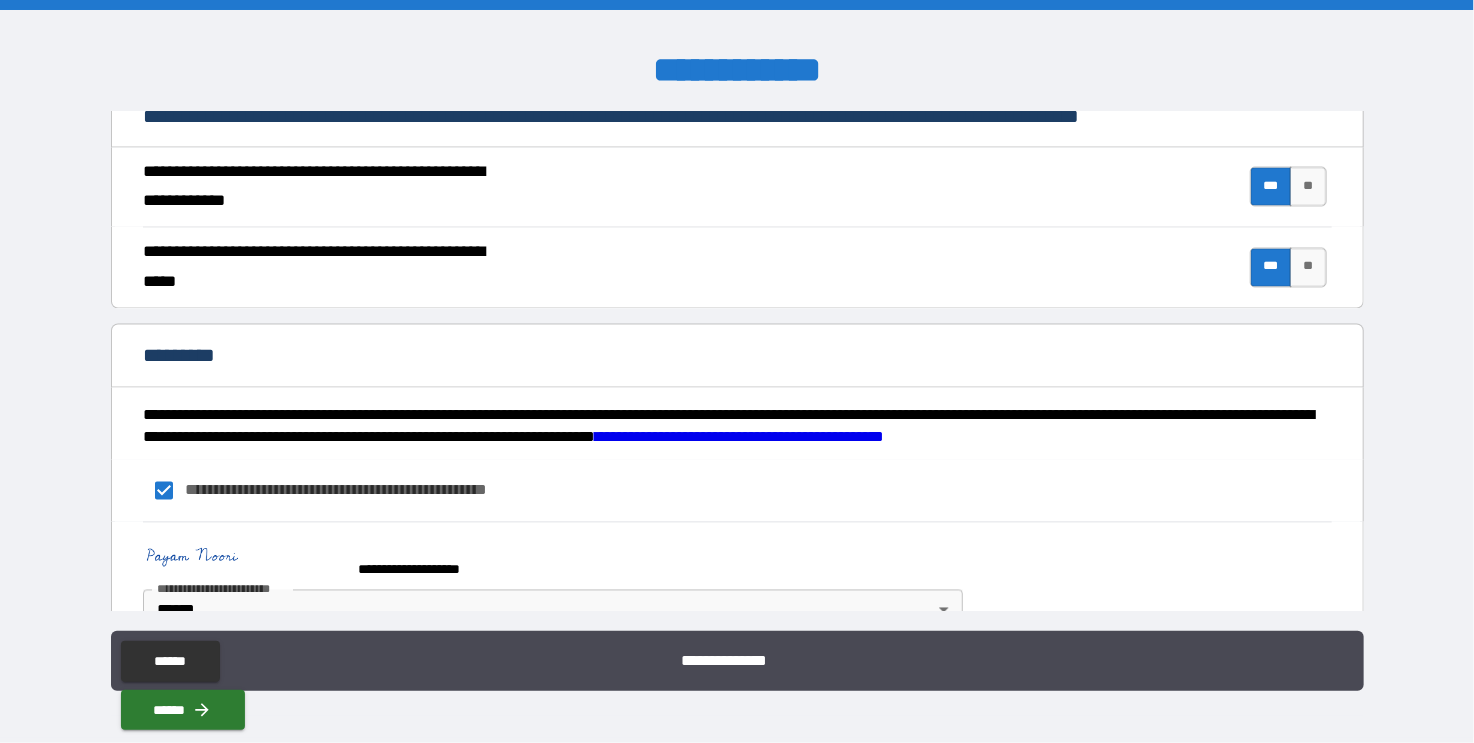 scroll, scrollTop: 1869, scrollLeft: 0, axis: vertical 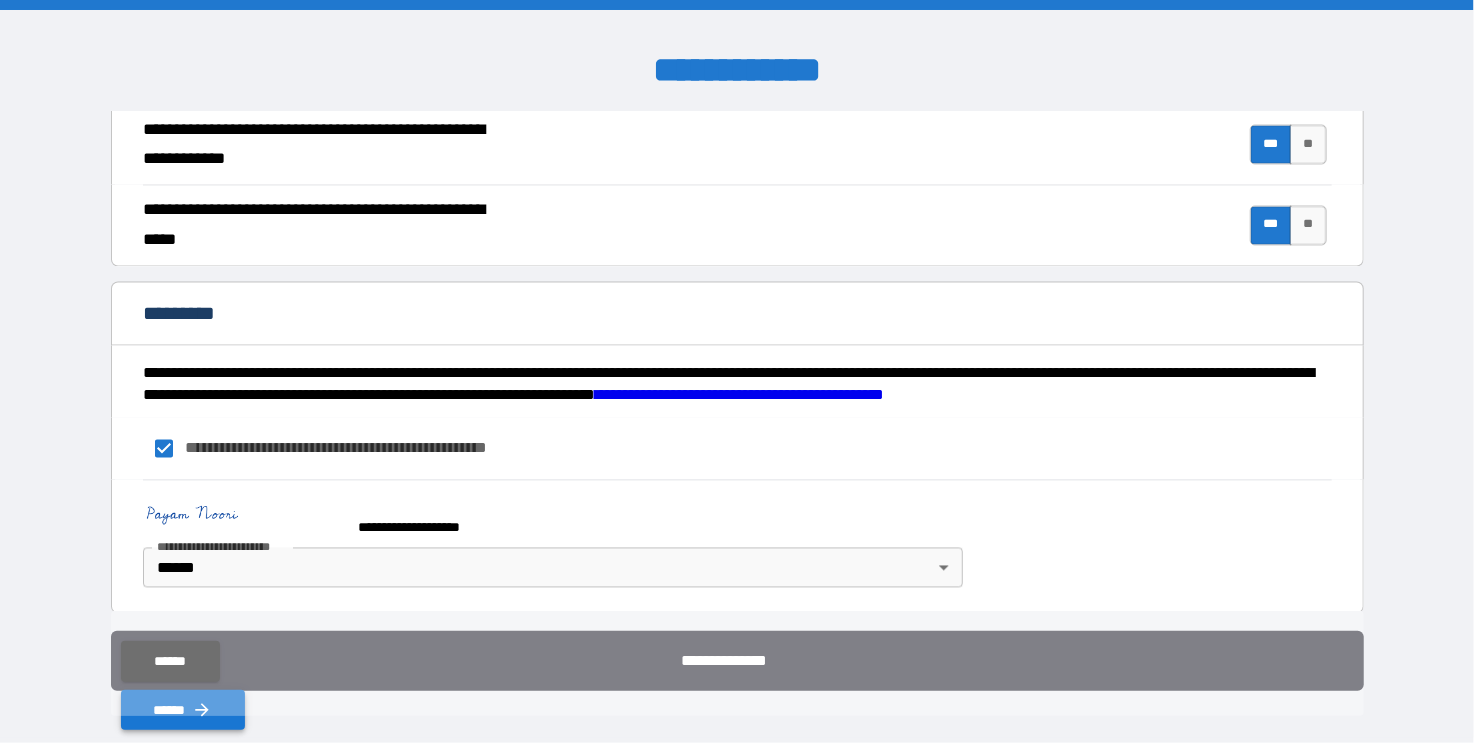 click on "******" at bounding box center [183, 710] 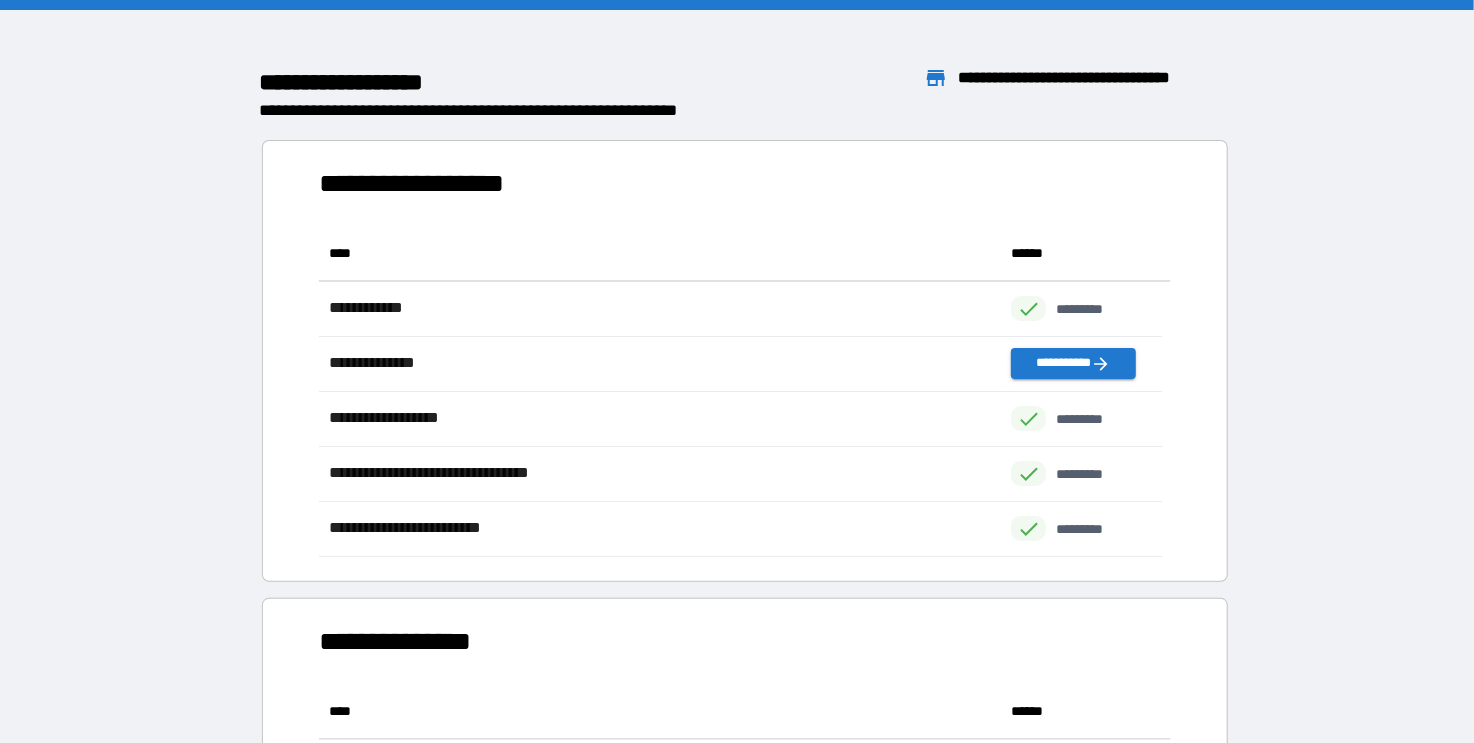 scroll, scrollTop: 16, scrollLeft: 16, axis: both 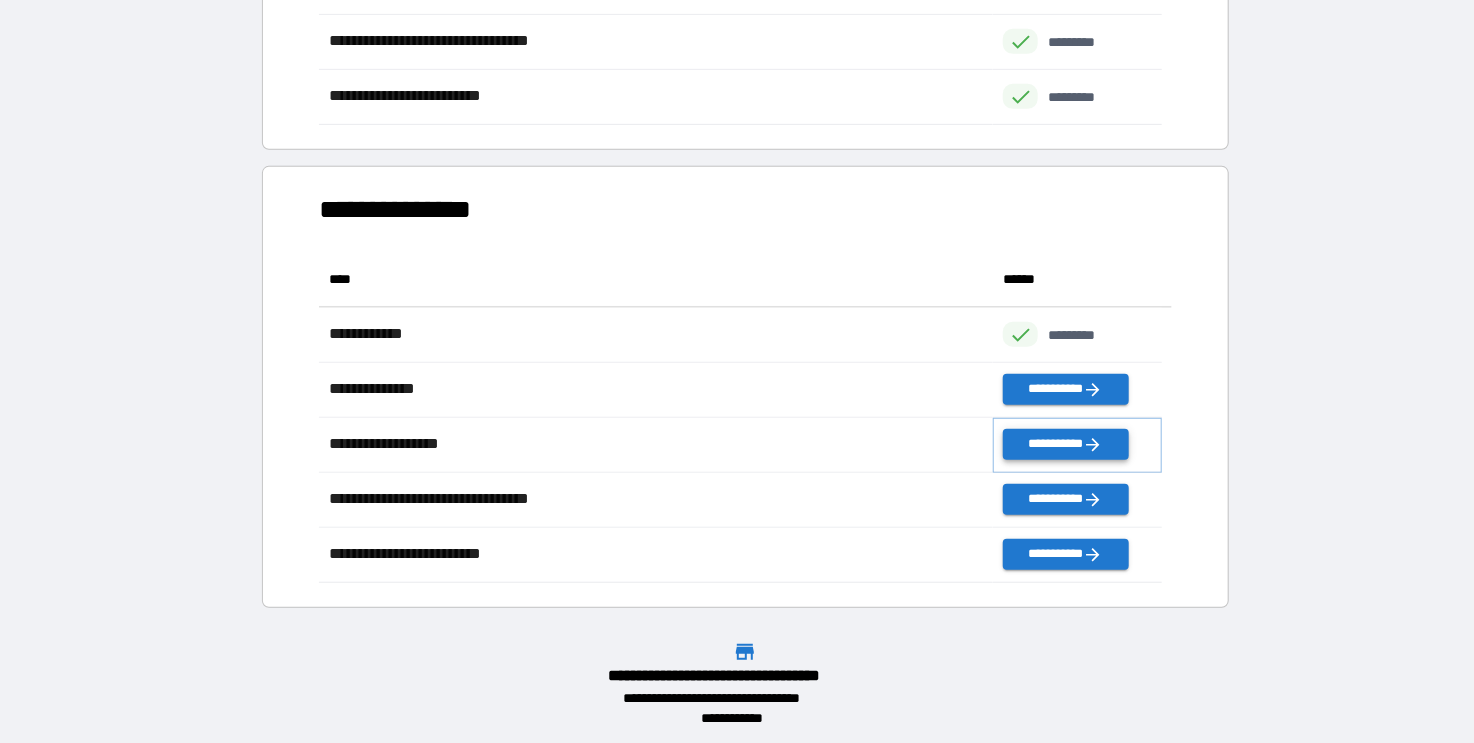 click on "**********" at bounding box center (1065, 444) 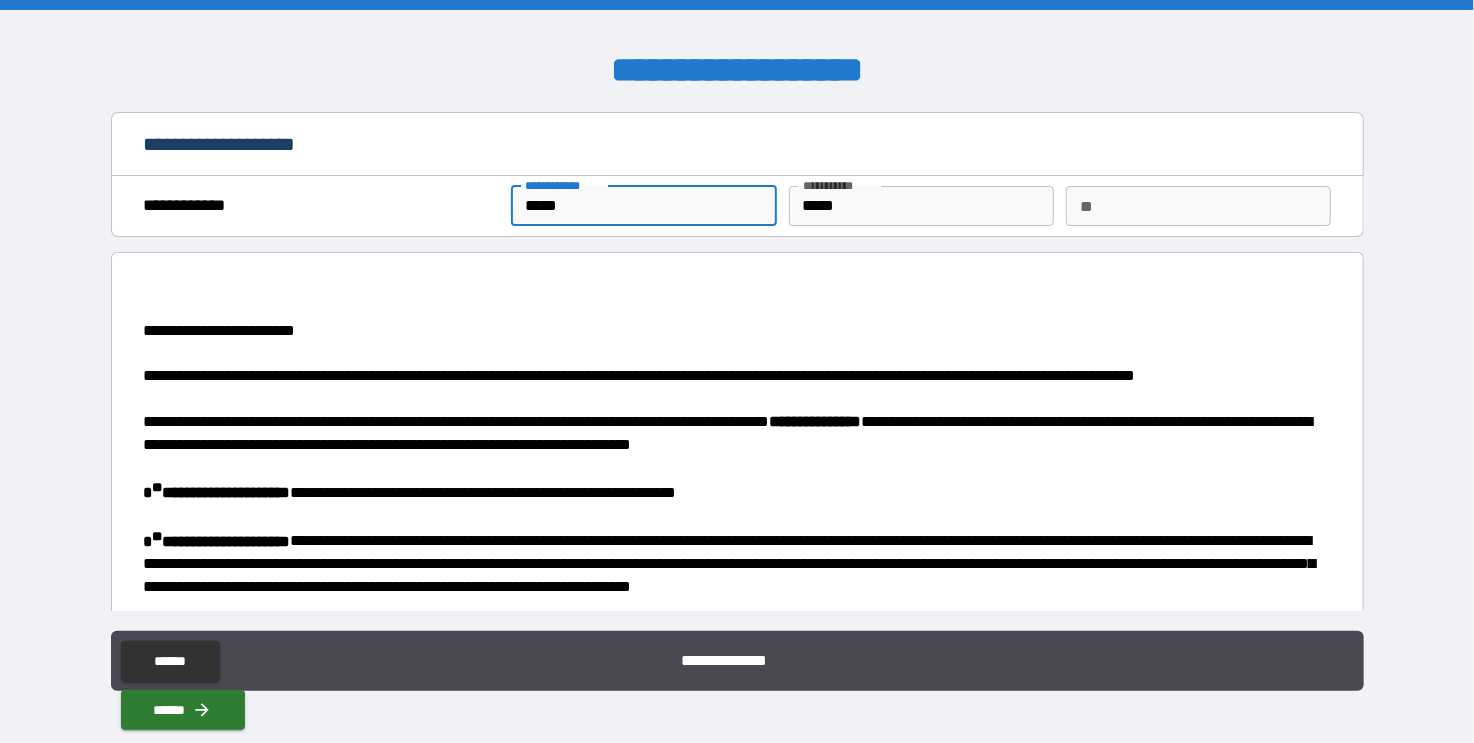 click on "*****" at bounding box center (643, 206) 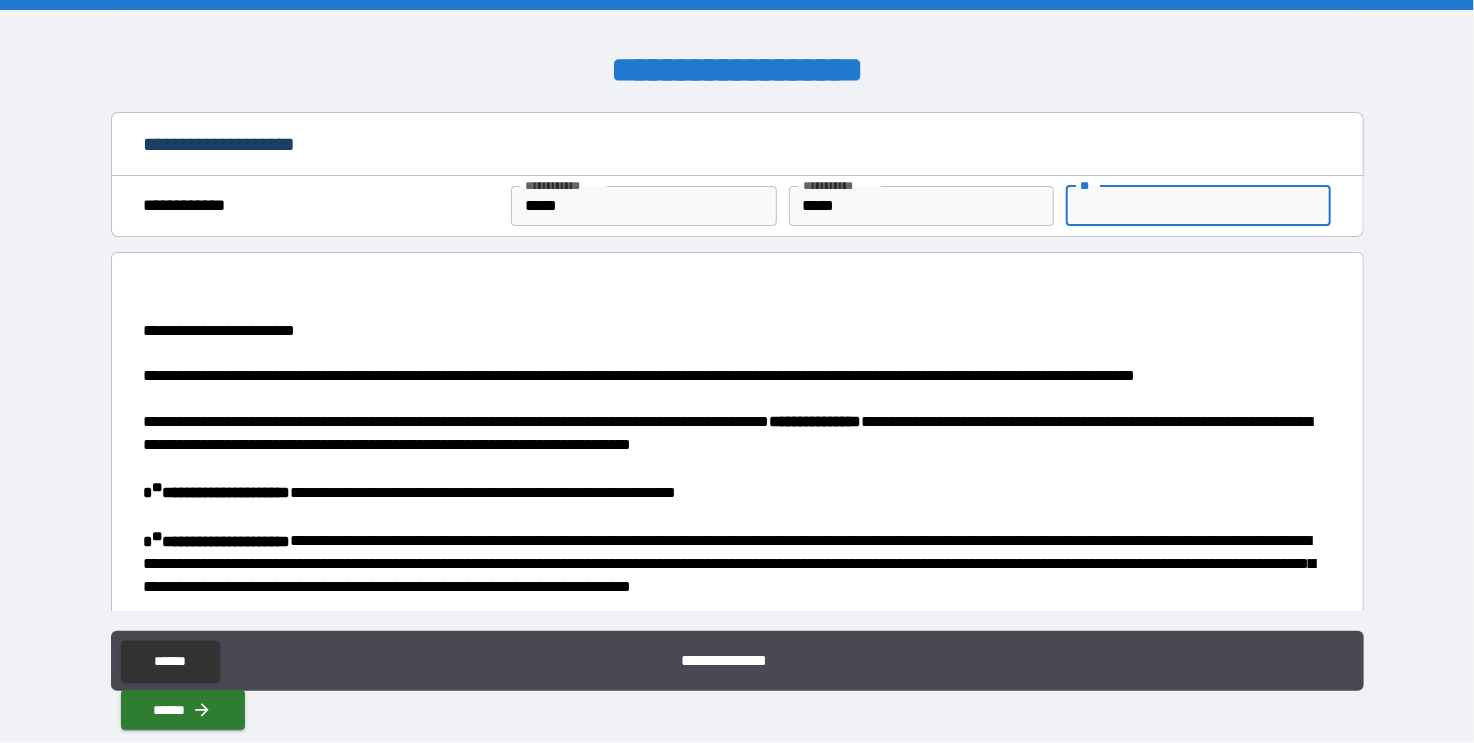 click on "**" at bounding box center (1198, 206) 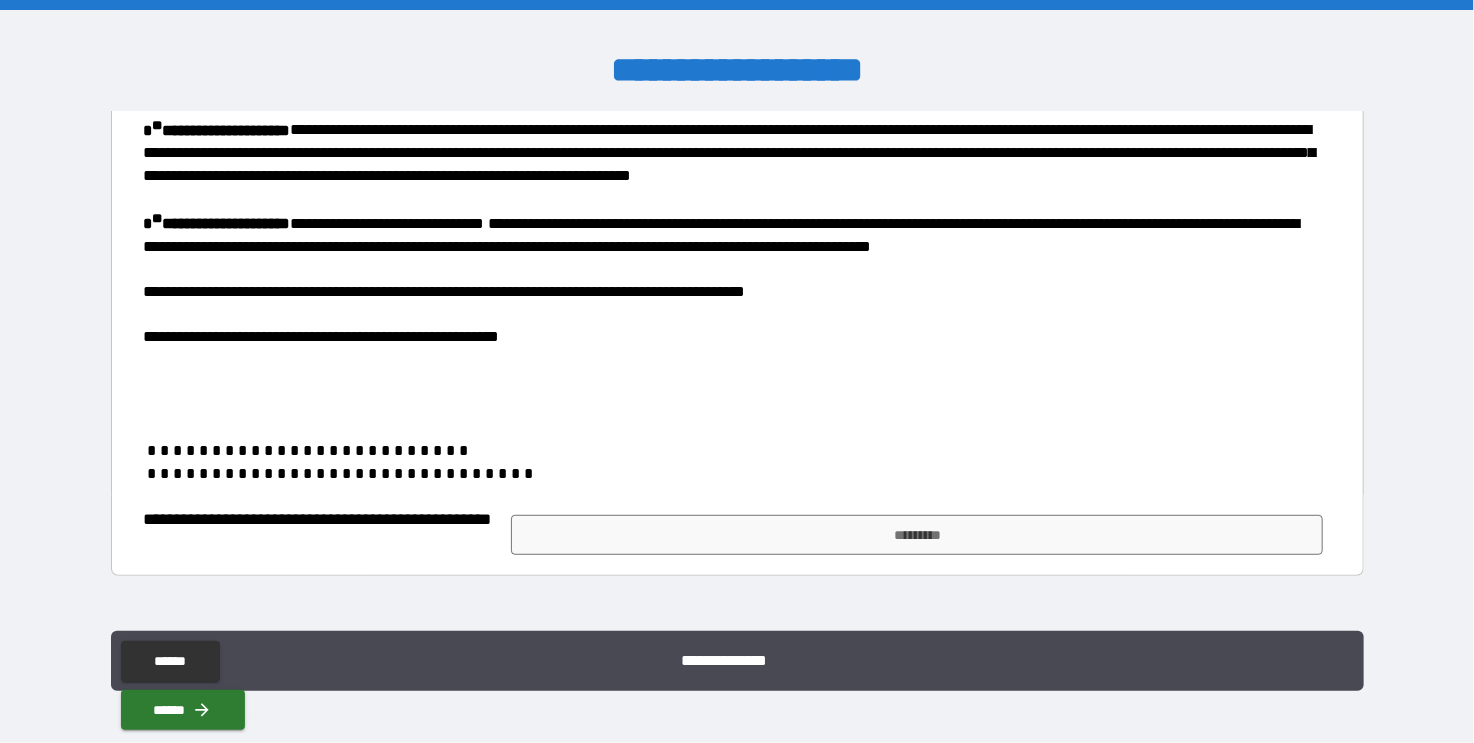 scroll, scrollTop: 415, scrollLeft: 0, axis: vertical 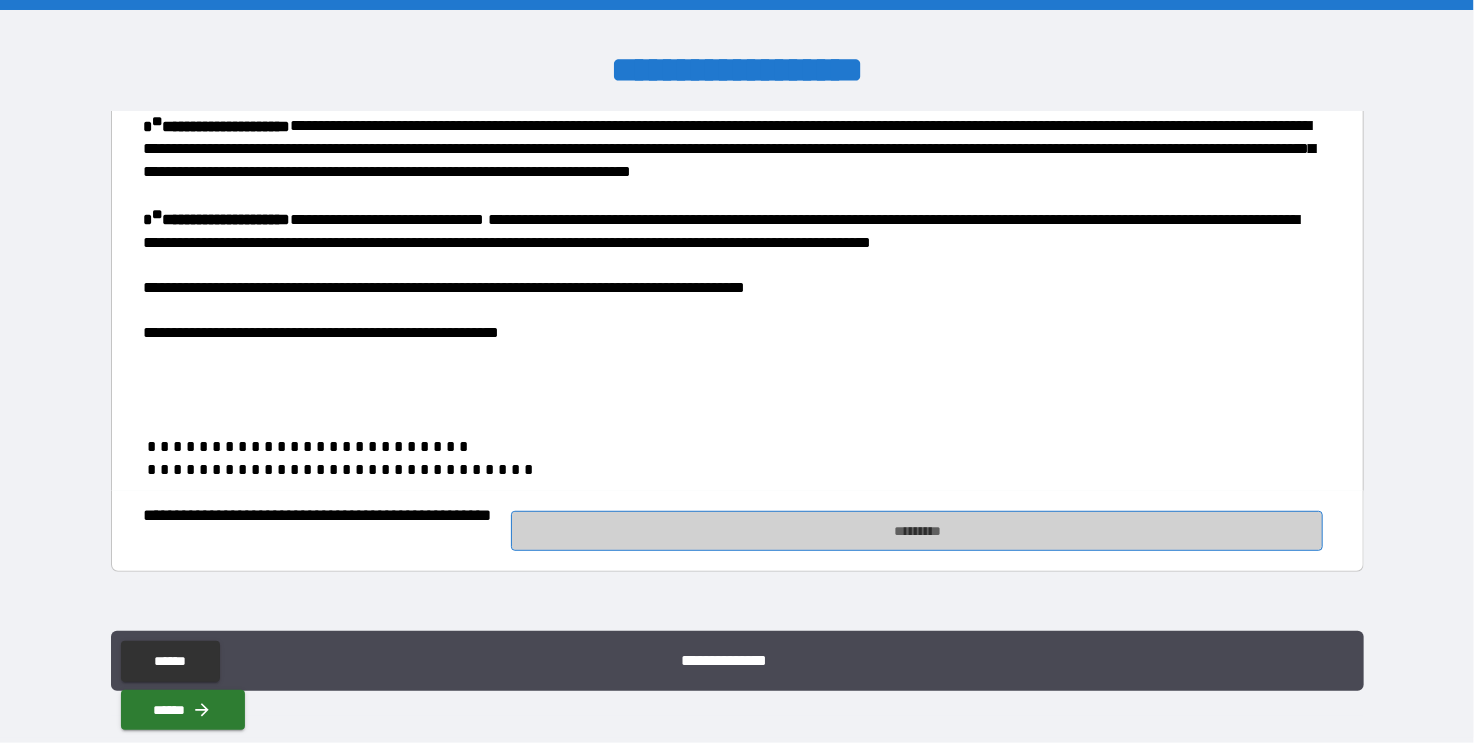 click on "*********" at bounding box center (917, 531) 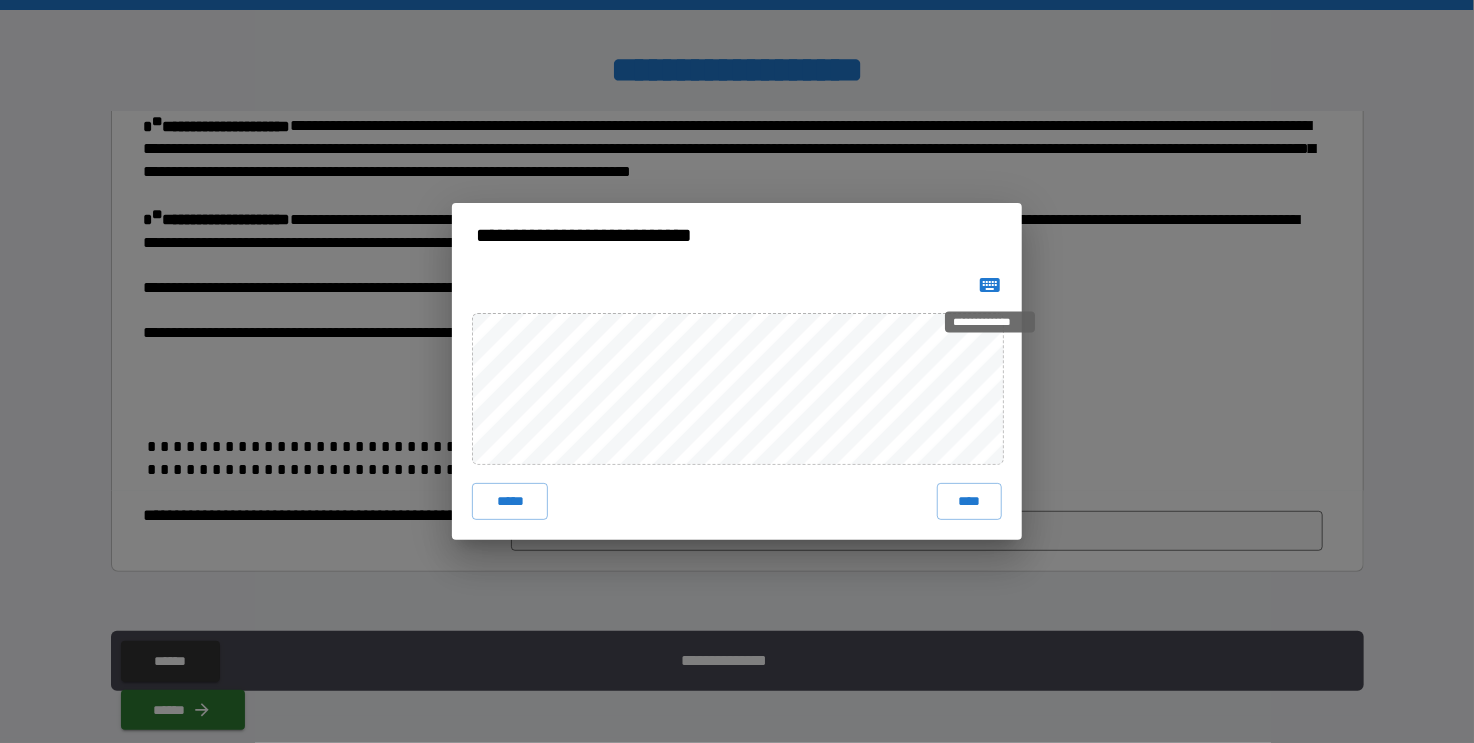 click 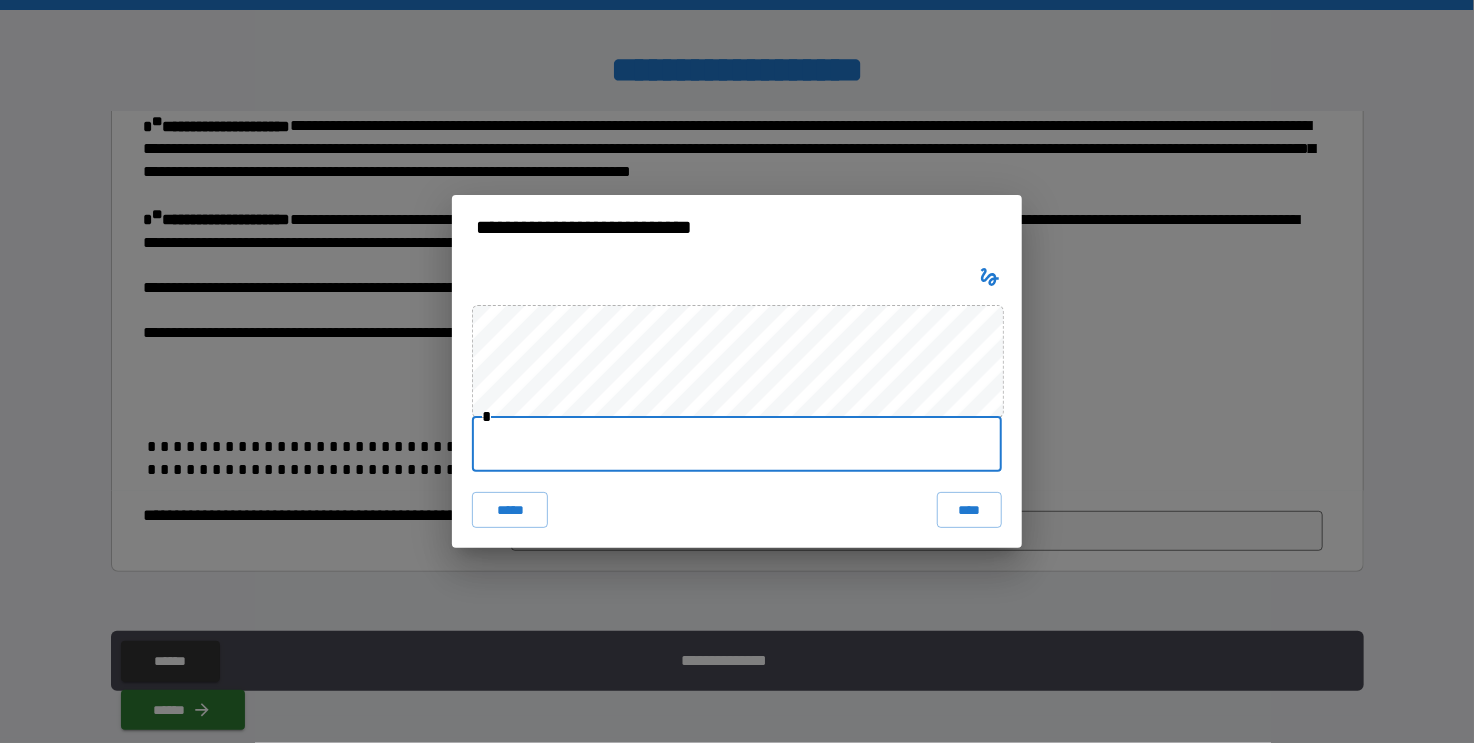 click at bounding box center (737, 444) 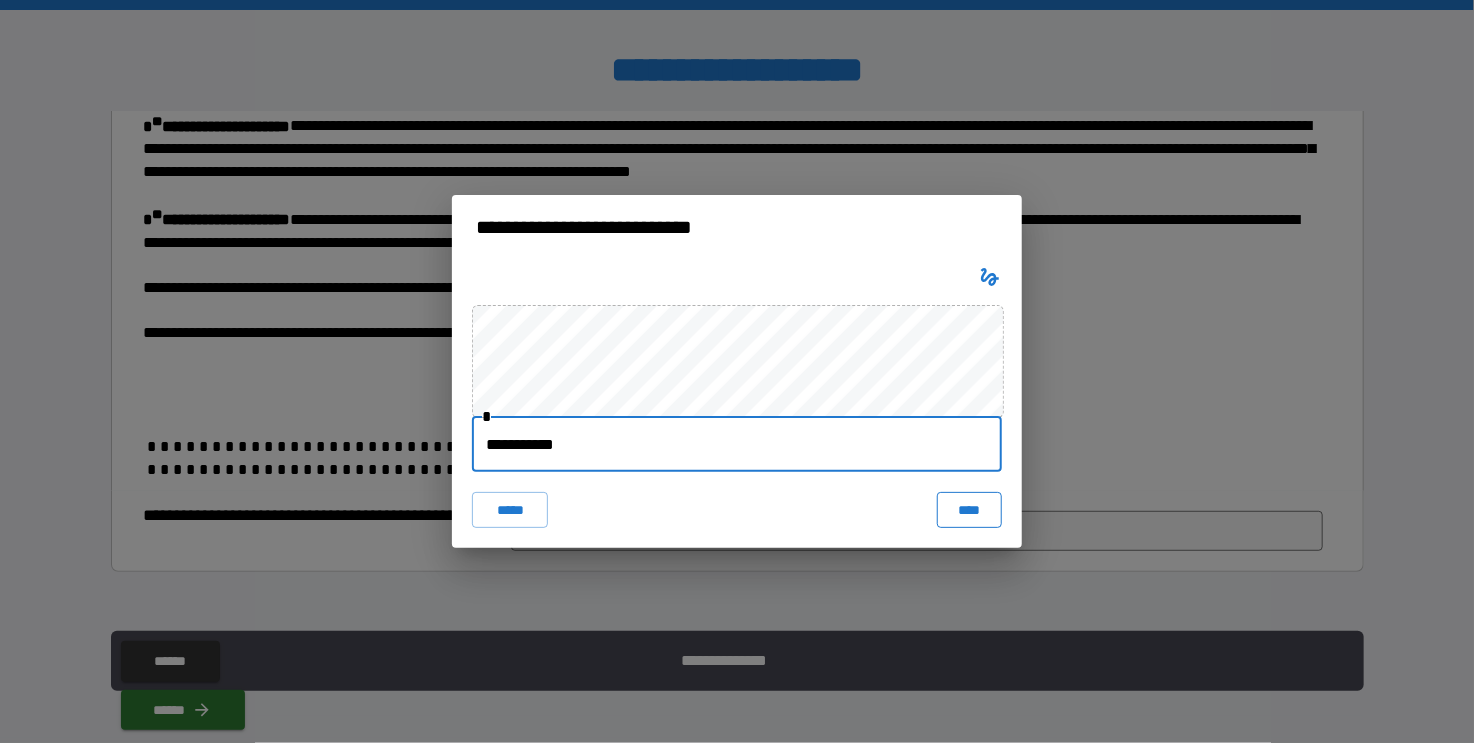 click on "****" at bounding box center (969, 510) 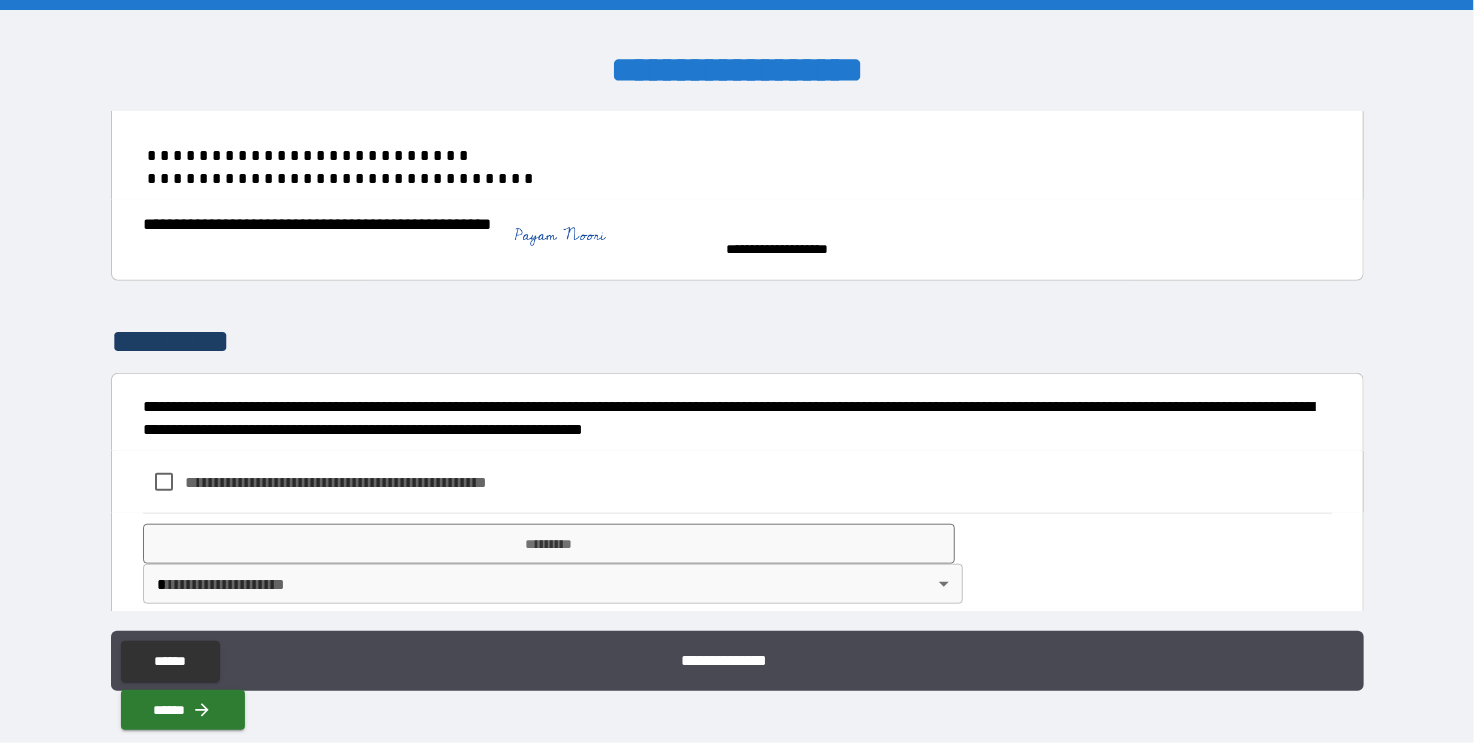scroll, scrollTop: 728, scrollLeft: 0, axis: vertical 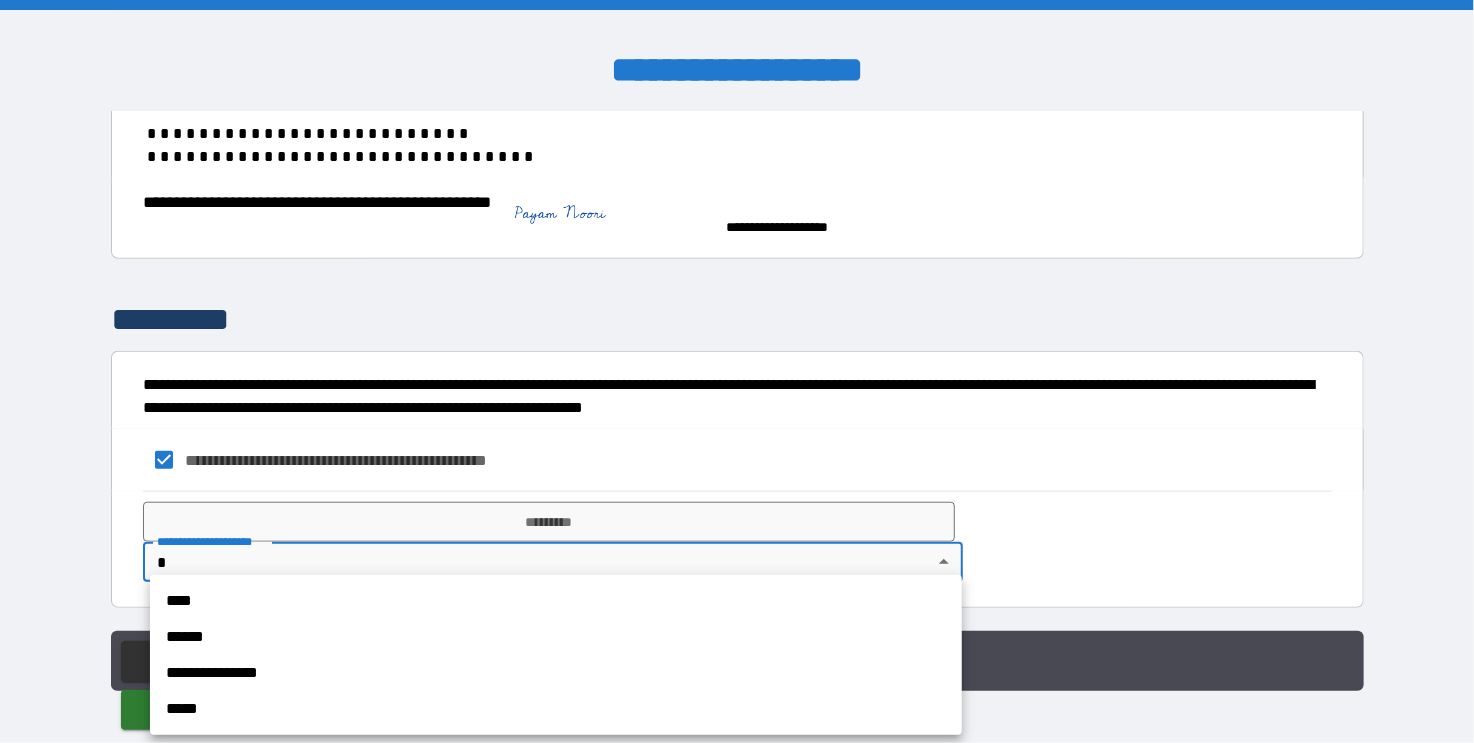 click on "**********" at bounding box center [737, 371] 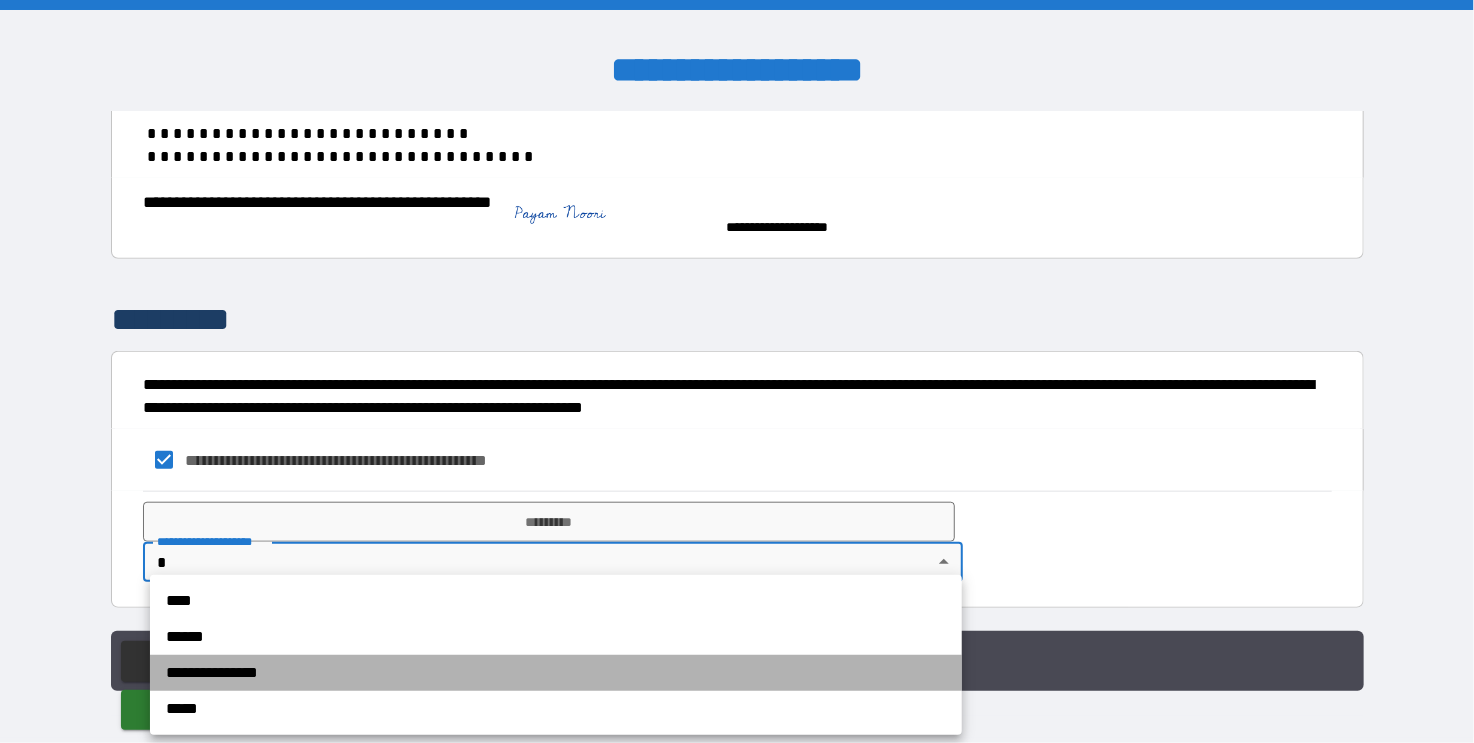 click on "**********" at bounding box center [556, 673] 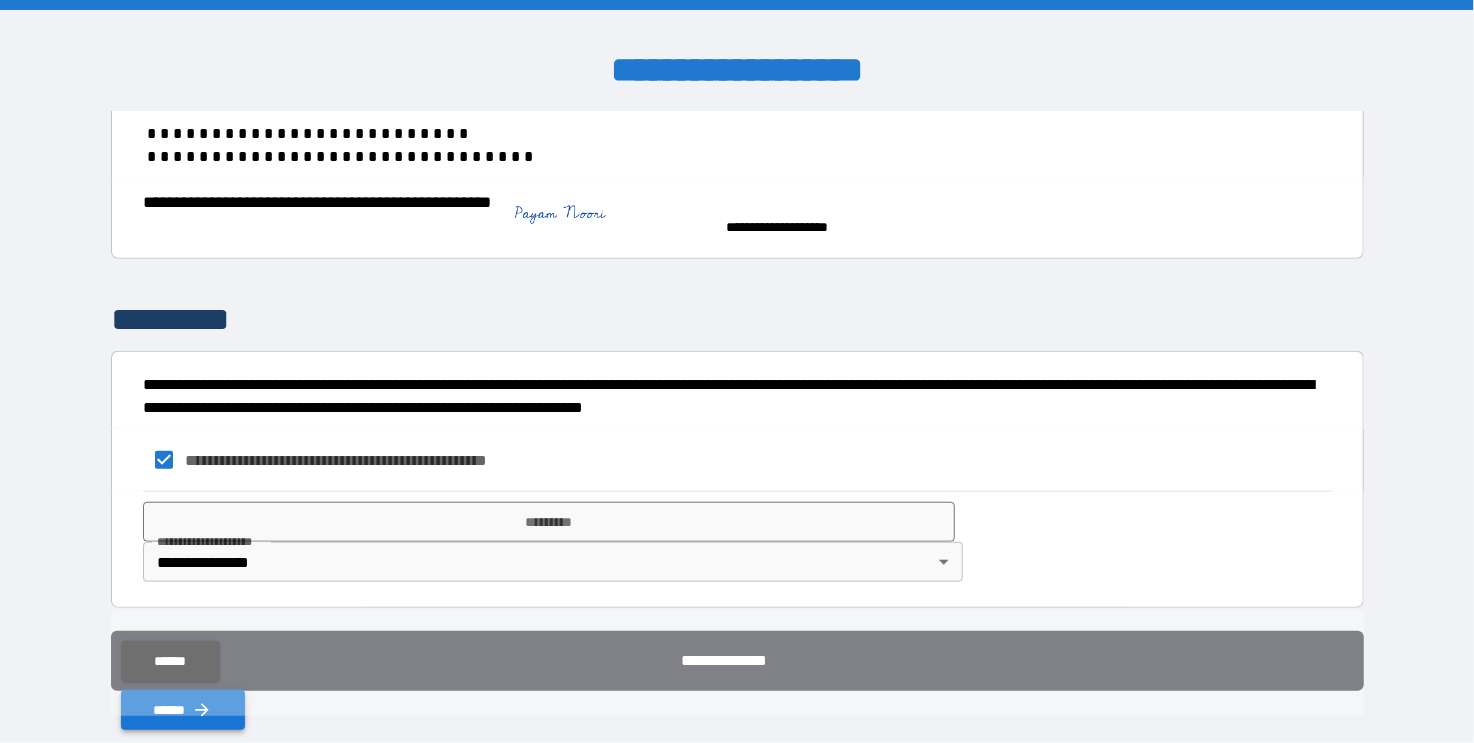 click on "******" at bounding box center (183, 710) 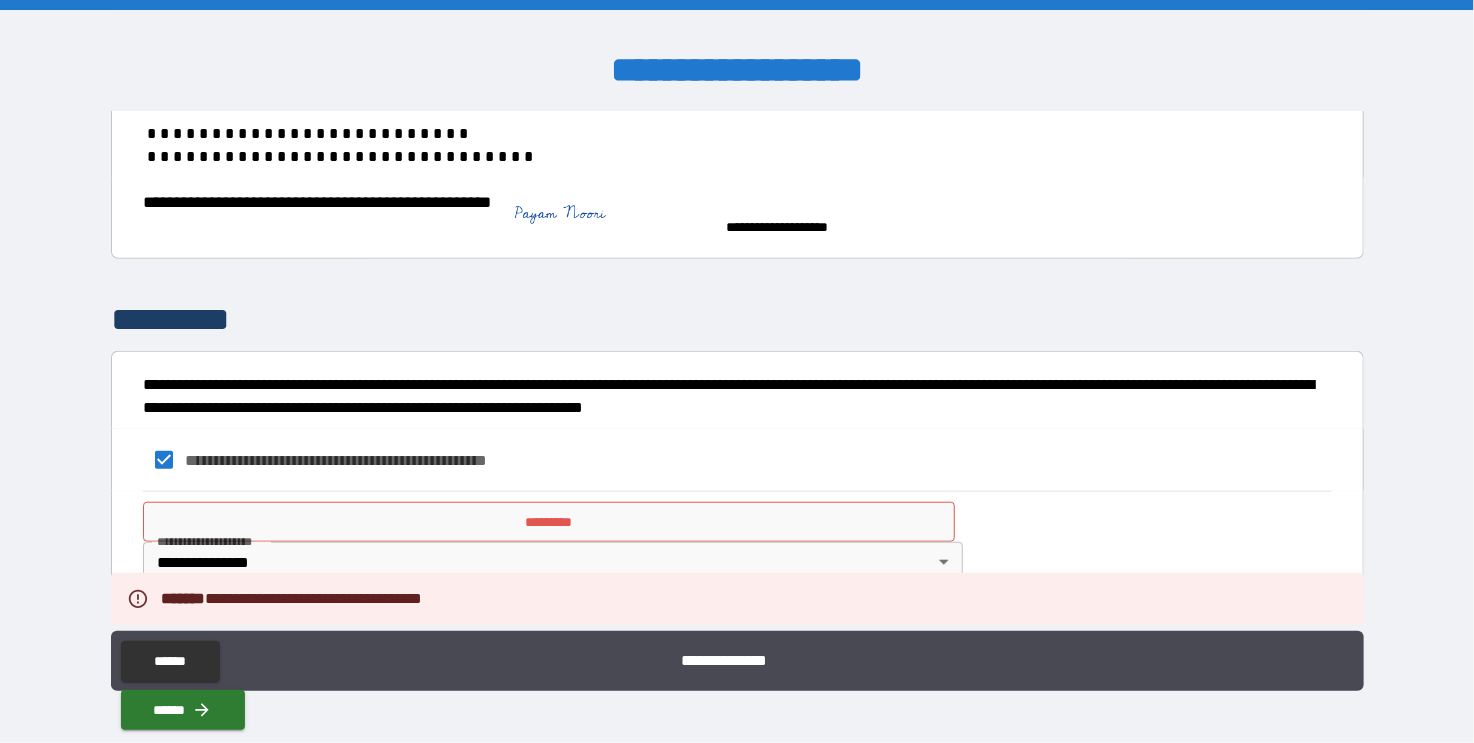 click on "**********" at bounding box center (737, 542) 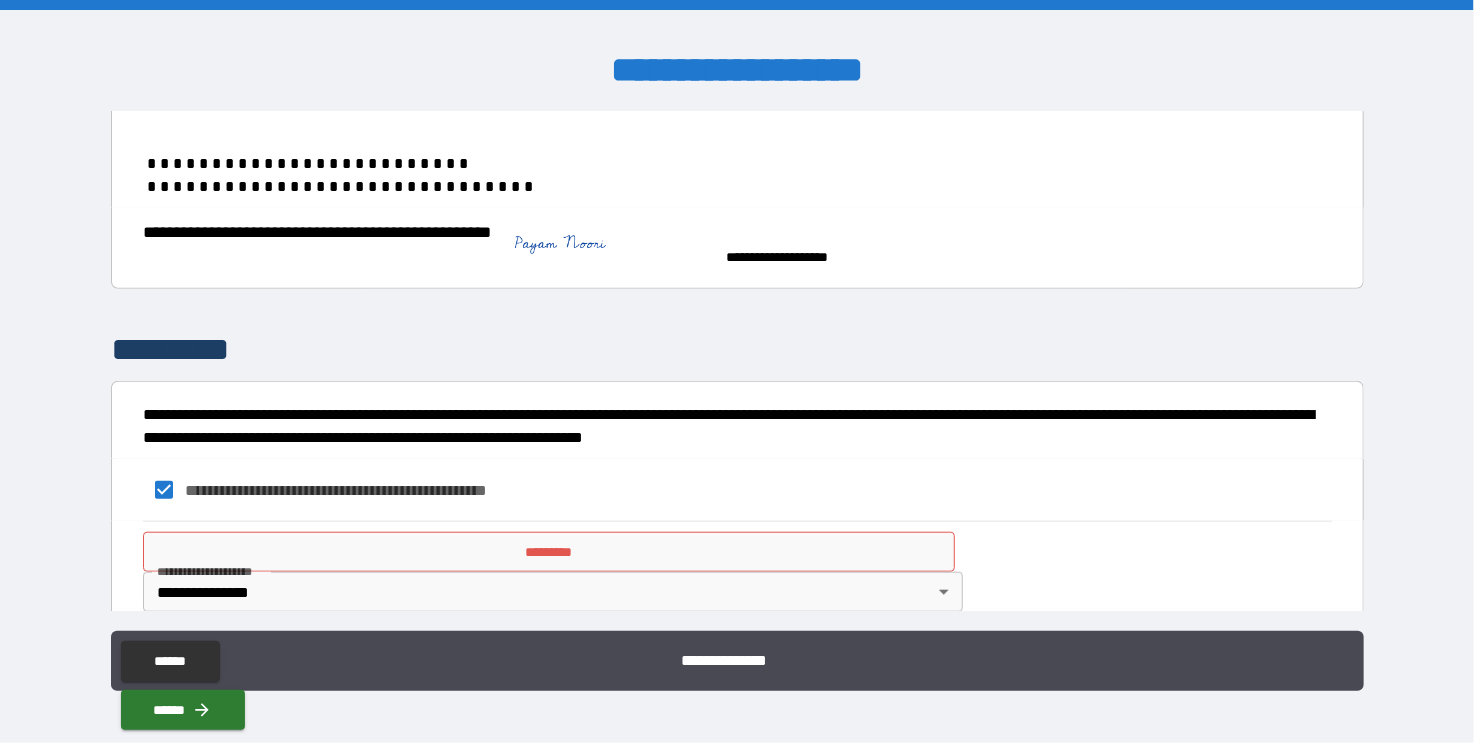scroll, scrollTop: 728, scrollLeft: 0, axis: vertical 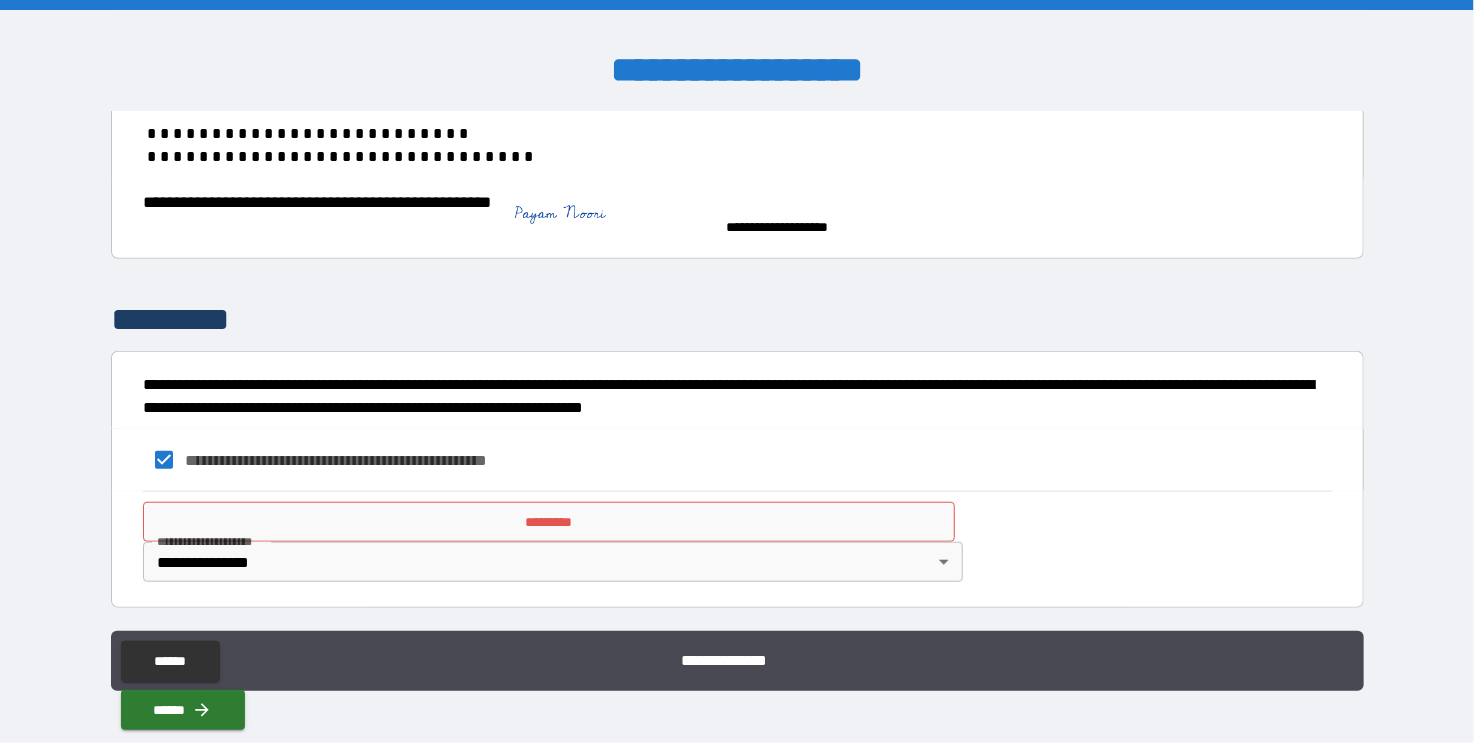 click on "*********" at bounding box center [549, 522] 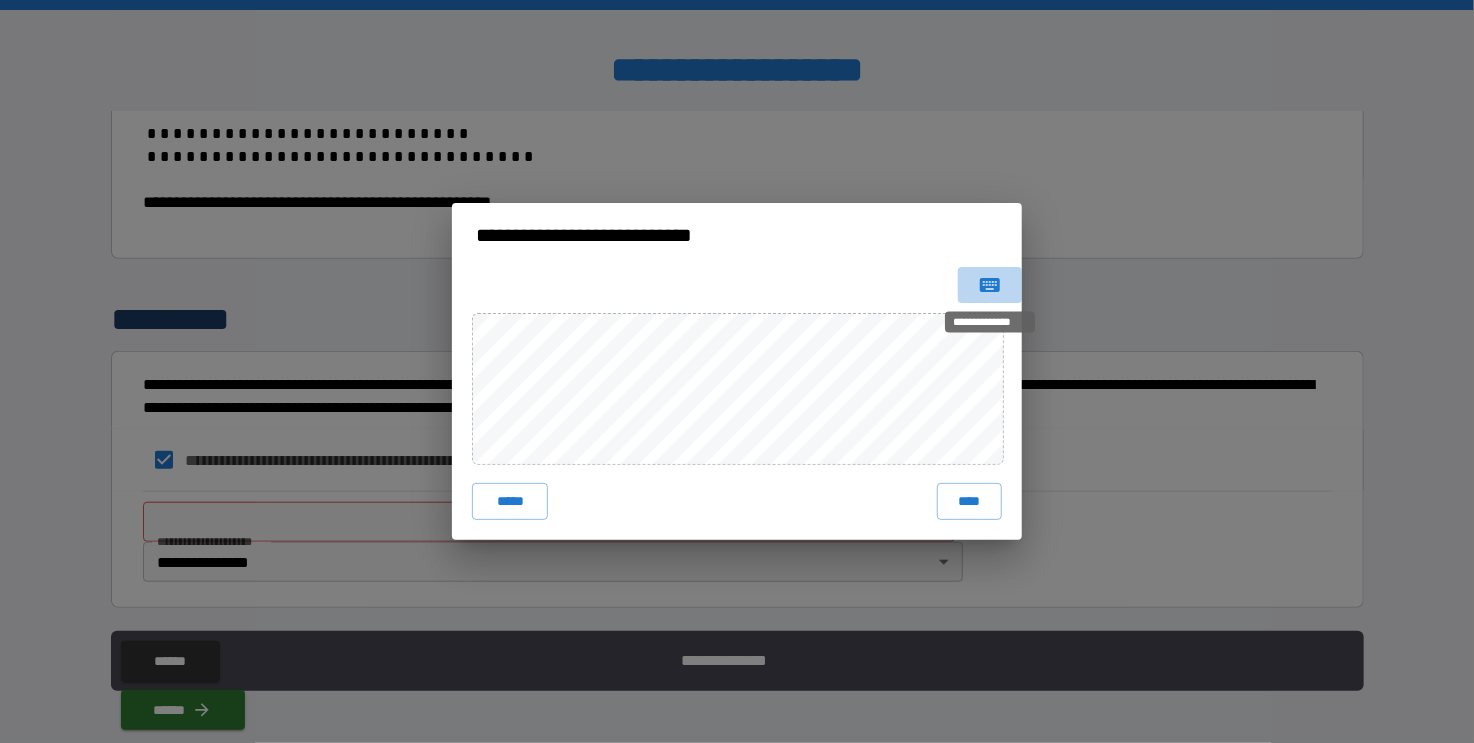 click 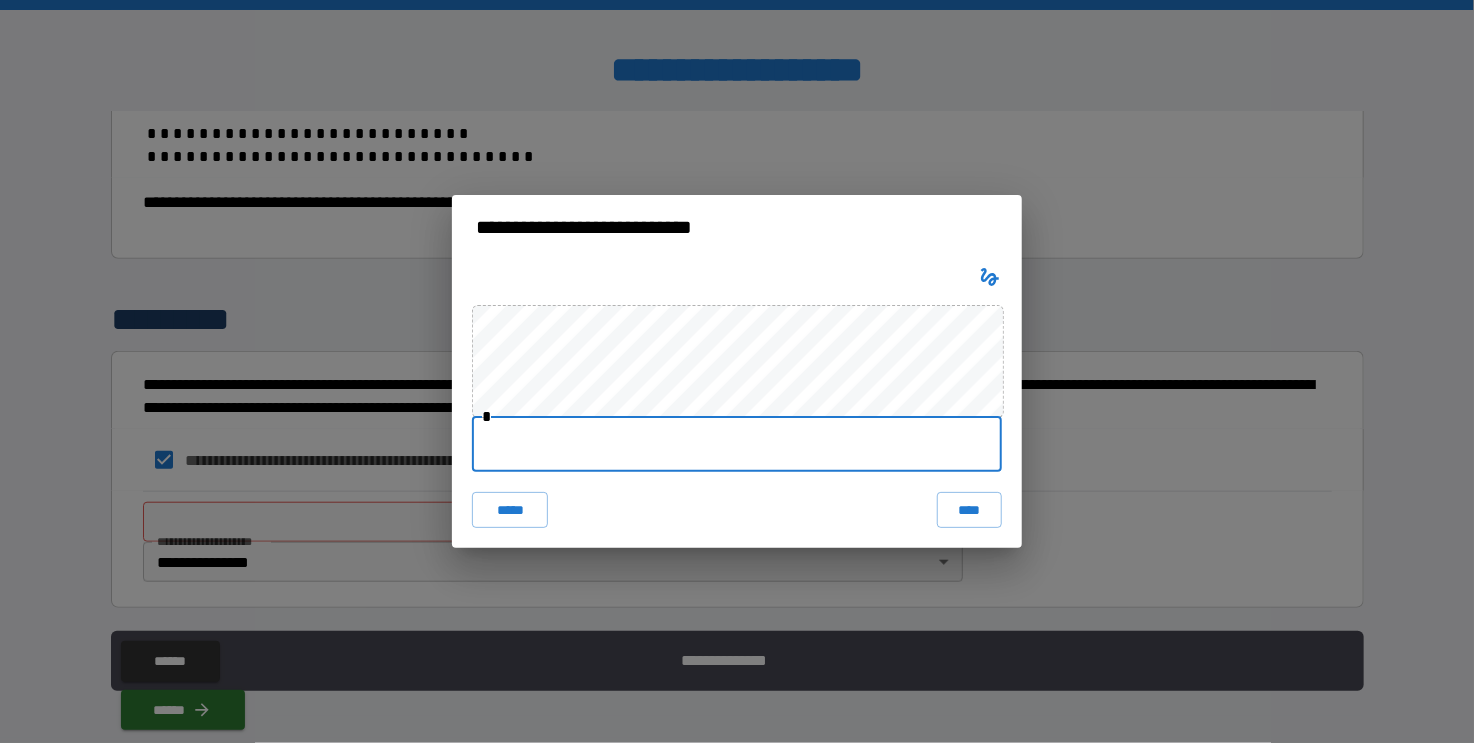 click at bounding box center (737, 444) 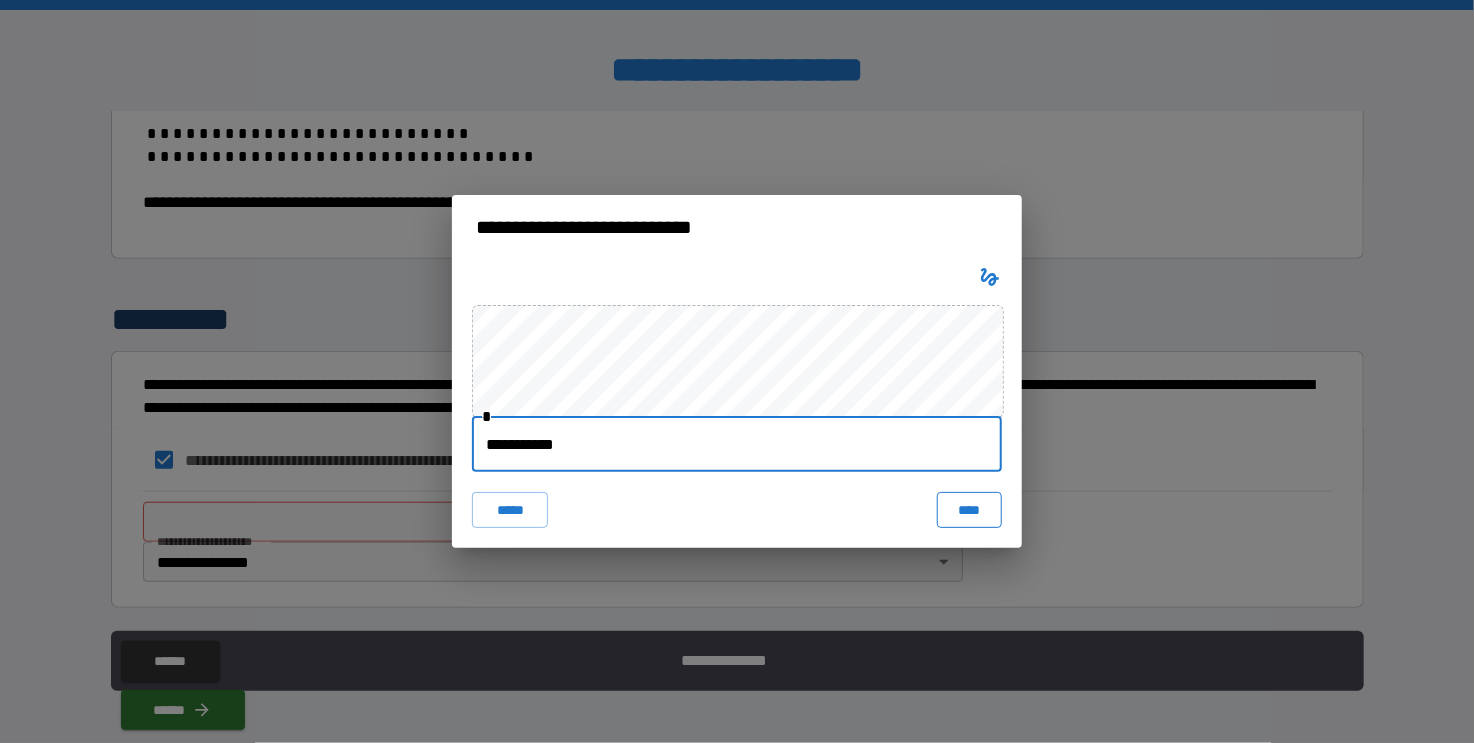 click on "****" at bounding box center (969, 510) 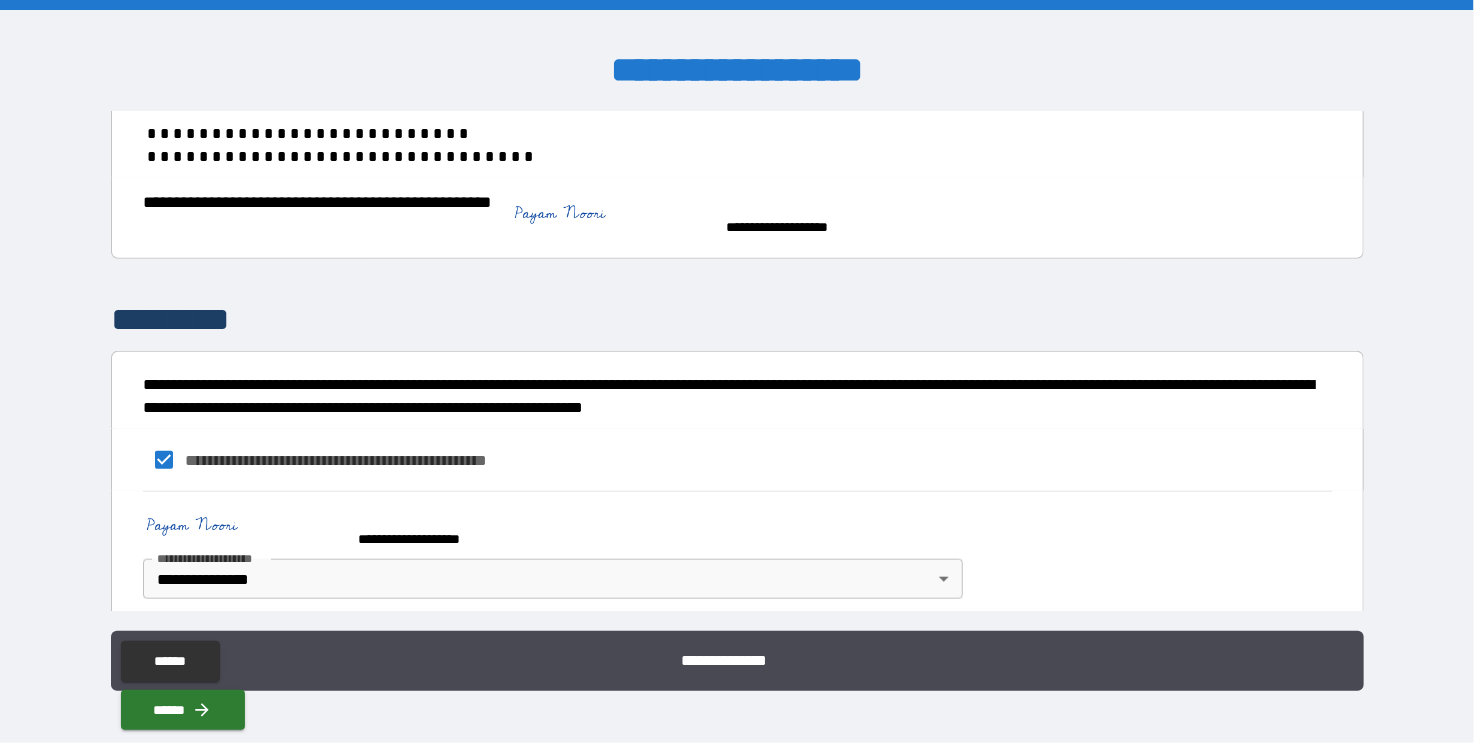 scroll, scrollTop: 745, scrollLeft: 0, axis: vertical 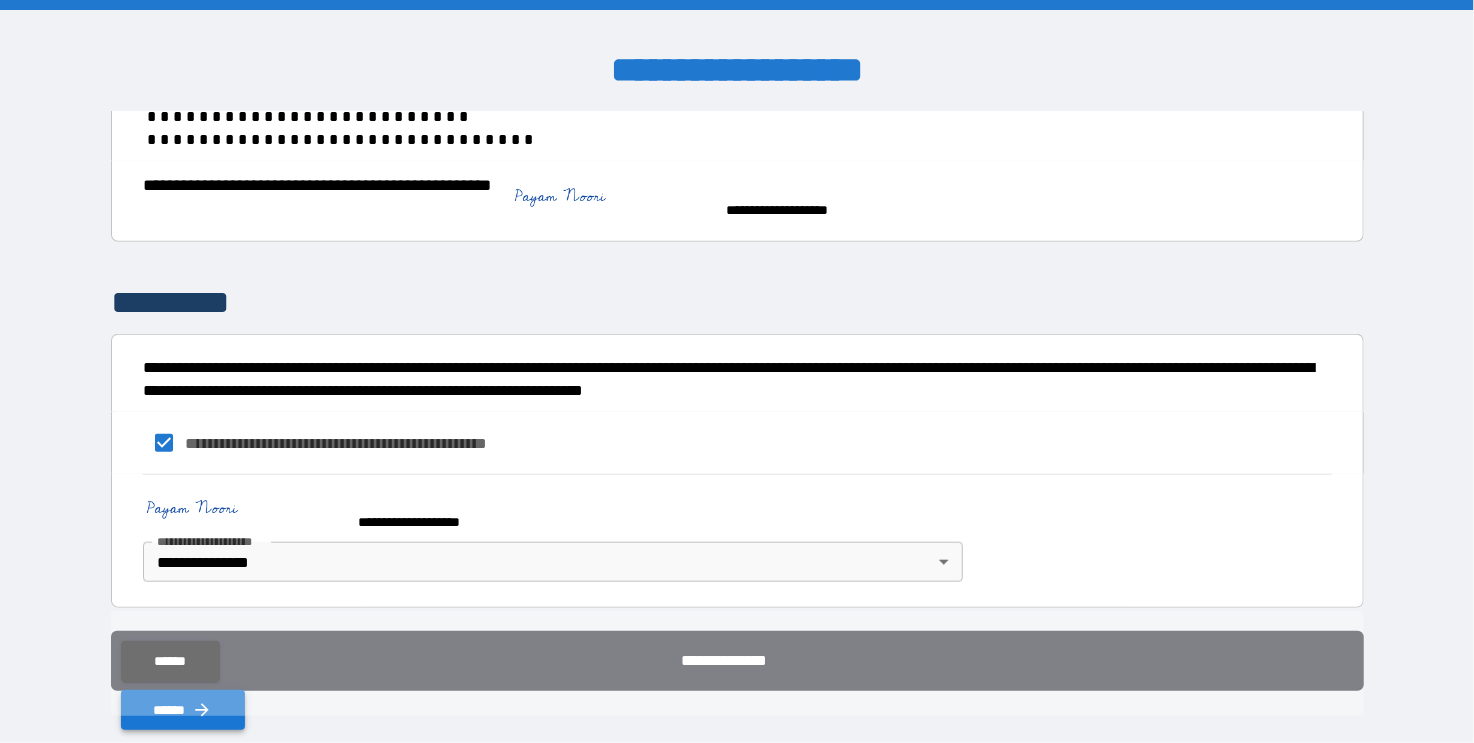 click on "******" at bounding box center [183, 710] 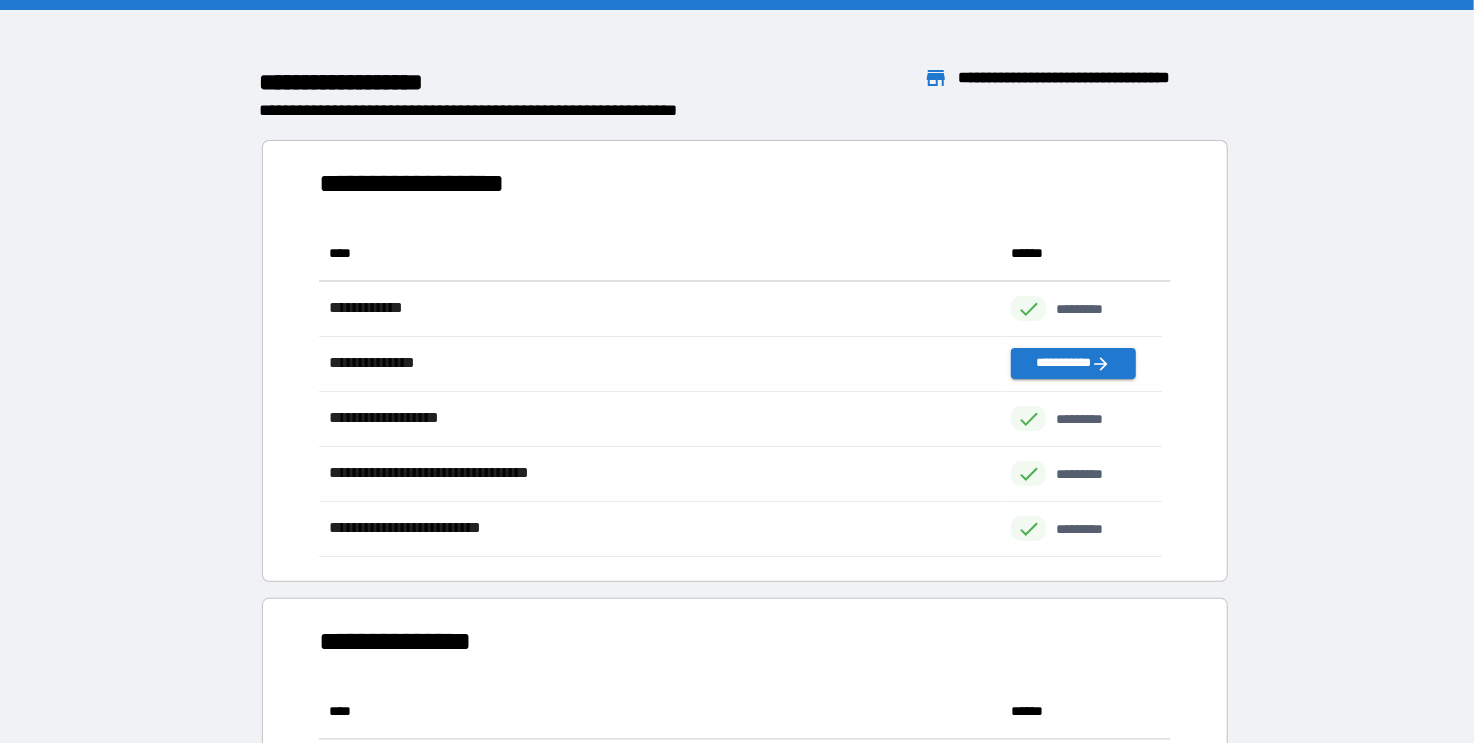 scroll, scrollTop: 316, scrollLeft: 828, axis: both 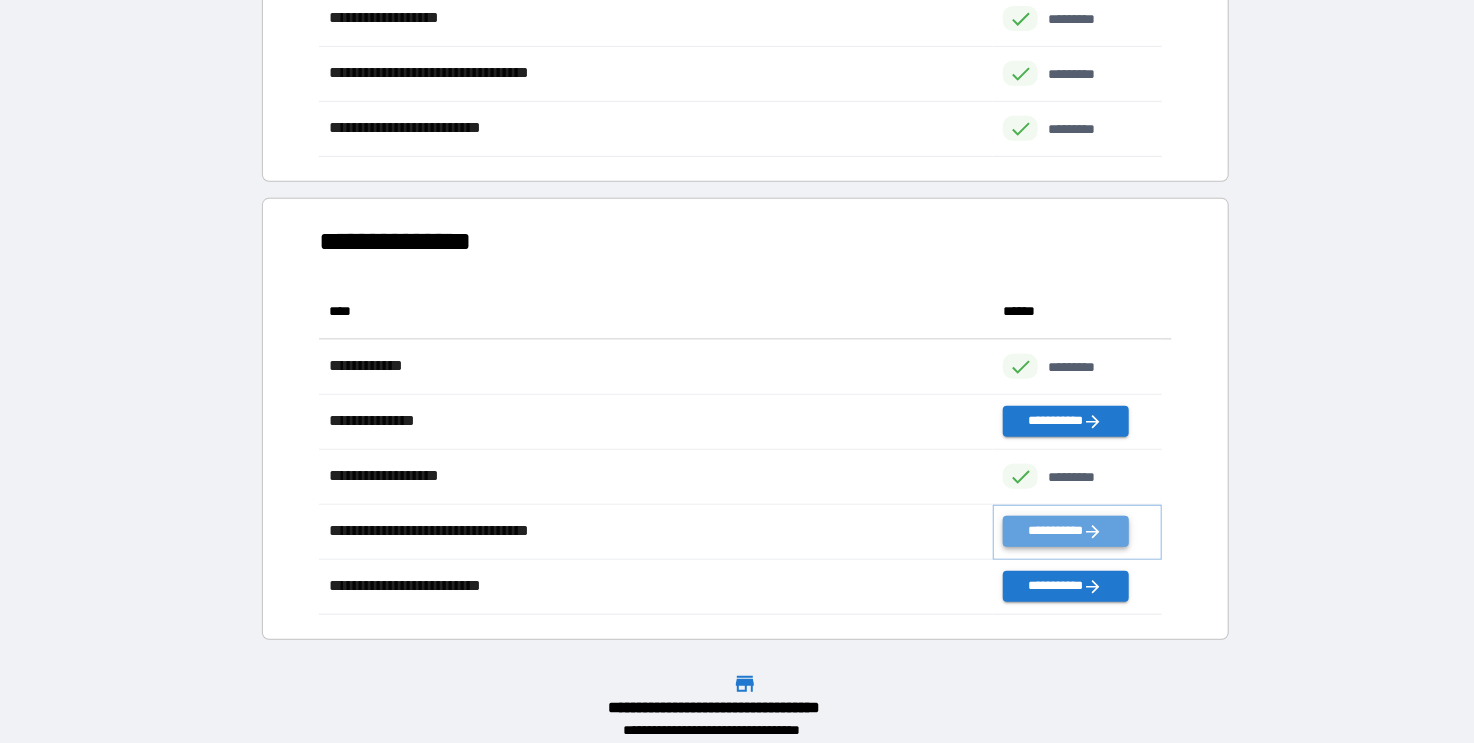 click on "**********" at bounding box center [1065, 531] 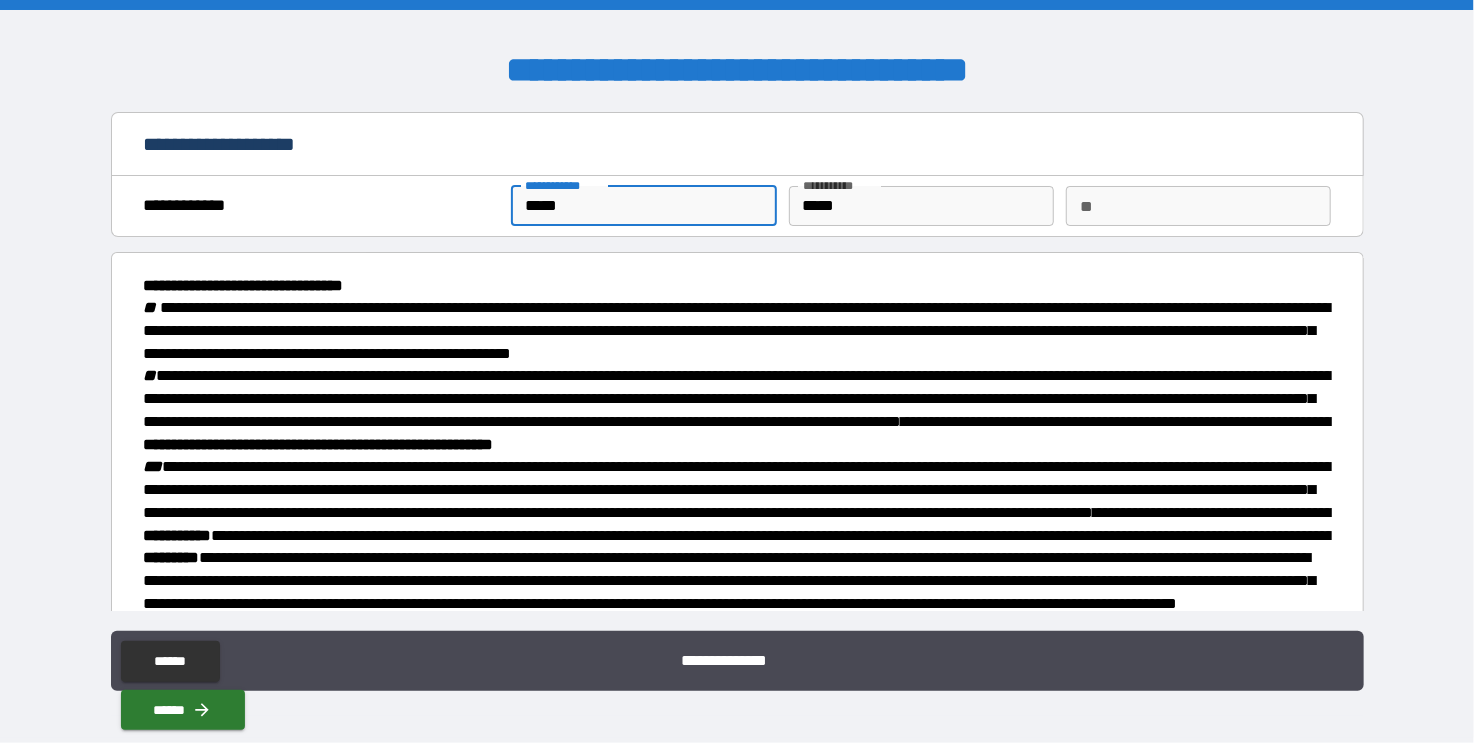 click on "*****" at bounding box center [643, 206] 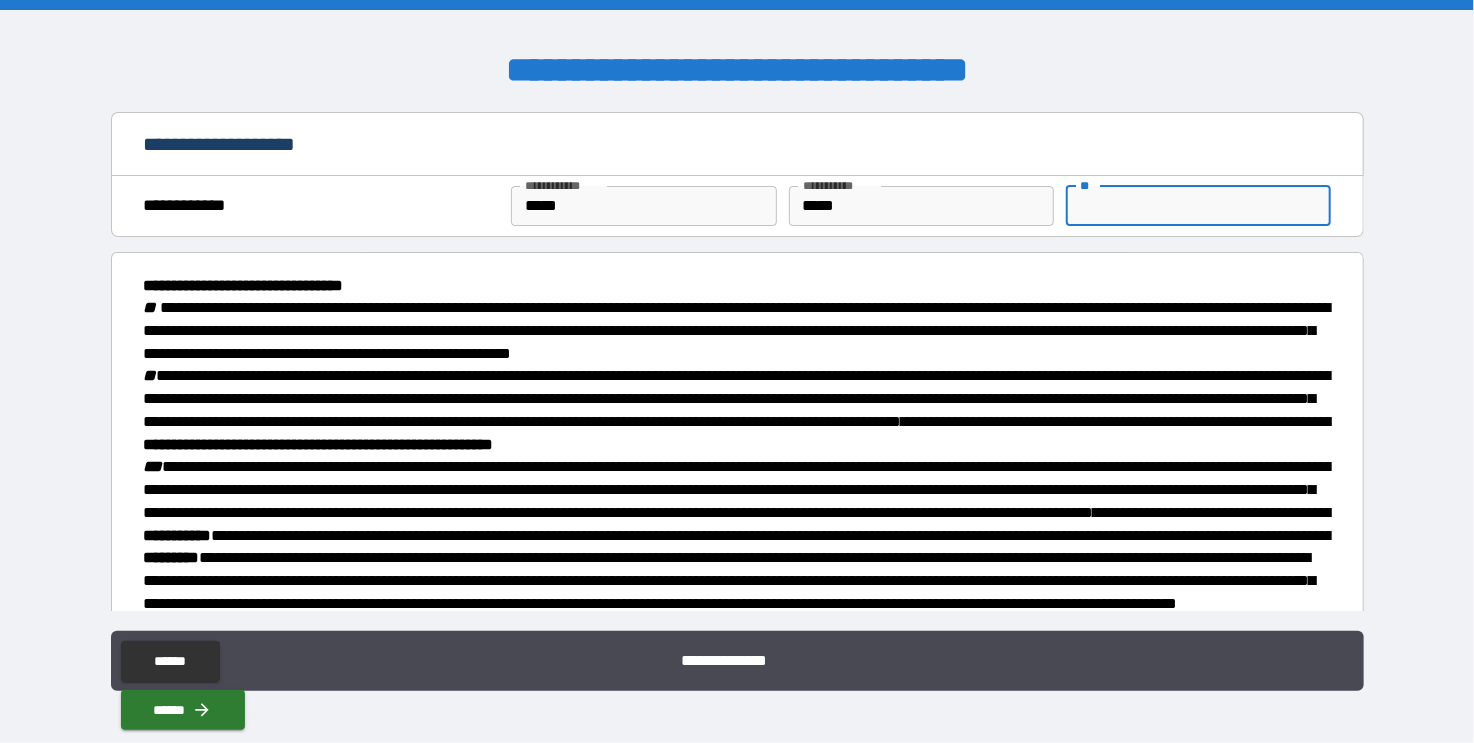 click on "**" at bounding box center [1198, 206] 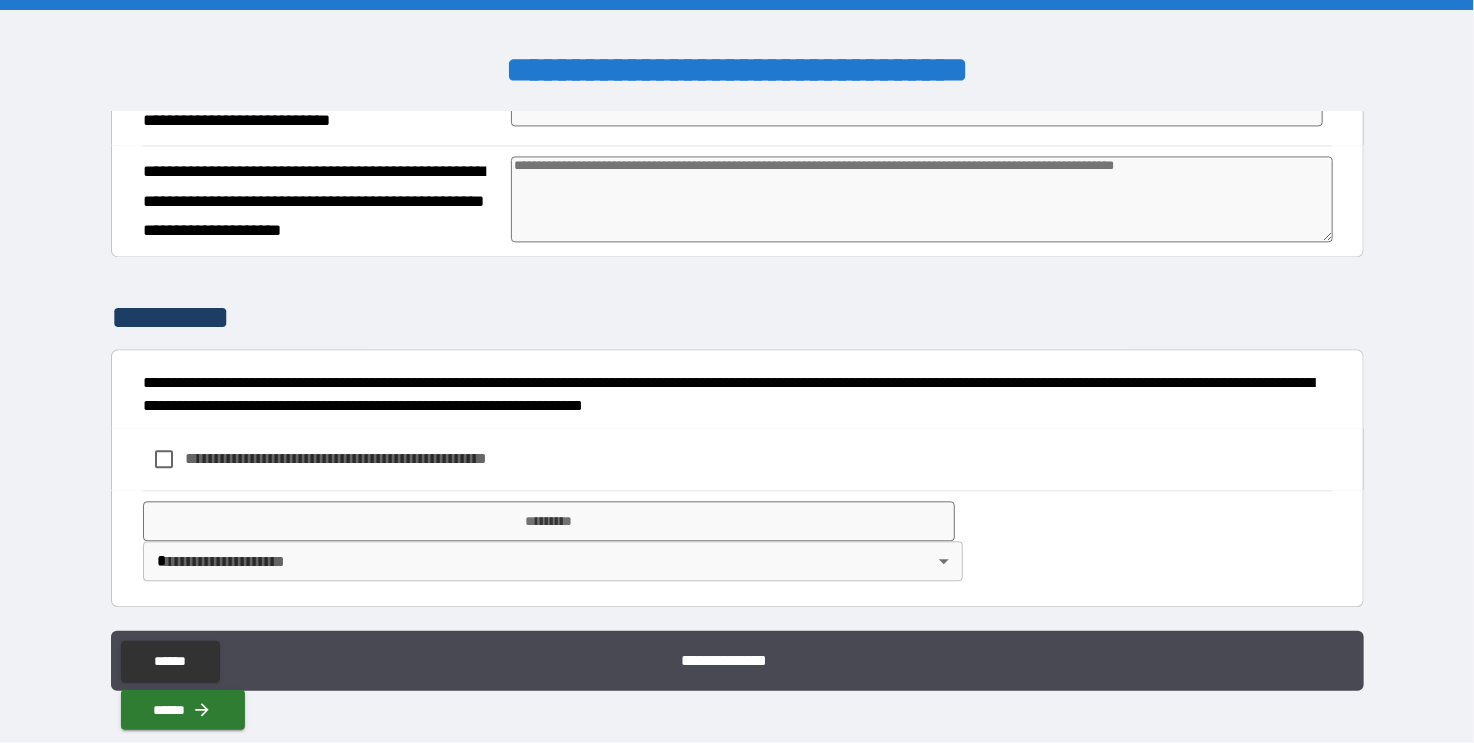 scroll, scrollTop: 2496, scrollLeft: 0, axis: vertical 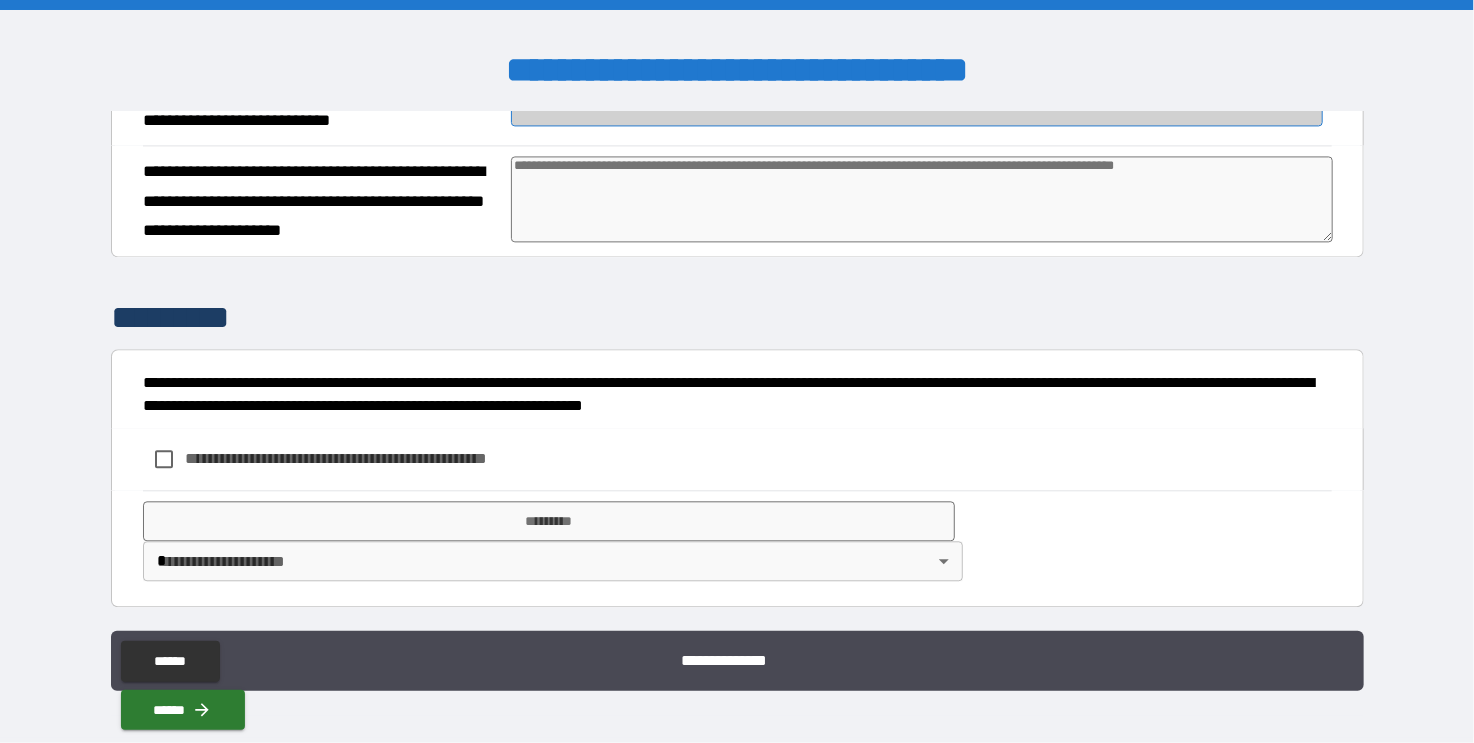 click on "*********" at bounding box center [917, 106] 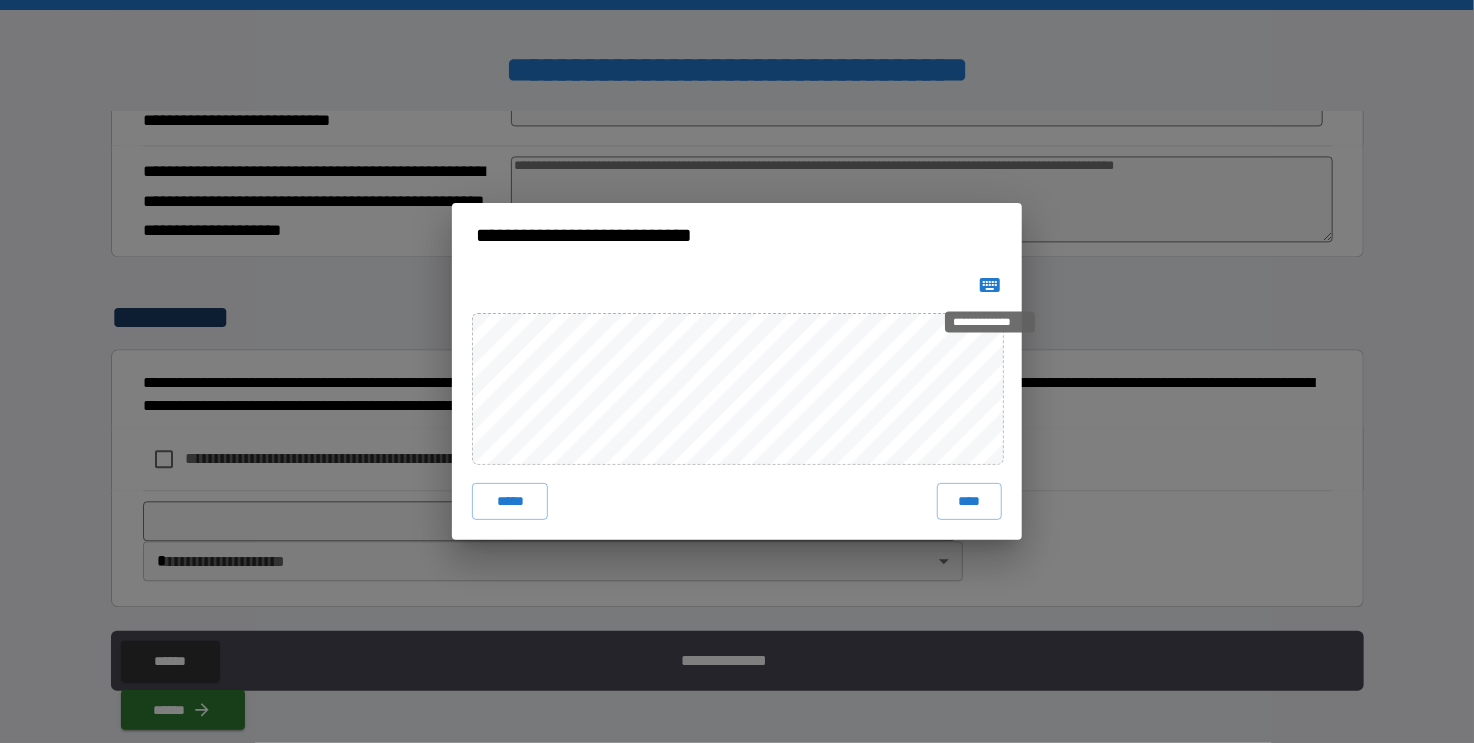click 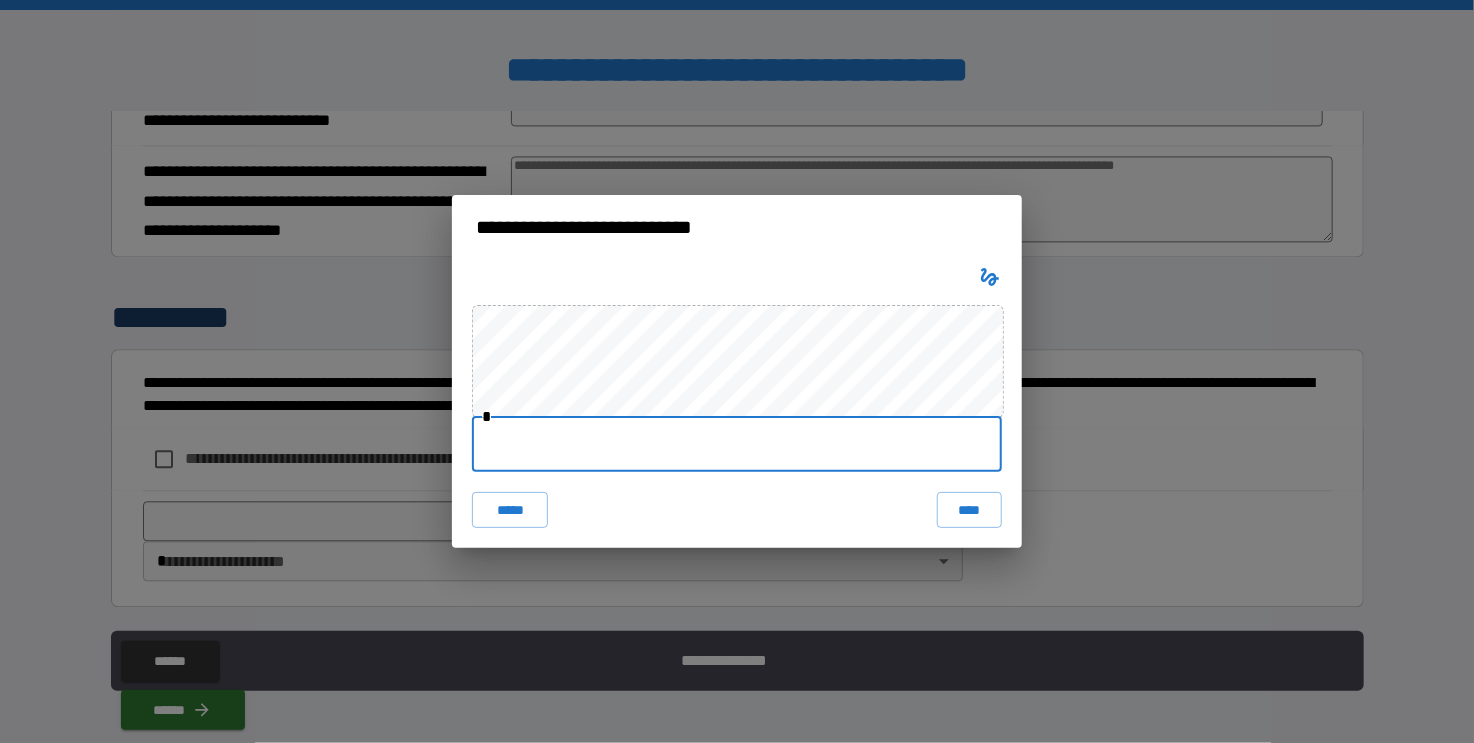 click at bounding box center (737, 444) 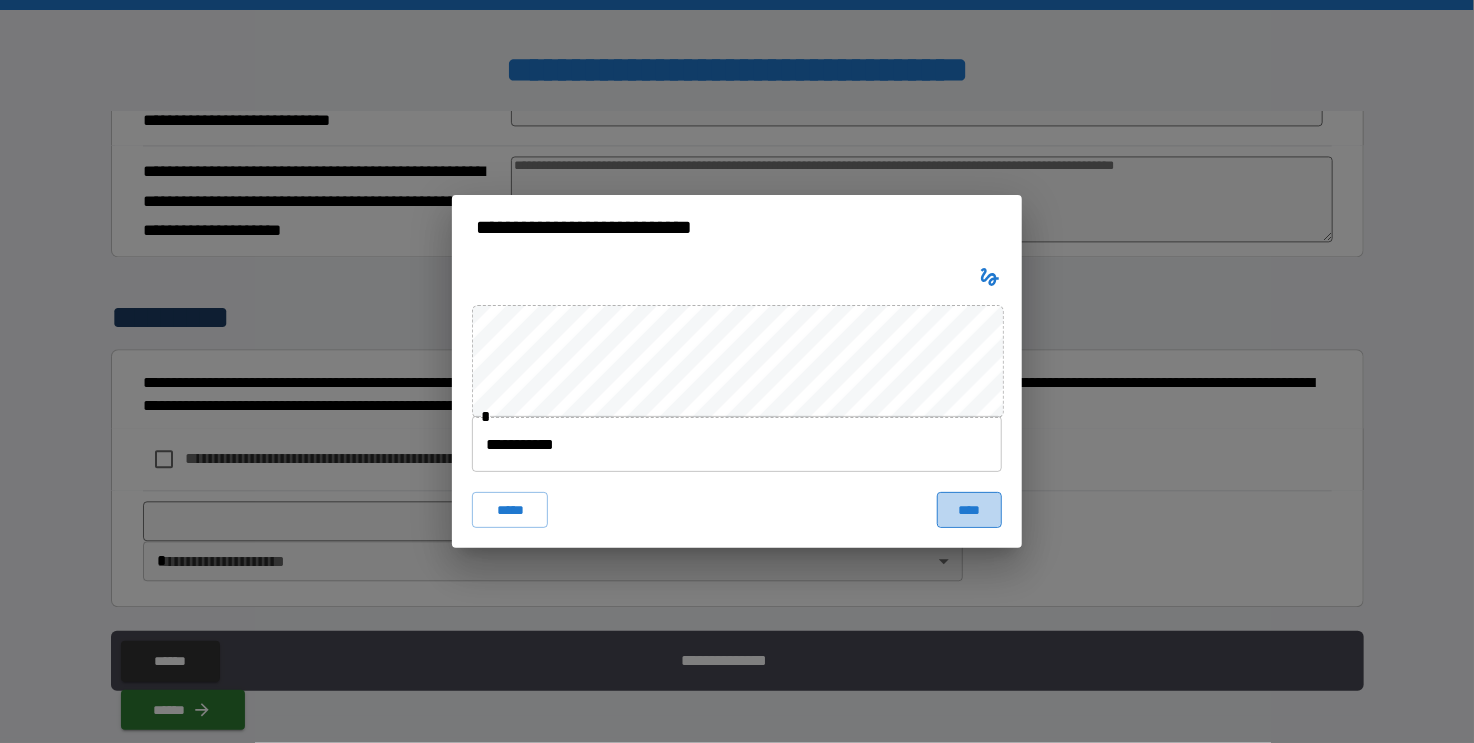 click on "****" at bounding box center [969, 510] 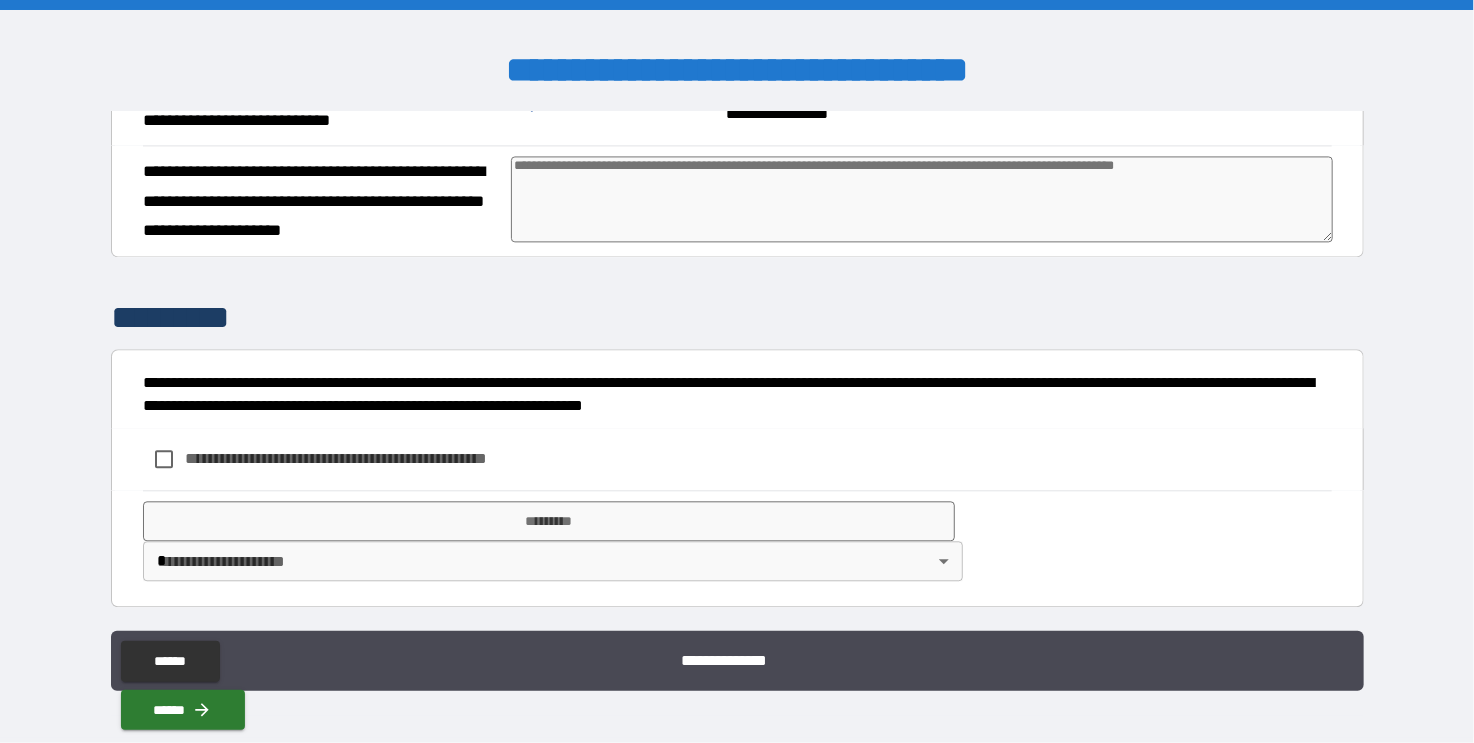 click at bounding box center [921, 199] 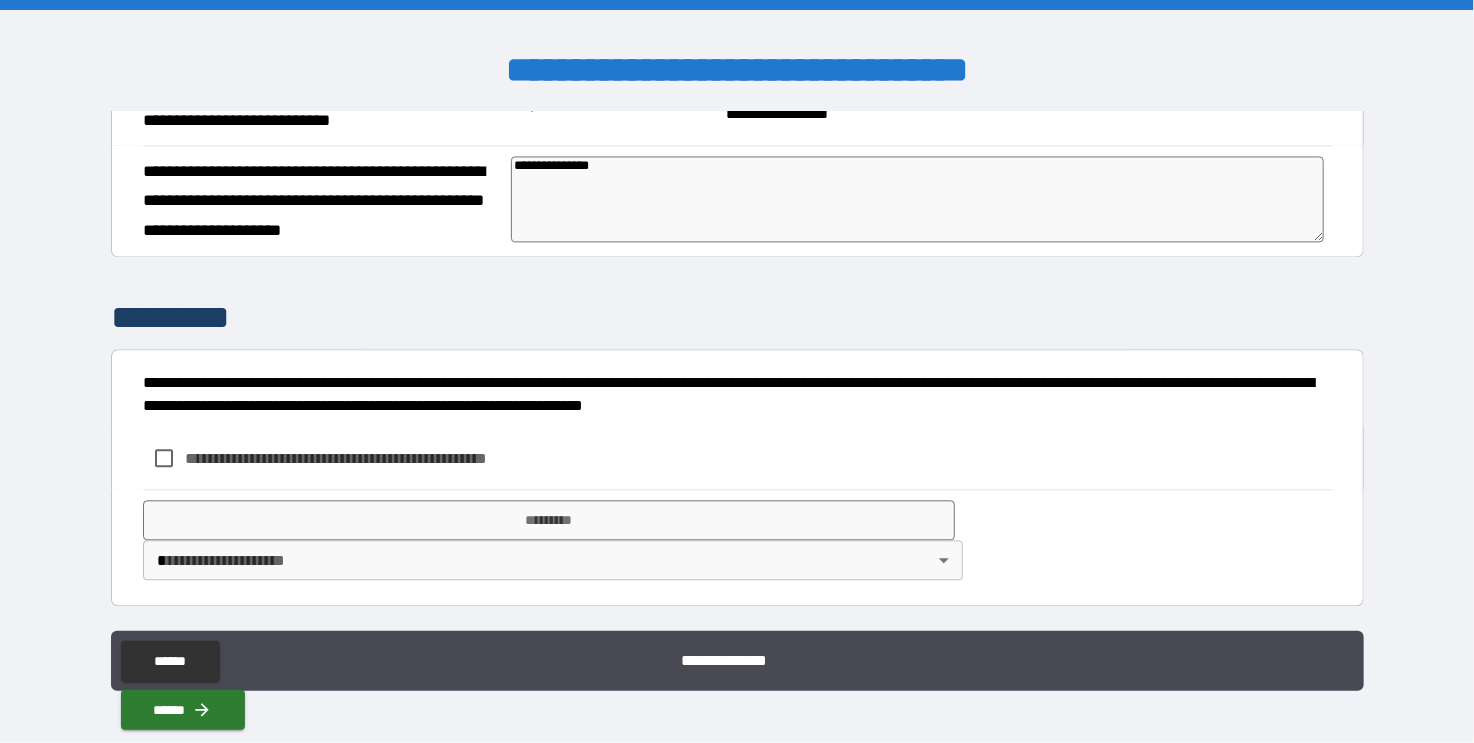scroll, scrollTop: 2669, scrollLeft: 0, axis: vertical 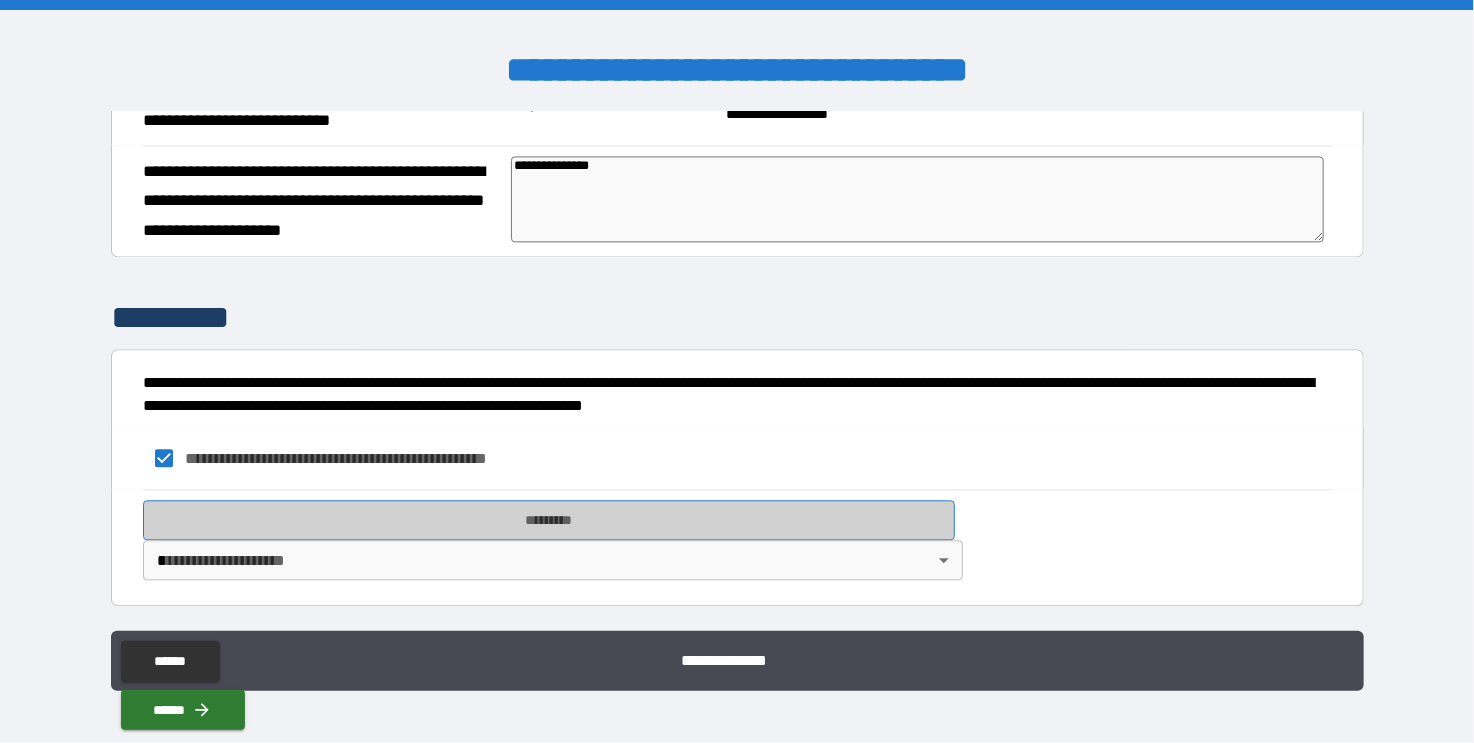 click on "*********" at bounding box center (549, 520) 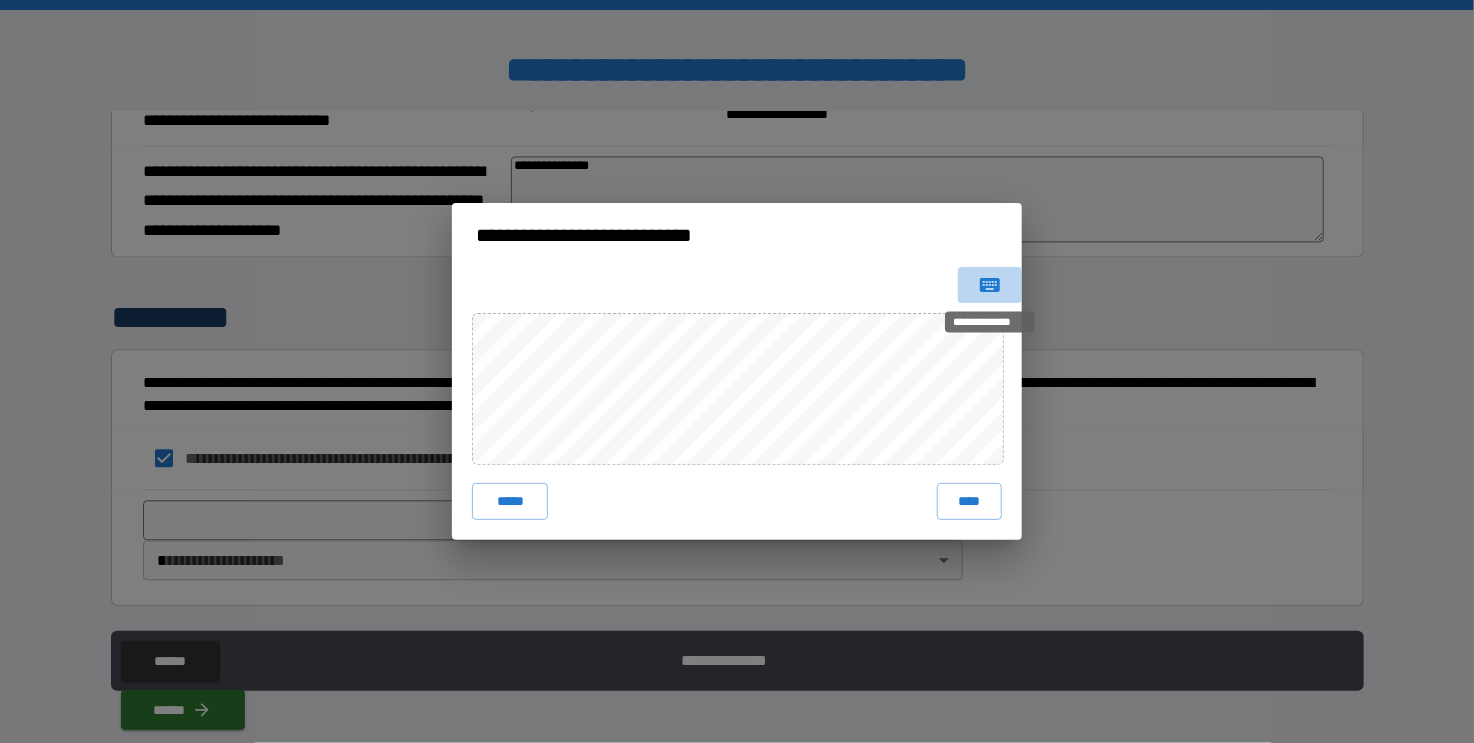 click 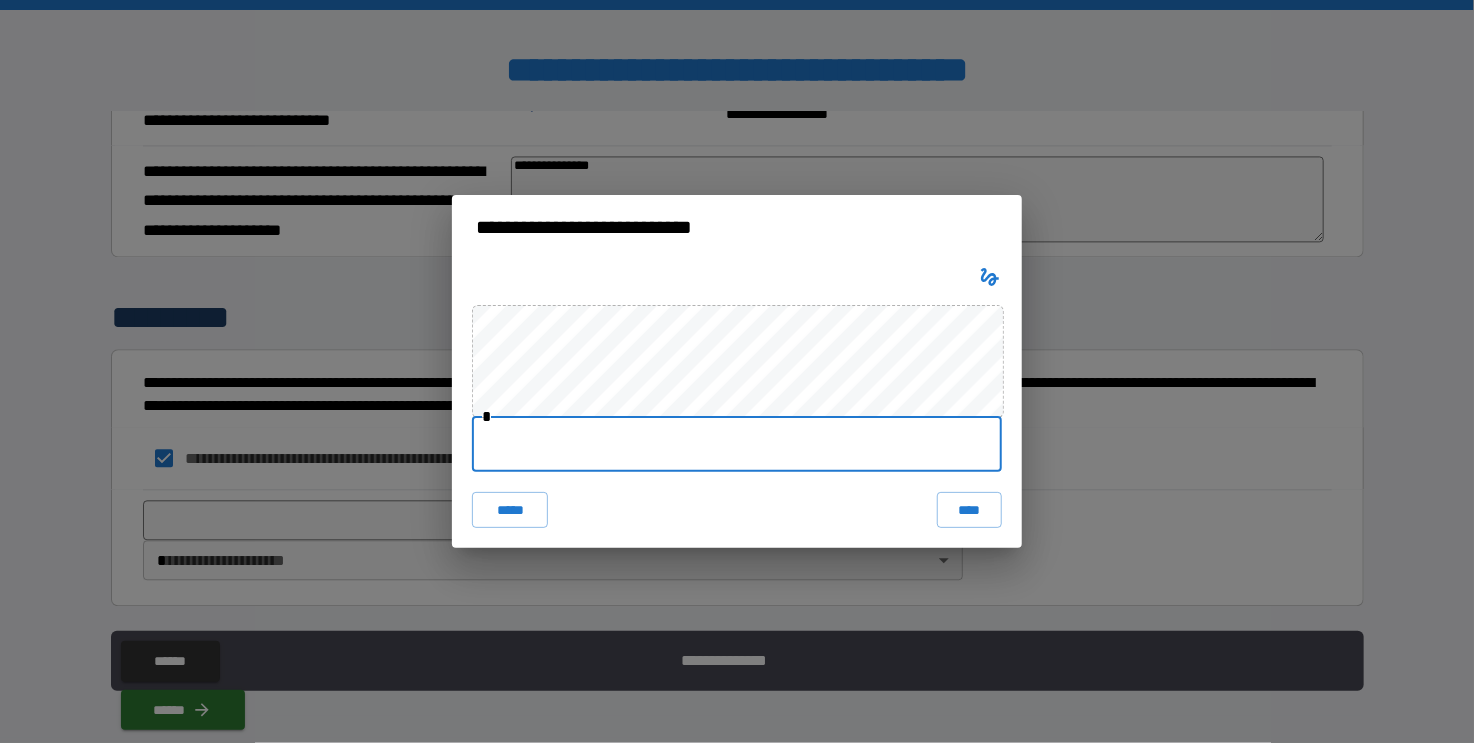 click at bounding box center [737, 444] 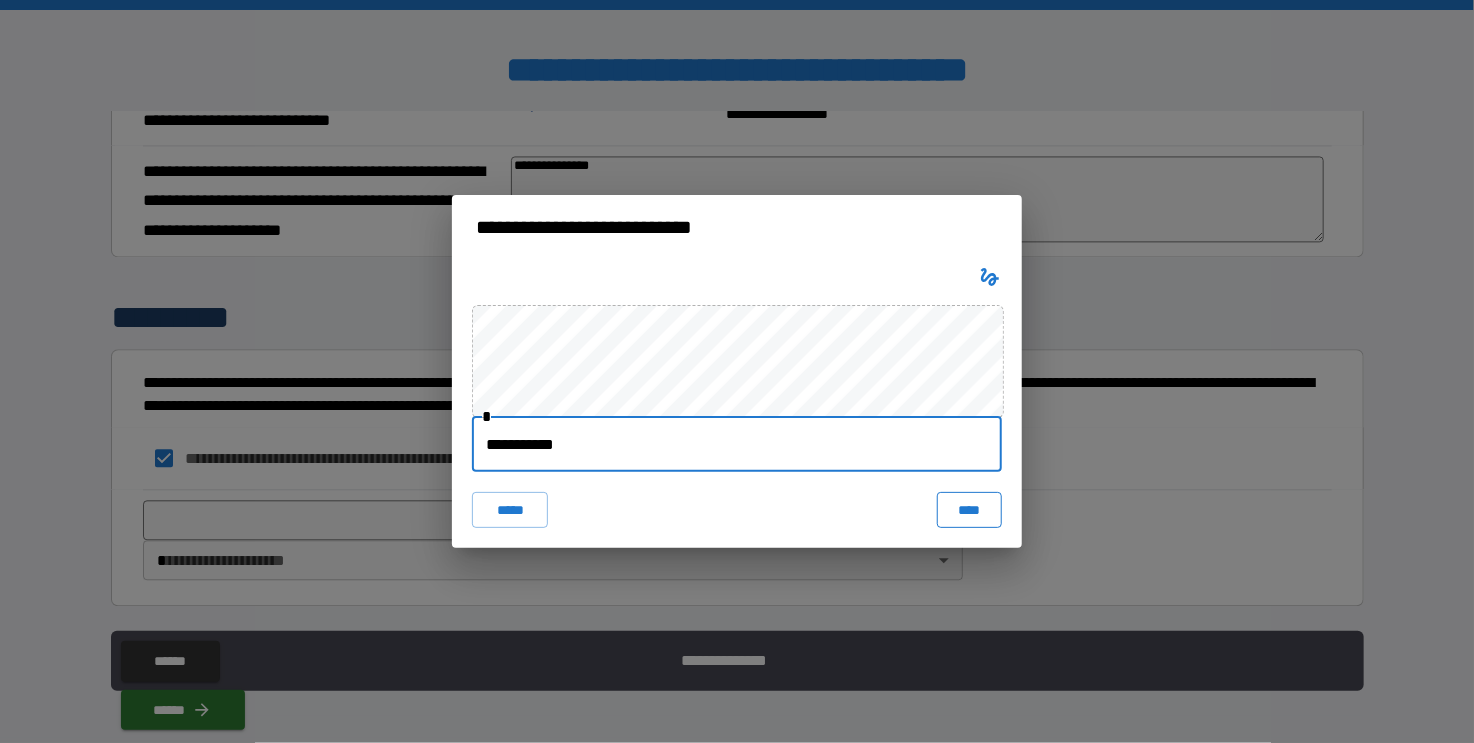 click on "****" at bounding box center (969, 510) 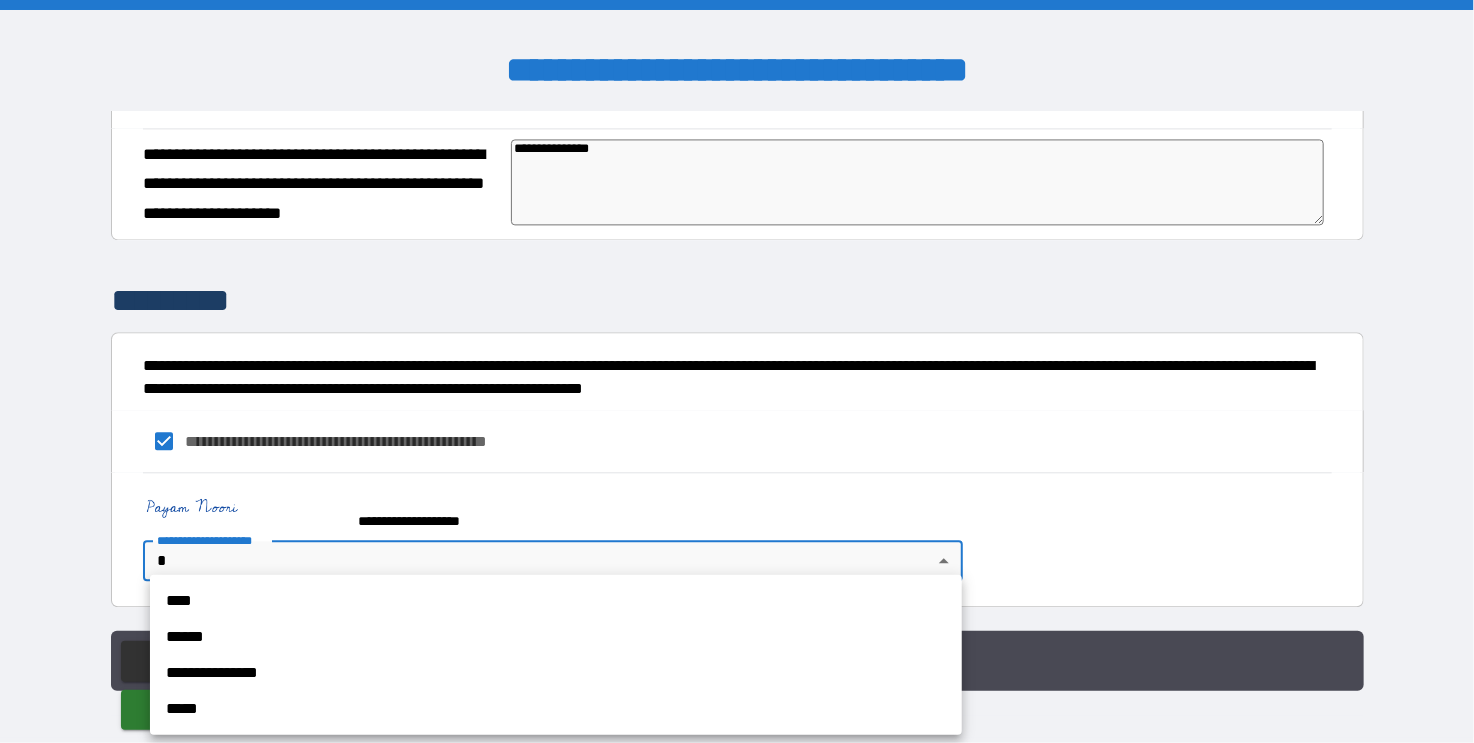 click on "**********" at bounding box center (737, 371) 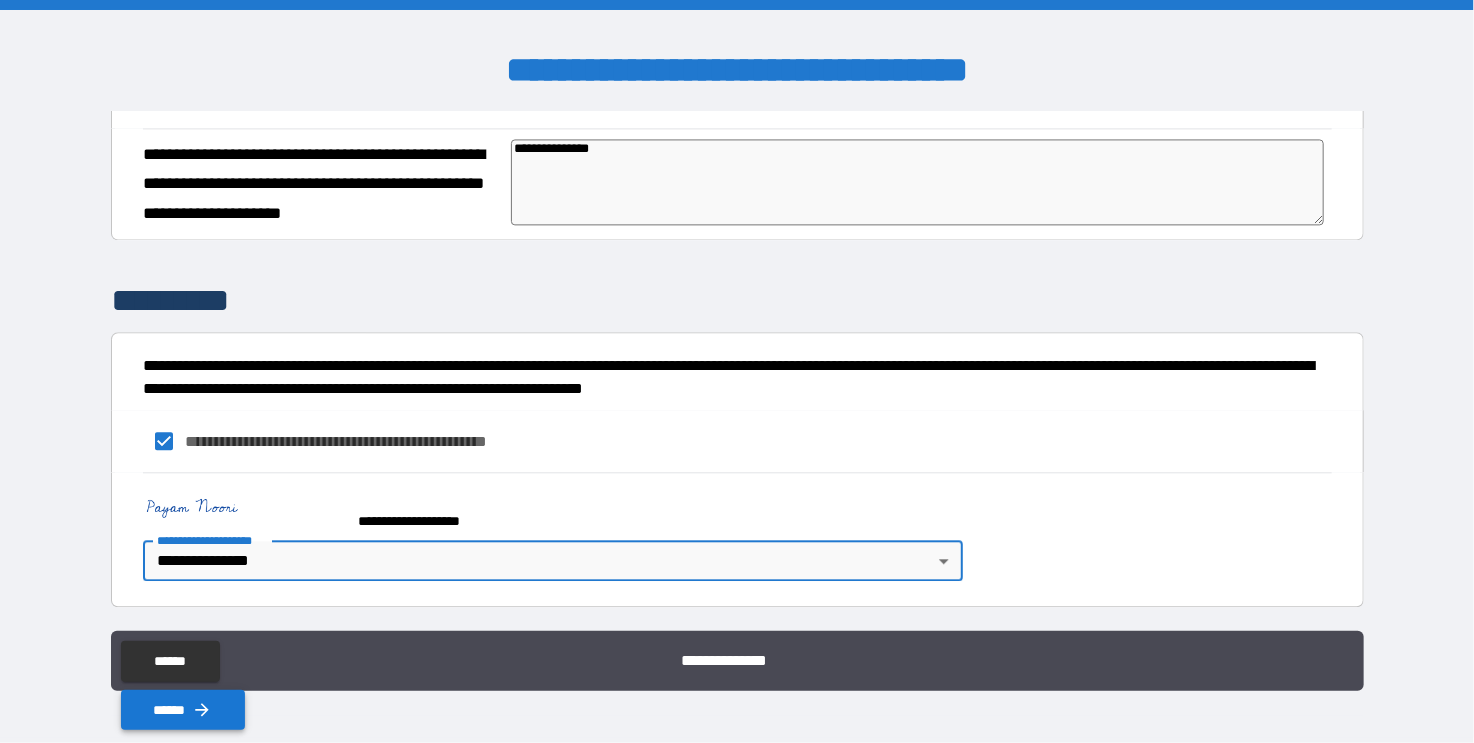 click 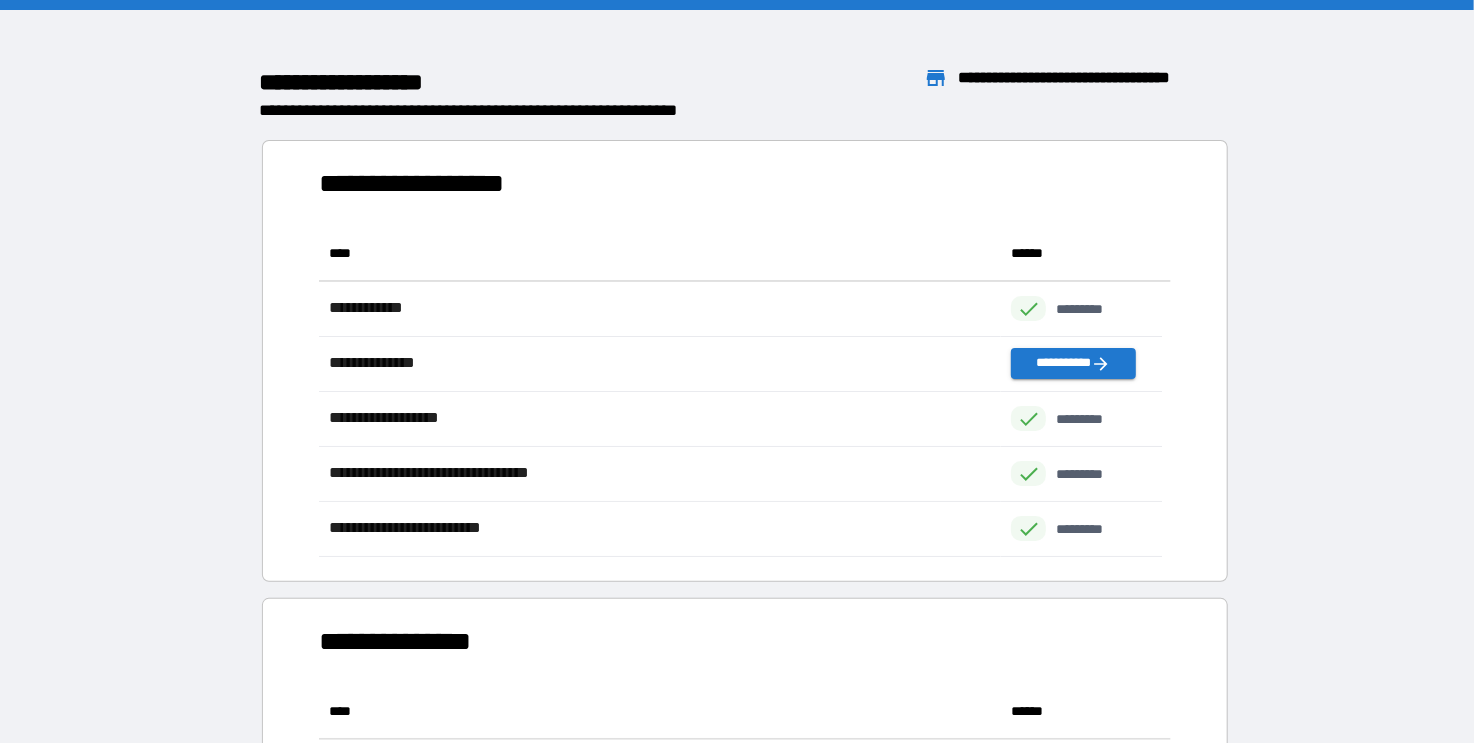 scroll, scrollTop: 316, scrollLeft: 828, axis: both 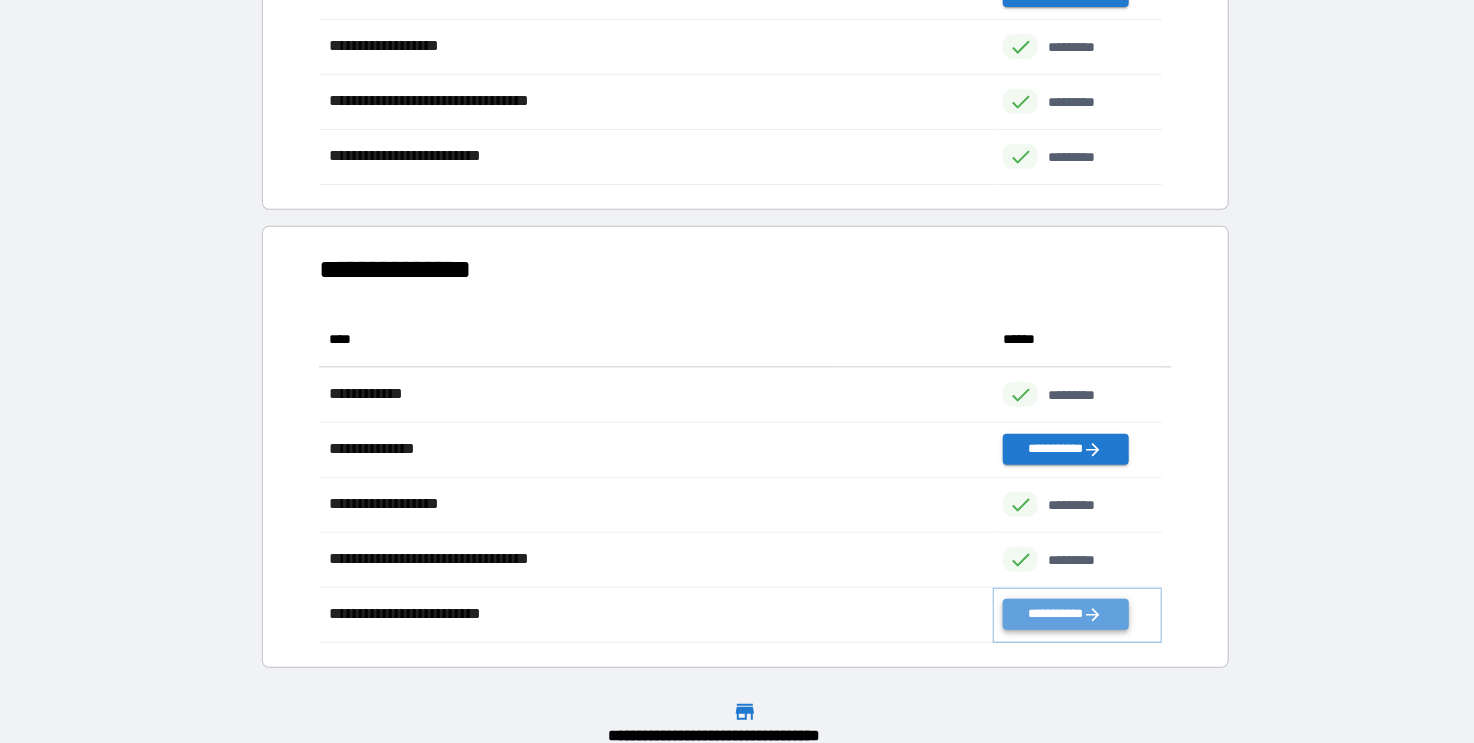 click on "**********" at bounding box center [1065, 614] 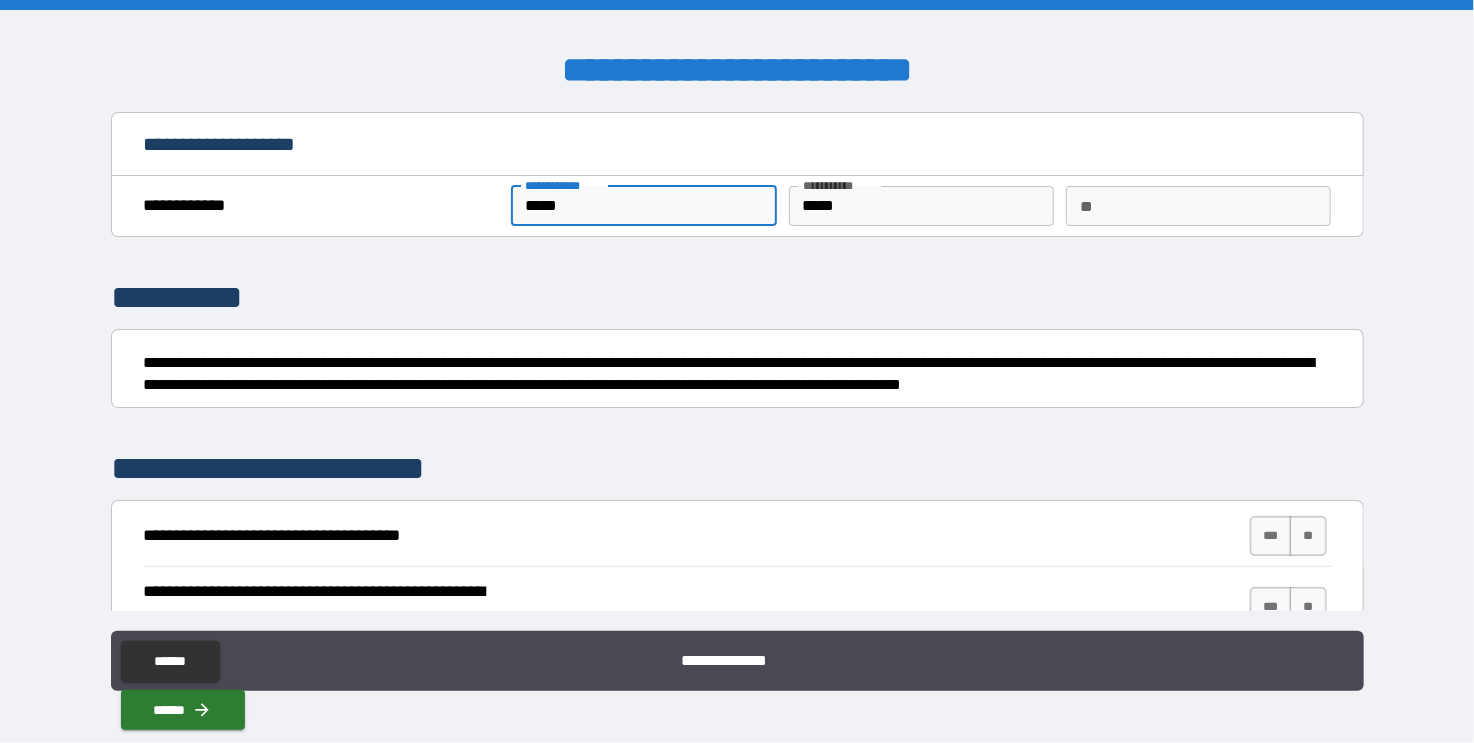 click on "*****" at bounding box center (643, 206) 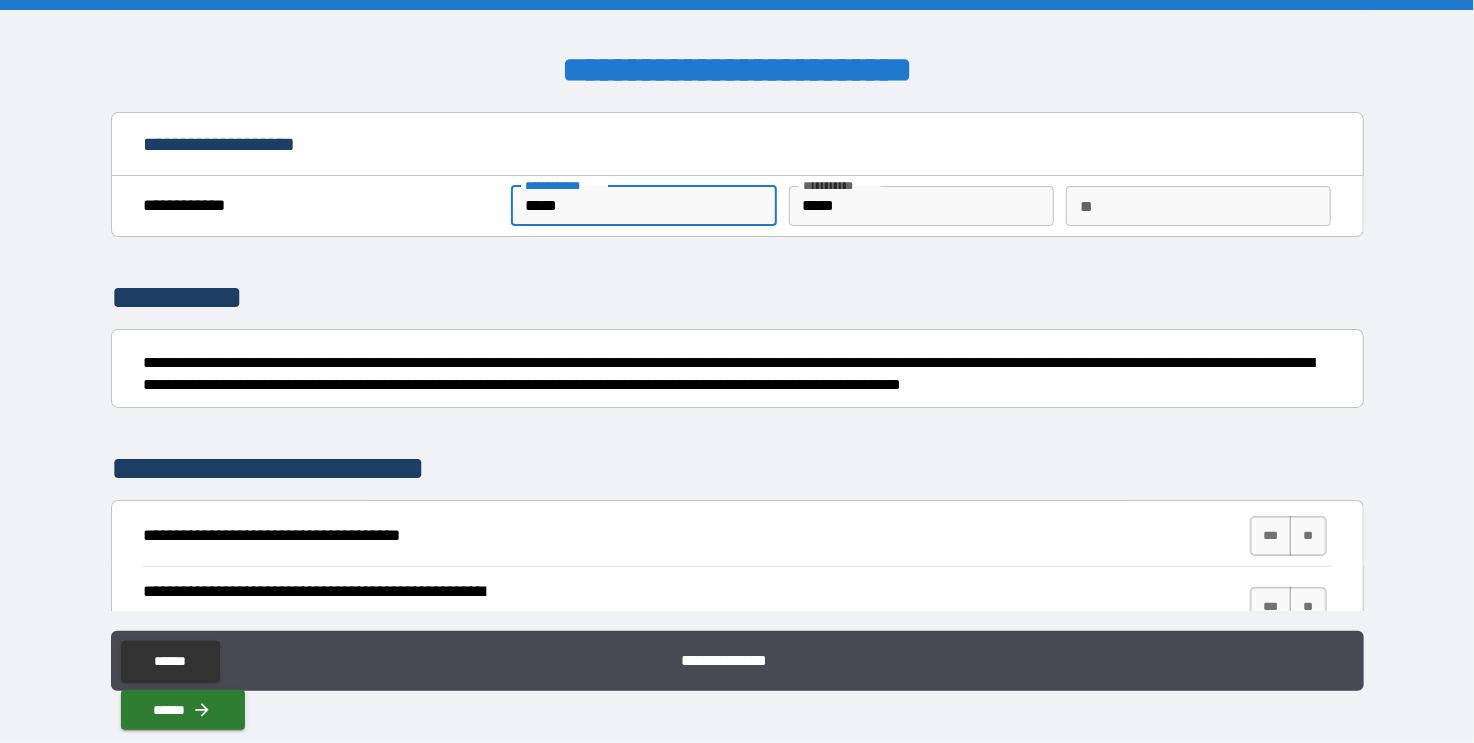 click on "**" at bounding box center (1198, 206) 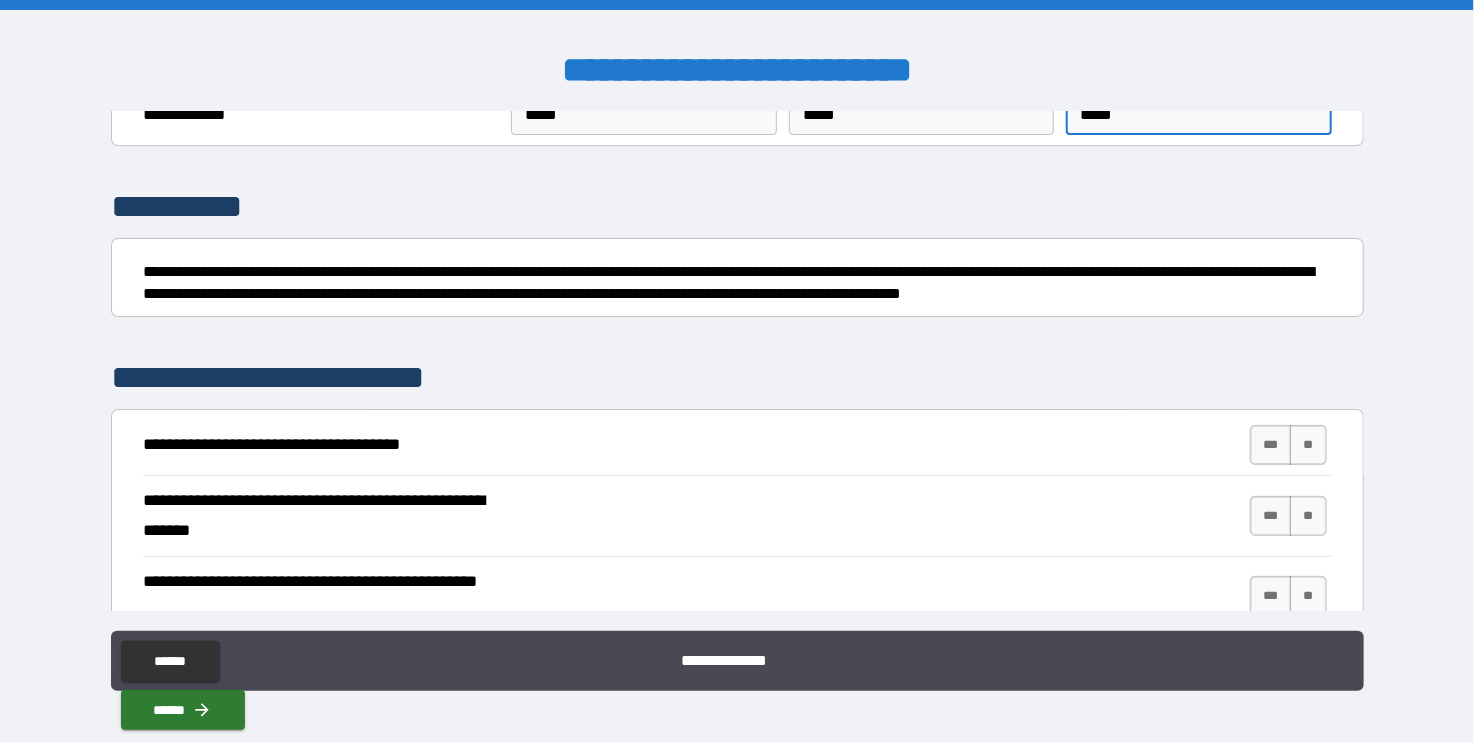 scroll, scrollTop: 108, scrollLeft: 0, axis: vertical 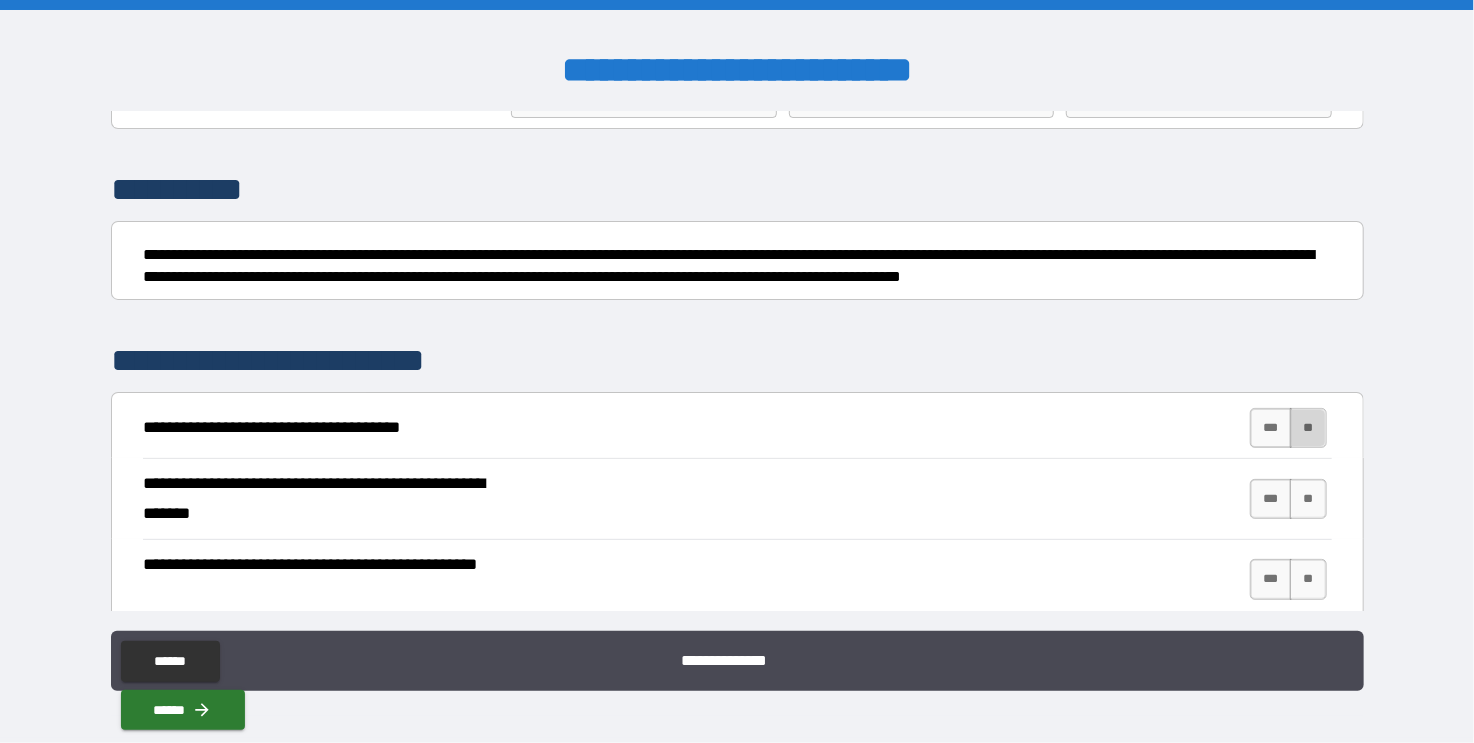 click on "**" at bounding box center [1308, 428] 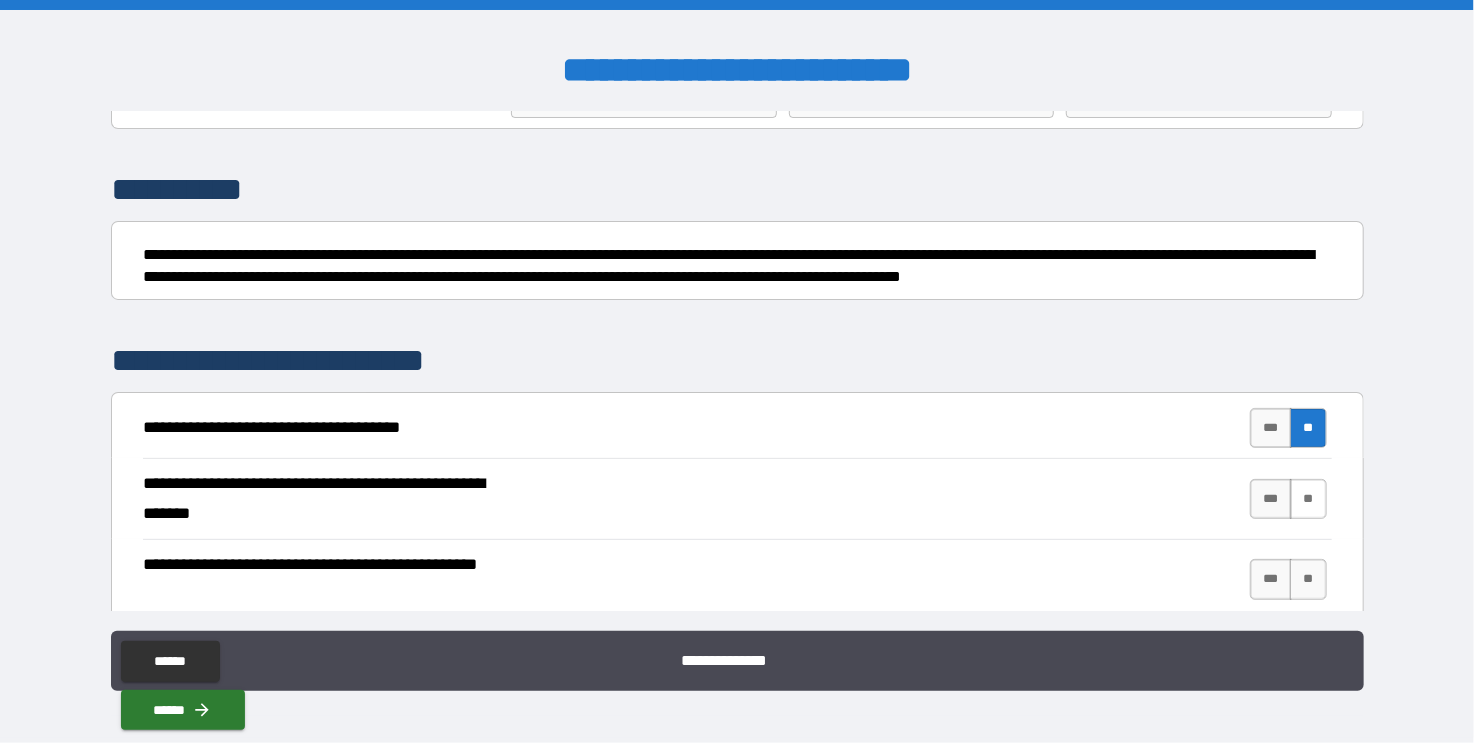 click on "**" at bounding box center [1308, 499] 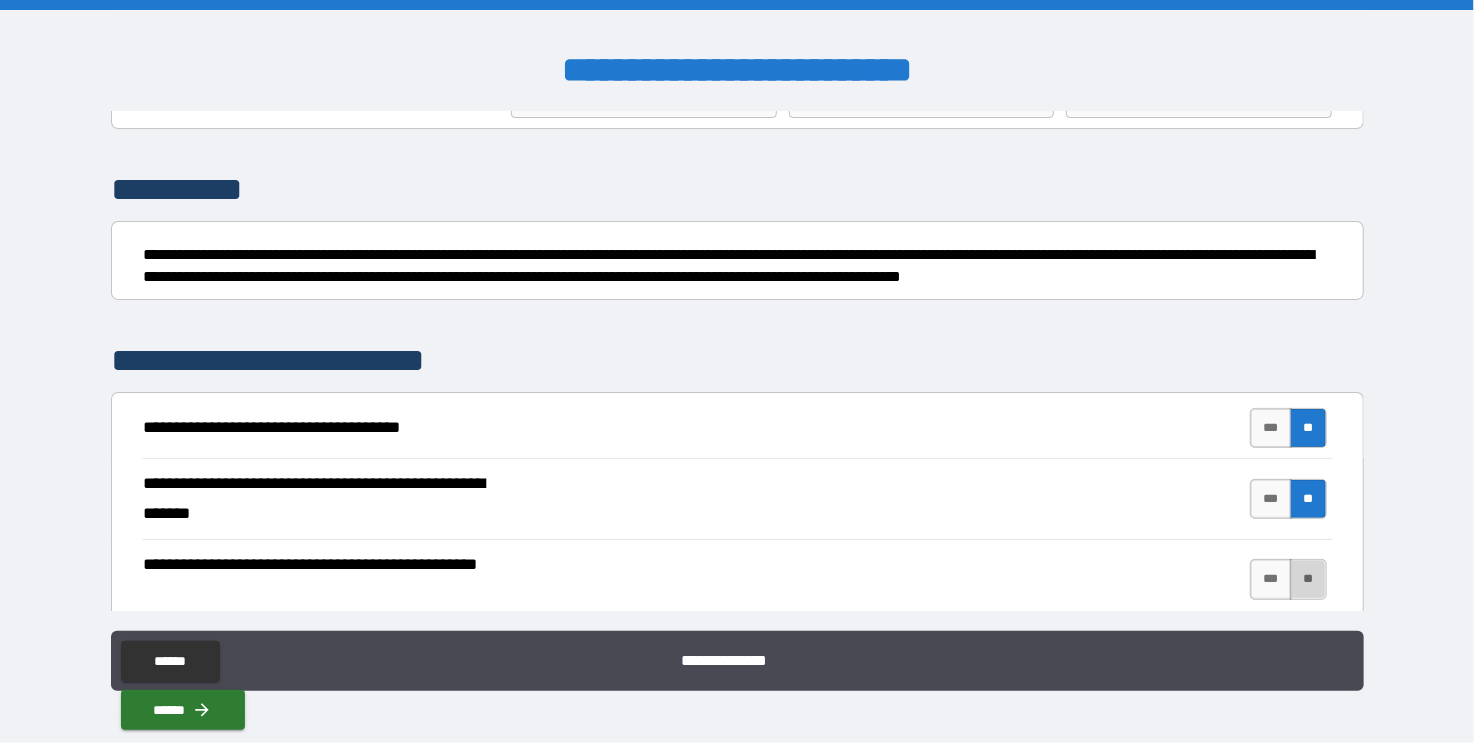 click on "**" at bounding box center (1308, 579) 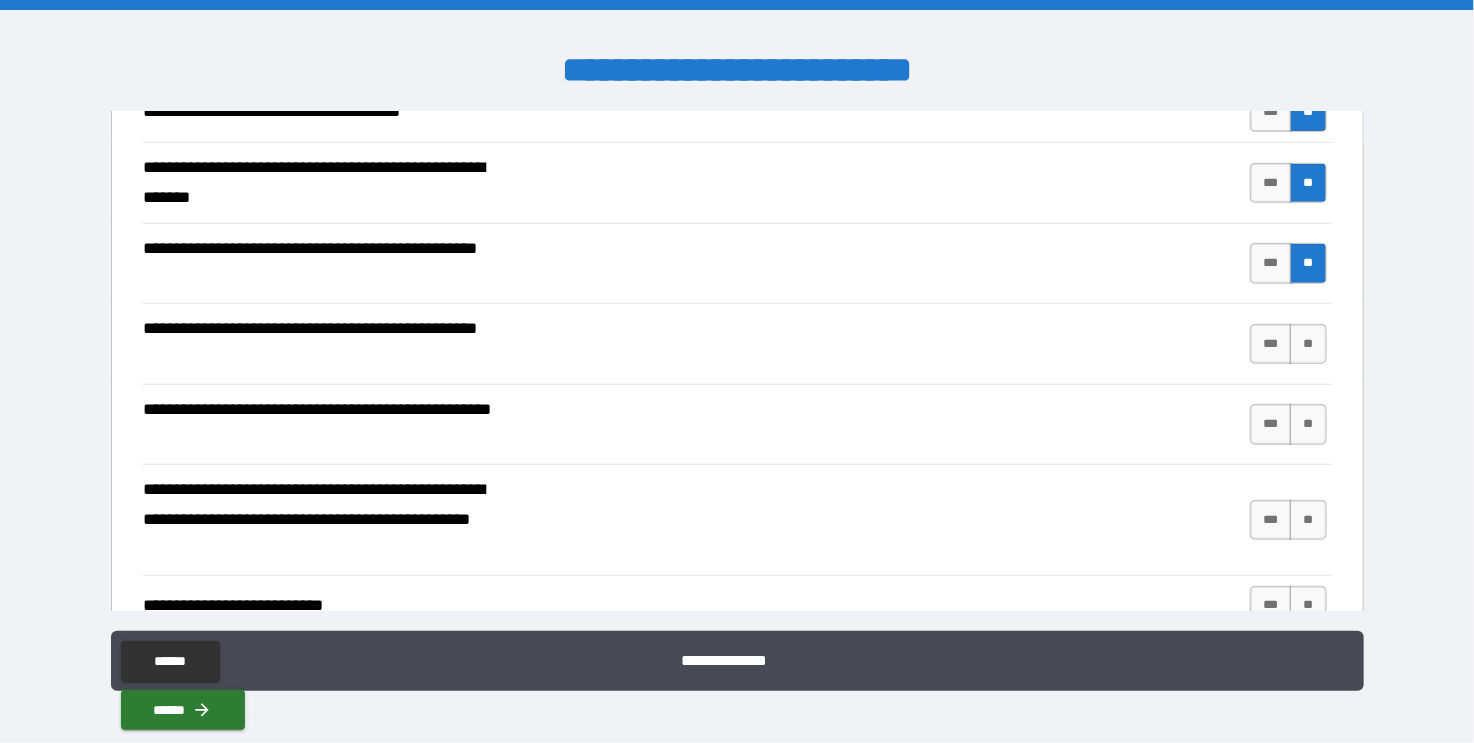 scroll, scrollTop: 432, scrollLeft: 0, axis: vertical 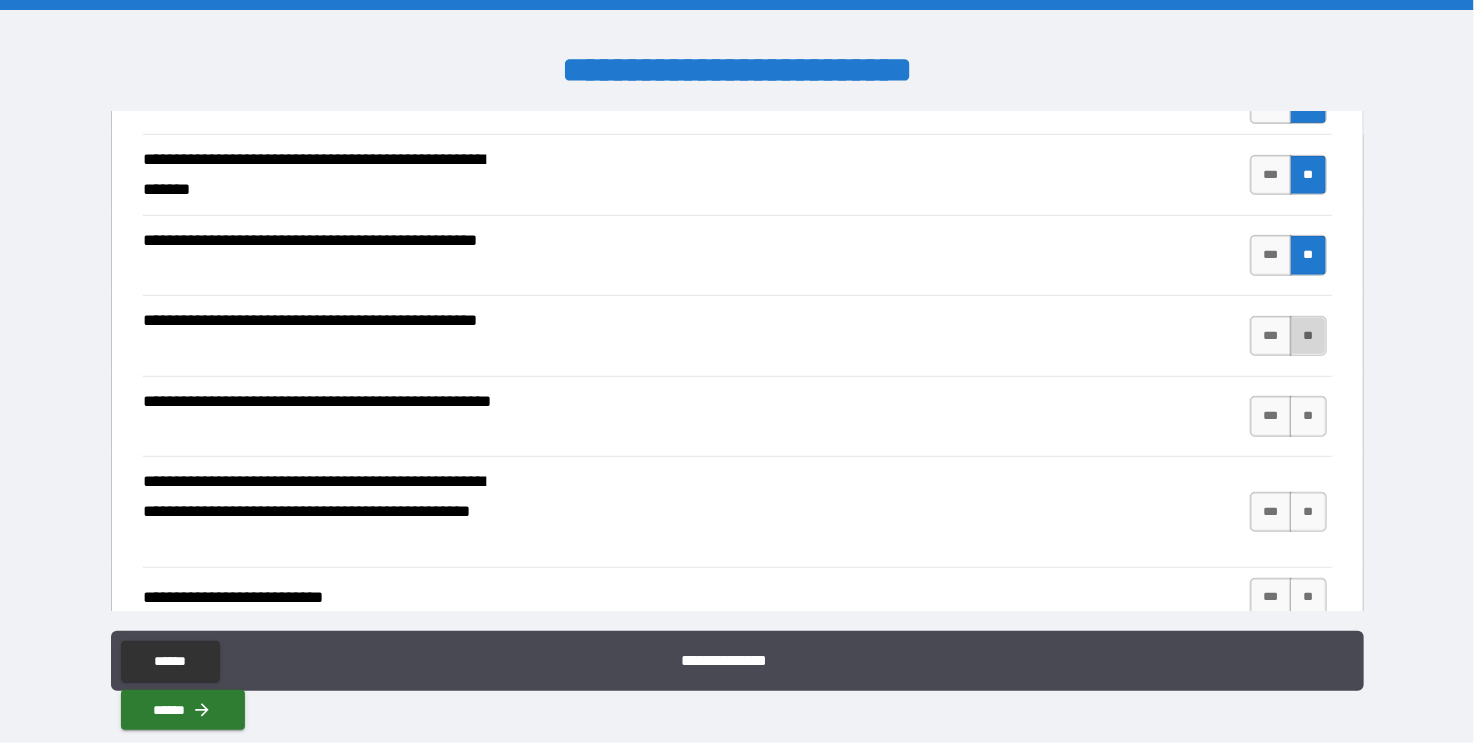 click on "**" at bounding box center [1308, 336] 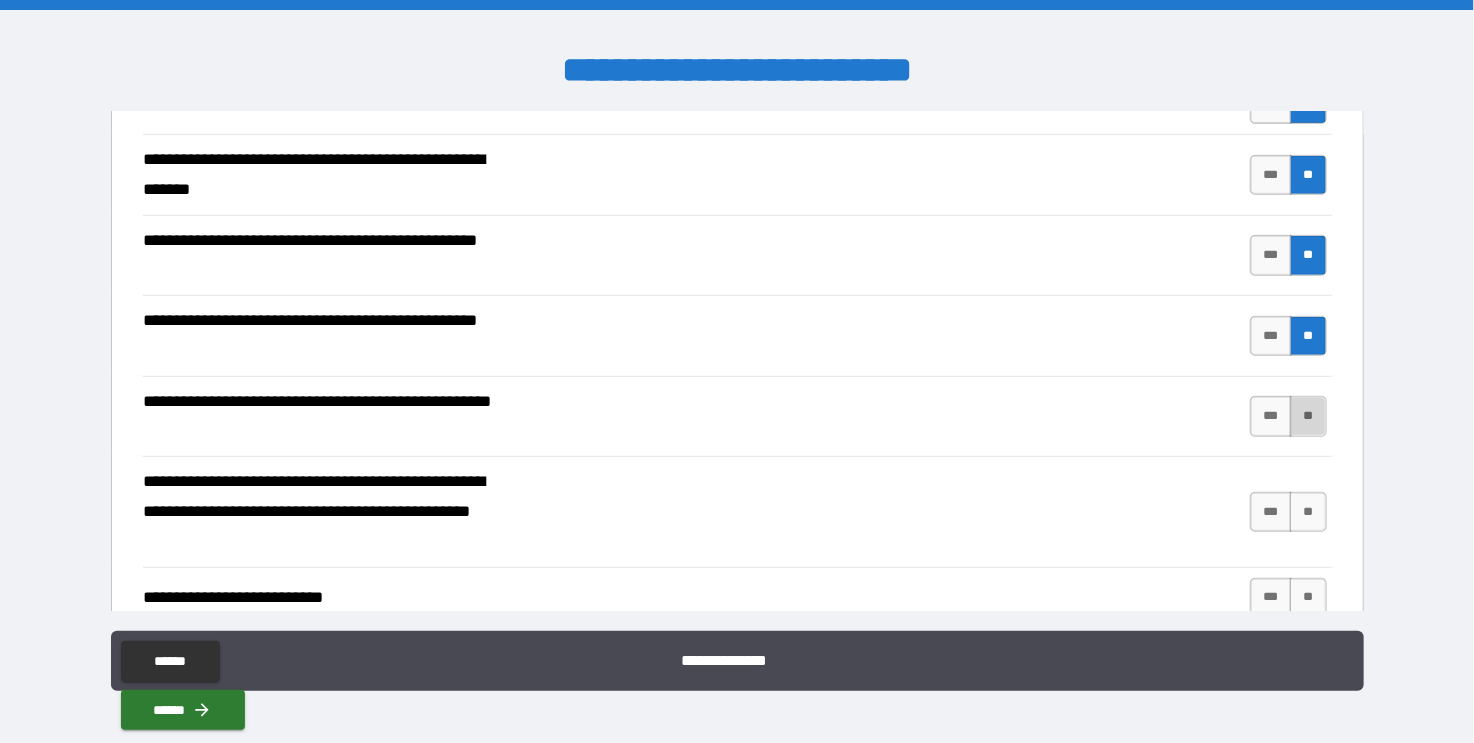 click on "**" at bounding box center (1308, 416) 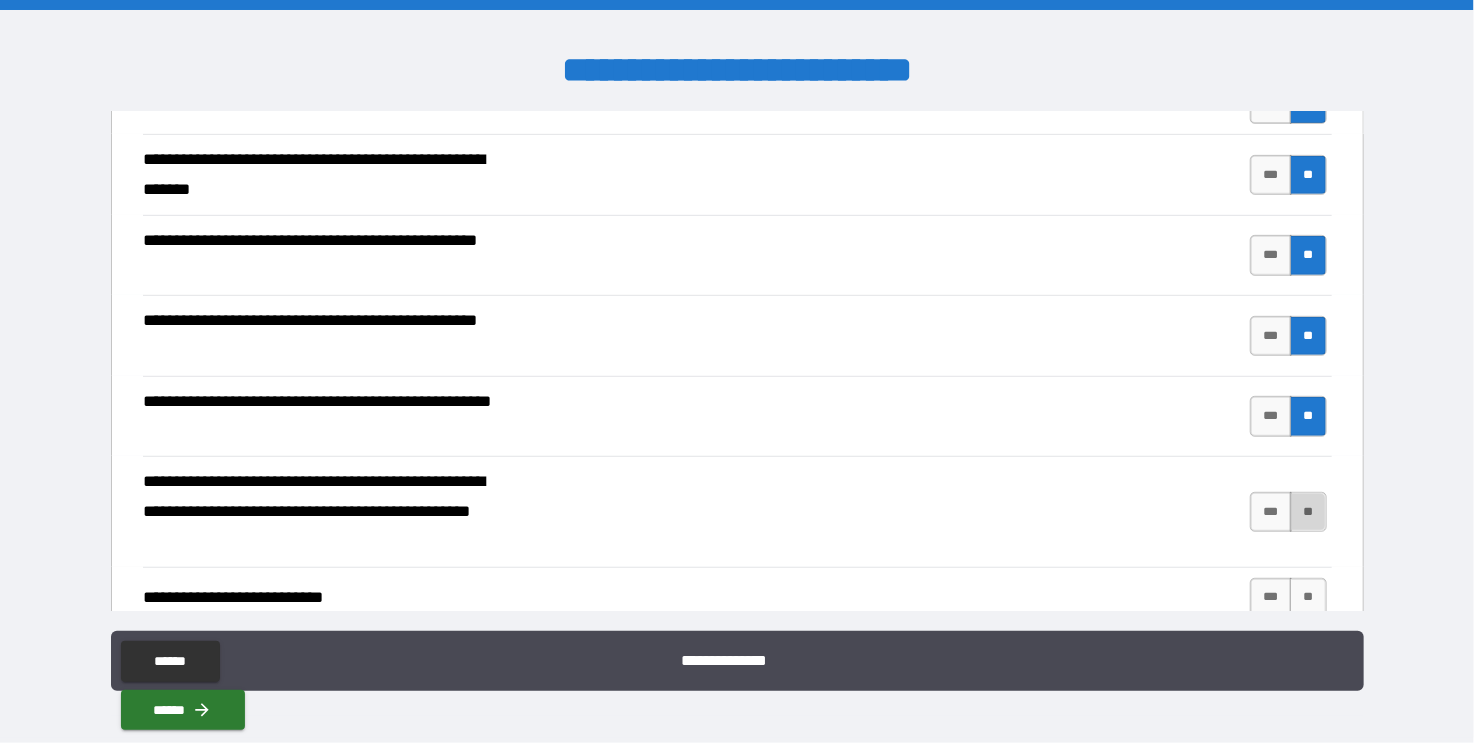 click on "**" at bounding box center (1308, 512) 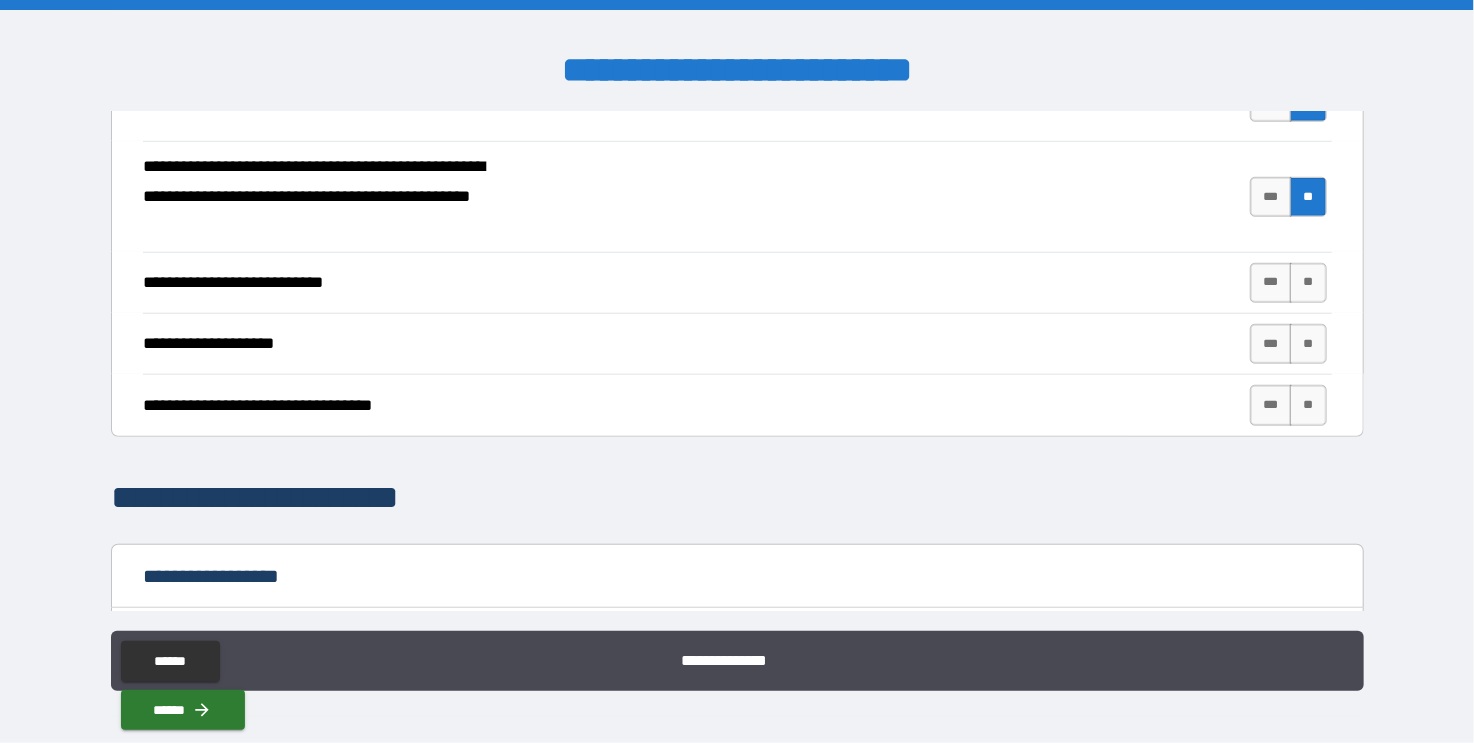 scroll, scrollTop: 748, scrollLeft: 0, axis: vertical 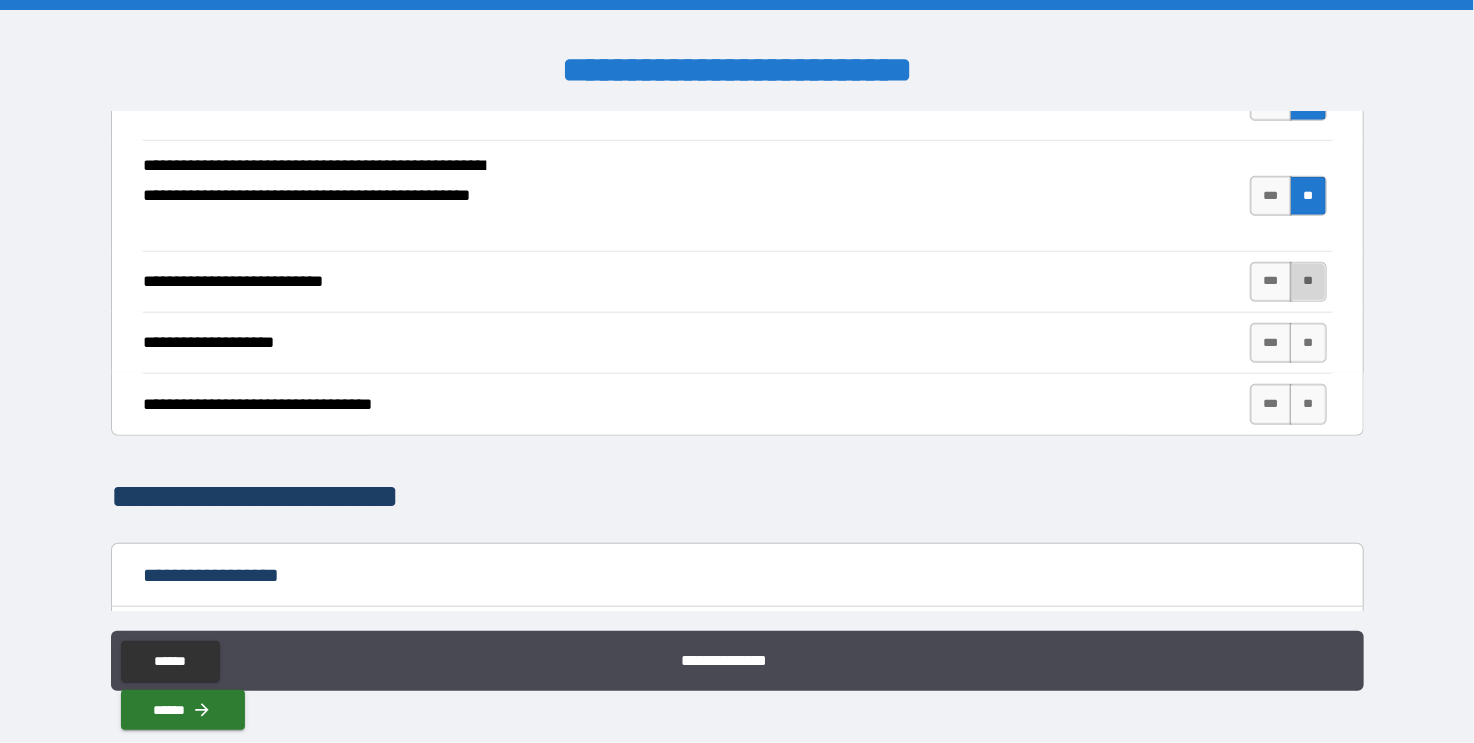 click on "**" at bounding box center [1308, 282] 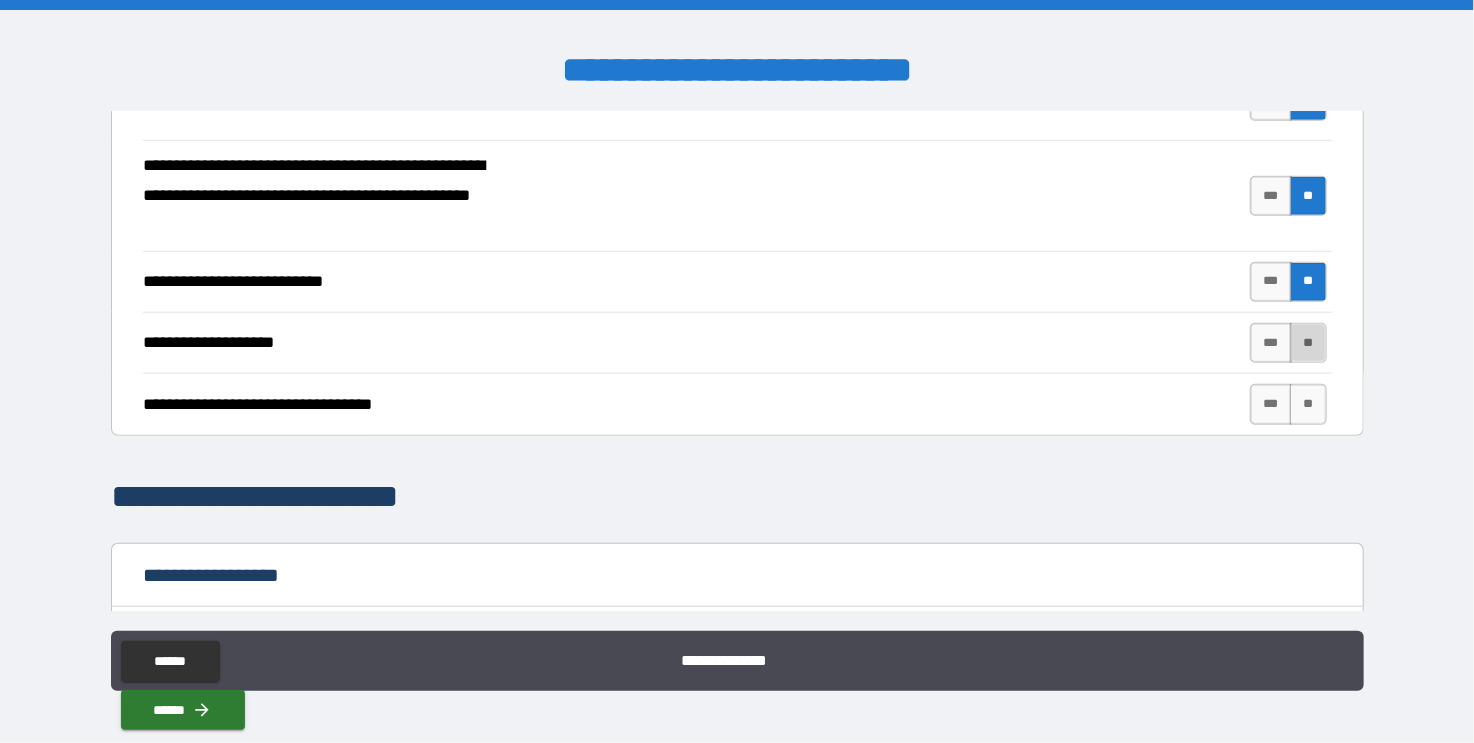 click on "**" at bounding box center [1308, 343] 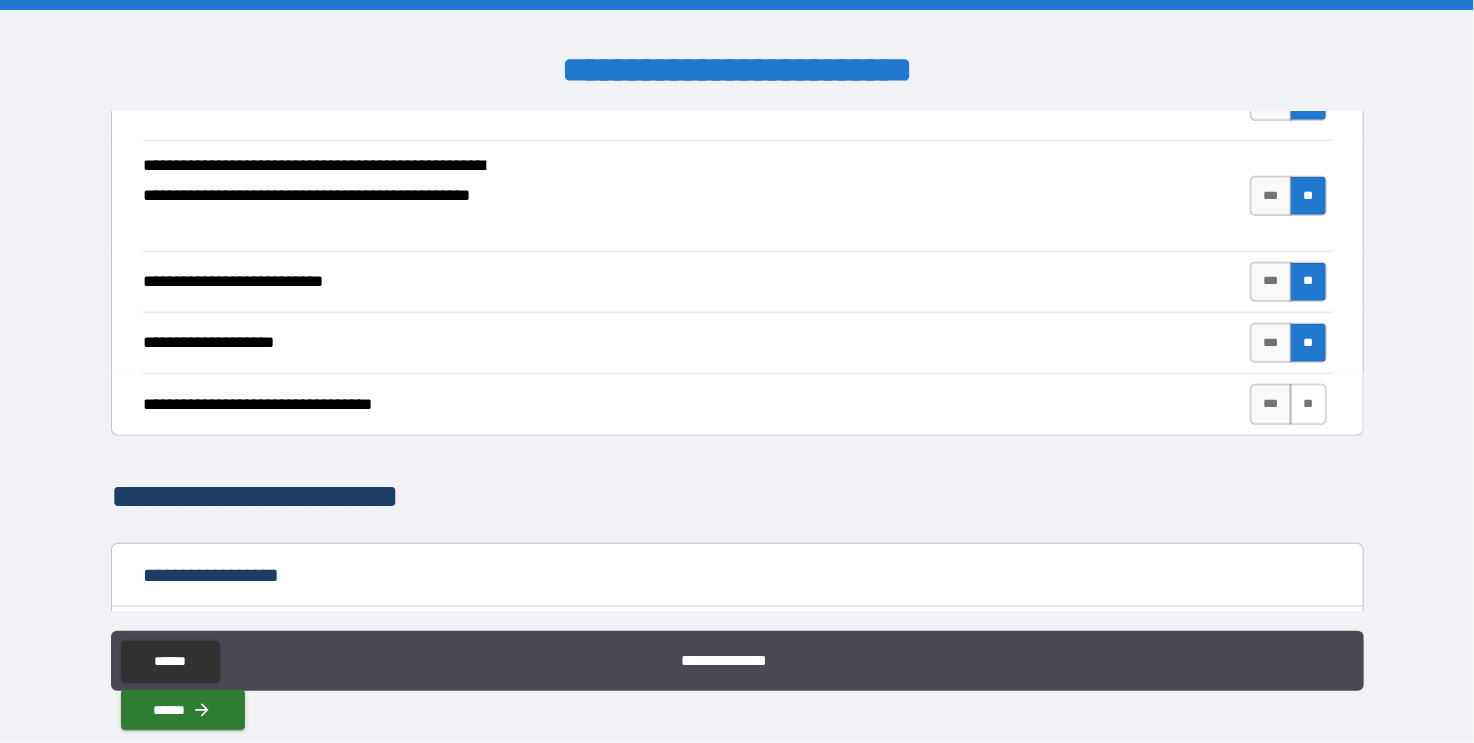 click on "**" at bounding box center [1308, 404] 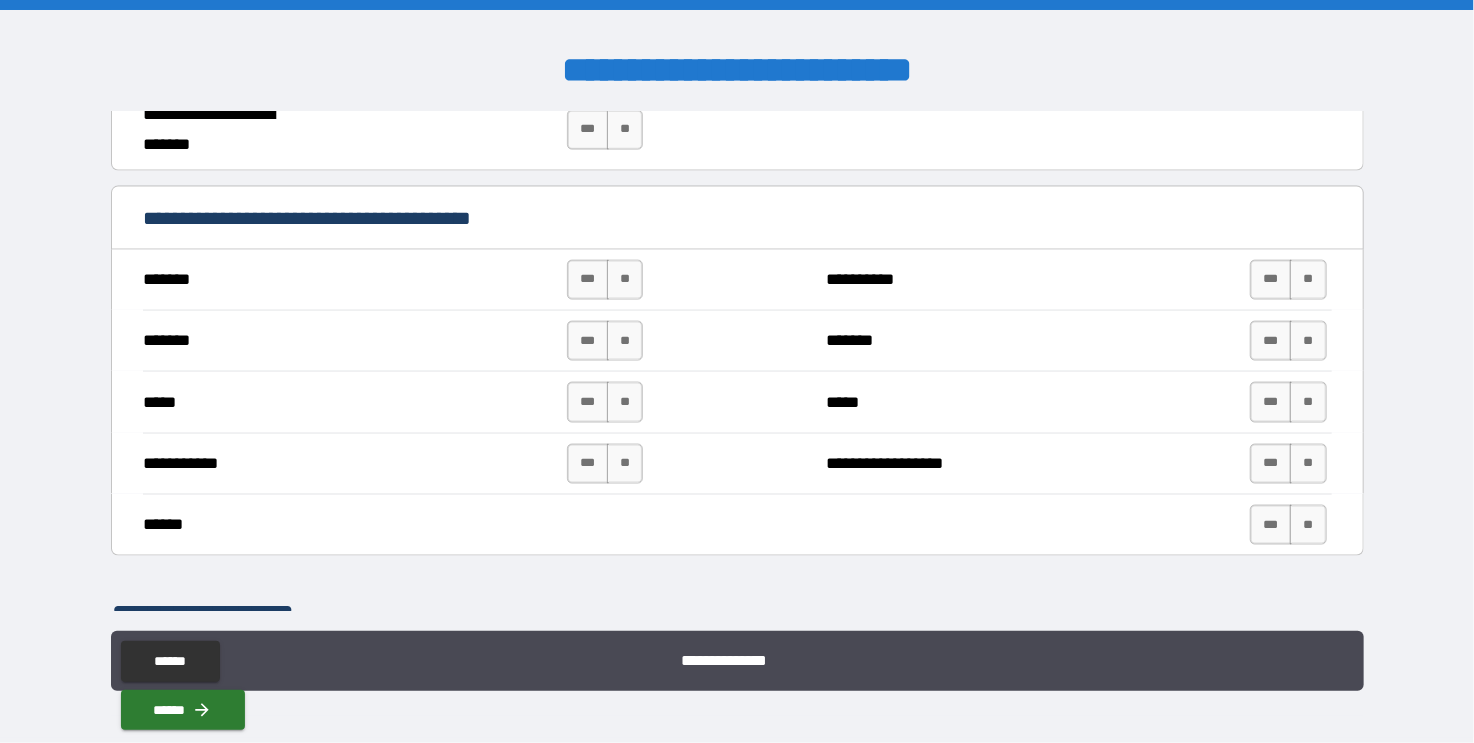 scroll, scrollTop: 1346, scrollLeft: 0, axis: vertical 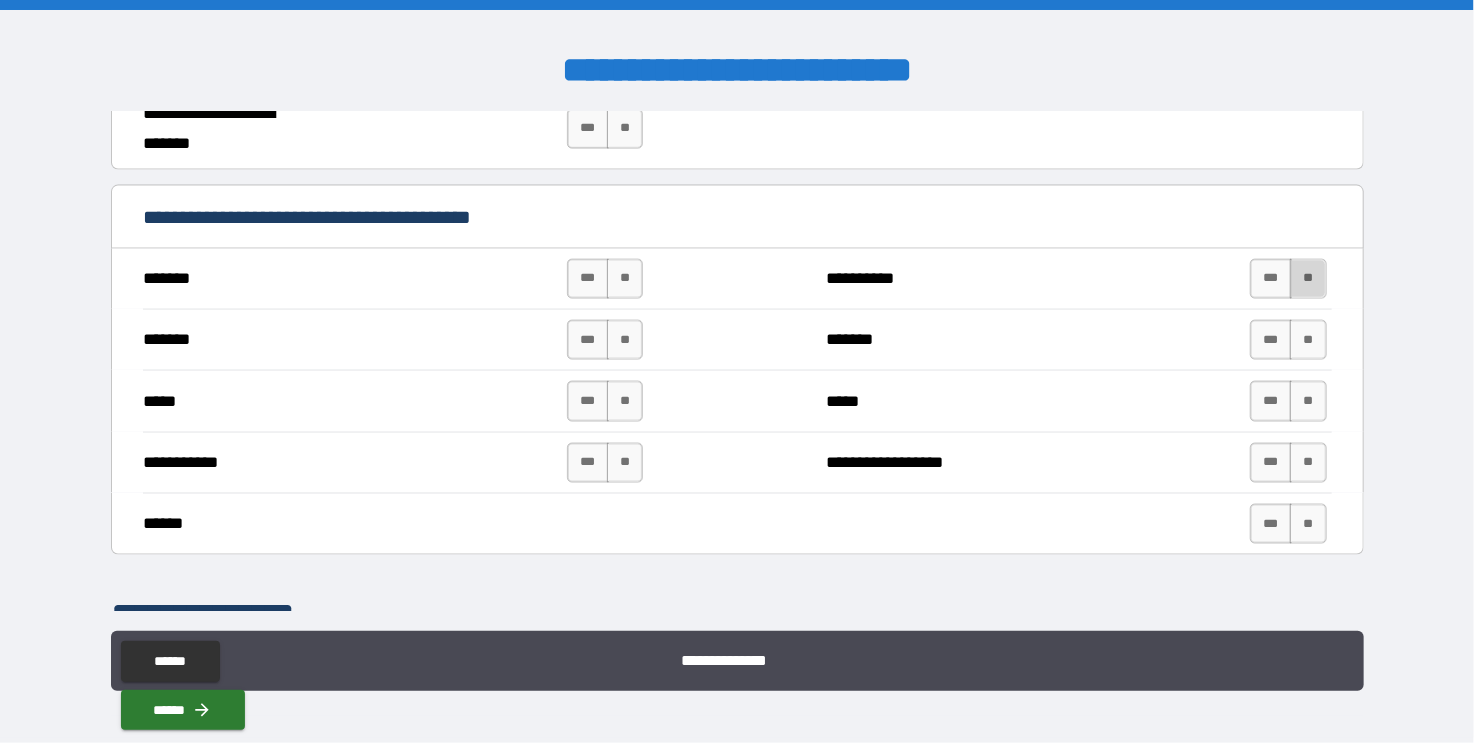 click on "**" at bounding box center [1308, 279] 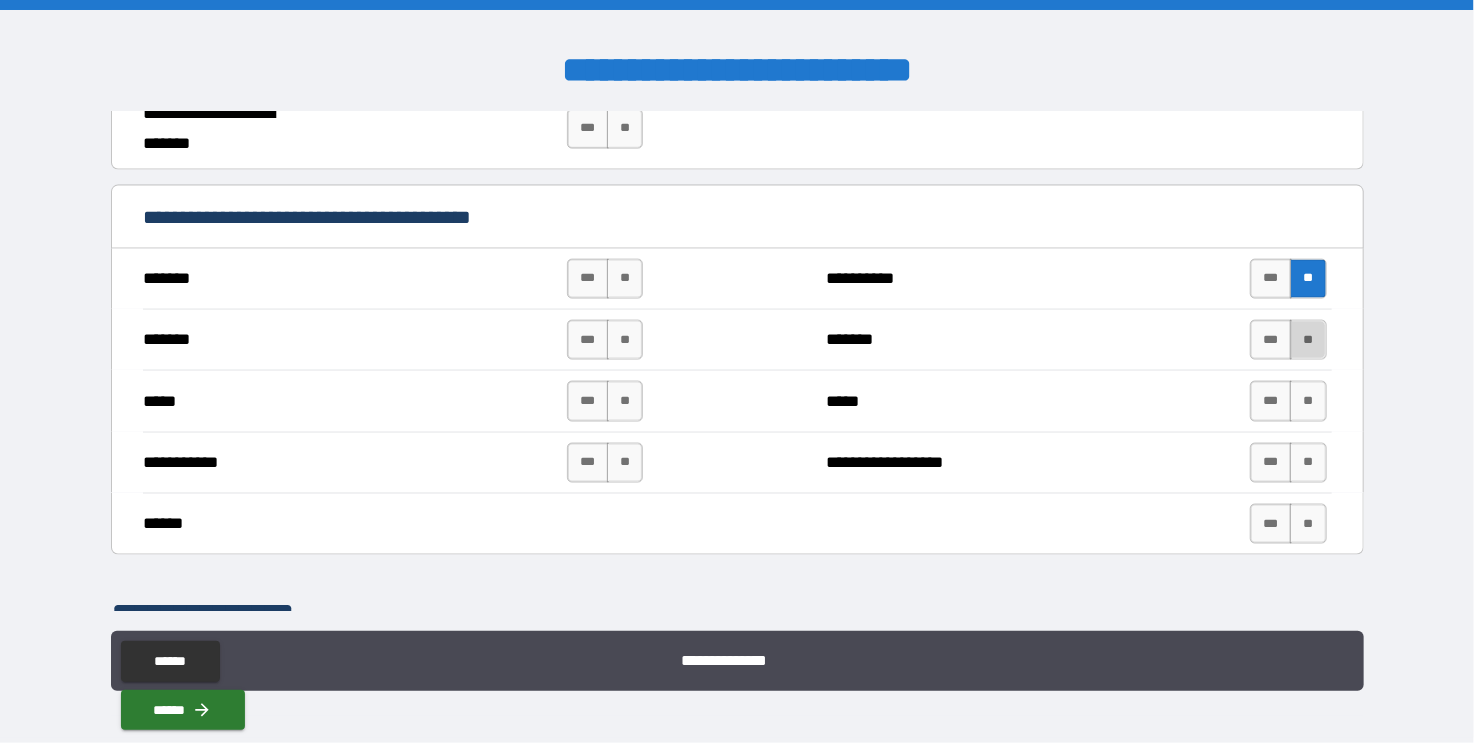 click on "**" at bounding box center (1308, 340) 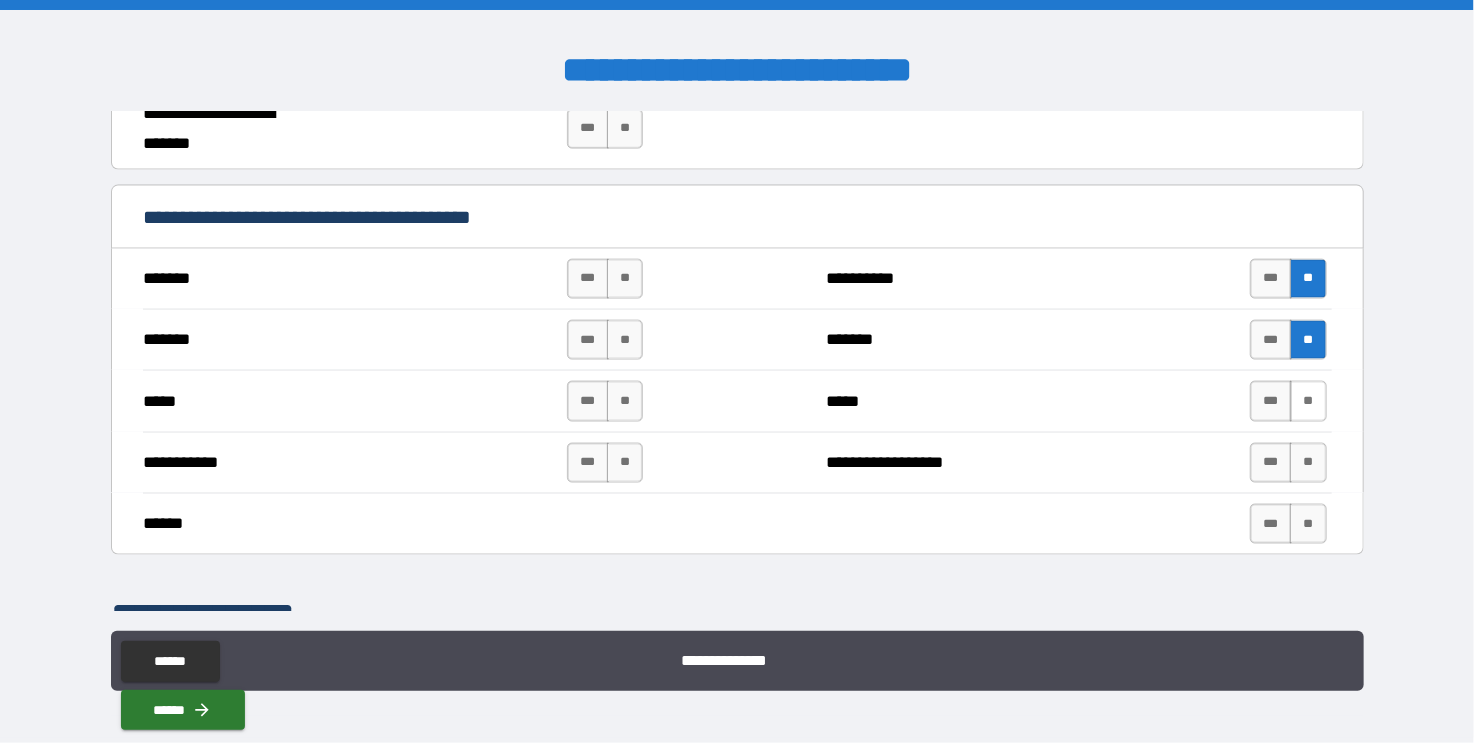 click on "**" at bounding box center (1308, 401) 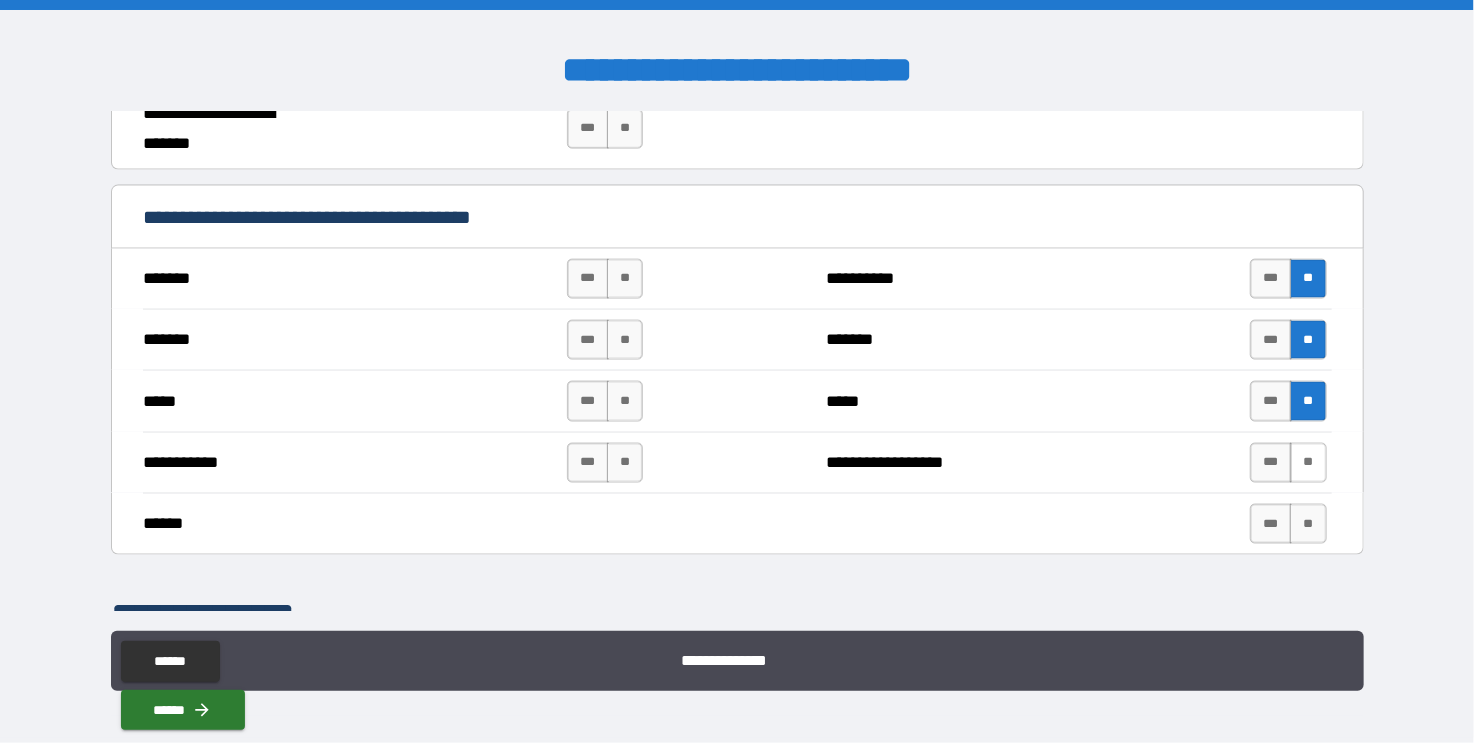click on "**" at bounding box center [1308, 463] 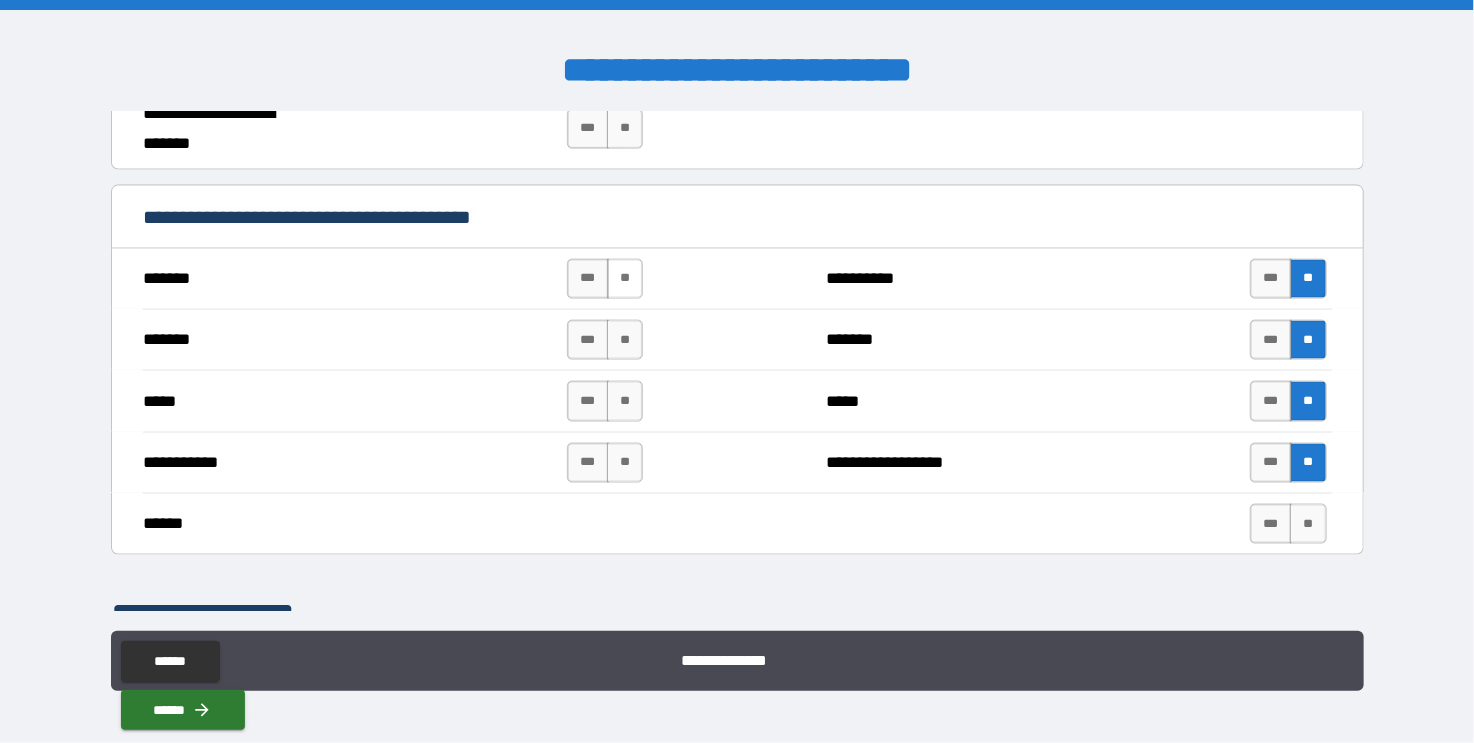 click on "**" at bounding box center [625, 279] 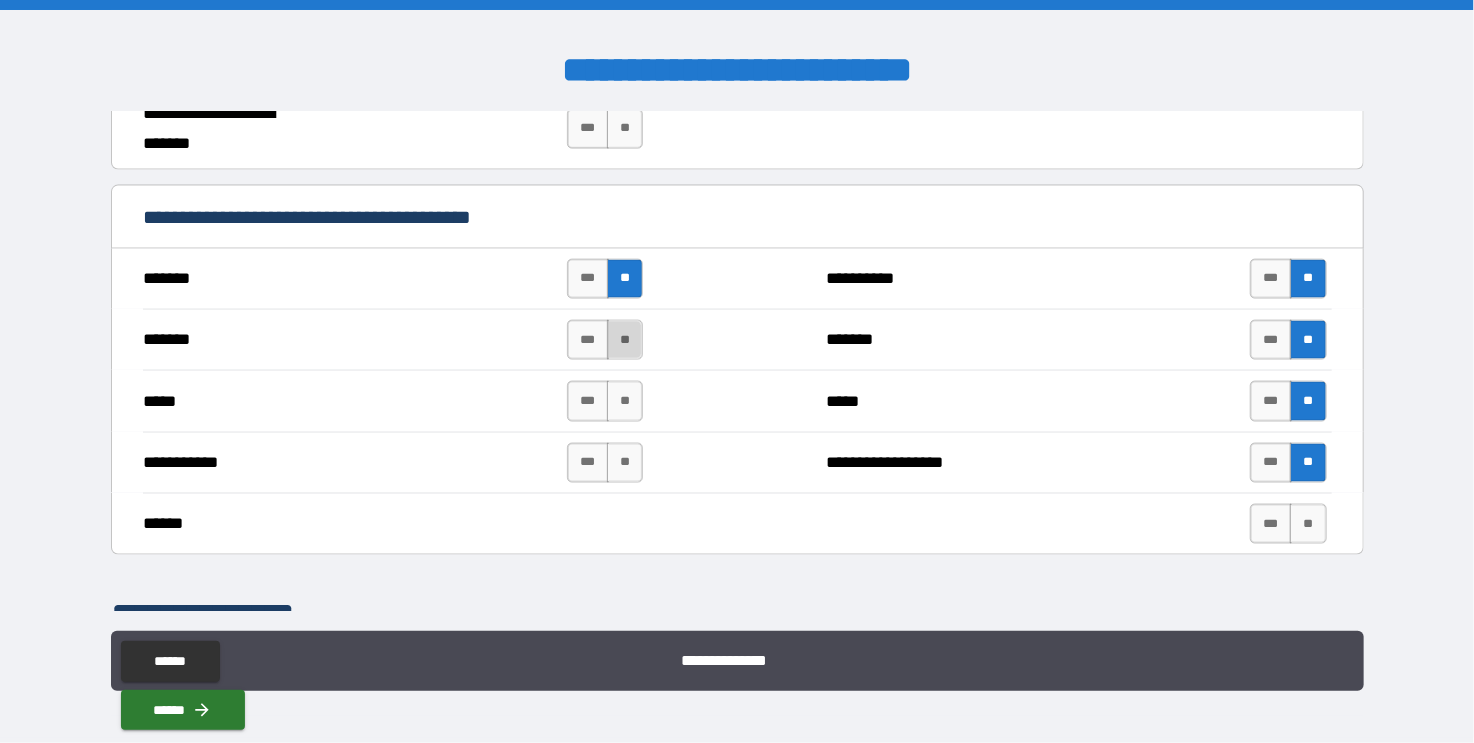 click on "**" at bounding box center [625, 340] 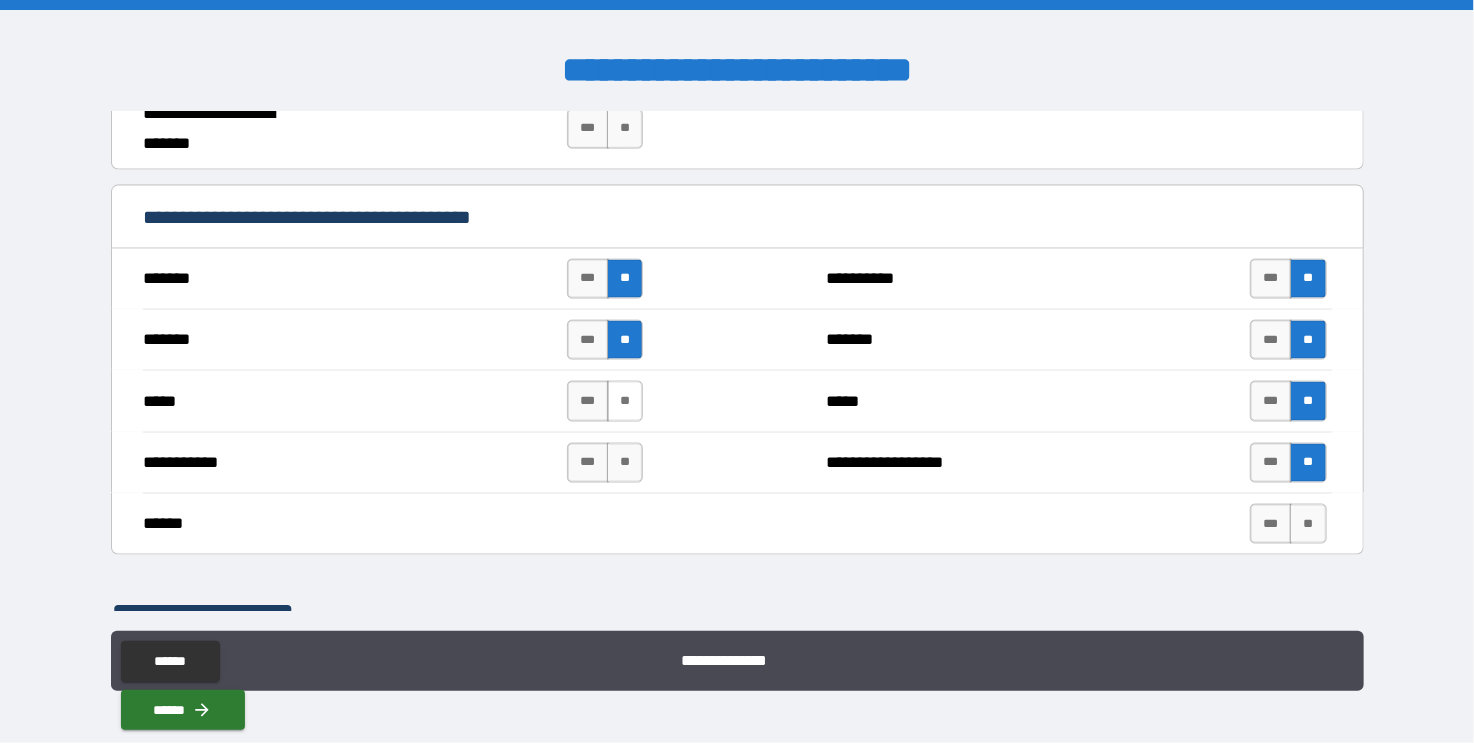 click on "**" at bounding box center [625, 401] 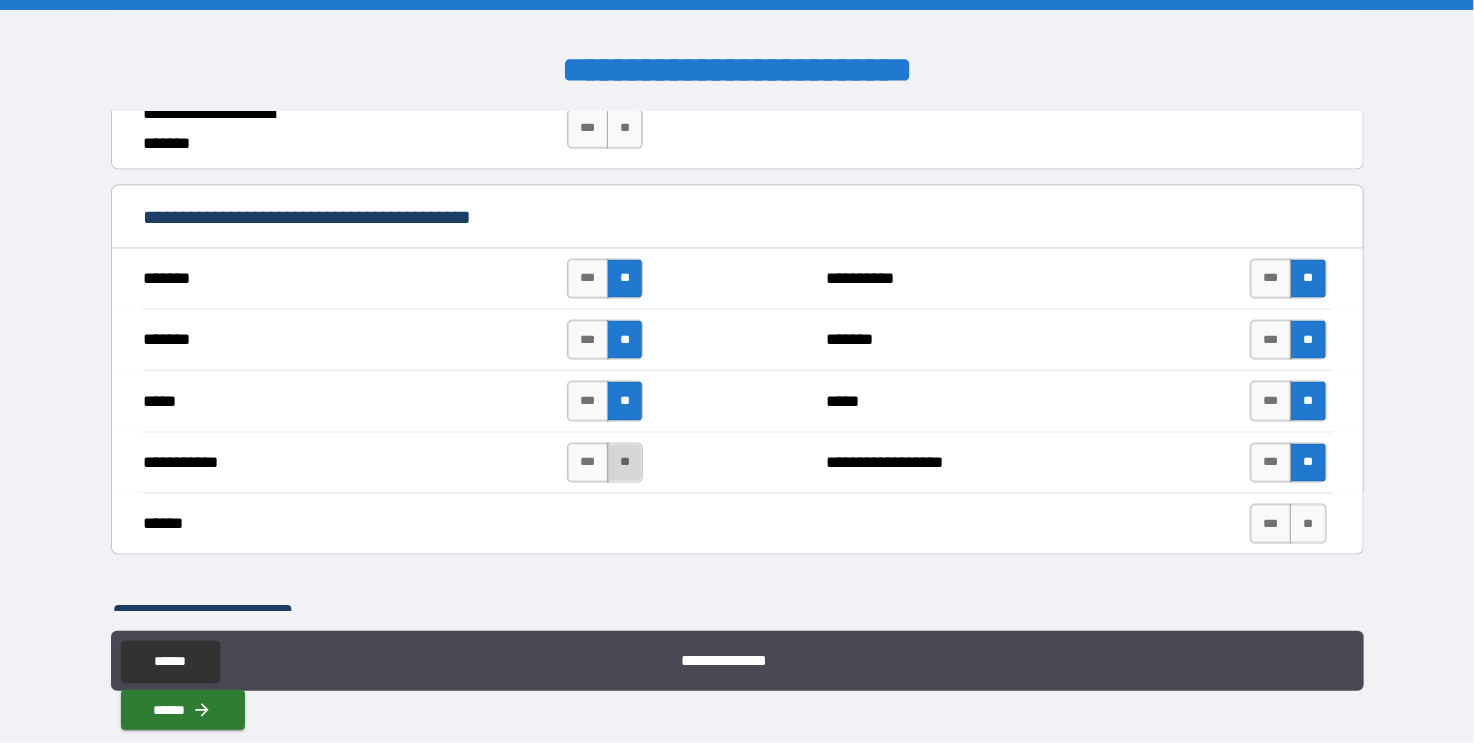 click on "**" at bounding box center (625, 463) 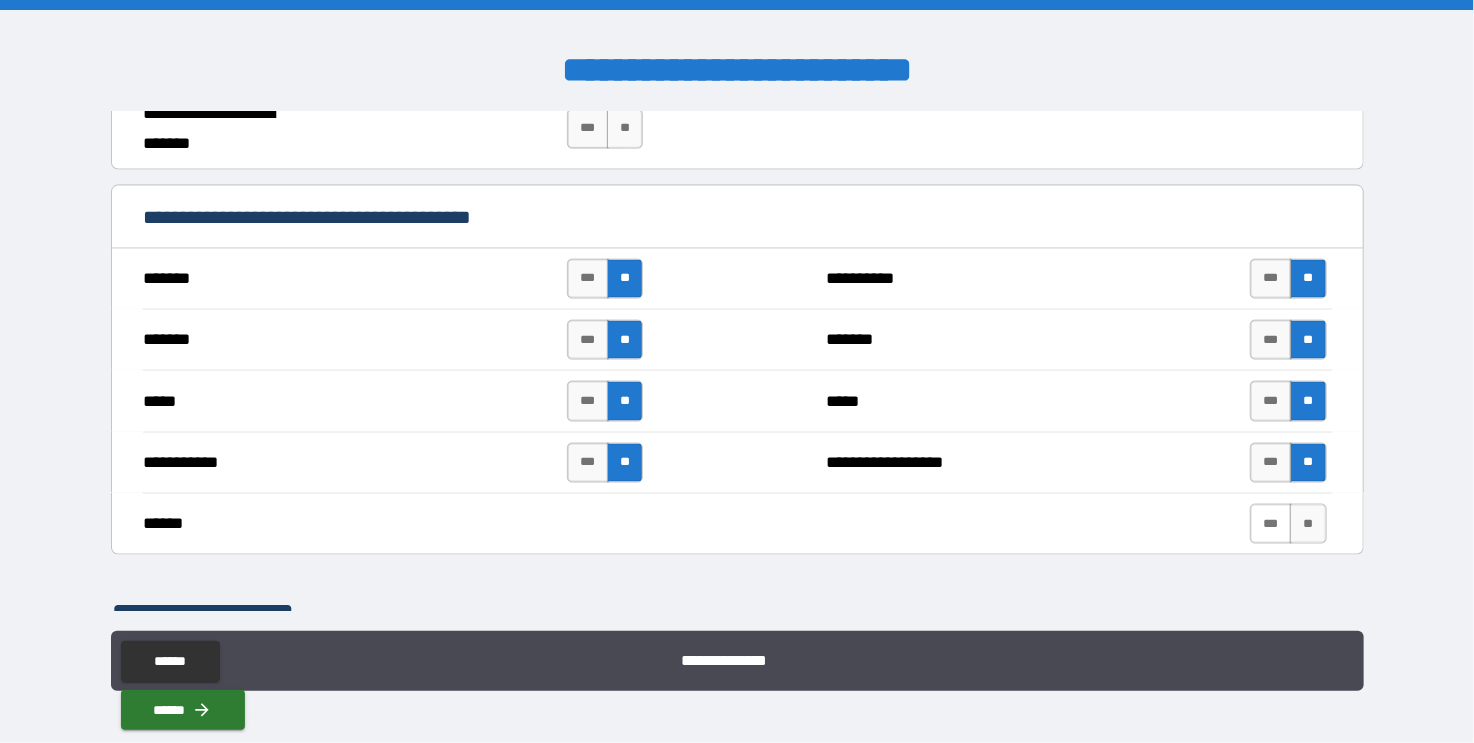 click on "***" at bounding box center [1271, 524] 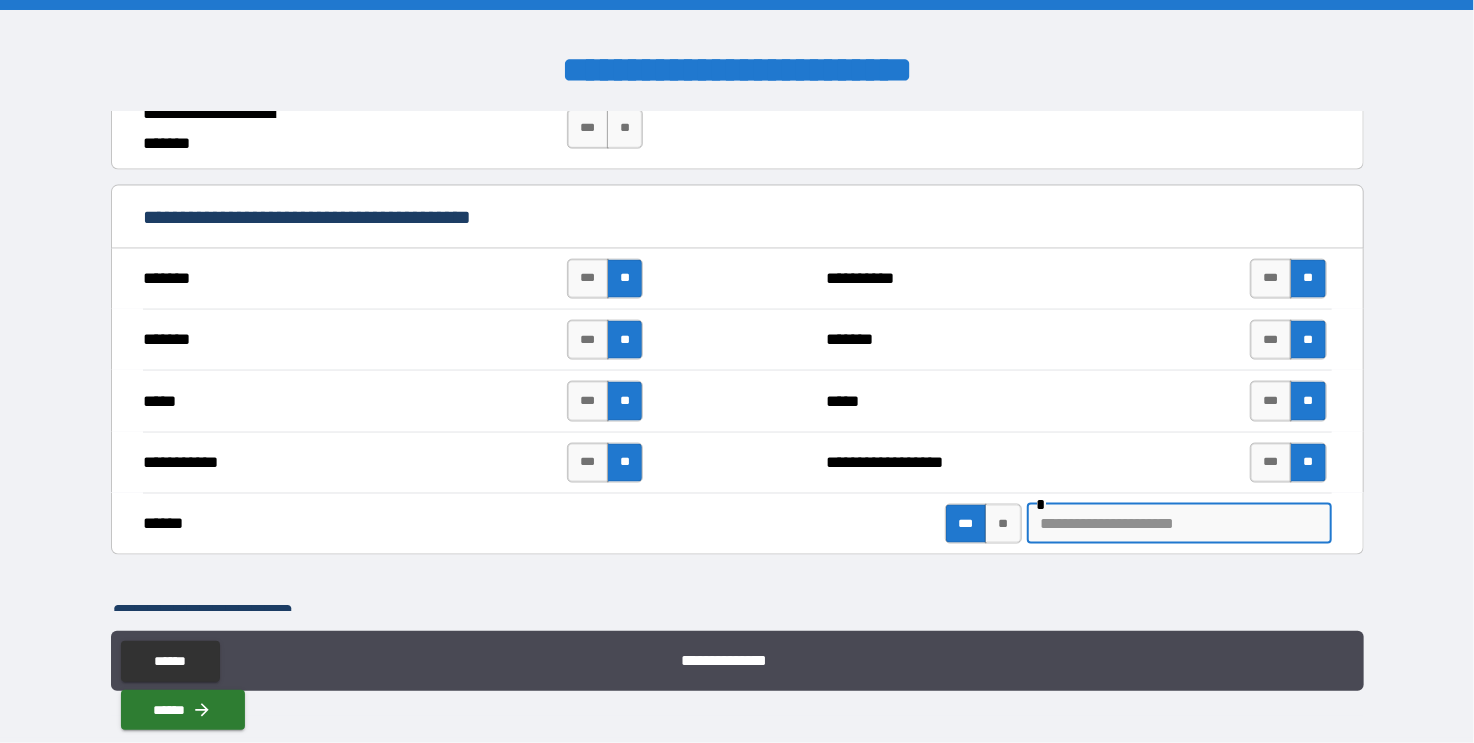 click at bounding box center [1179, 524] 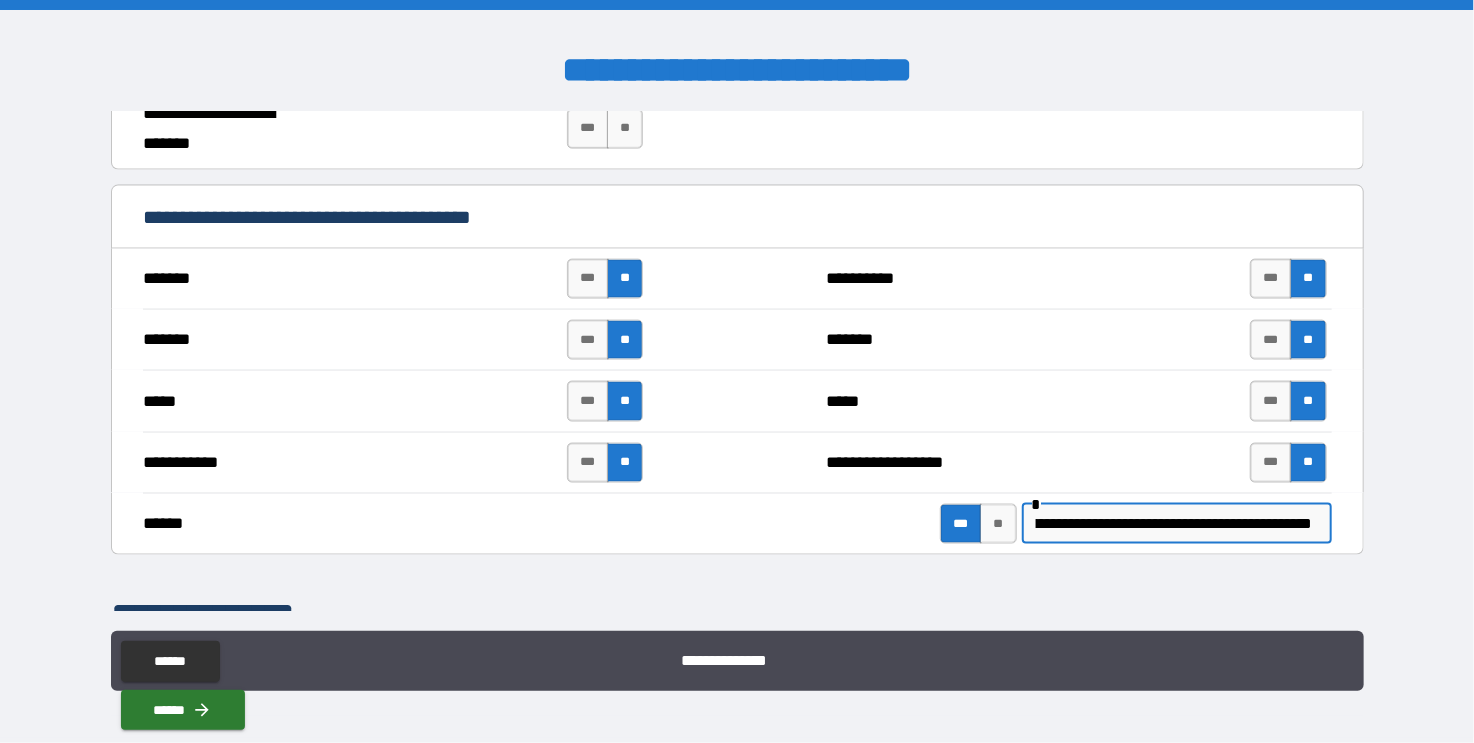 scroll, scrollTop: 0, scrollLeft: 156, axis: horizontal 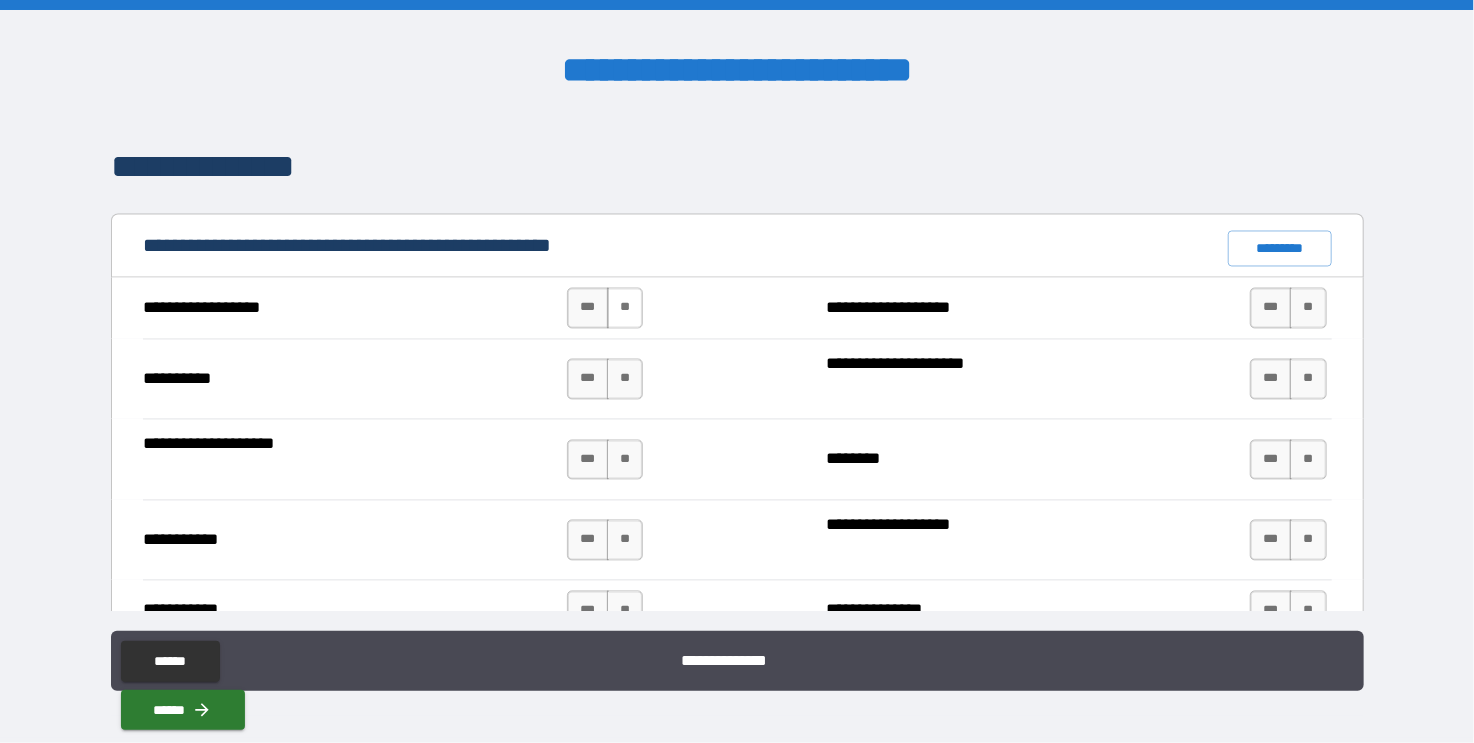 click on "**" at bounding box center [625, 308] 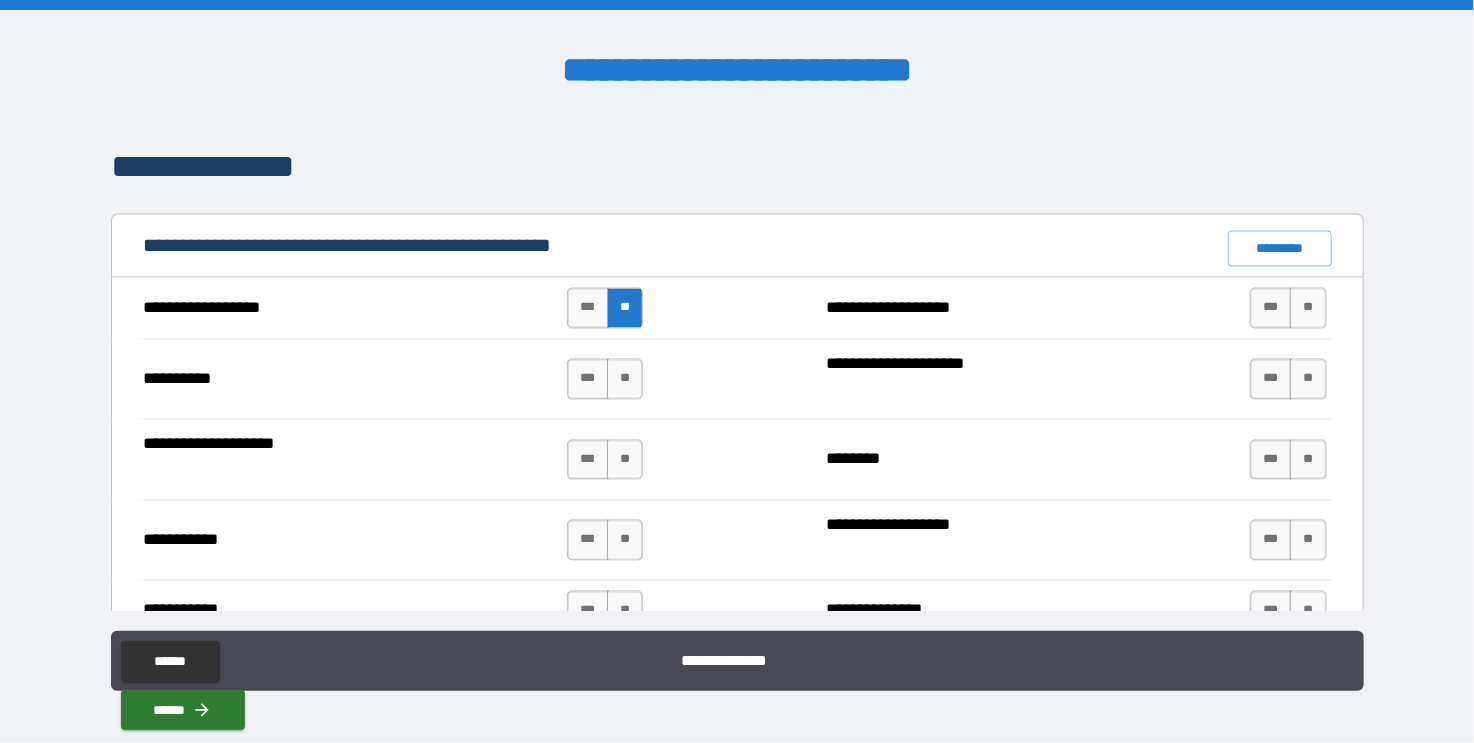 scroll, scrollTop: 0, scrollLeft: 0, axis: both 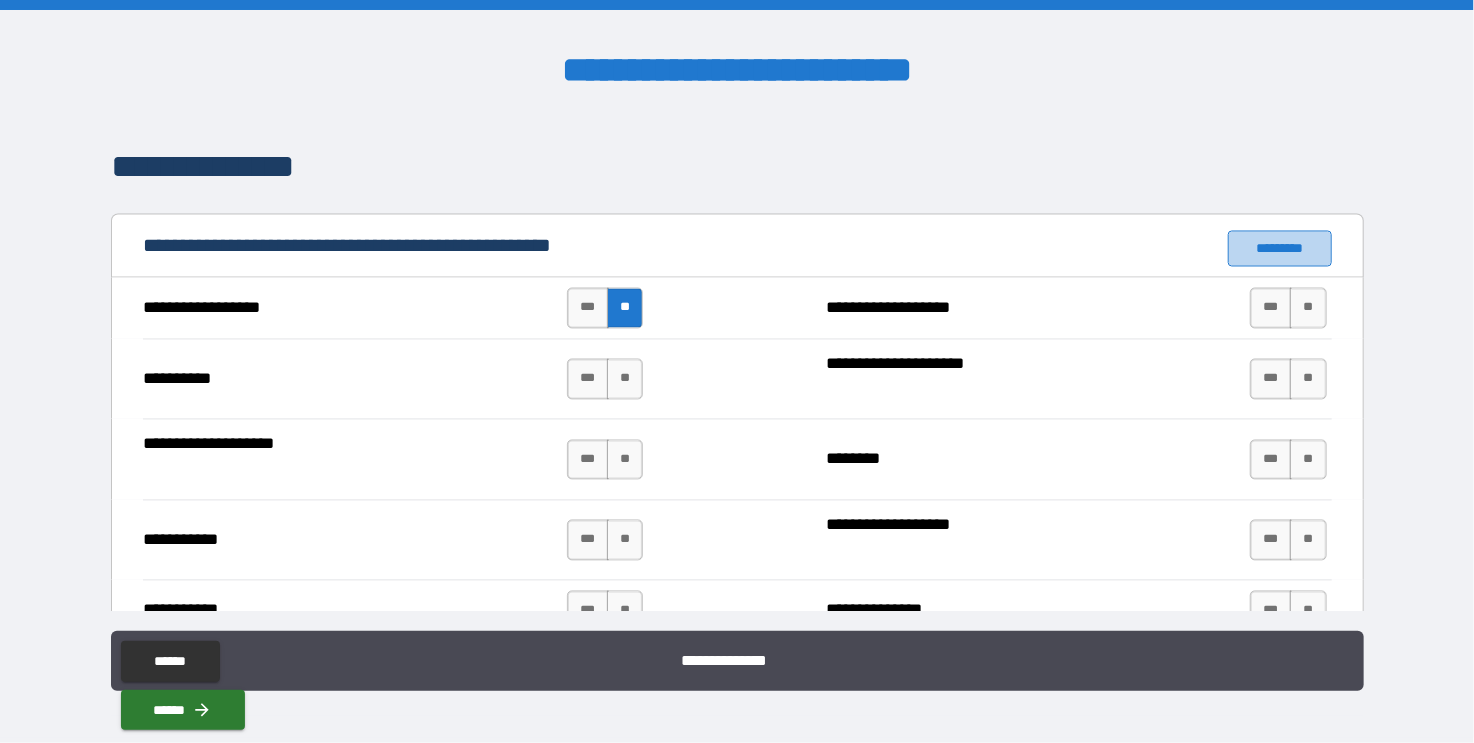 click on "*********" at bounding box center [1280, 249] 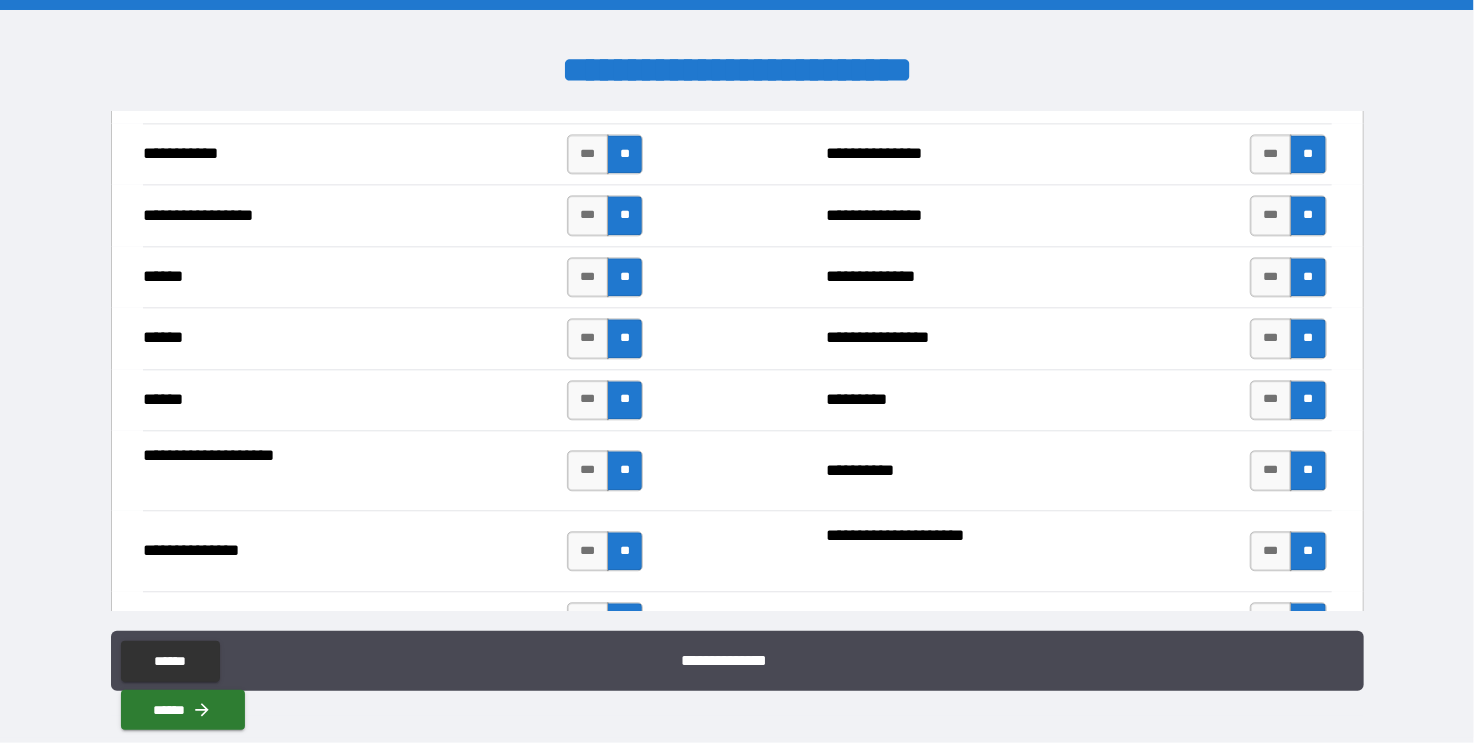 scroll, scrollTop: 2268, scrollLeft: 0, axis: vertical 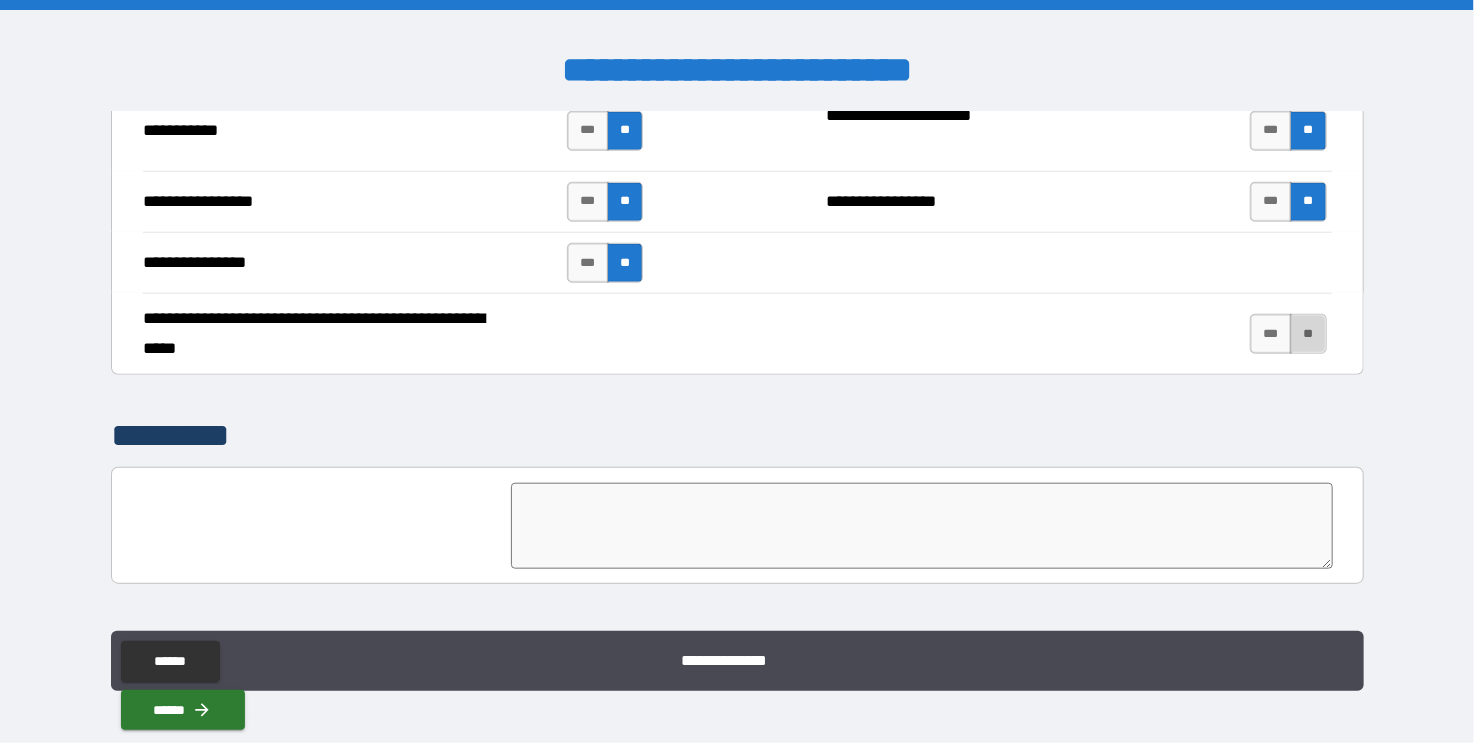 click on "**" at bounding box center [1308, 334] 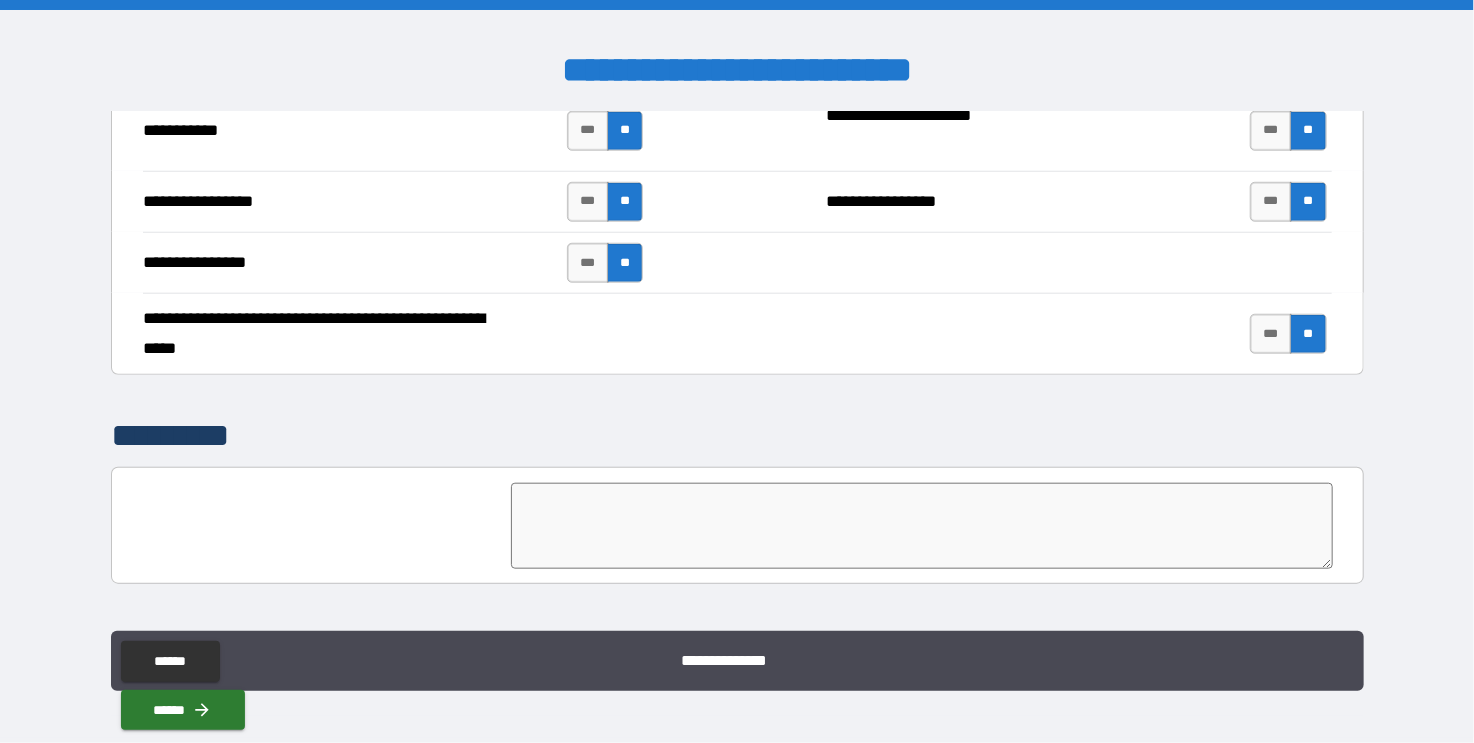 click at bounding box center (921, 526) 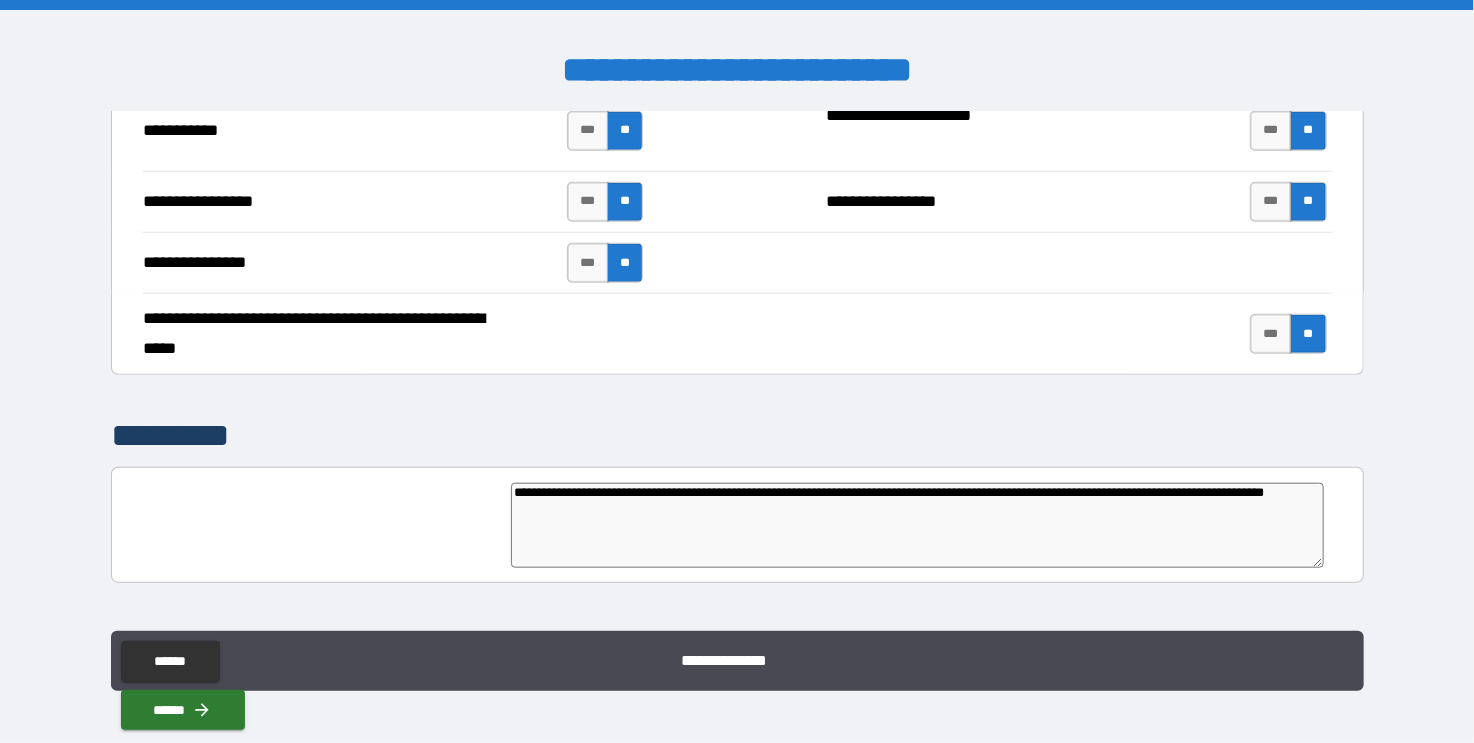 scroll, scrollTop: 4685, scrollLeft: 0, axis: vertical 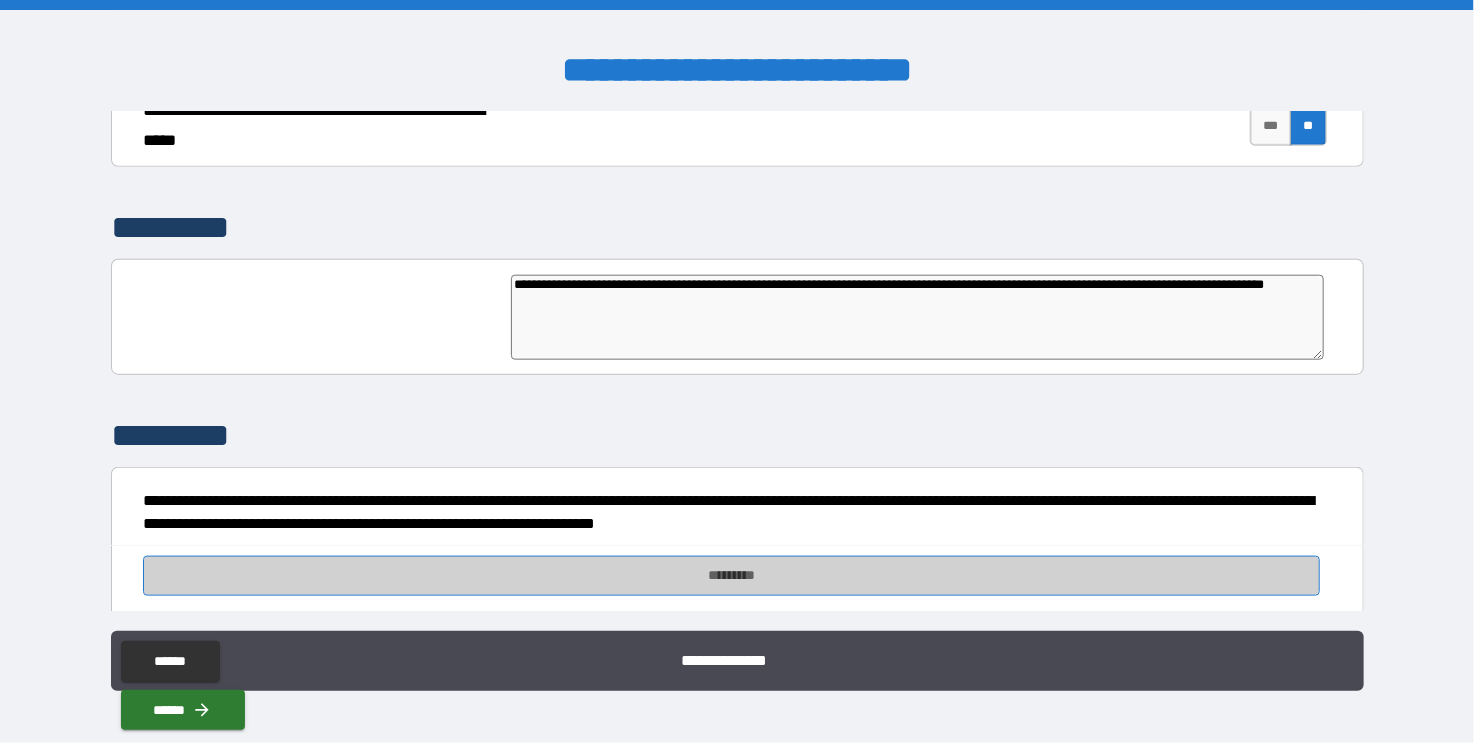 click on "*********" at bounding box center [731, 576] 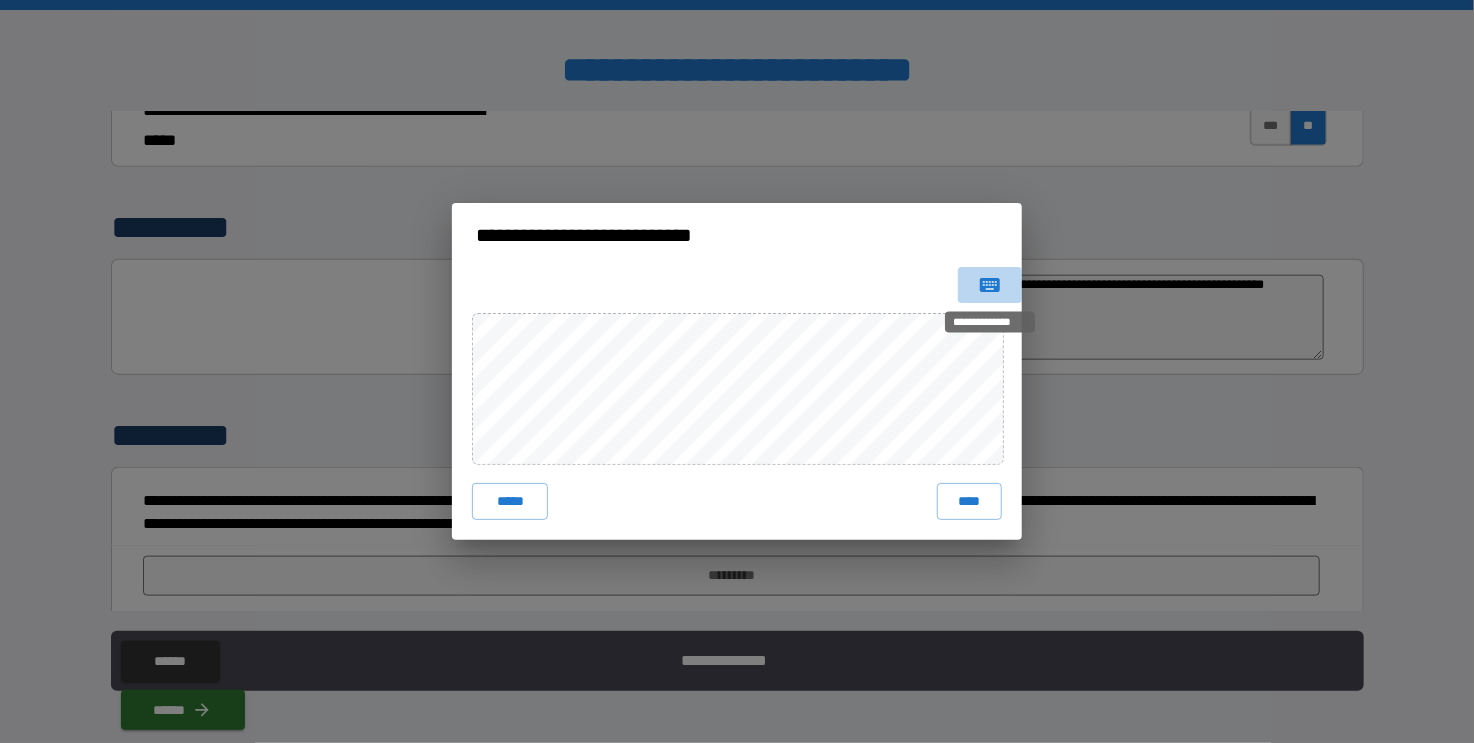 click 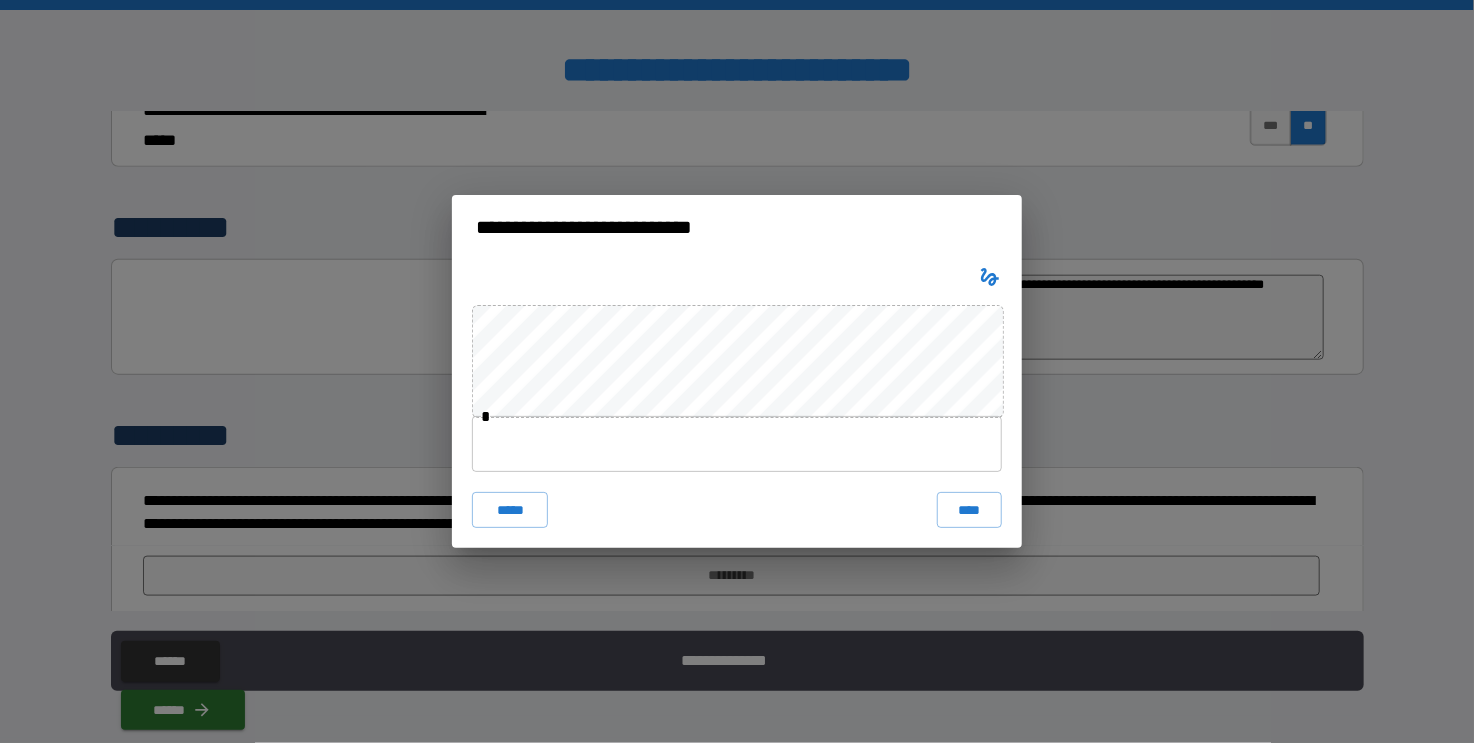 click at bounding box center [737, 444] 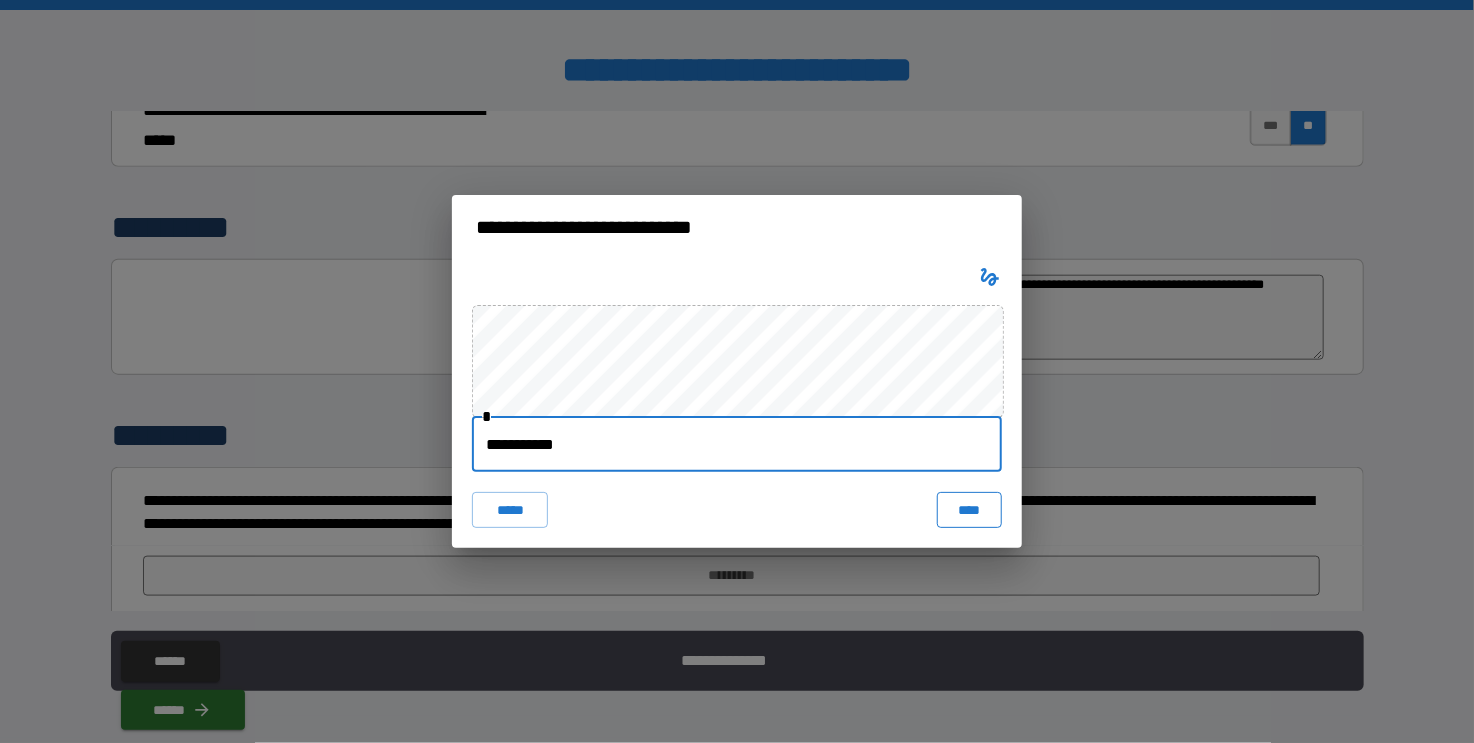 click on "****" at bounding box center (969, 510) 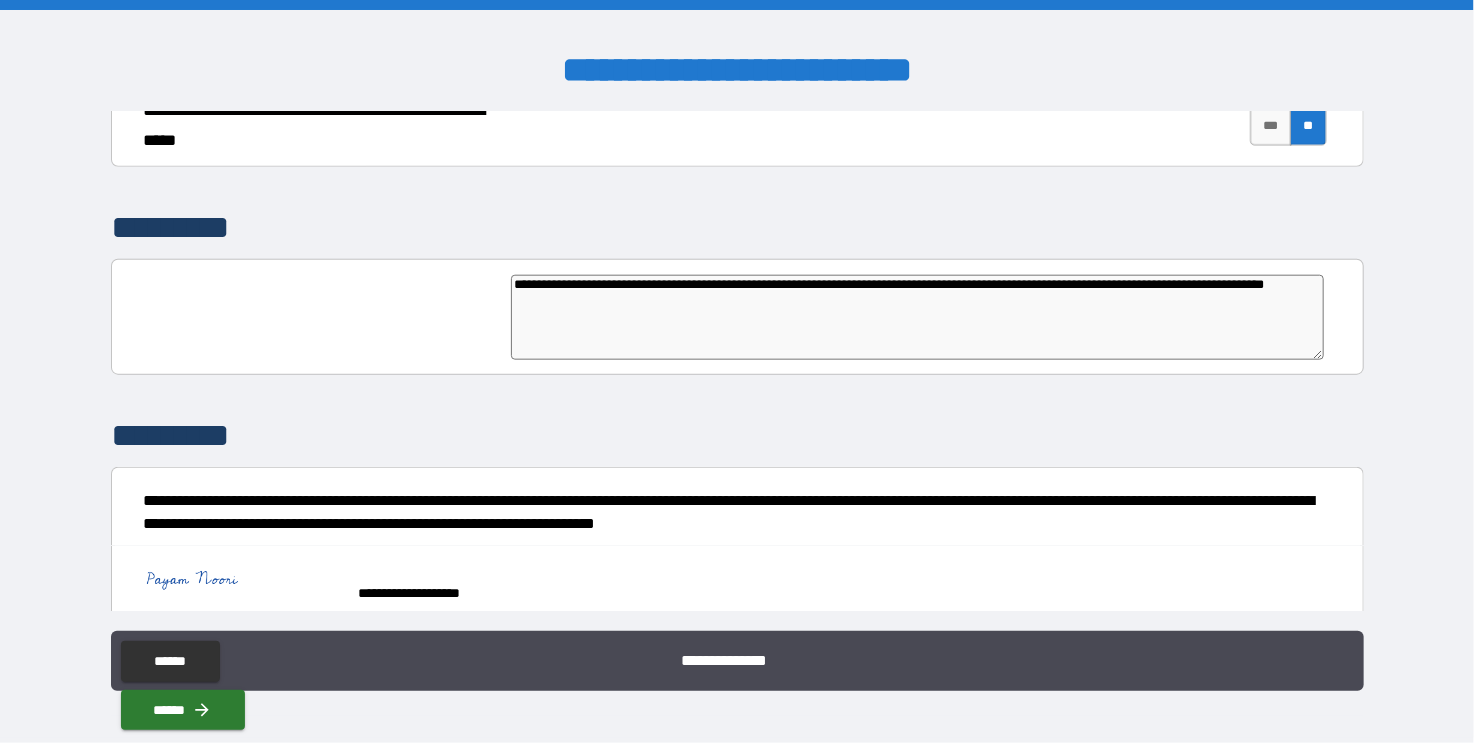 scroll, scrollTop: 4703, scrollLeft: 0, axis: vertical 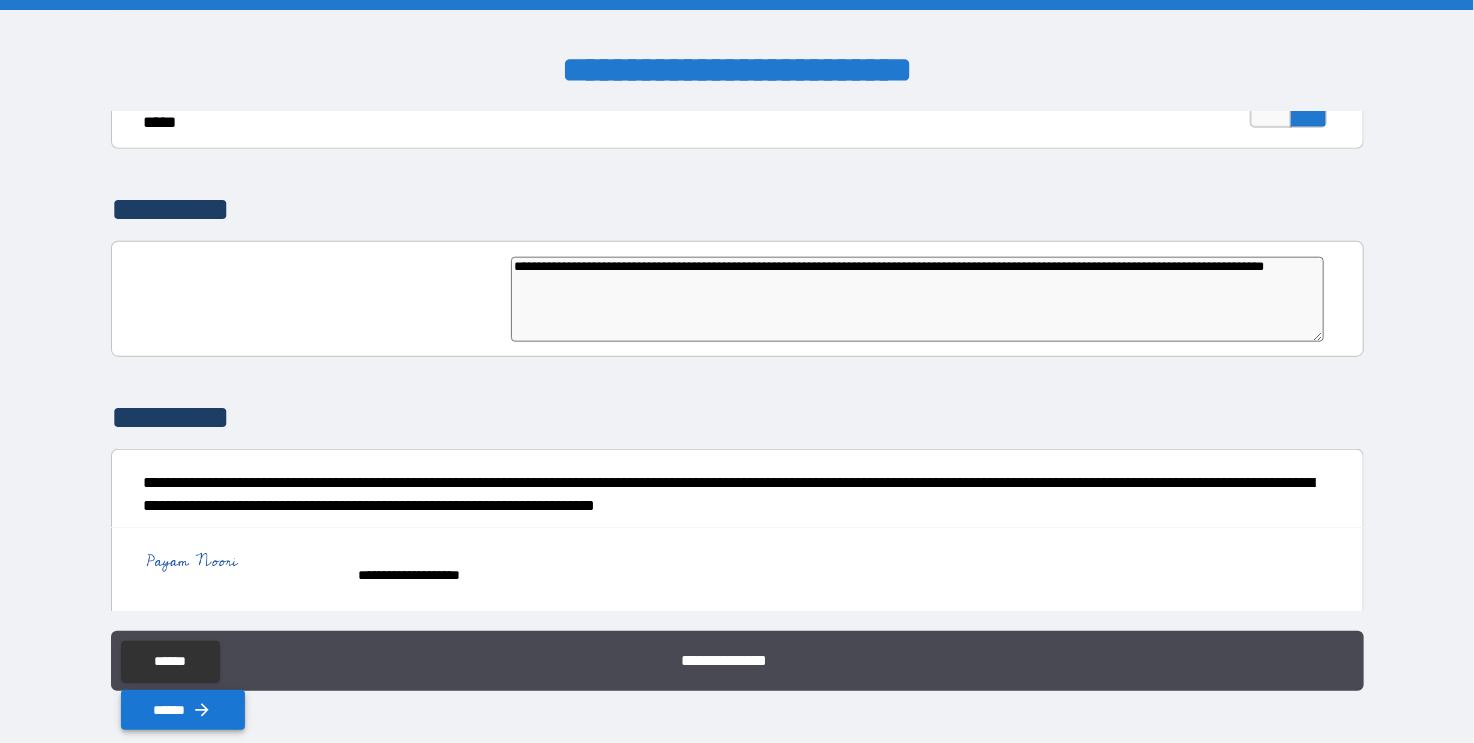 click on "******" at bounding box center [183, 710] 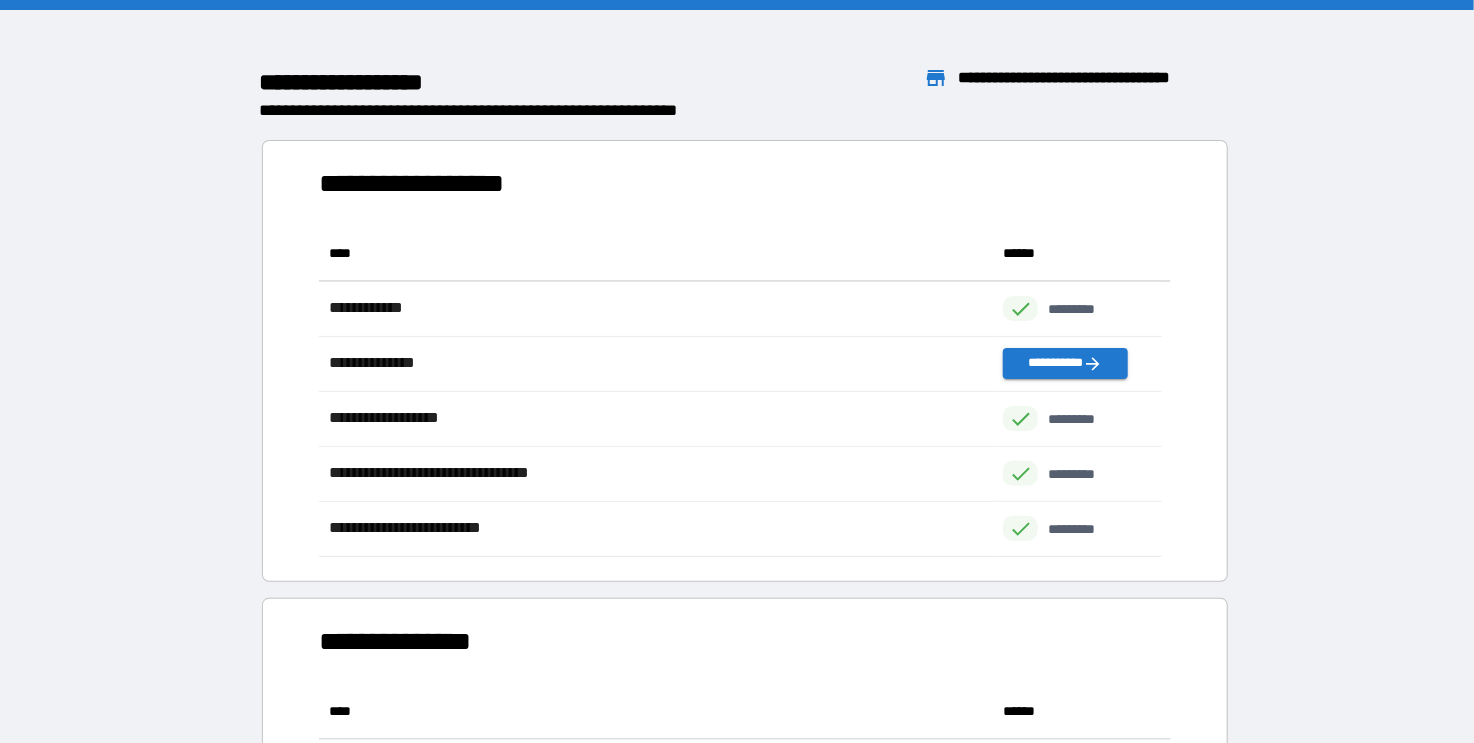 scroll, scrollTop: 16, scrollLeft: 16, axis: both 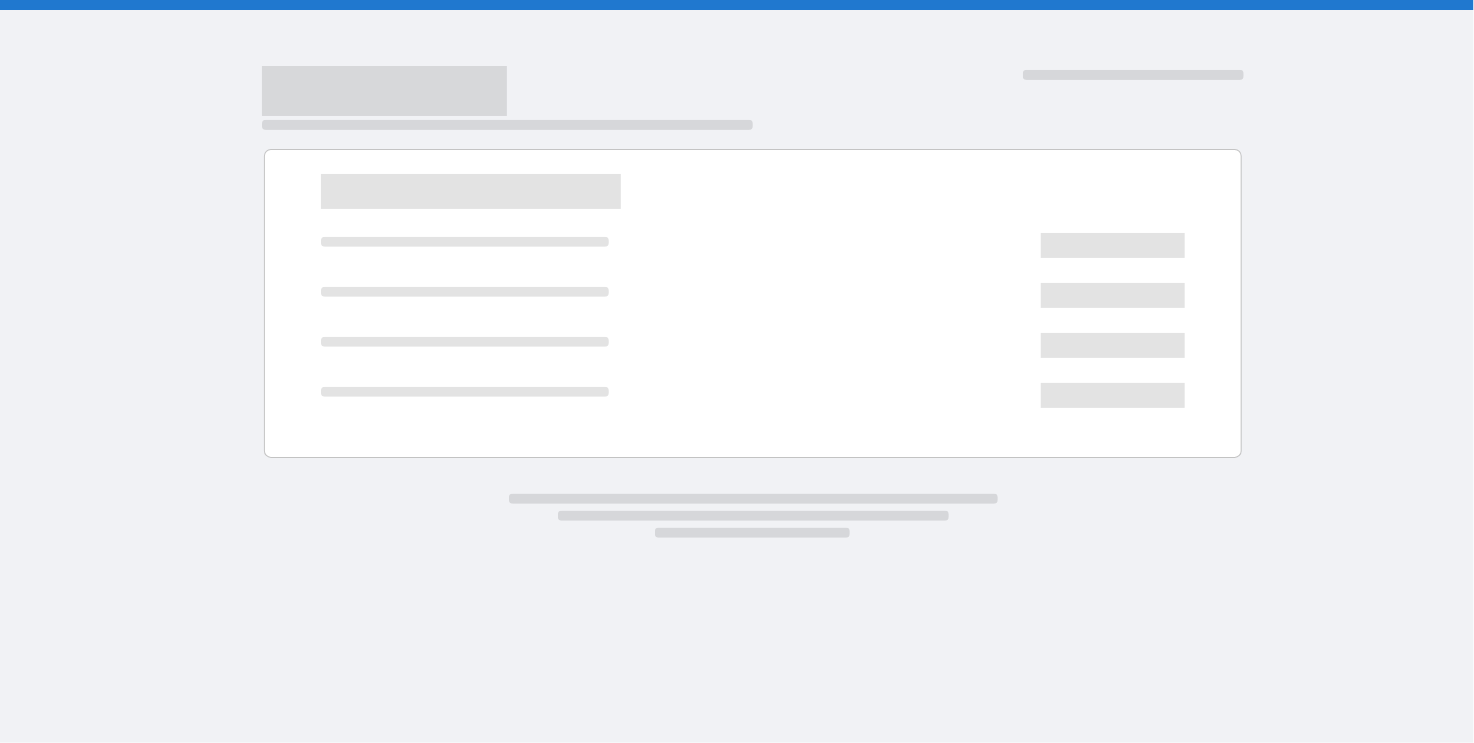 click at bounding box center (745, 275) 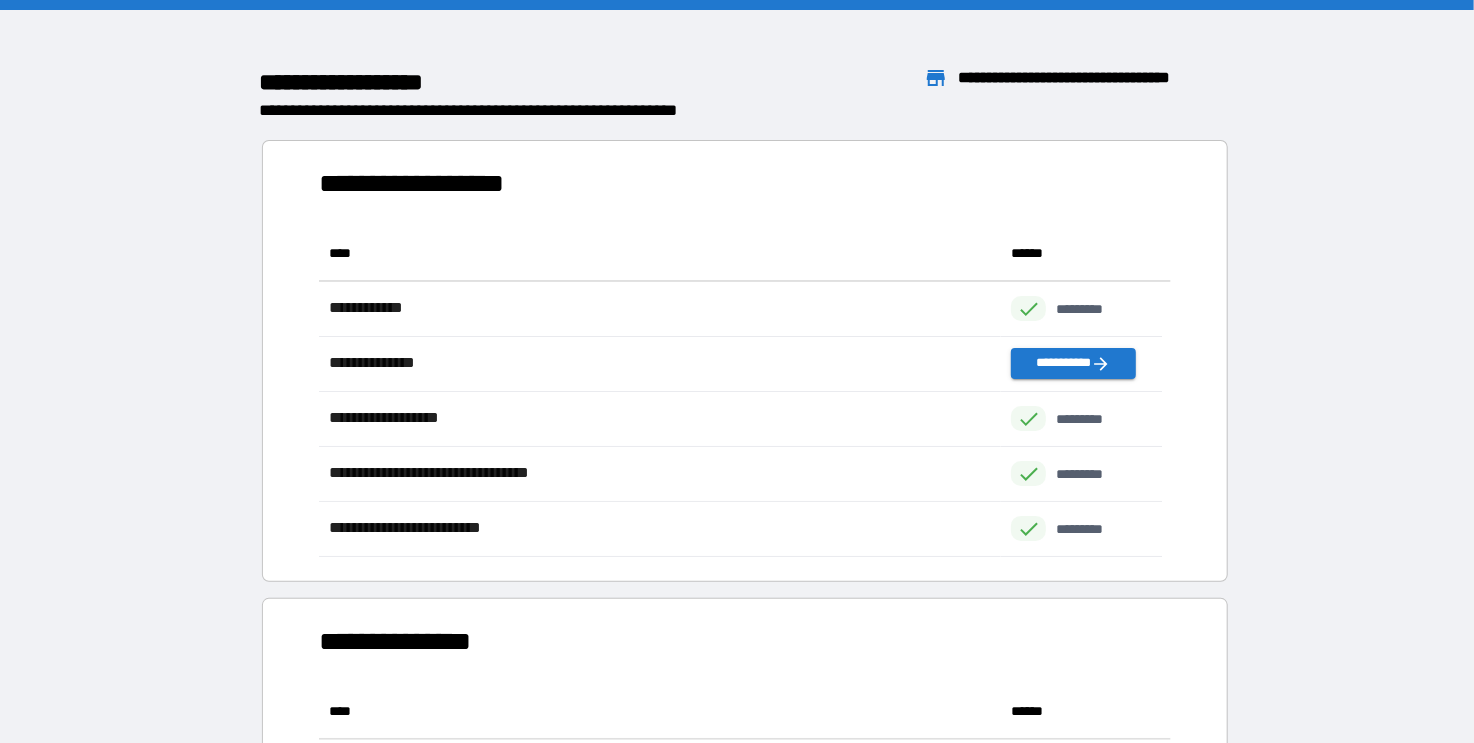 scroll, scrollTop: 316, scrollLeft: 828, axis: both 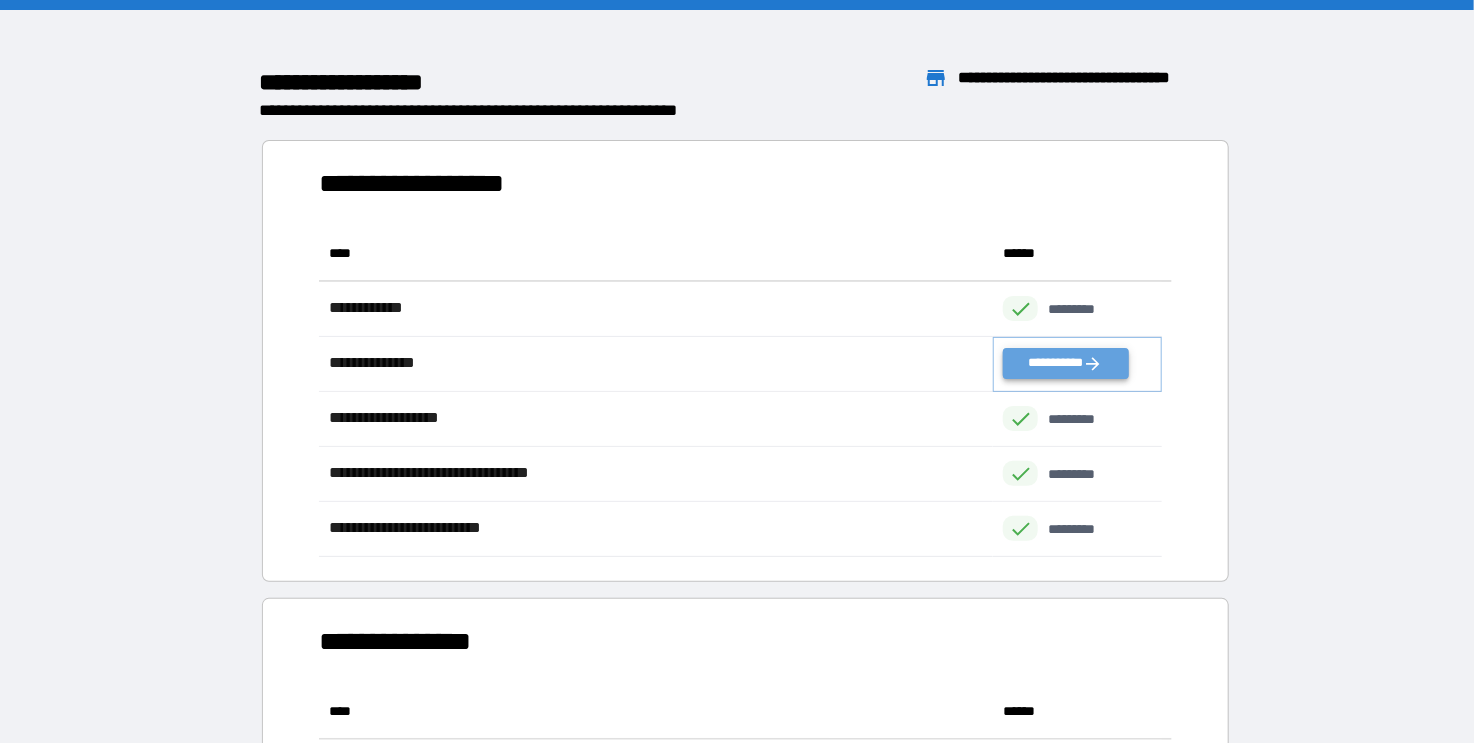 click on "**********" at bounding box center (1065, 363) 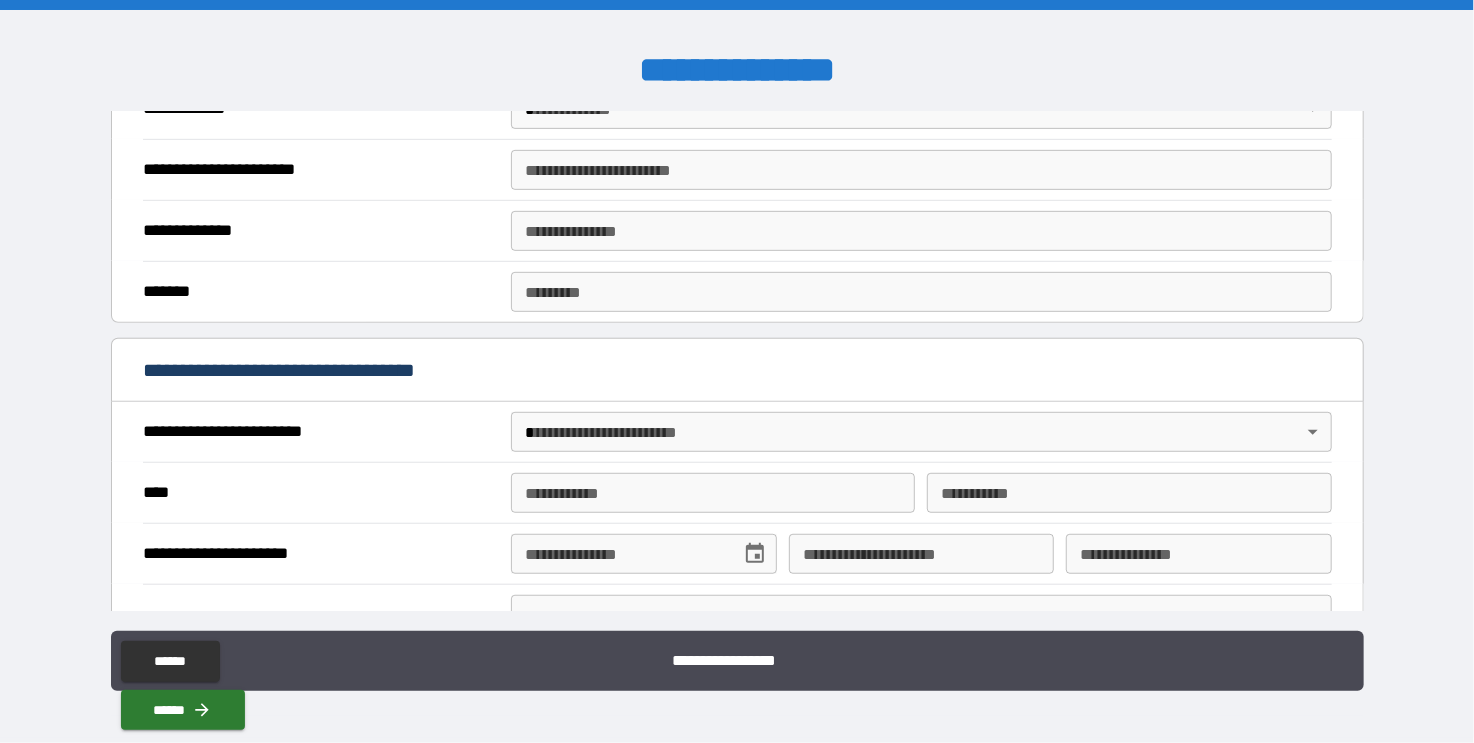 scroll, scrollTop: 0, scrollLeft: 0, axis: both 